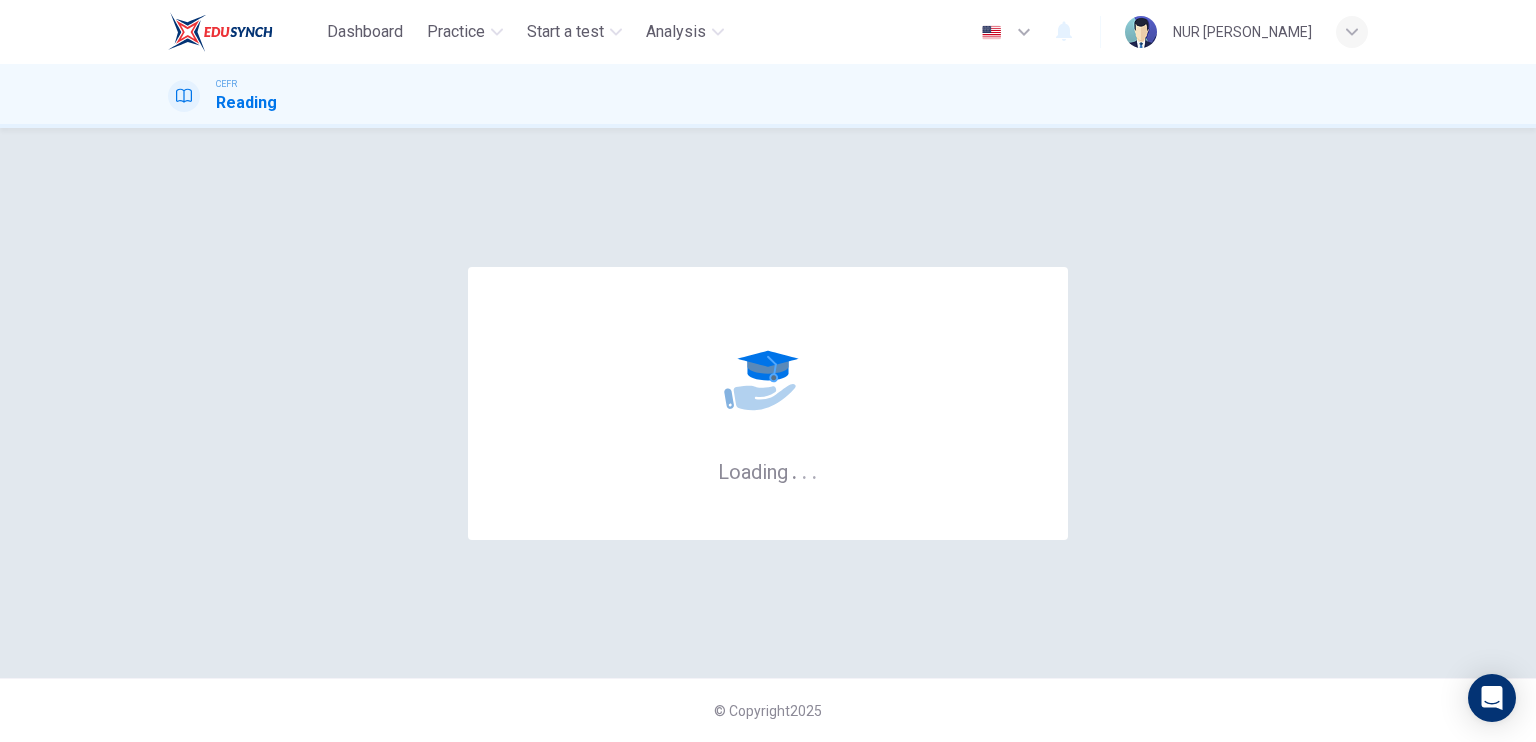 scroll, scrollTop: 0, scrollLeft: 0, axis: both 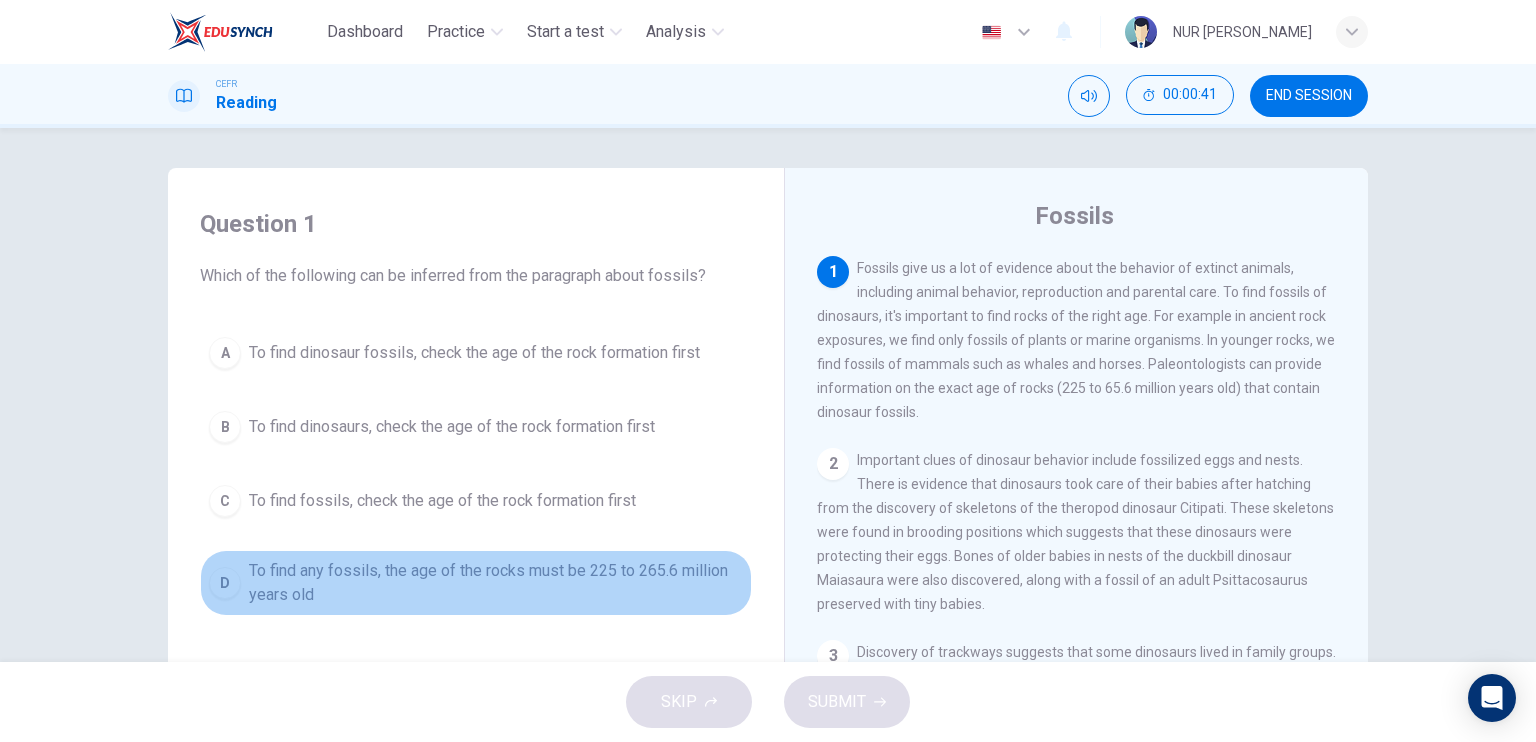 click on "To find any fossils, the age of the rocks must be 225 to 265.6 million years old" at bounding box center [496, 583] 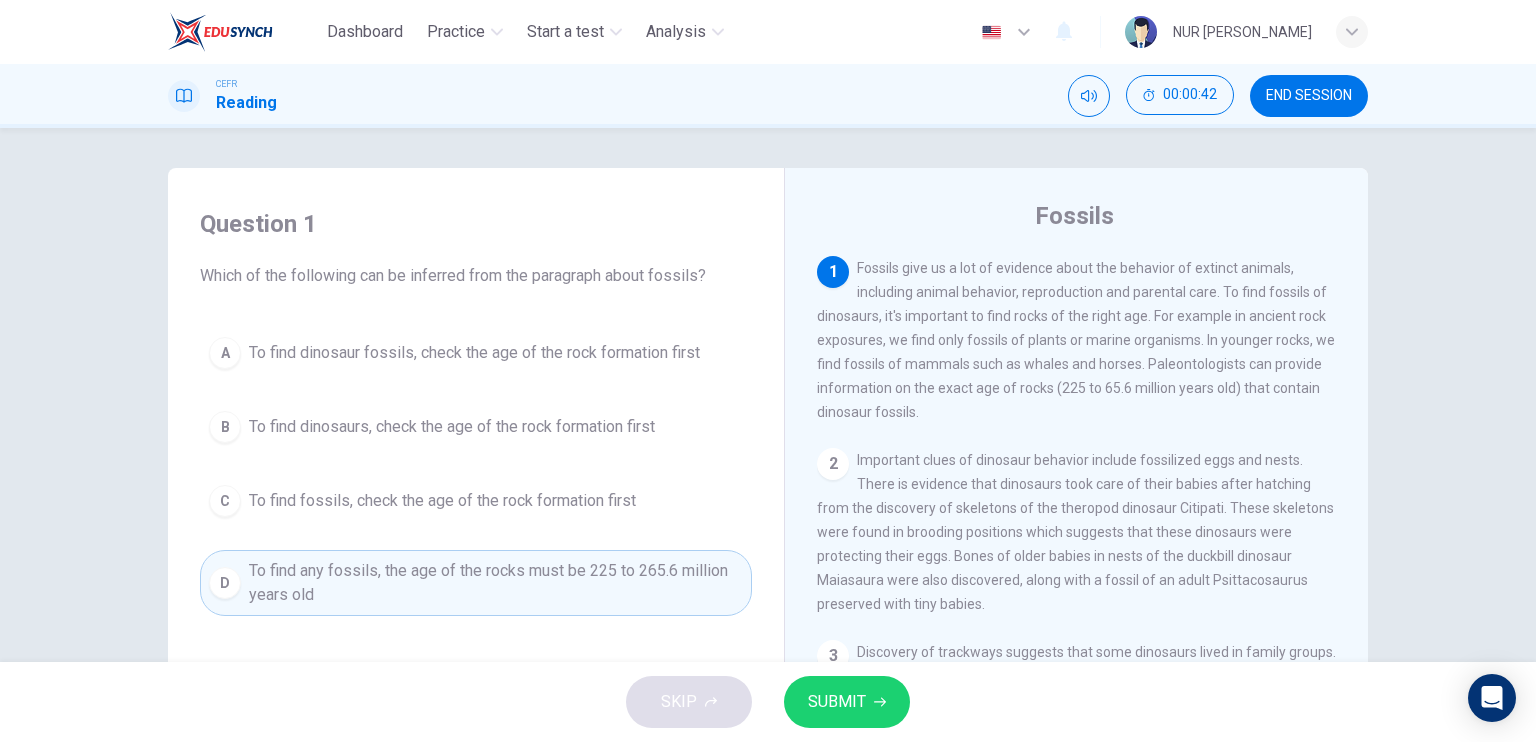 click on "SUBMIT" at bounding box center (837, 702) 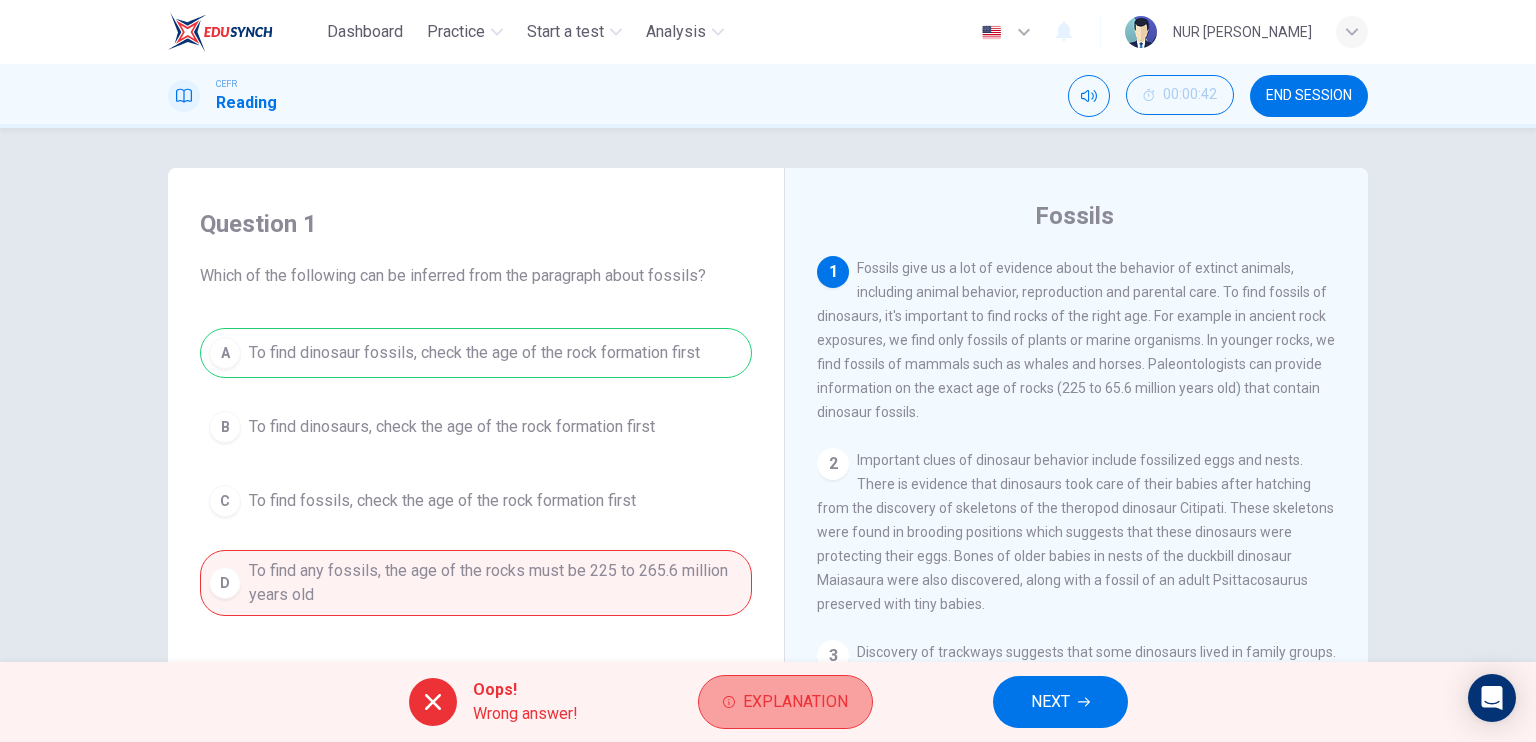 click on "Explanation" at bounding box center [795, 702] 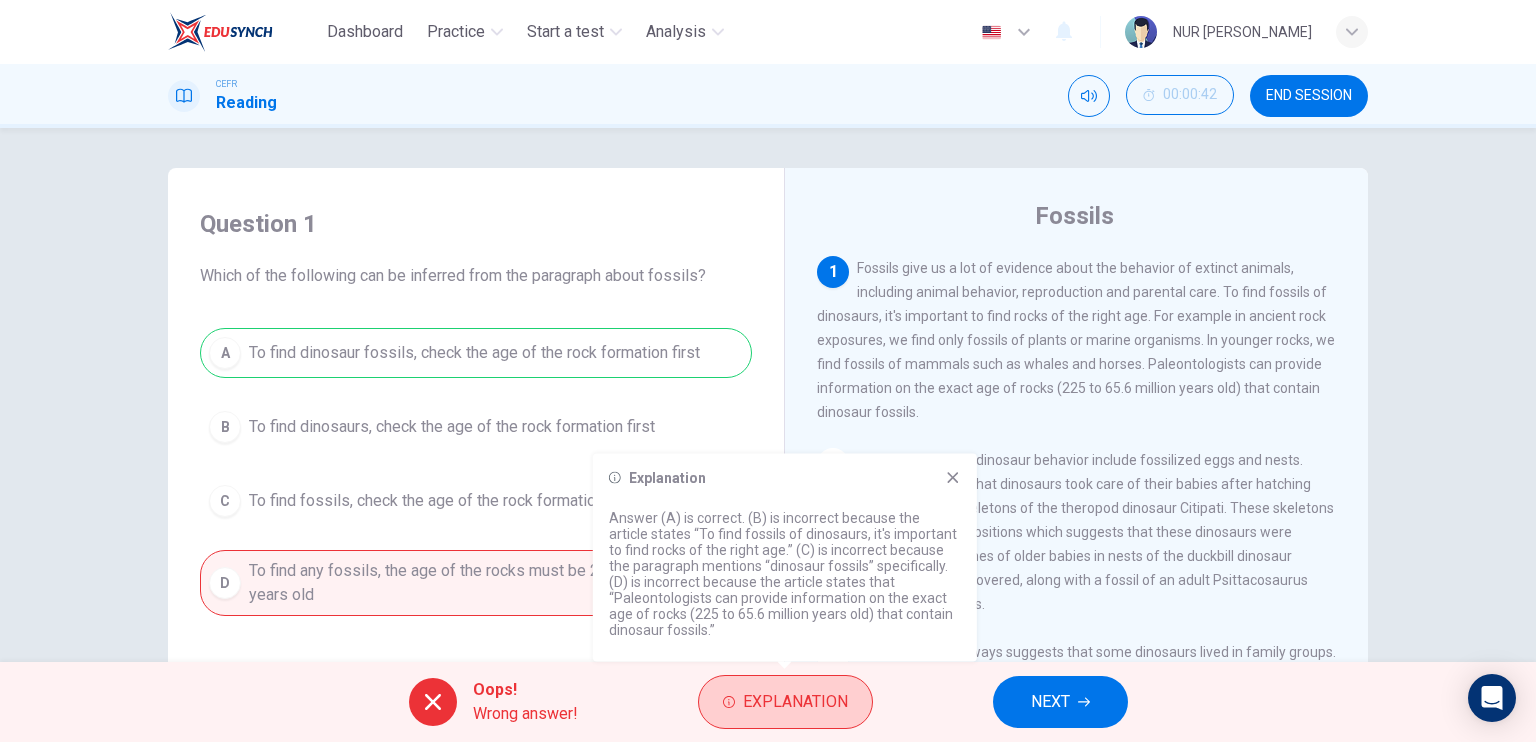 click on "Explanation" at bounding box center (795, 702) 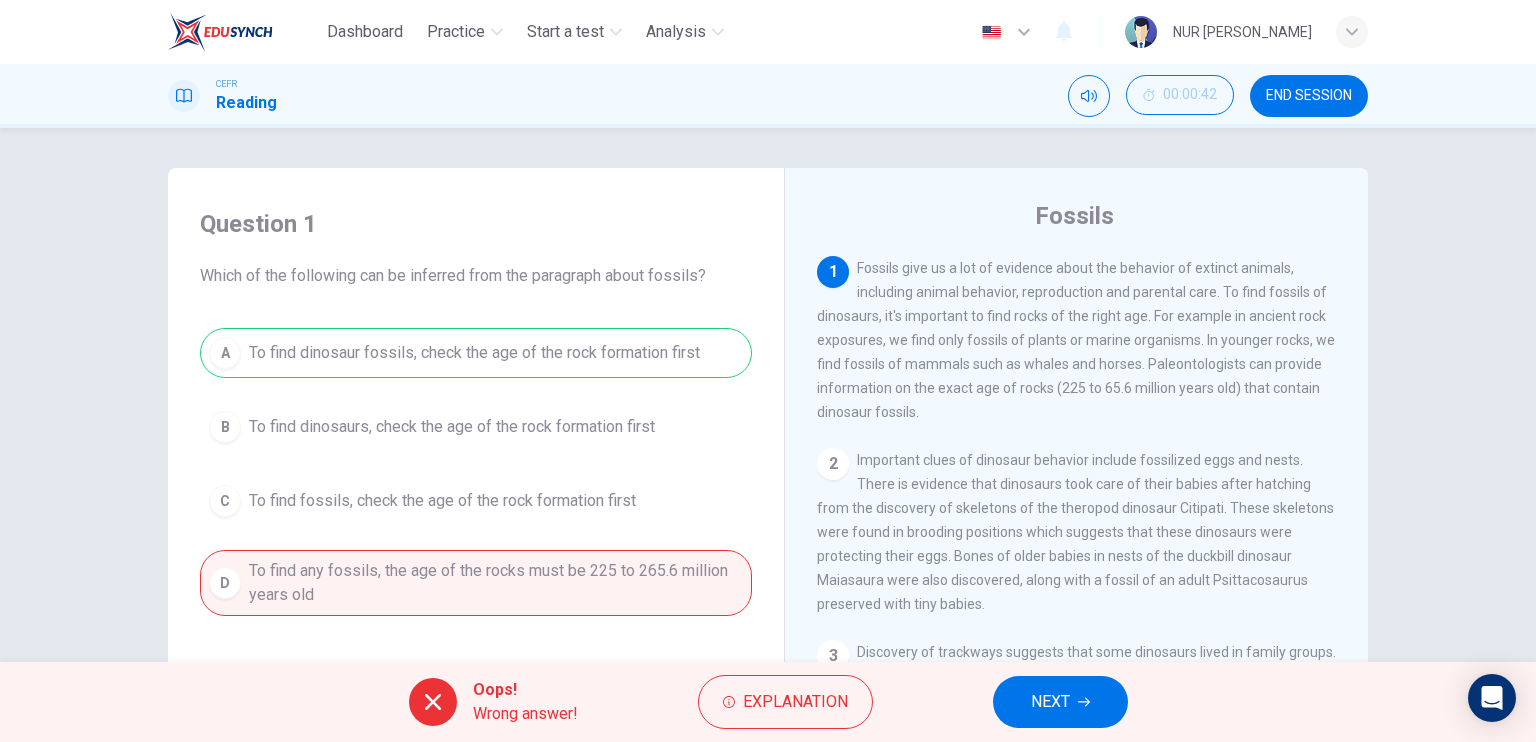 click on "NEXT" at bounding box center [1060, 702] 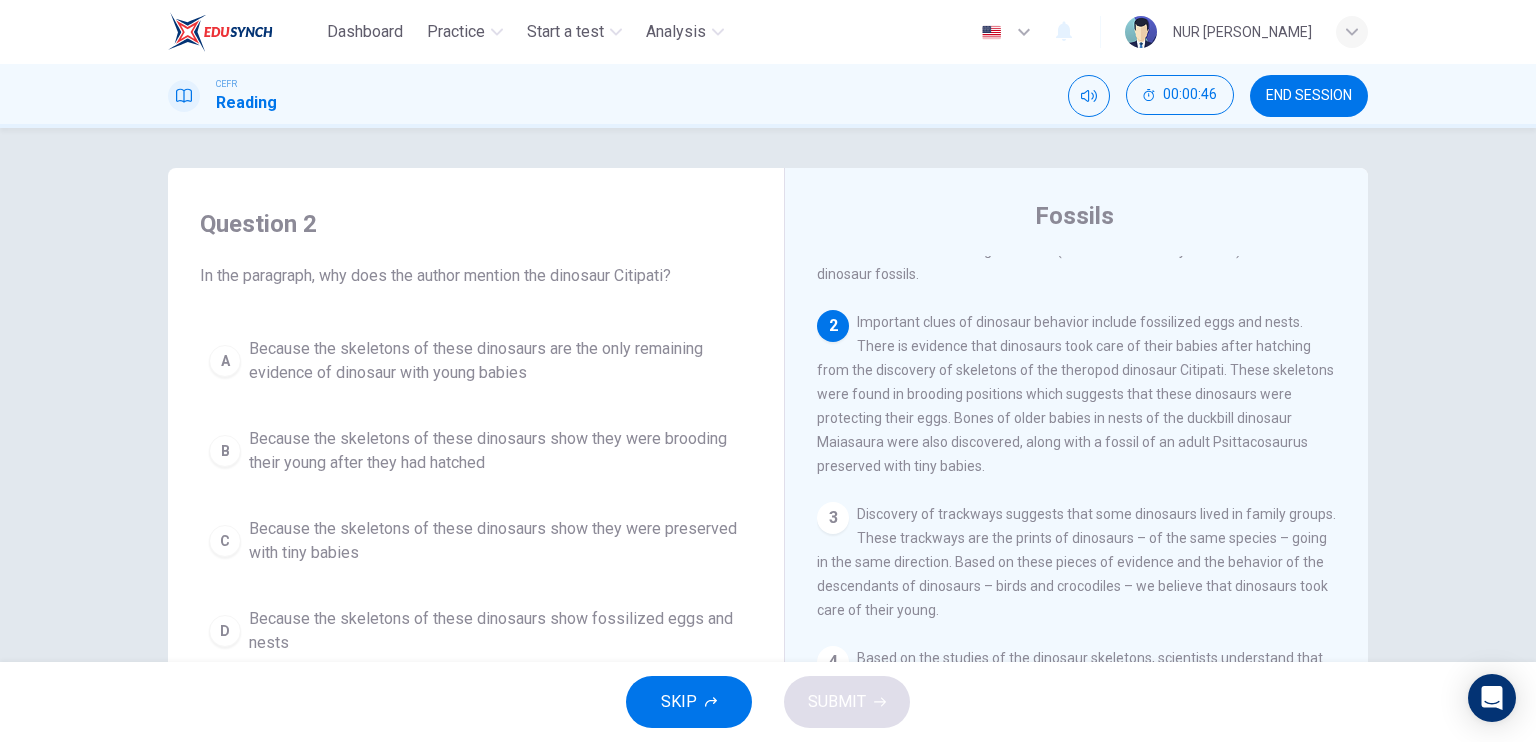 scroll, scrollTop: 152, scrollLeft: 0, axis: vertical 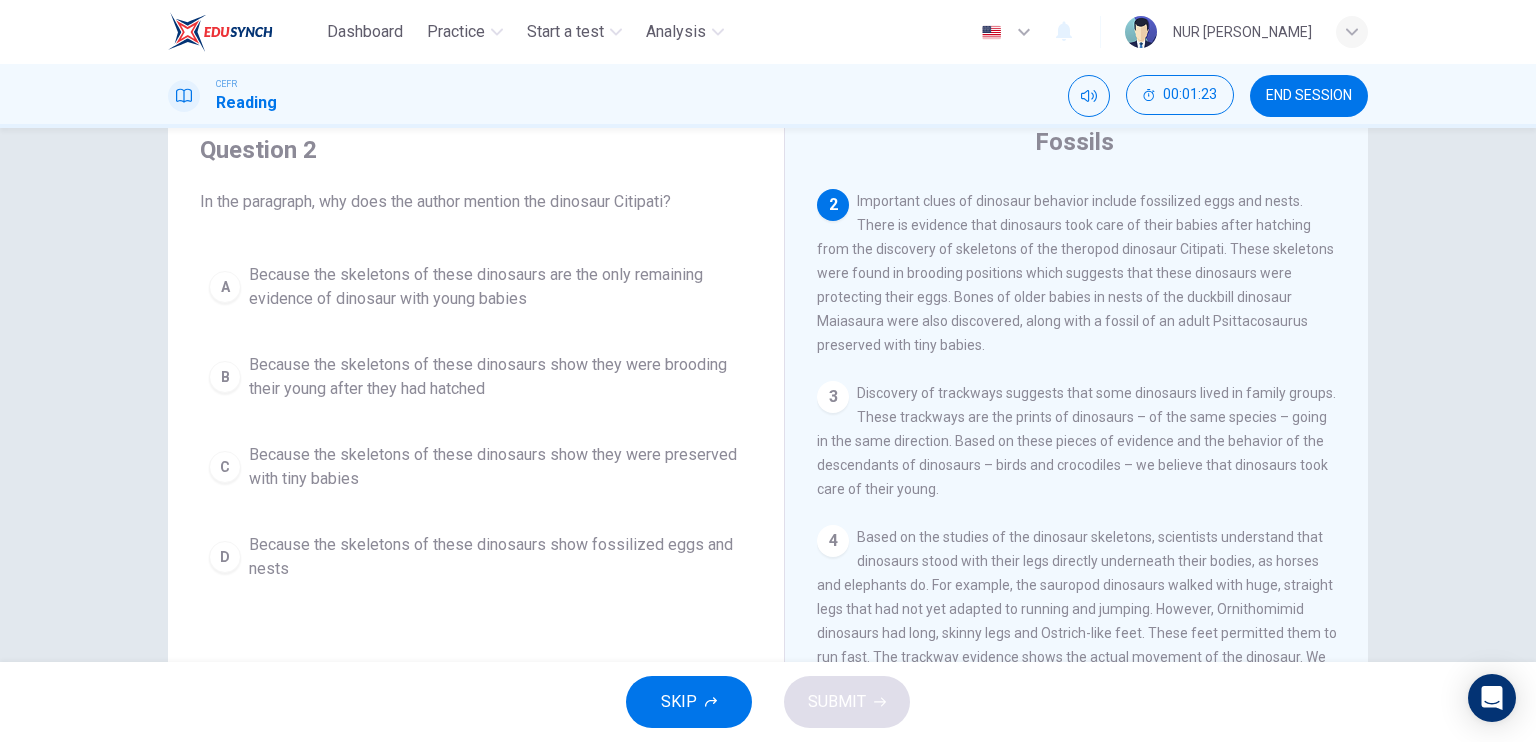 click on "Because the skeletons of these dinosaurs show they were brooding their young after they had hatched" at bounding box center [496, 377] 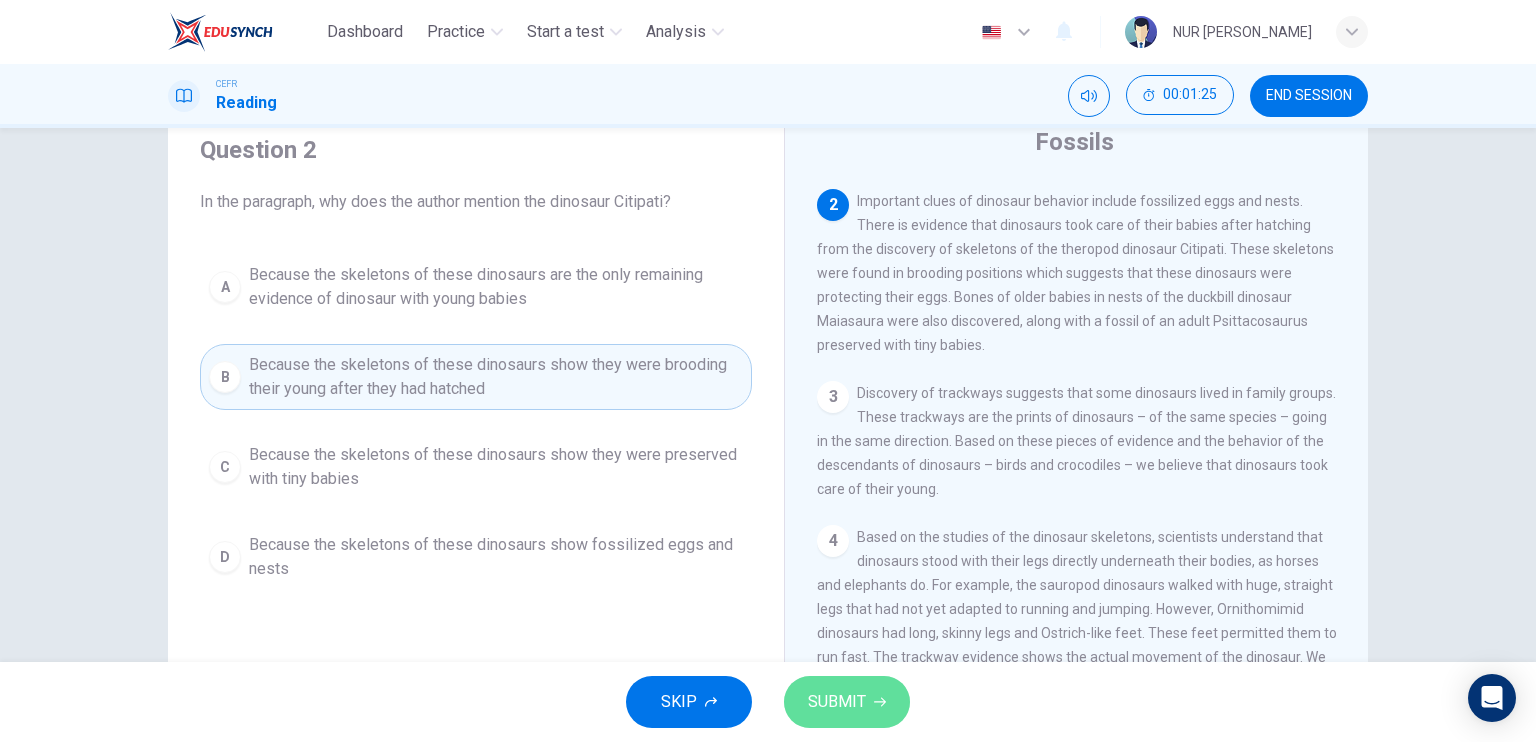 click on "SUBMIT" at bounding box center (837, 702) 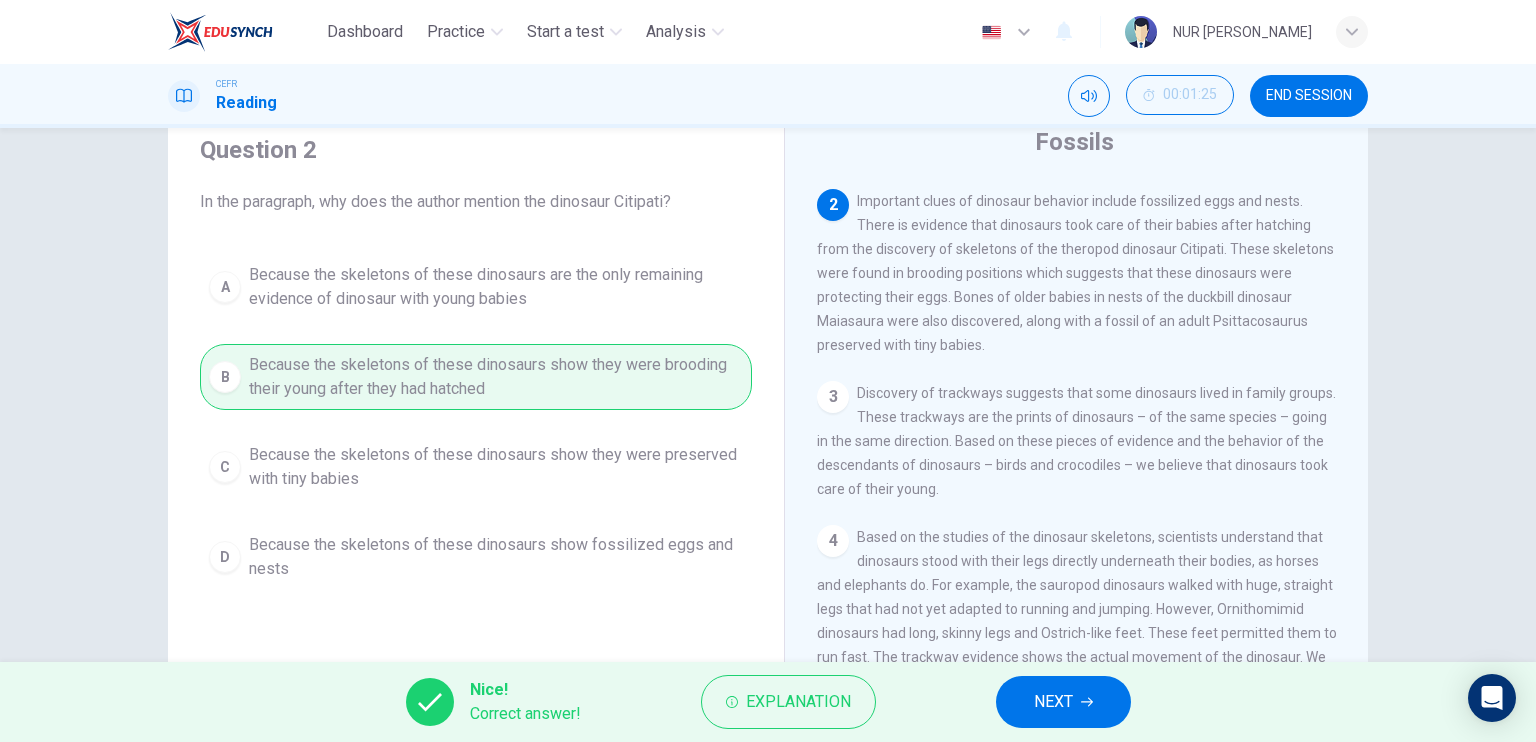 click on "NEXT" at bounding box center [1063, 702] 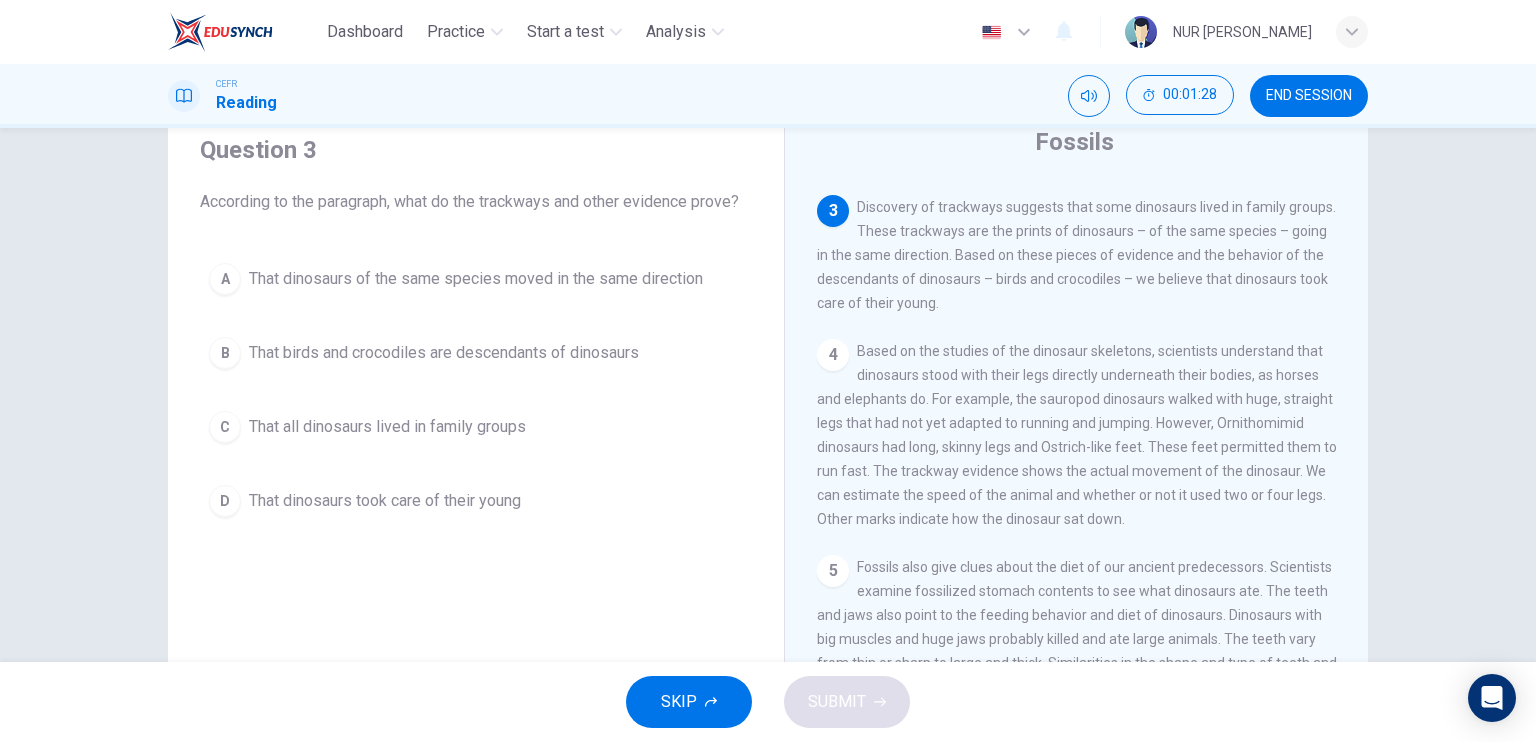 scroll, scrollTop: 372, scrollLeft: 0, axis: vertical 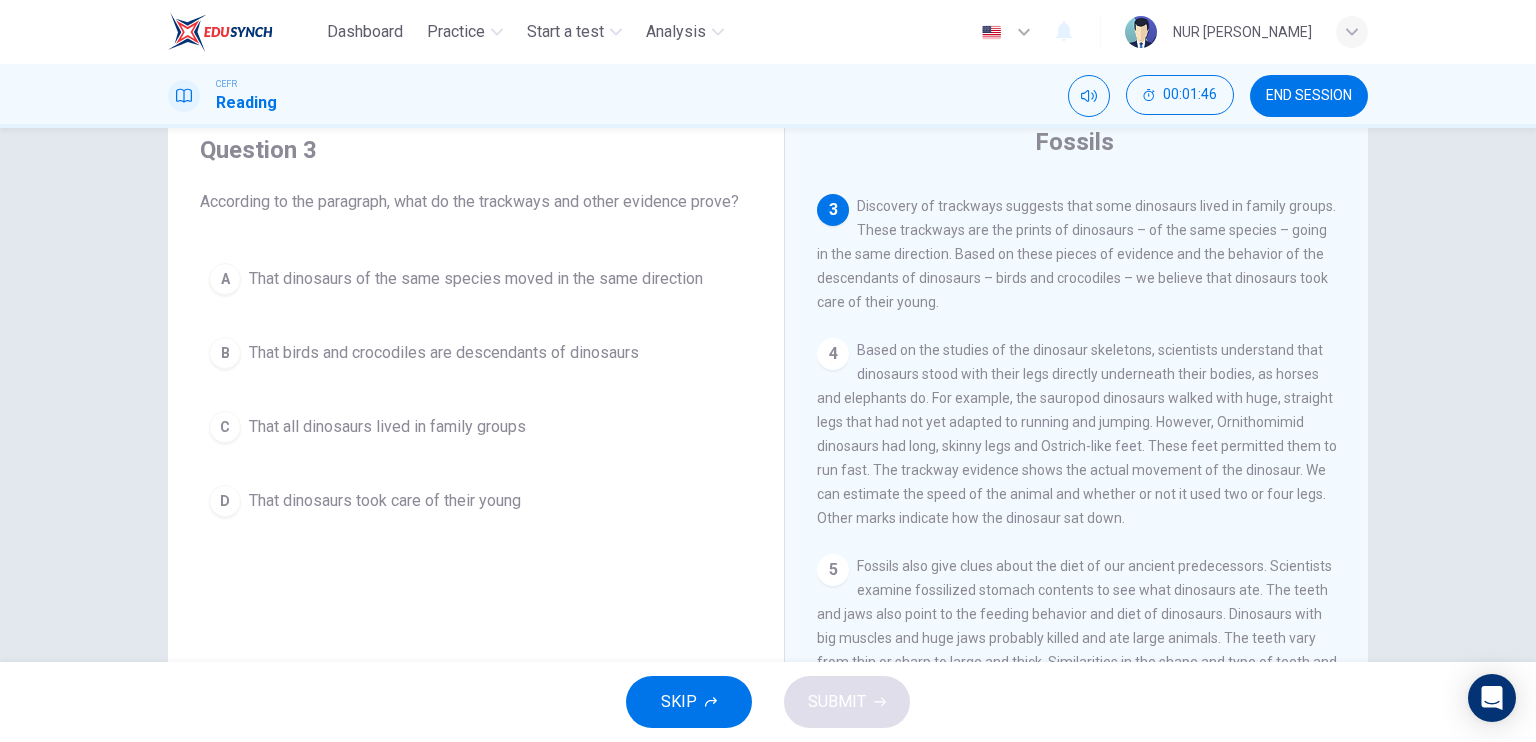 click on "That dinosaurs of the same species moved in the same direction" at bounding box center [476, 279] 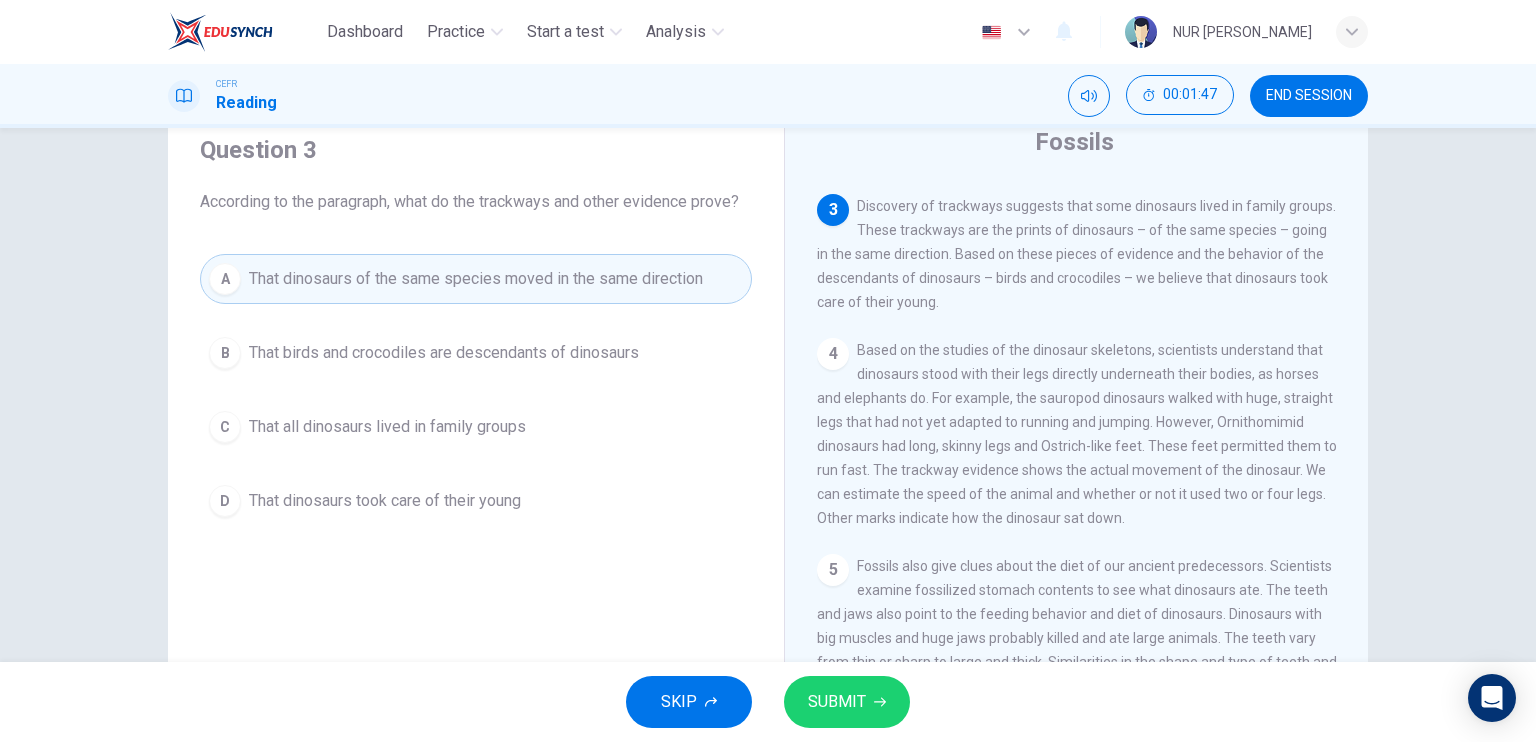 click on "SKIP SUBMIT" at bounding box center (768, 702) 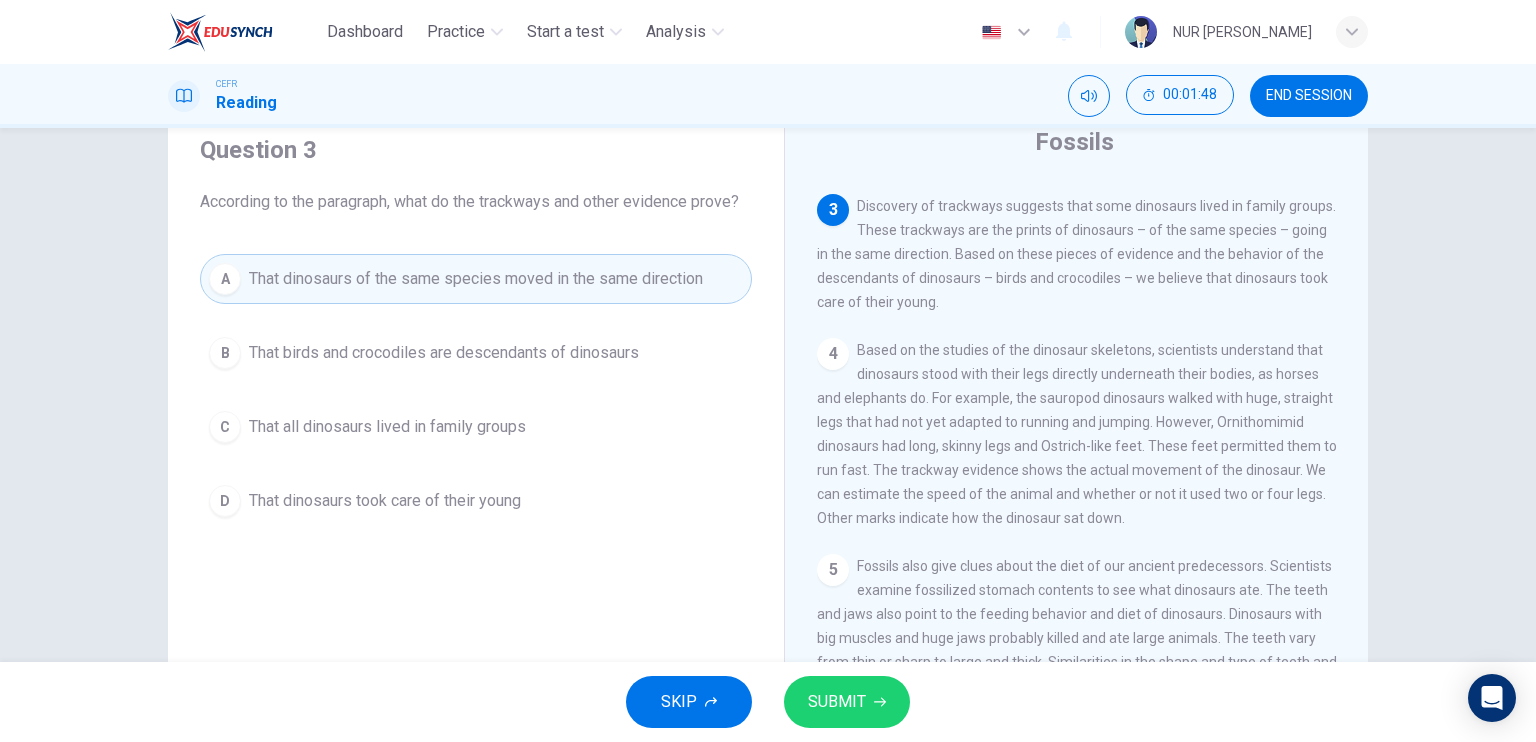 click on "SUBMIT" at bounding box center (847, 702) 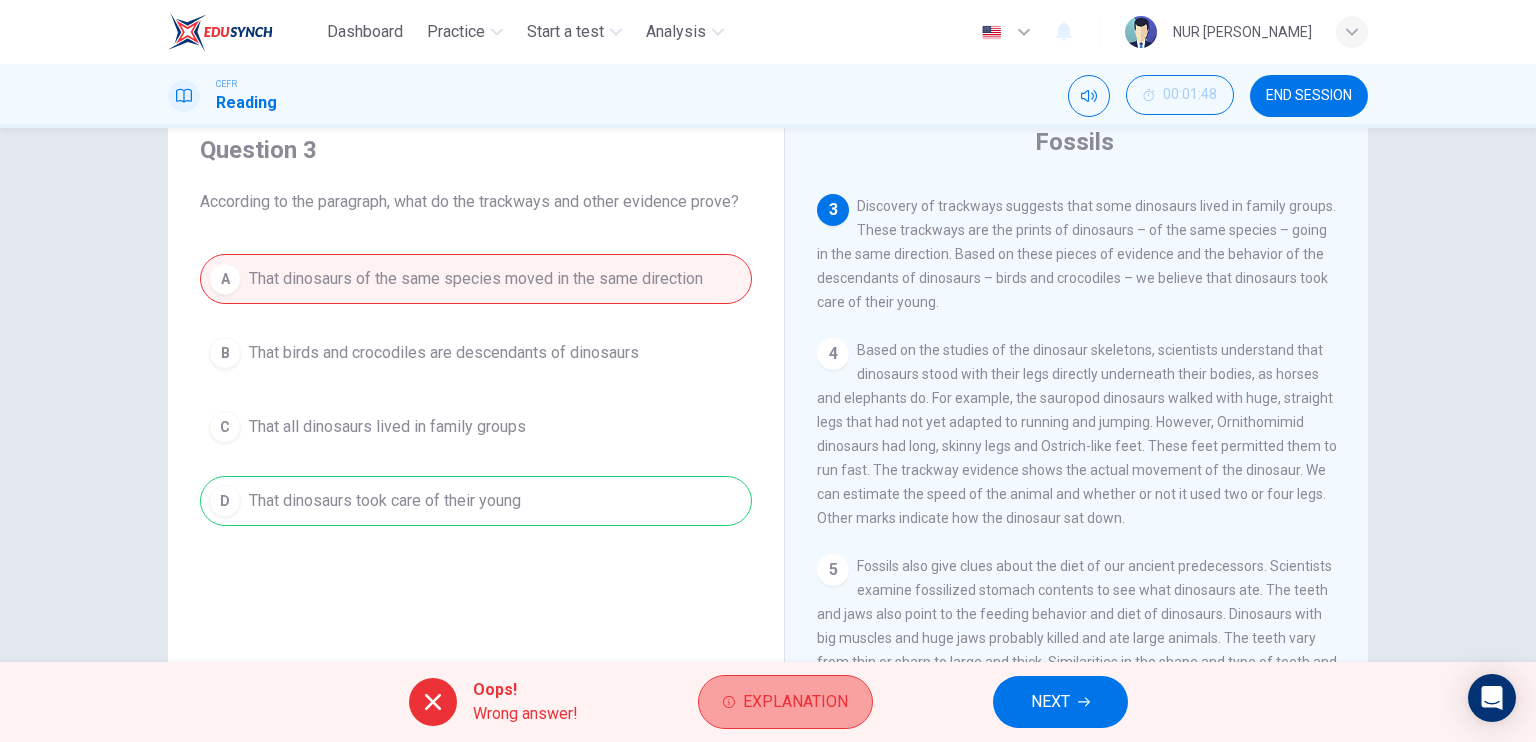 click on "Explanation" at bounding box center (785, 702) 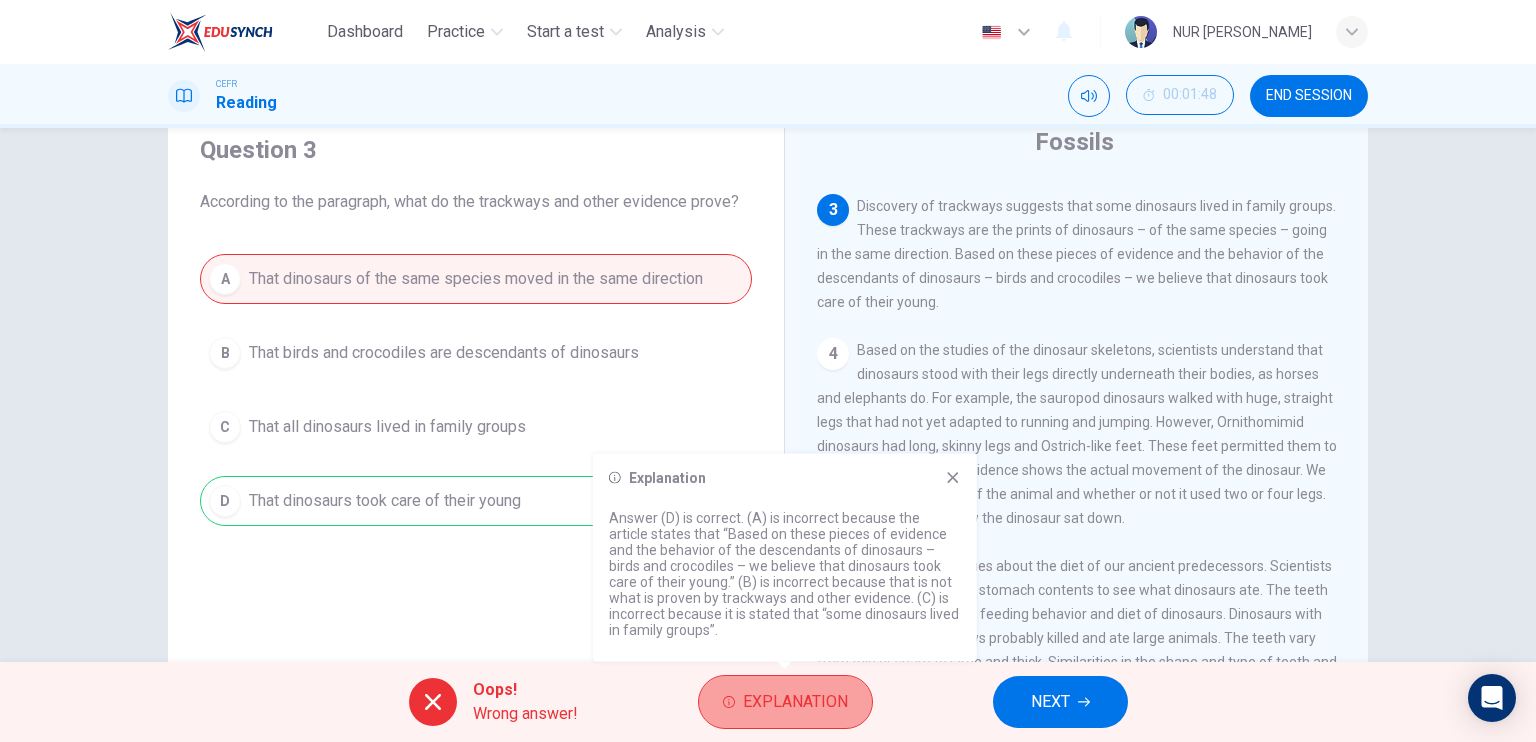 click on "Explanation" at bounding box center (785, 702) 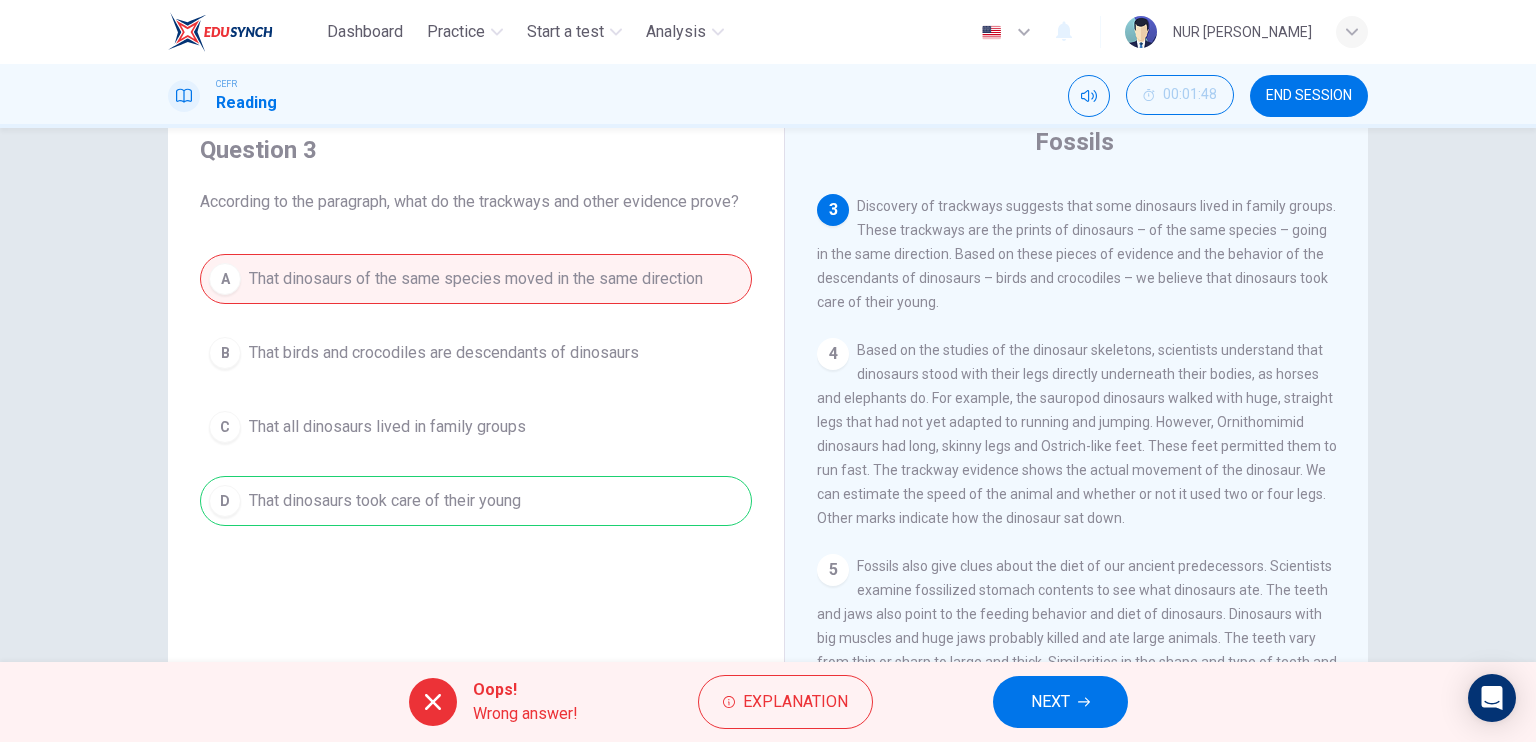click on "NEXT" at bounding box center [1050, 702] 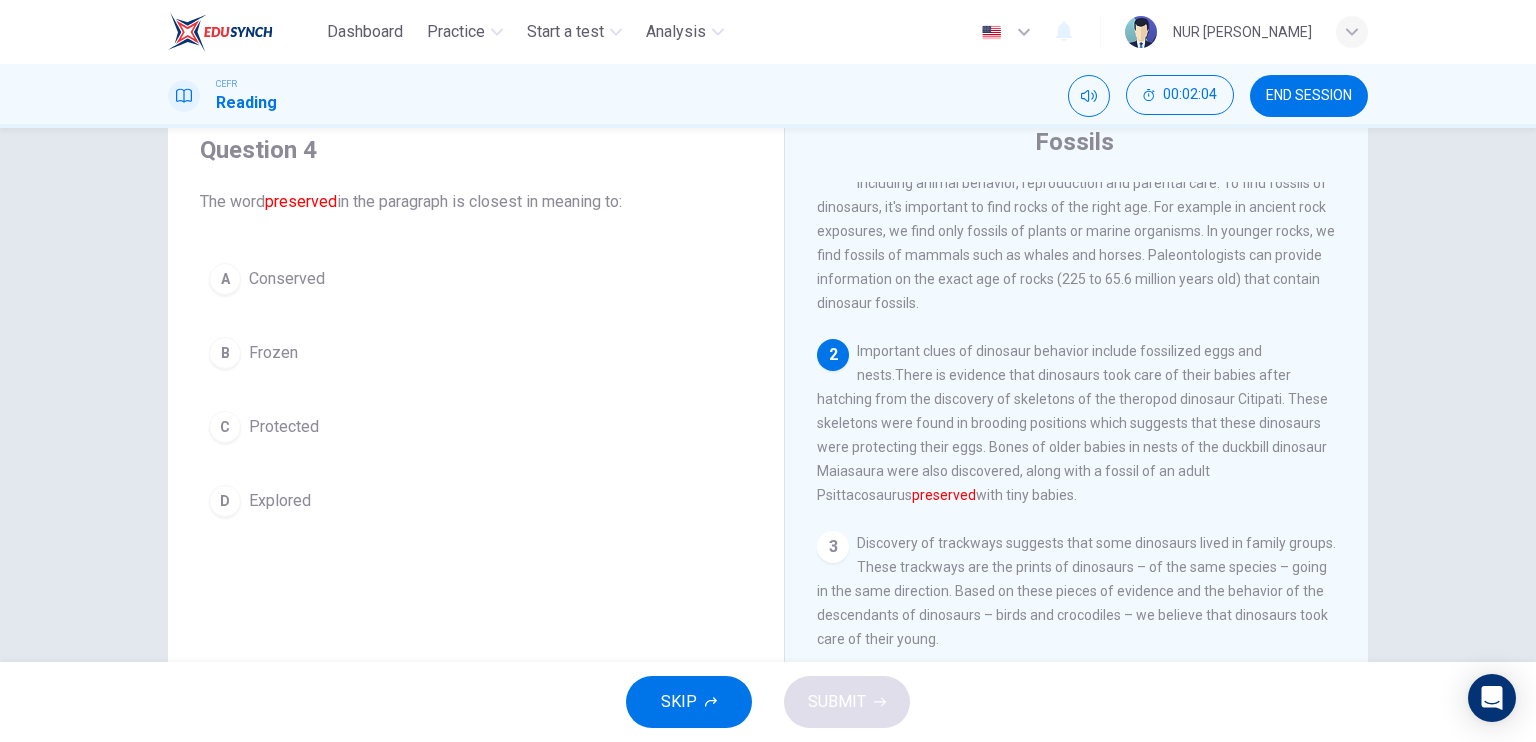 scroll, scrollTop: 70, scrollLeft: 0, axis: vertical 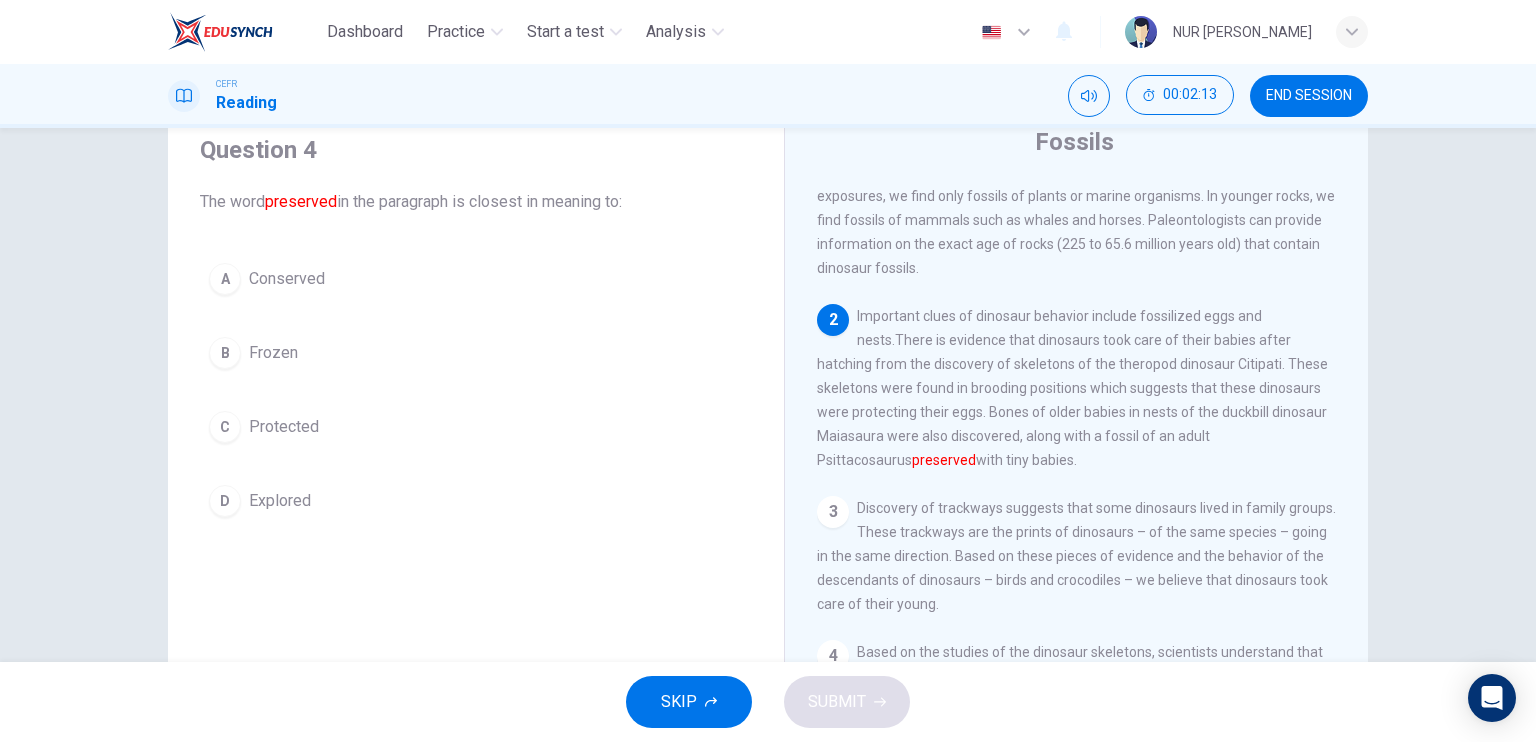 click on "Conserved" at bounding box center (287, 279) 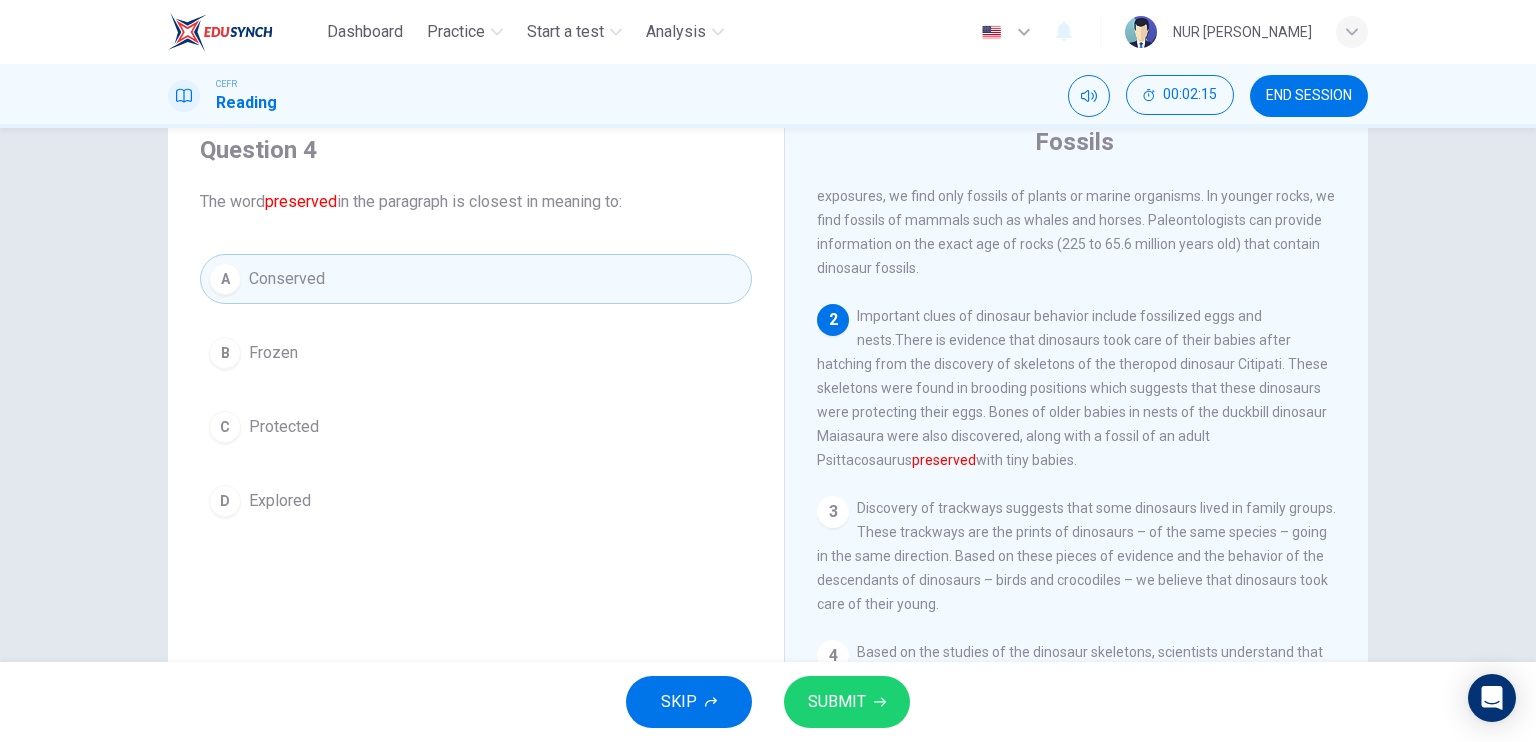 click on "SUBMIT" at bounding box center [837, 702] 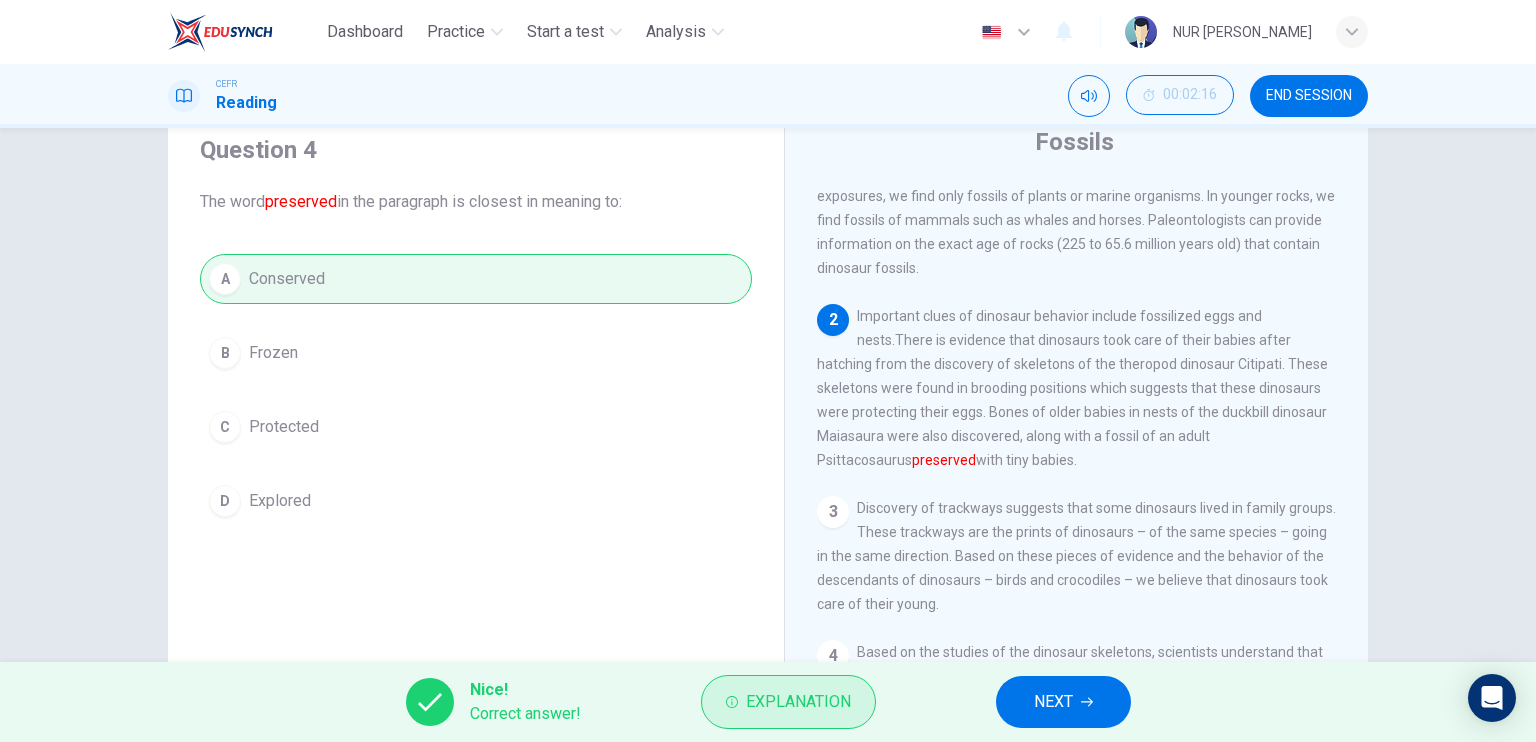 click on "Explanation" at bounding box center (788, 702) 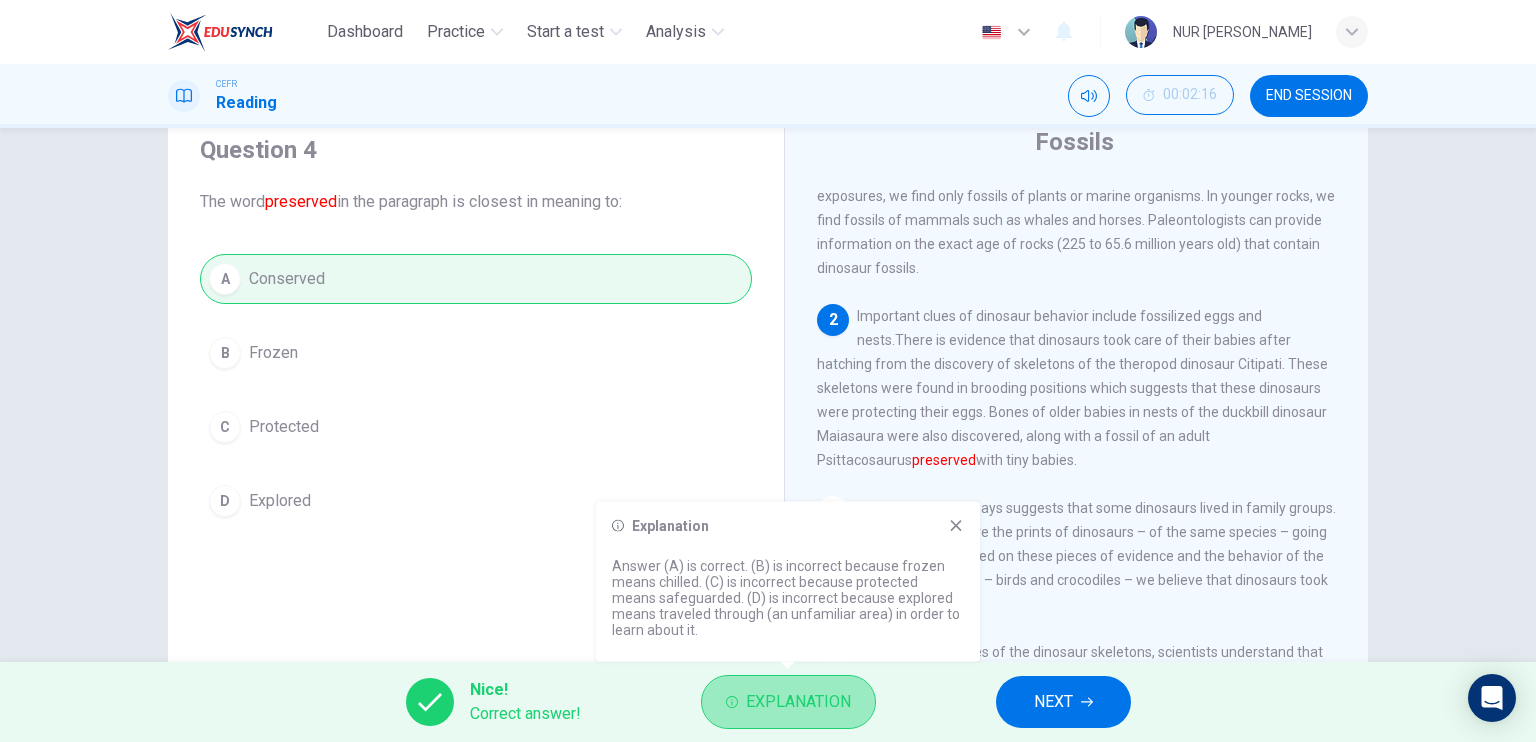 click on "Explanation" at bounding box center (788, 702) 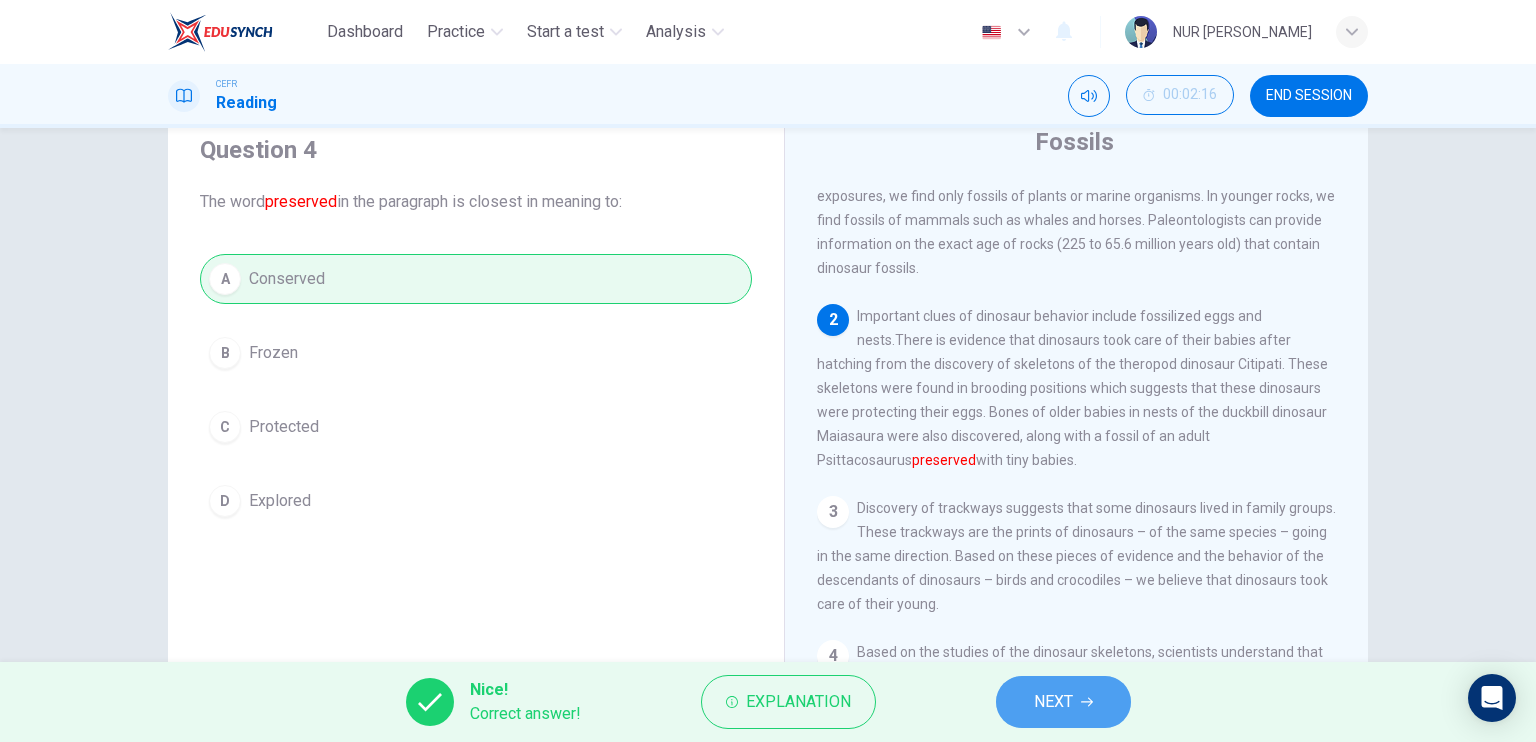 click on "NEXT" at bounding box center (1063, 702) 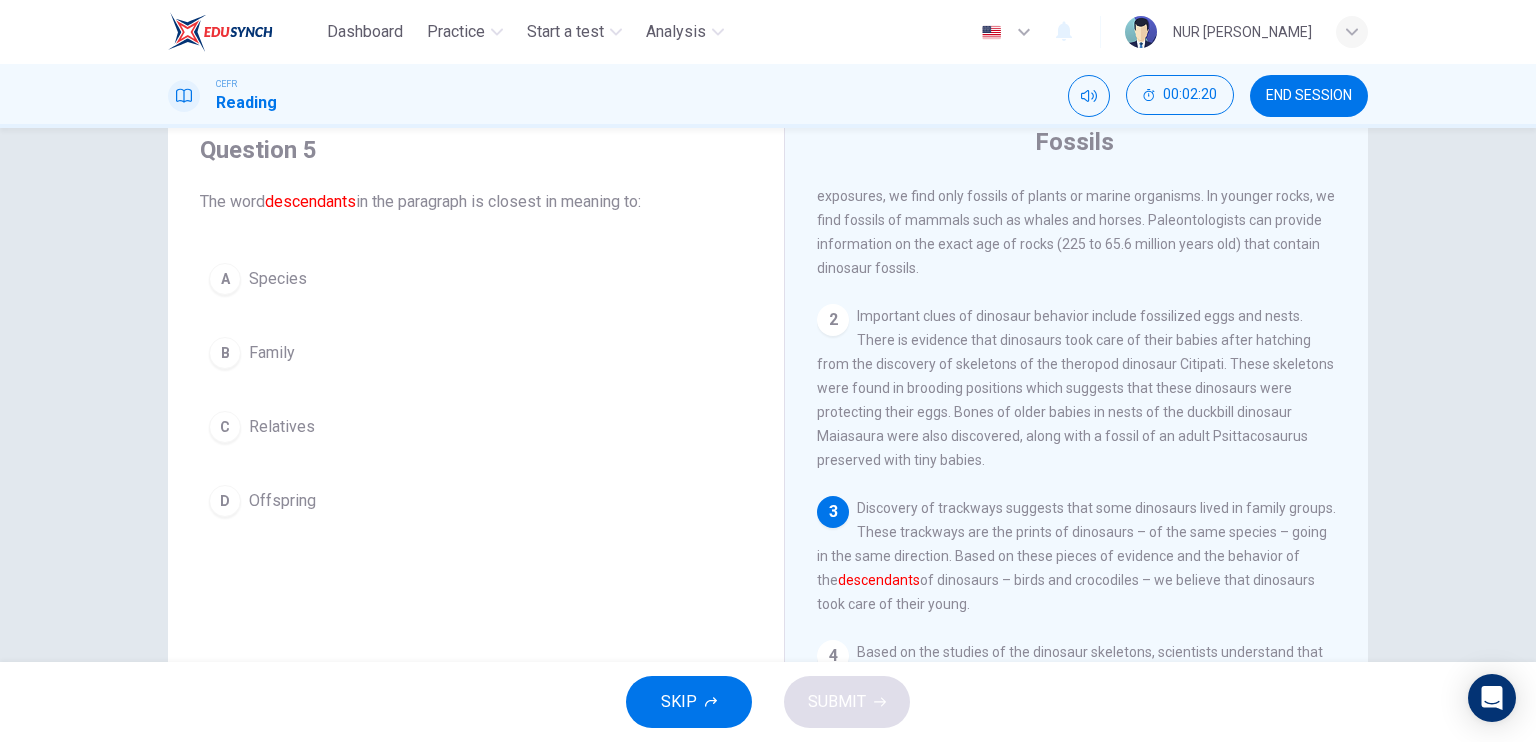 click on "D Offspring" at bounding box center (476, 501) 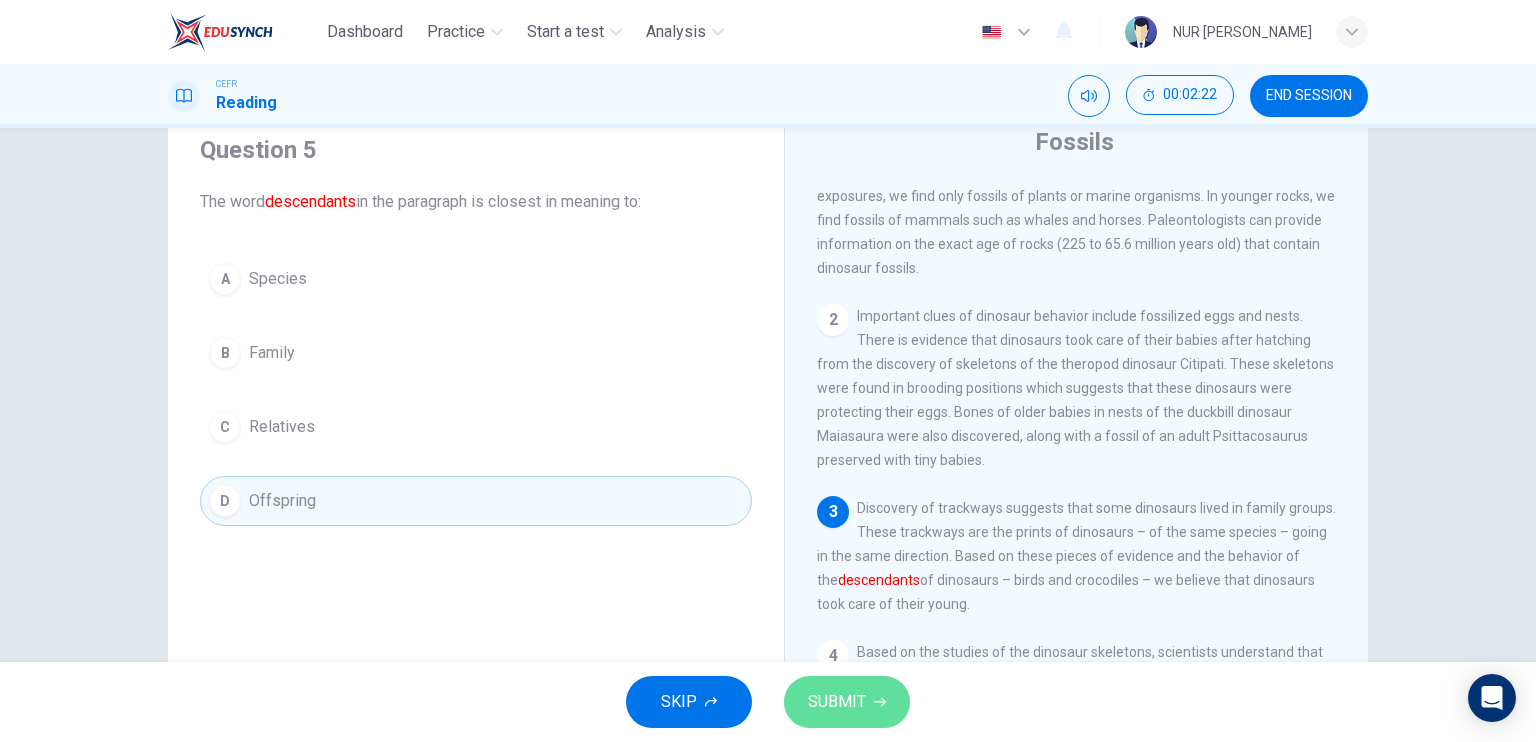 click on "SUBMIT" at bounding box center [837, 702] 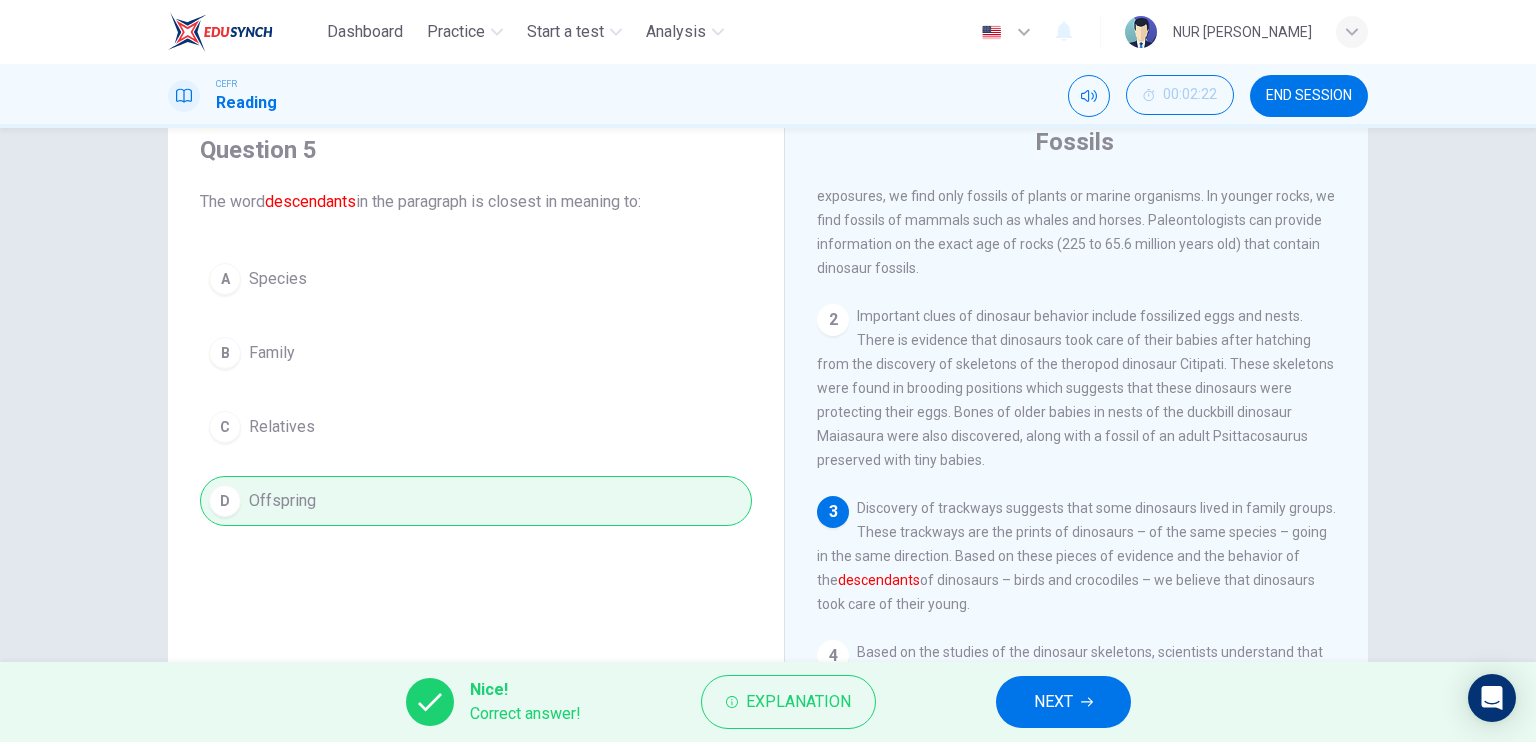 click on "NEXT" at bounding box center (1053, 702) 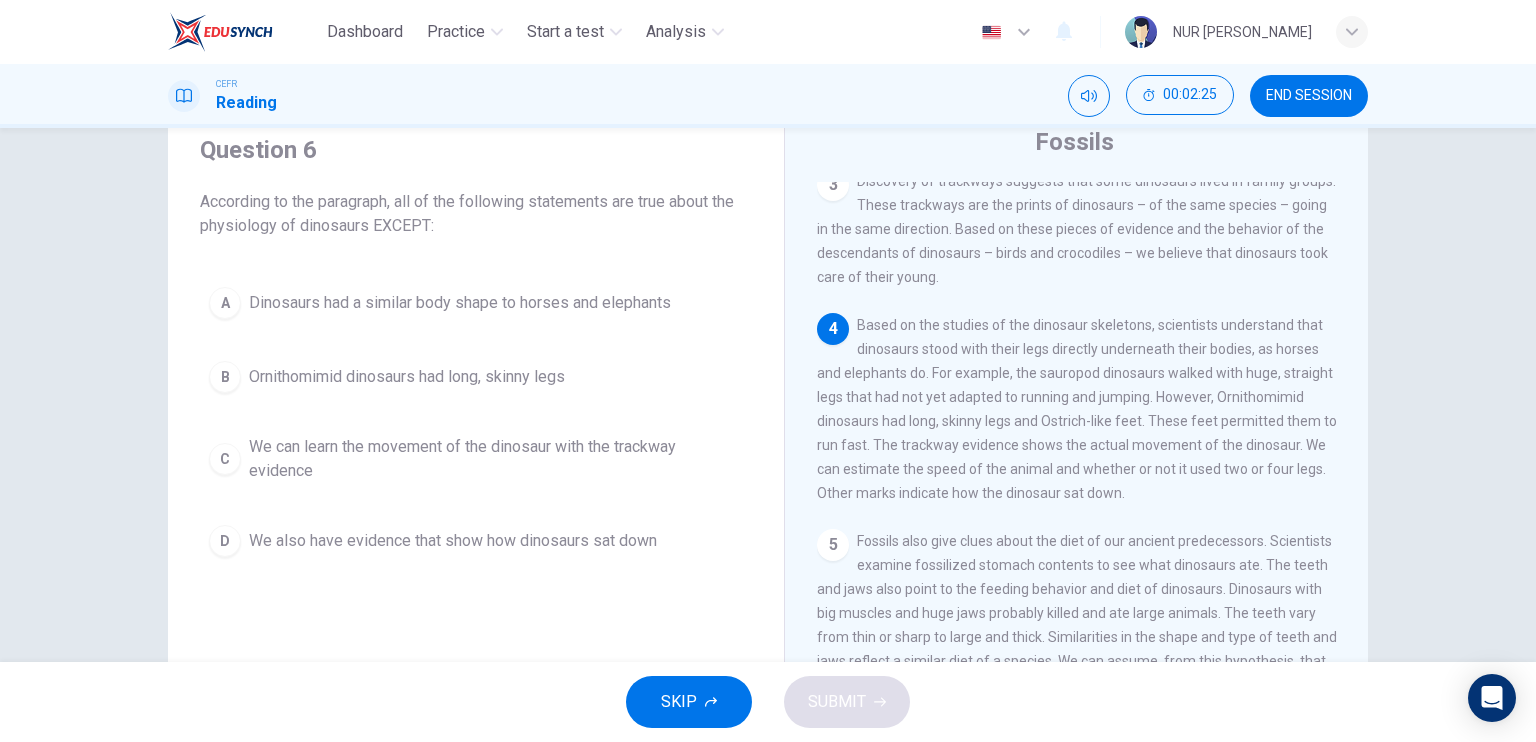 scroll, scrollTop: 403, scrollLeft: 0, axis: vertical 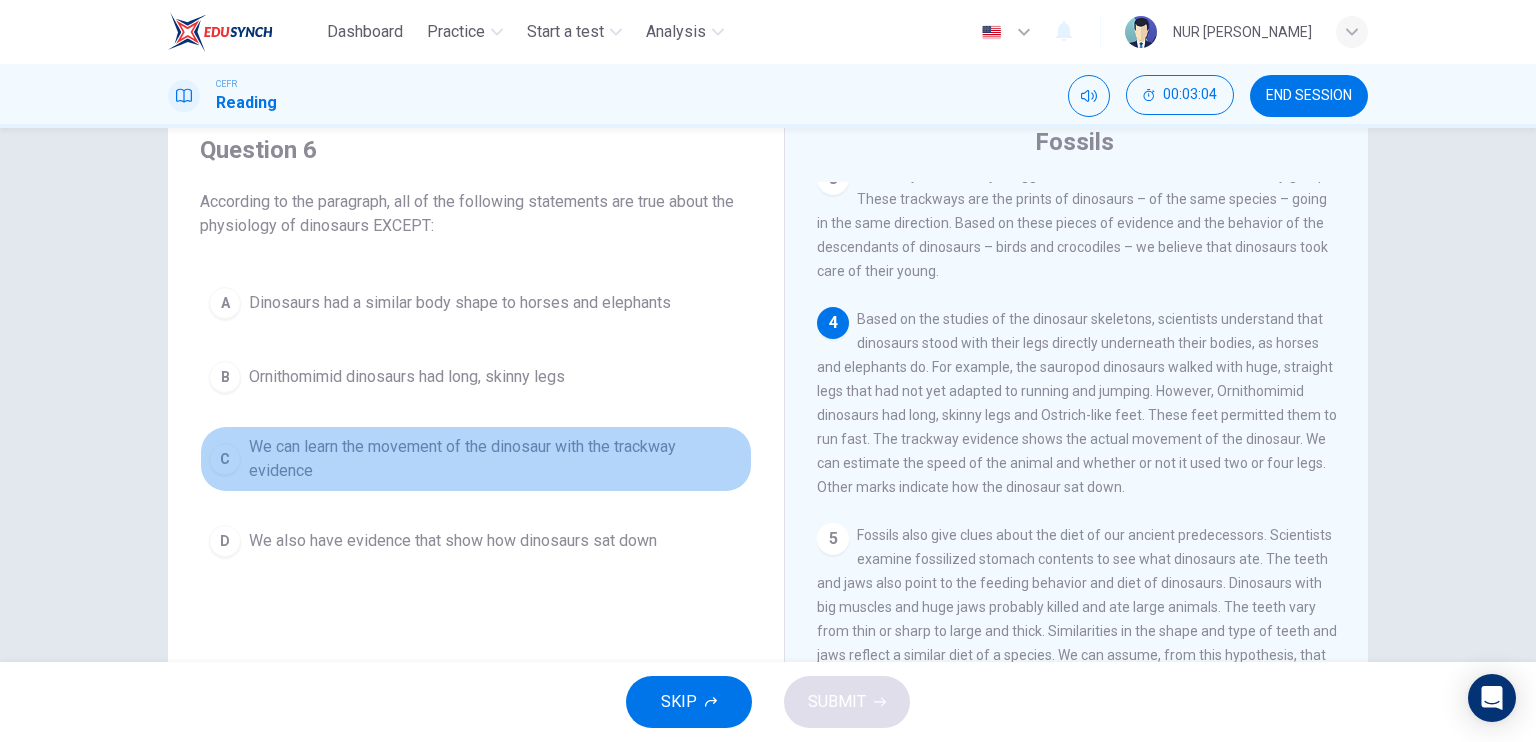 click on "We can learn the movement of the dinosaur with the trackway evidence" at bounding box center (496, 459) 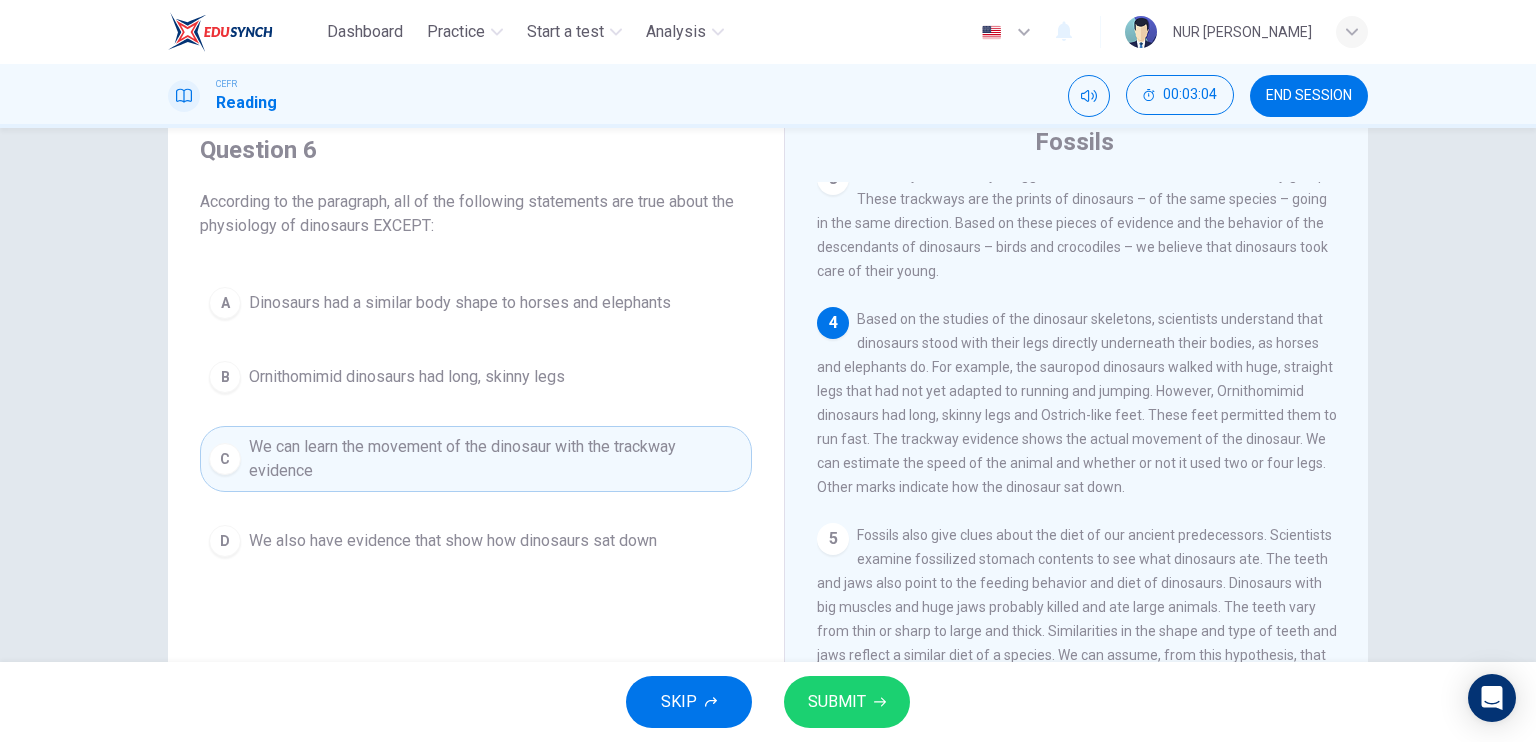 click on "SUBMIT" at bounding box center [837, 702] 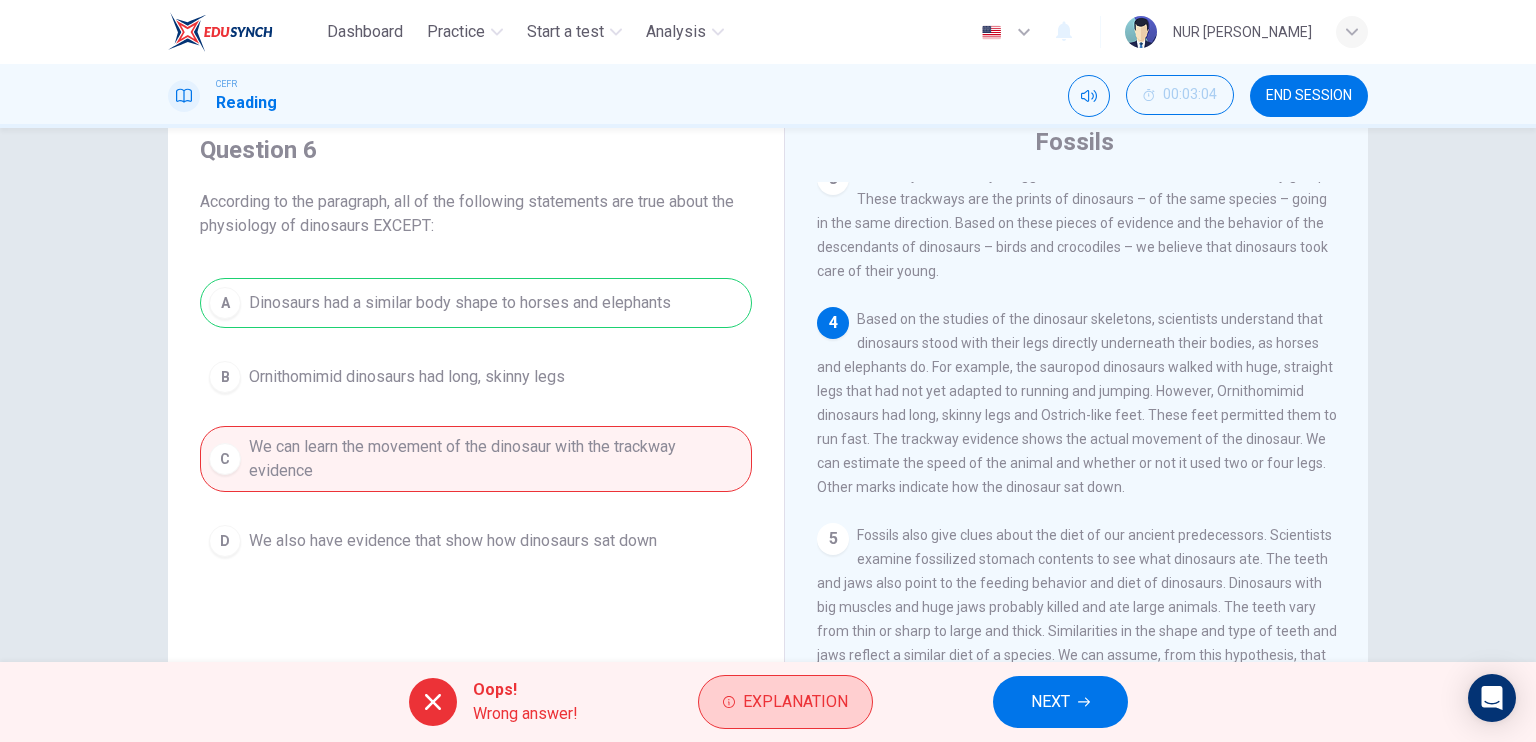 click on "Explanation" at bounding box center (795, 702) 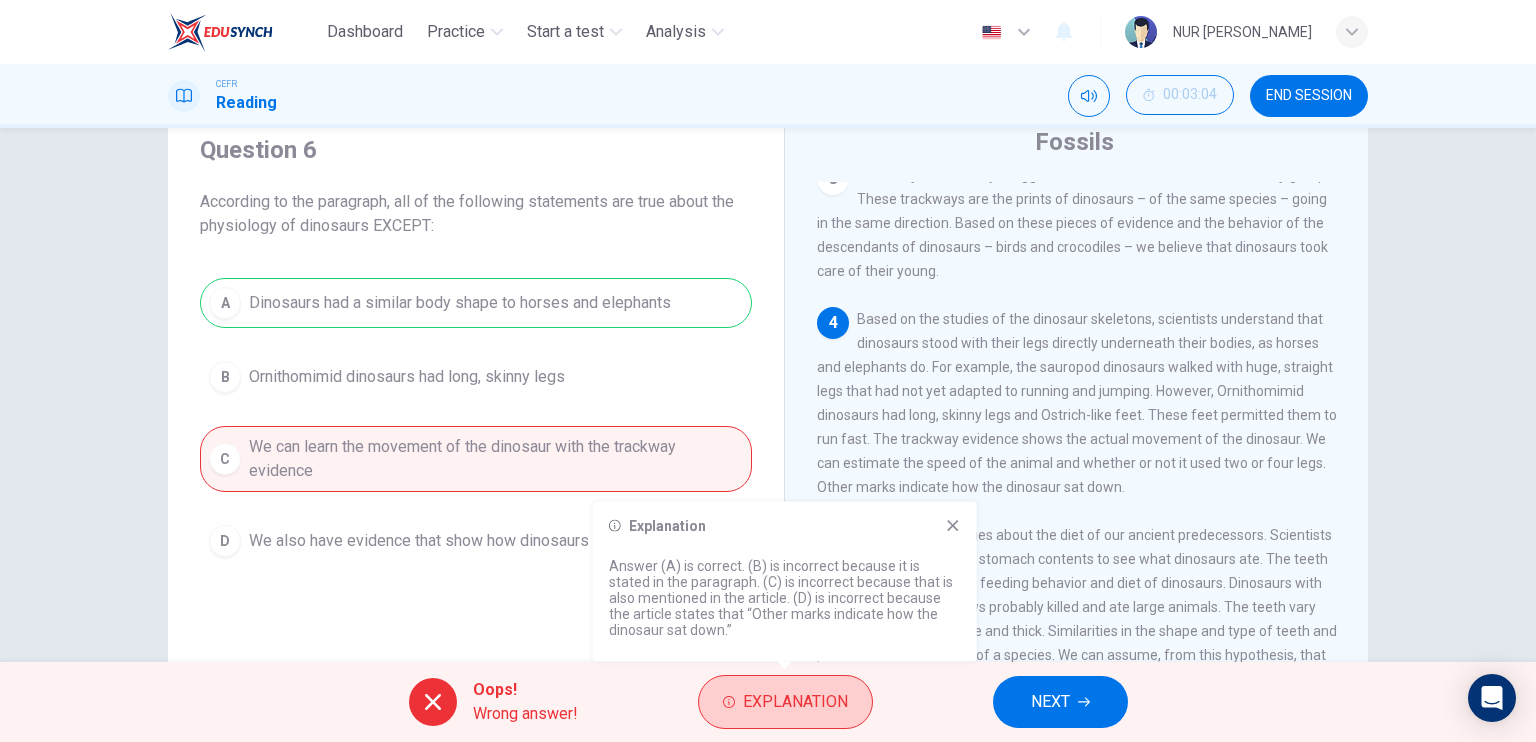 click on "Explanation" at bounding box center (795, 702) 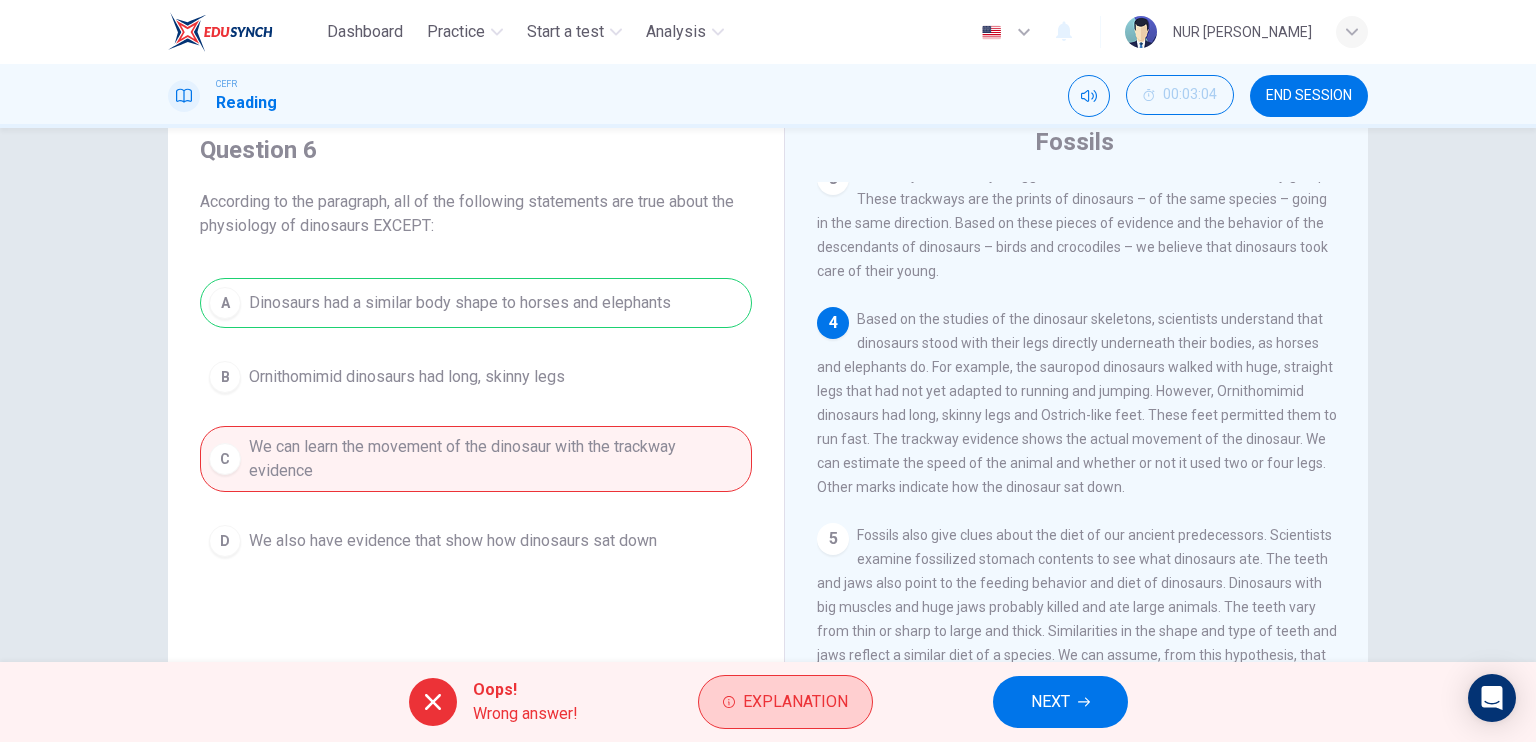 click on "Explanation" at bounding box center (795, 702) 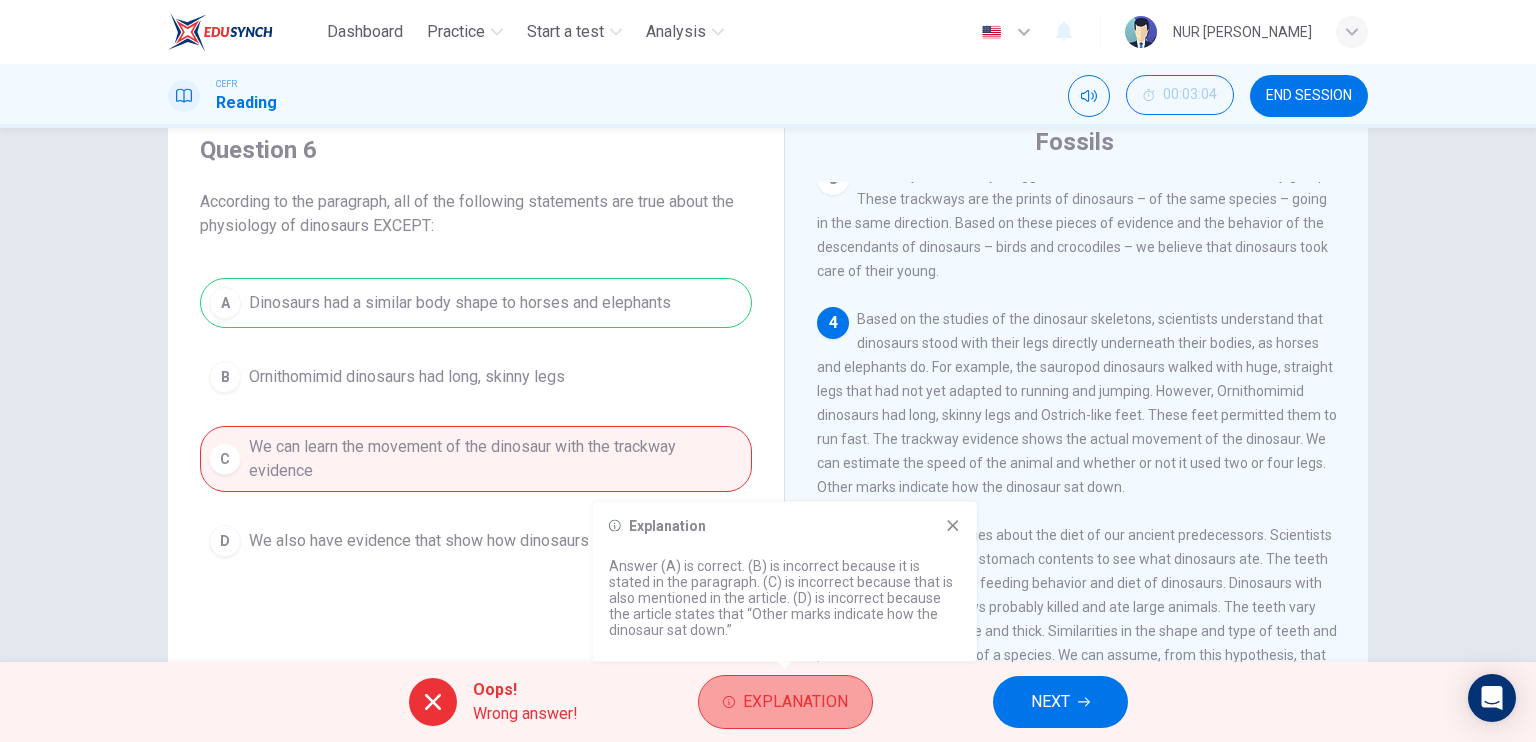 click on "Explanation" at bounding box center [795, 702] 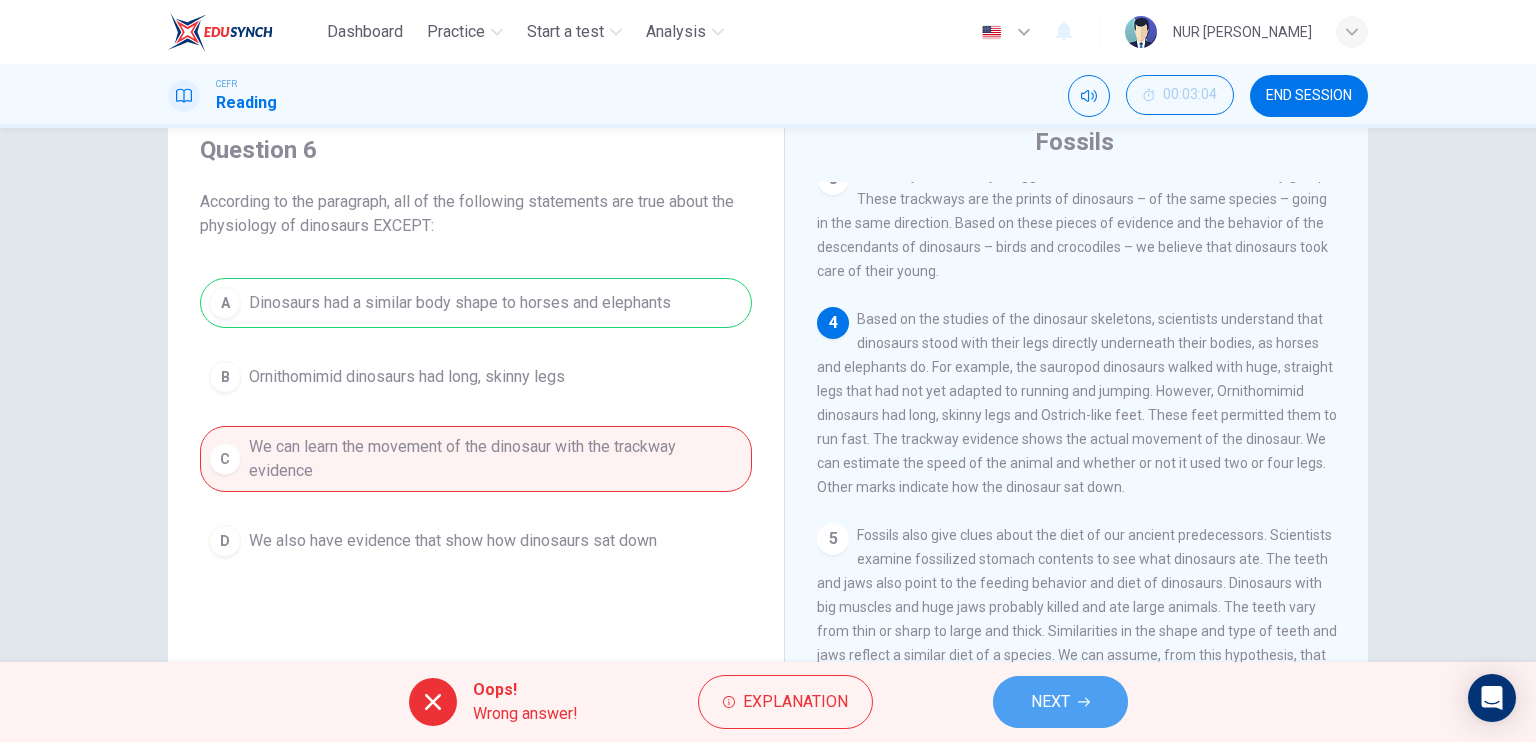 click on "NEXT" at bounding box center (1060, 702) 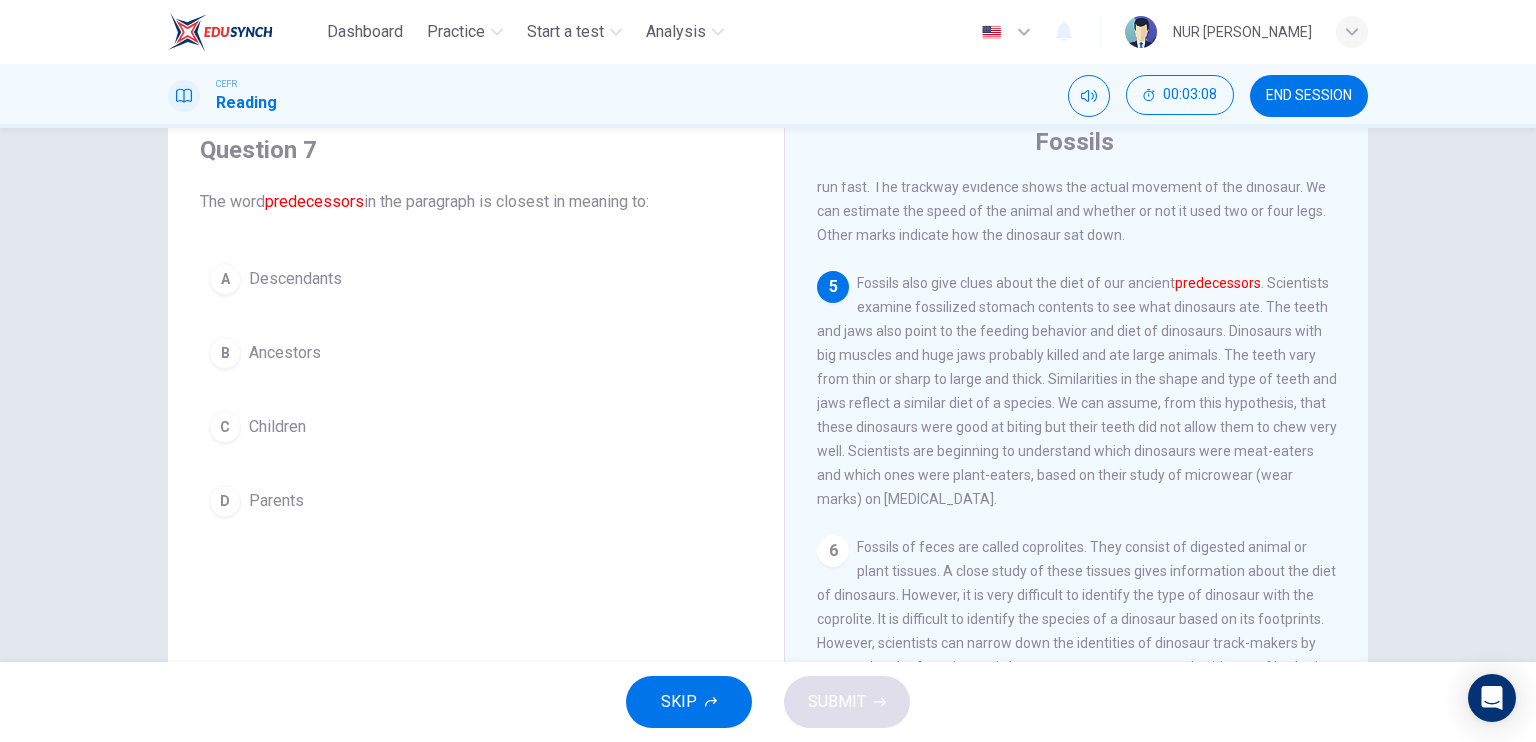 scroll, scrollTop: 663, scrollLeft: 0, axis: vertical 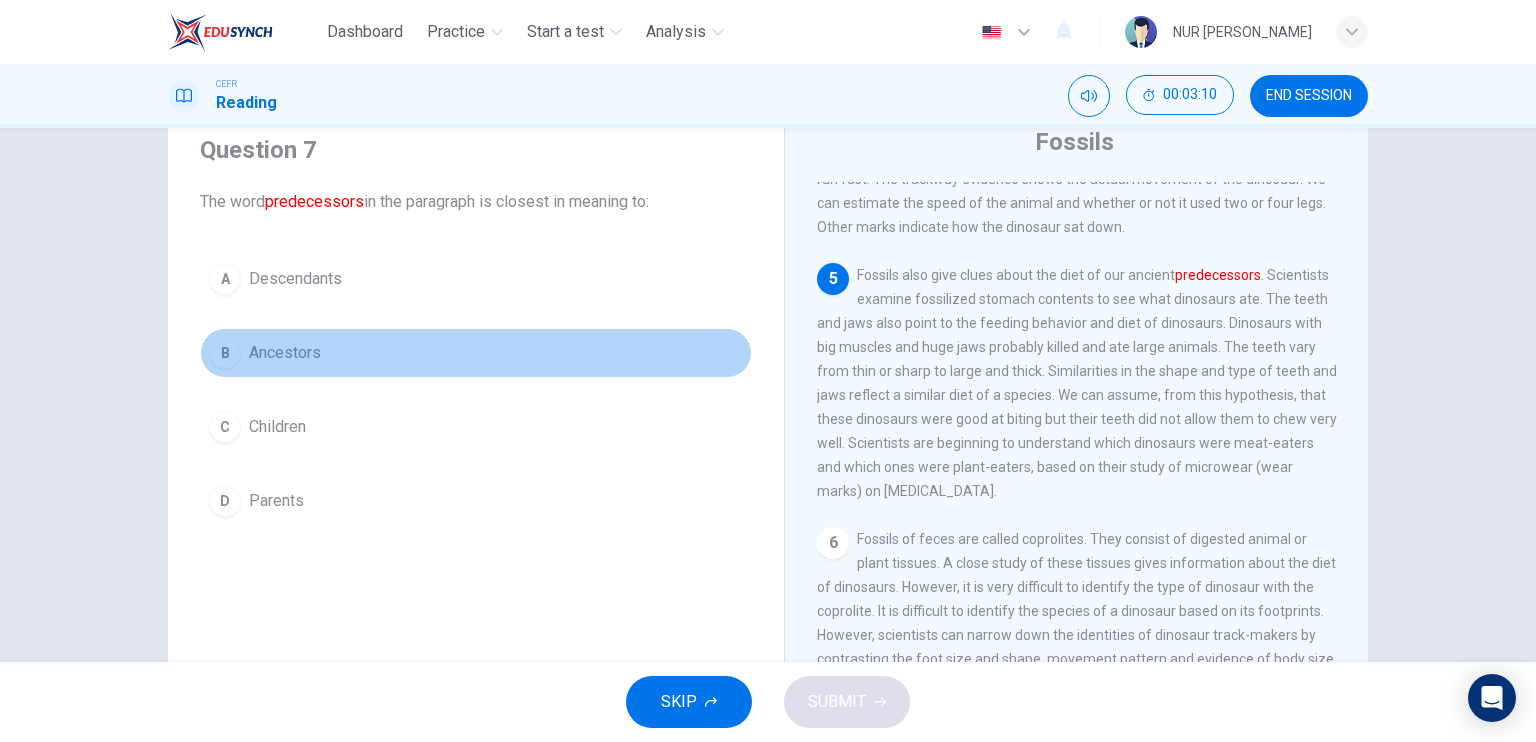 click on "Ancestors" at bounding box center (285, 353) 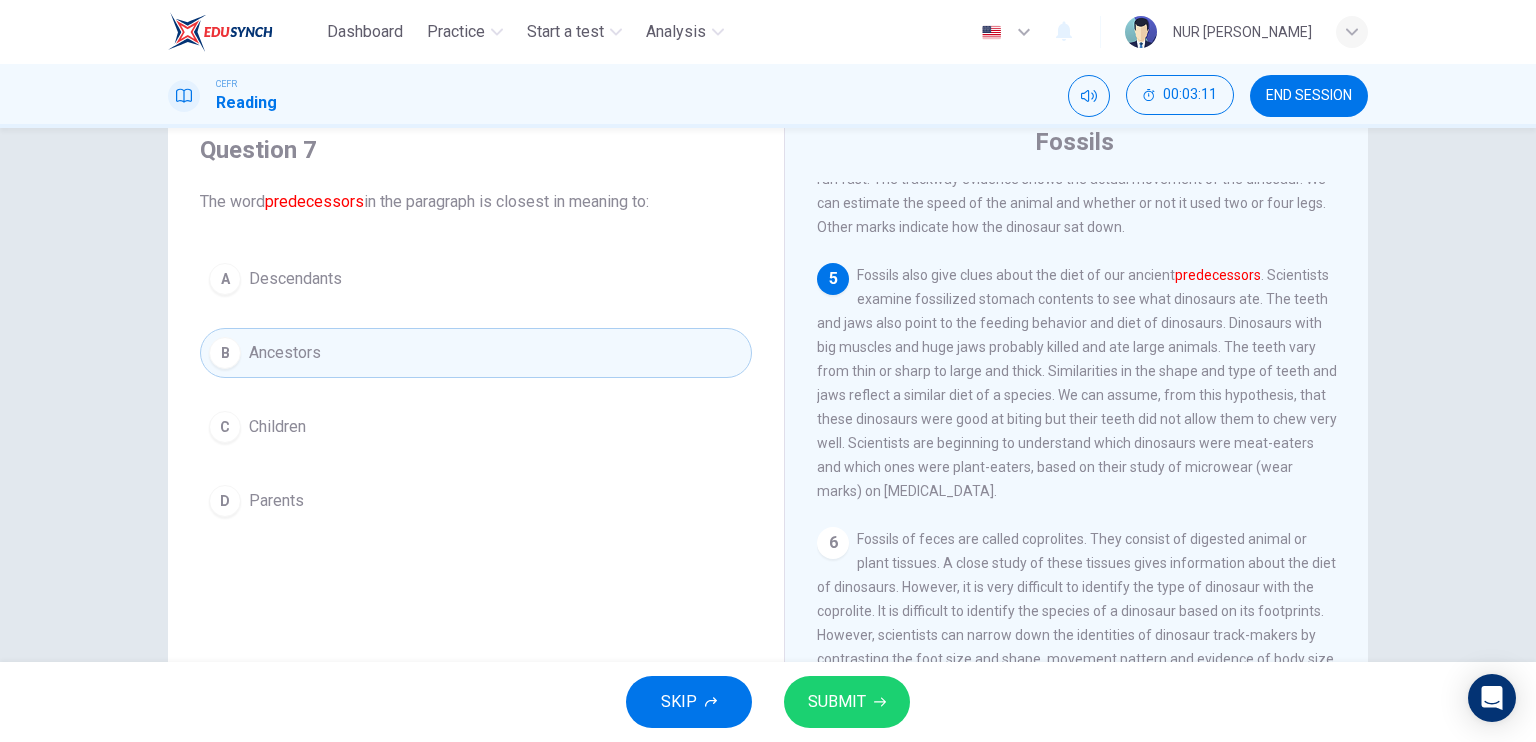 click on "SUBMIT" at bounding box center [837, 702] 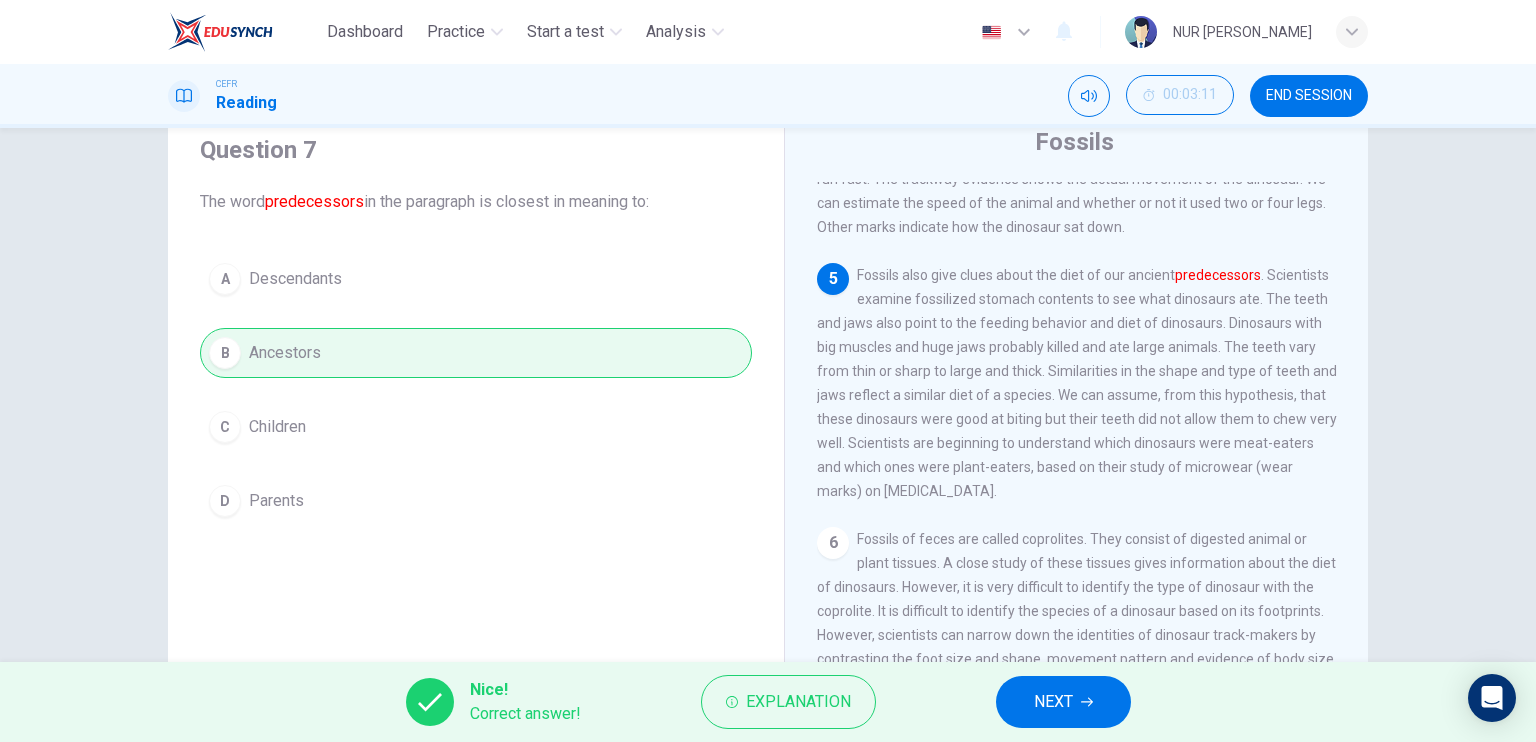 click on "NEXT" at bounding box center (1053, 702) 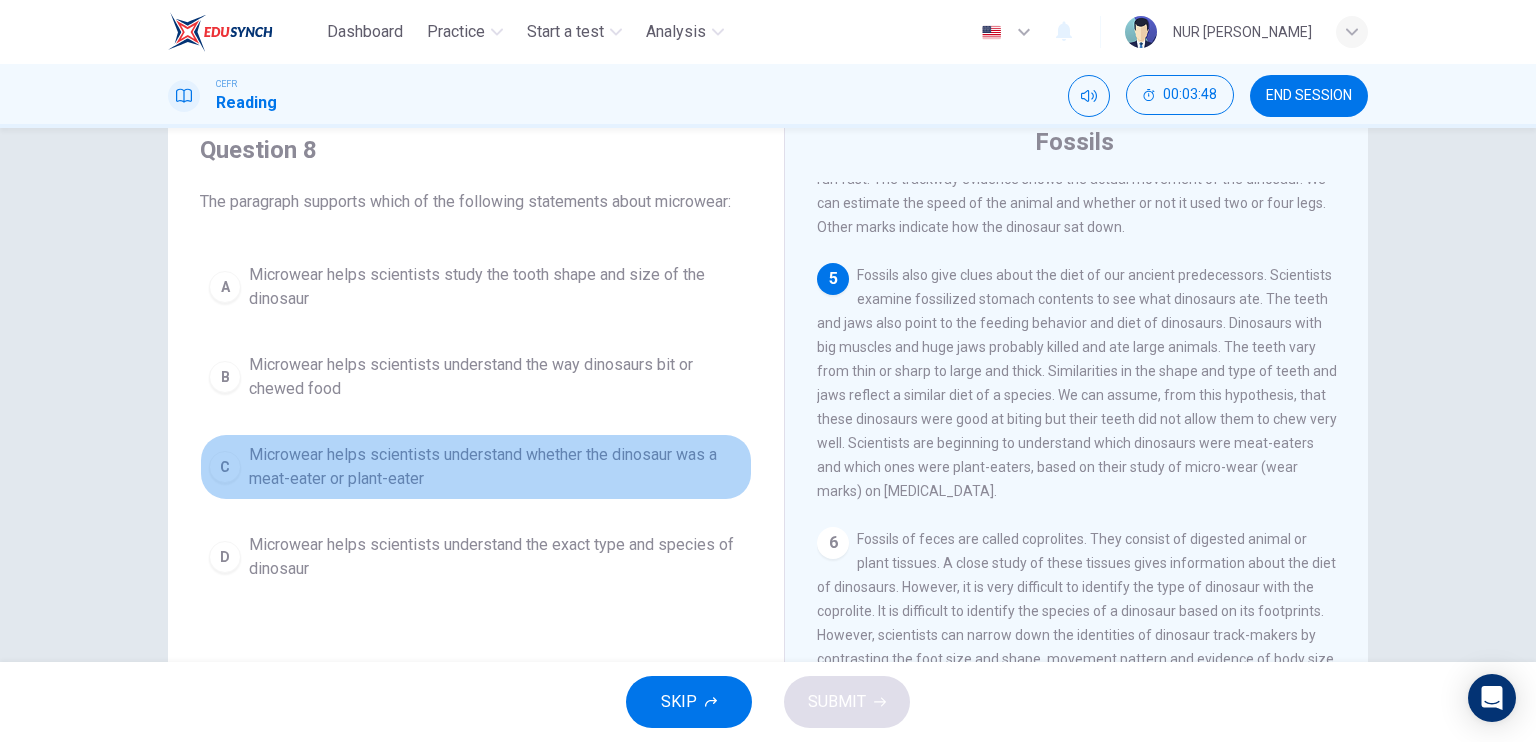 click on "Microwear helps scientists understand whether the dinosaur was a meat-eater or plant-eater" at bounding box center [496, 467] 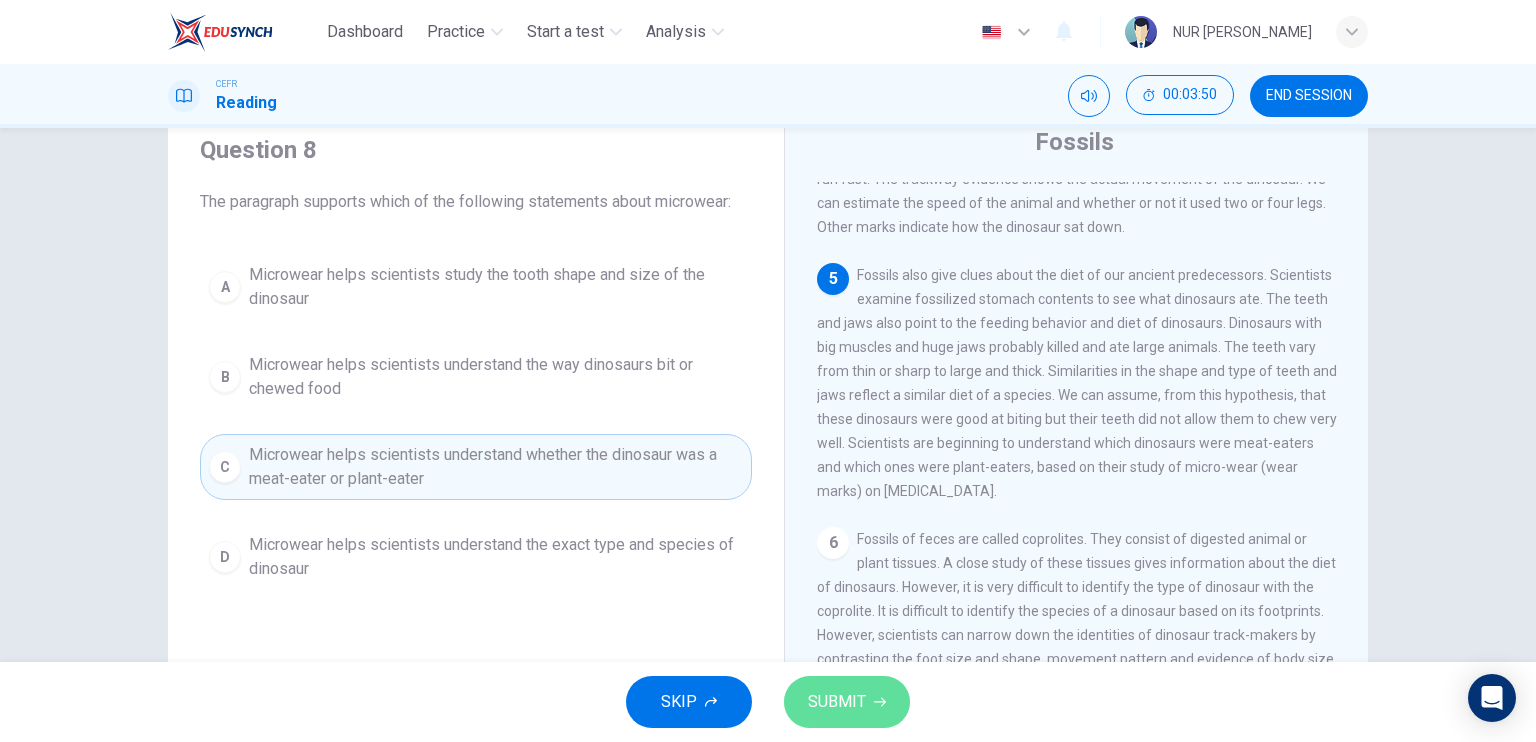 click on "SUBMIT" at bounding box center (847, 702) 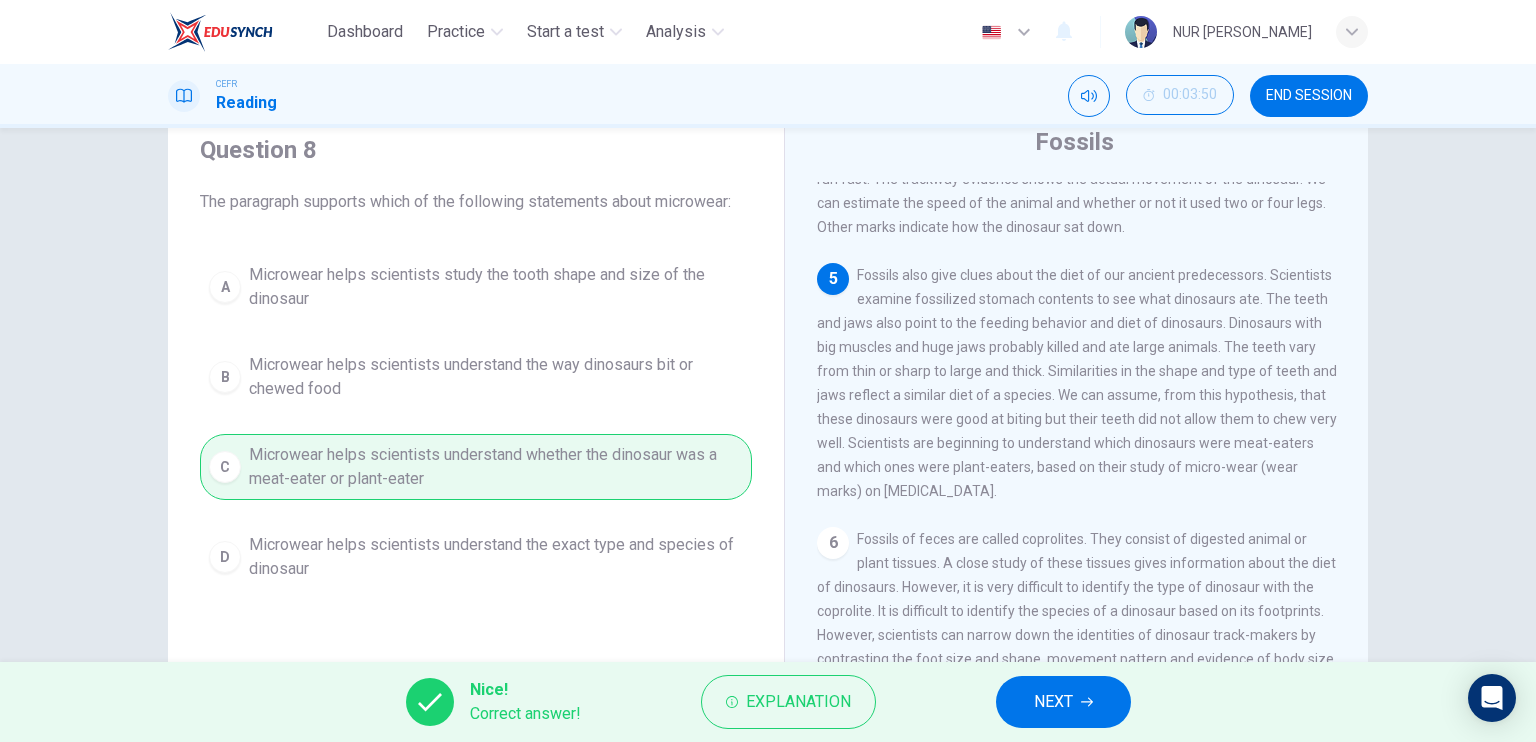 click on "NEXT" at bounding box center (1063, 702) 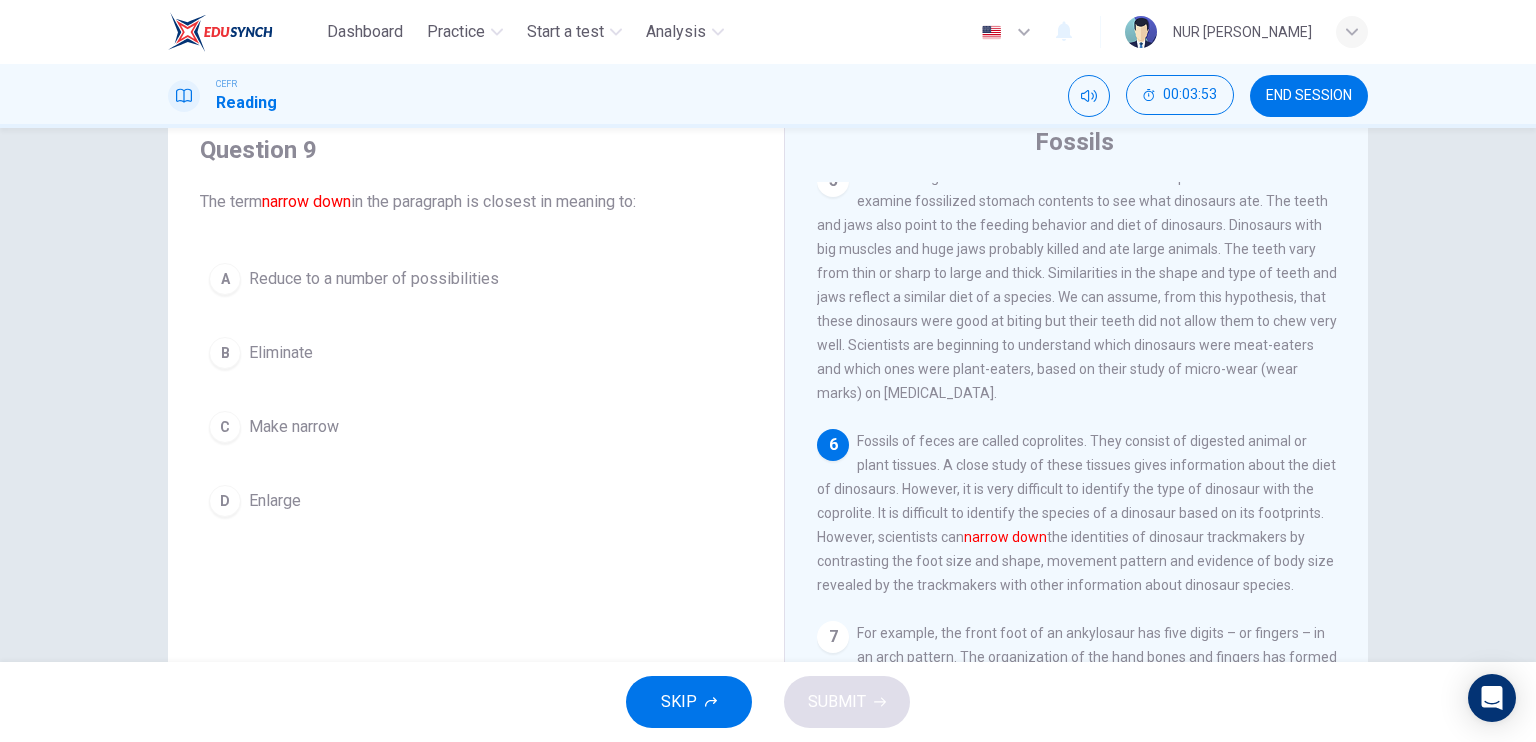 scroll, scrollTop: 825, scrollLeft: 0, axis: vertical 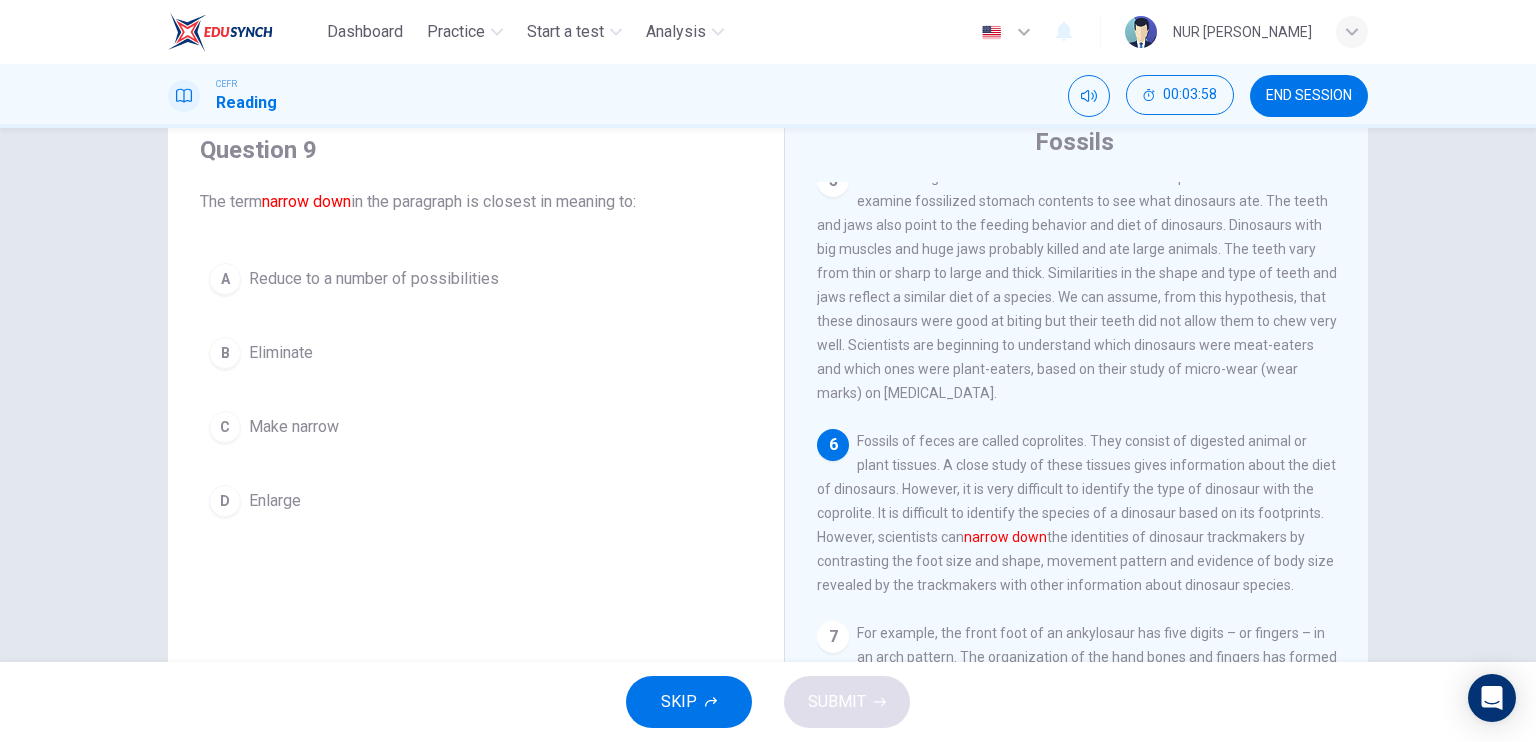 click on "Reduce to a number of possibilities" at bounding box center [374, 279] 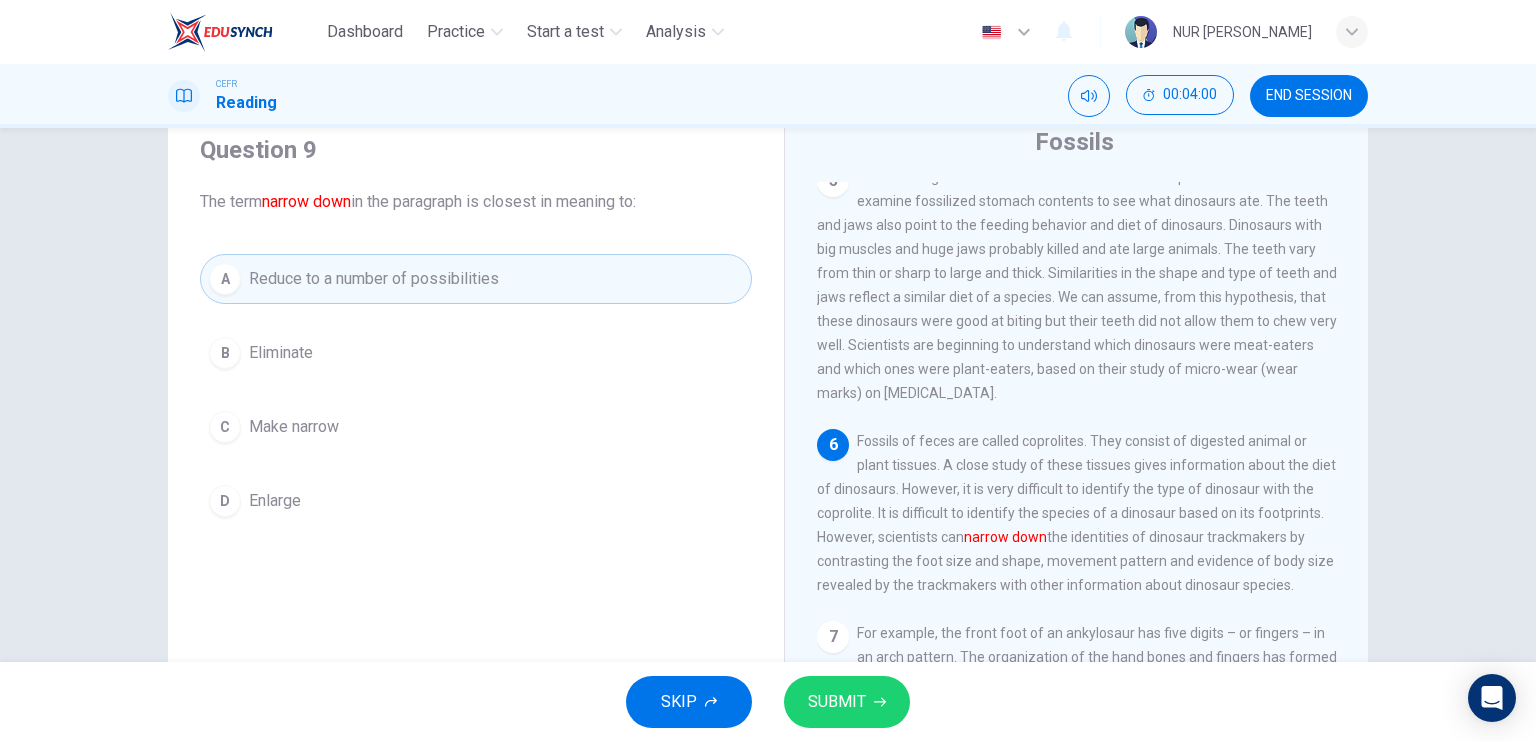 click on "SUBMIT" at bounding box center [847, 702] 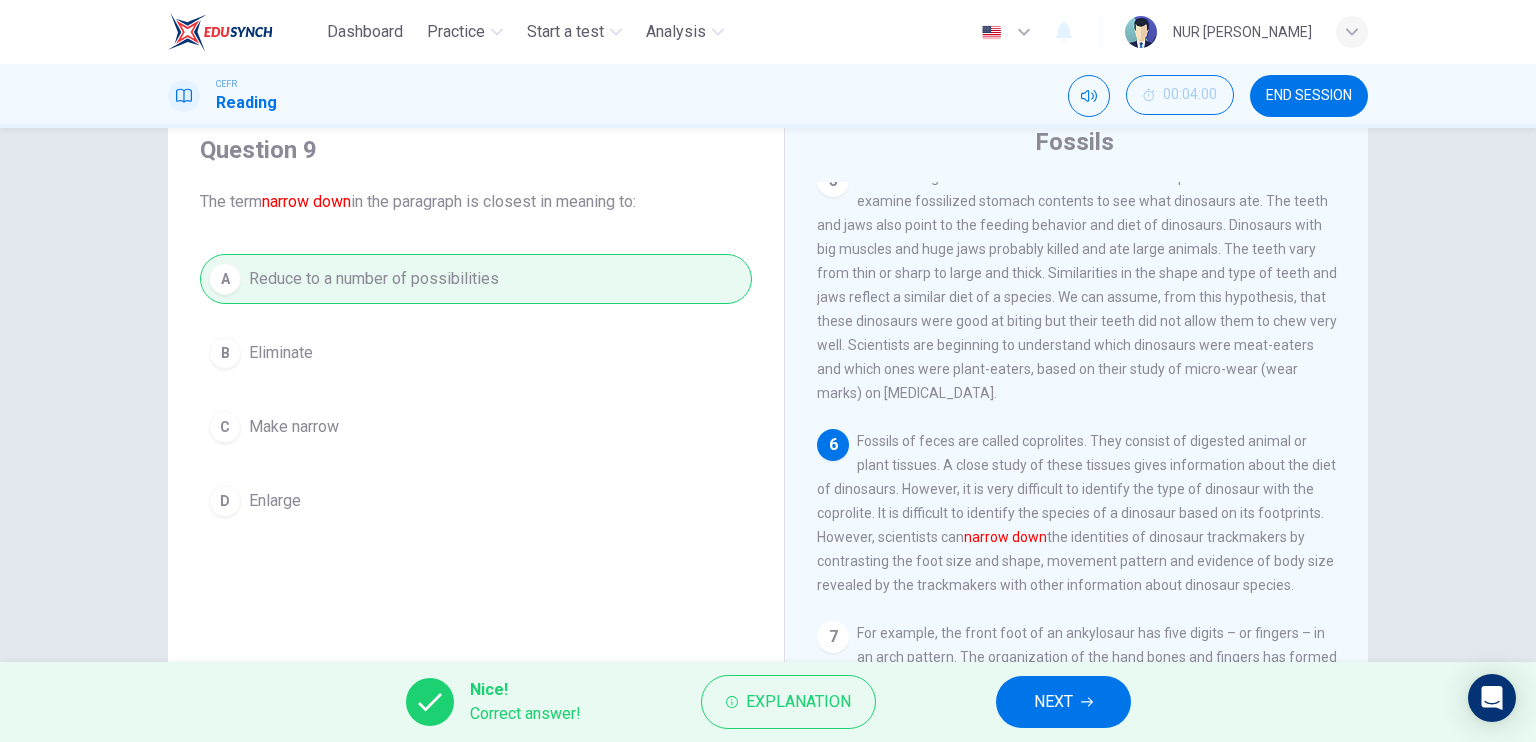 click 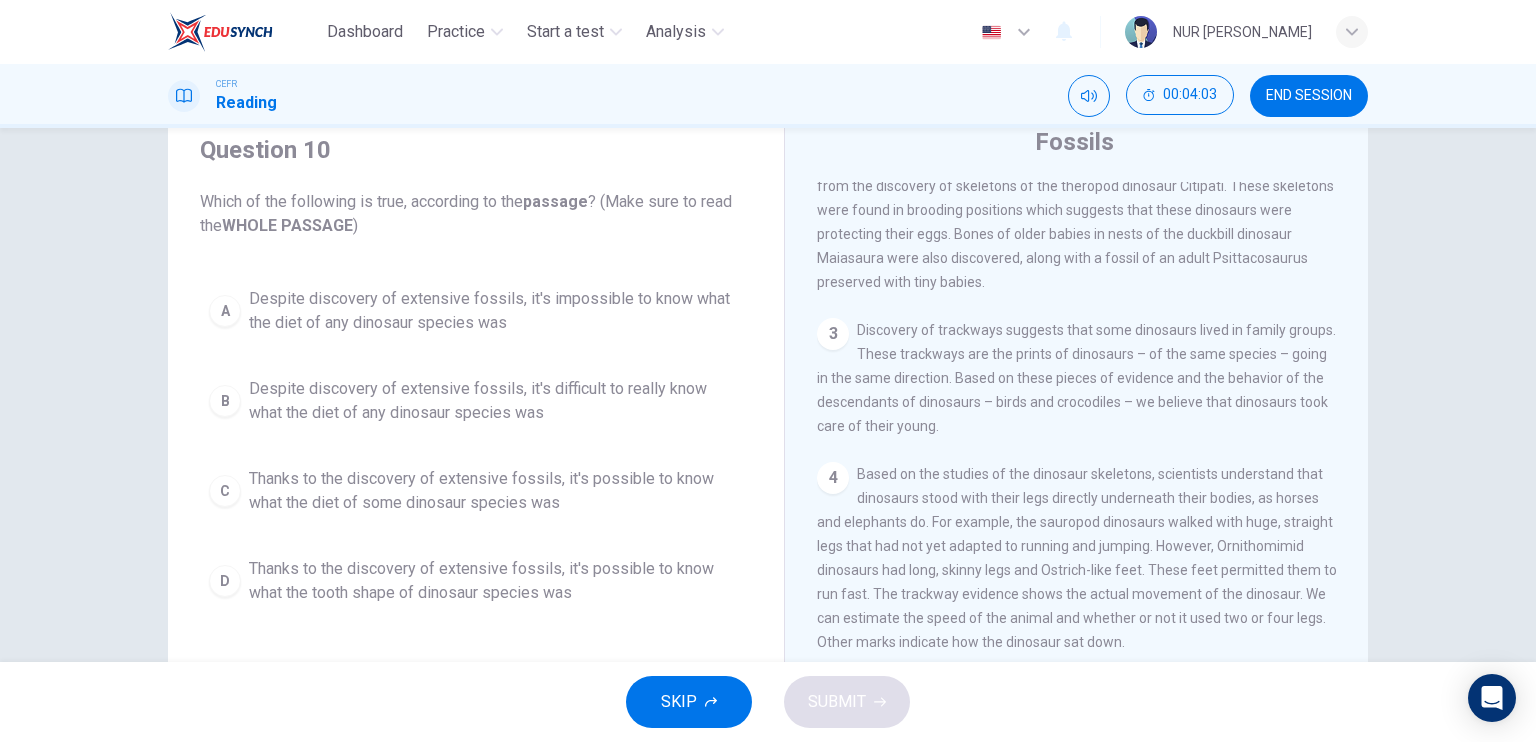 scroll, scrollTop: 0, scrollLeft: 0, axis: both 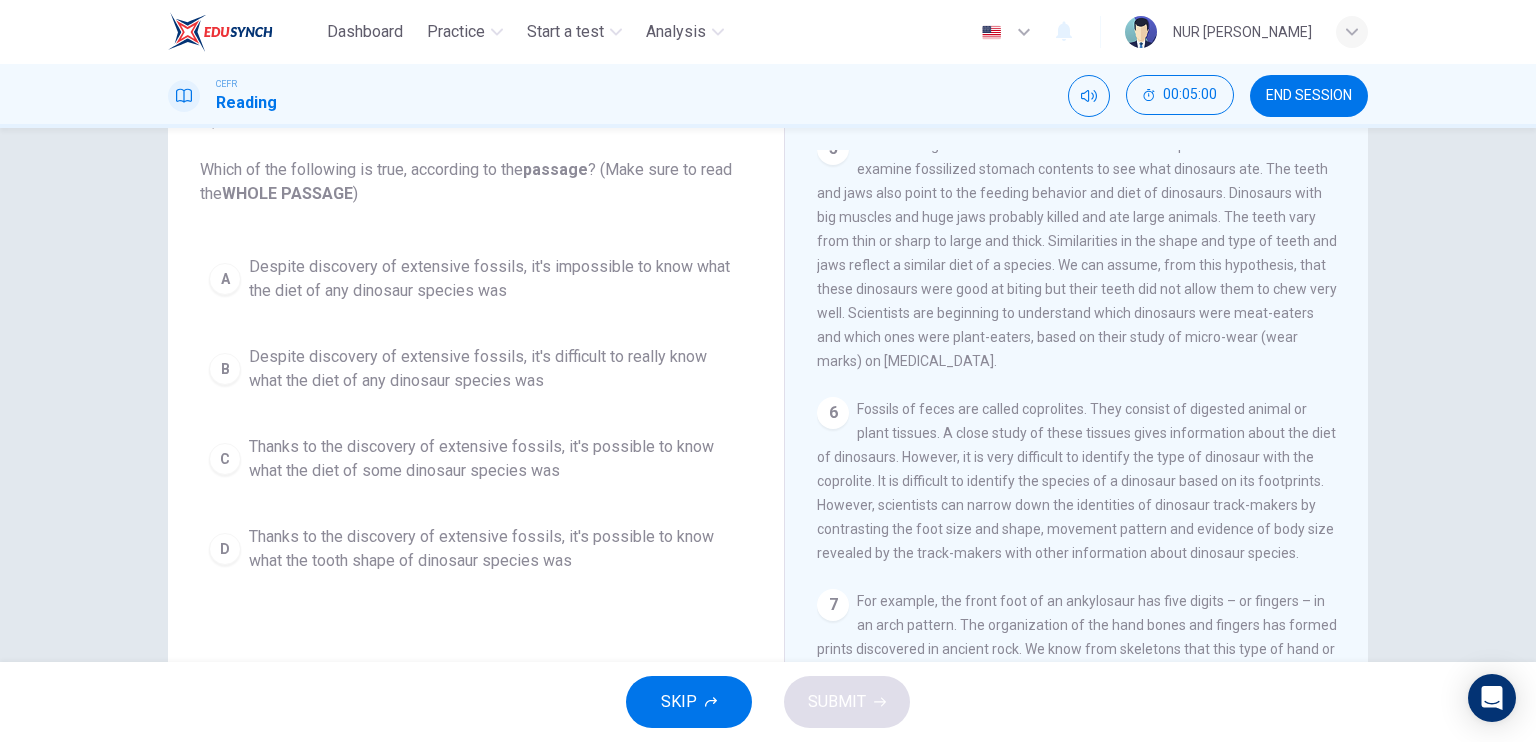 click on "C Thanks to the discovery of extensive fossils, it's possible to know what the diet of some dinosaur species was" at bounding box center (476, 459) 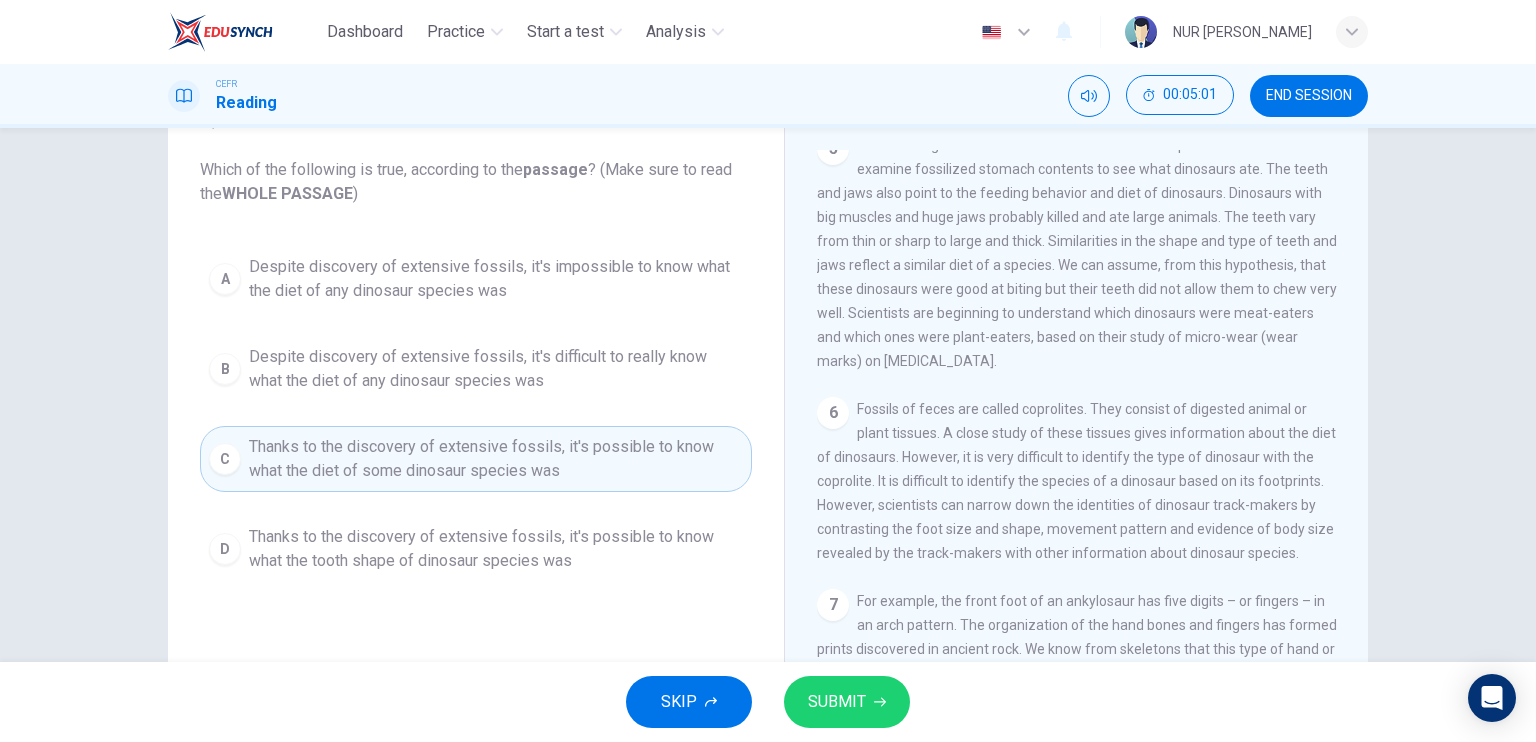 click on "SUBMIT" at bounding box center [837, 702] 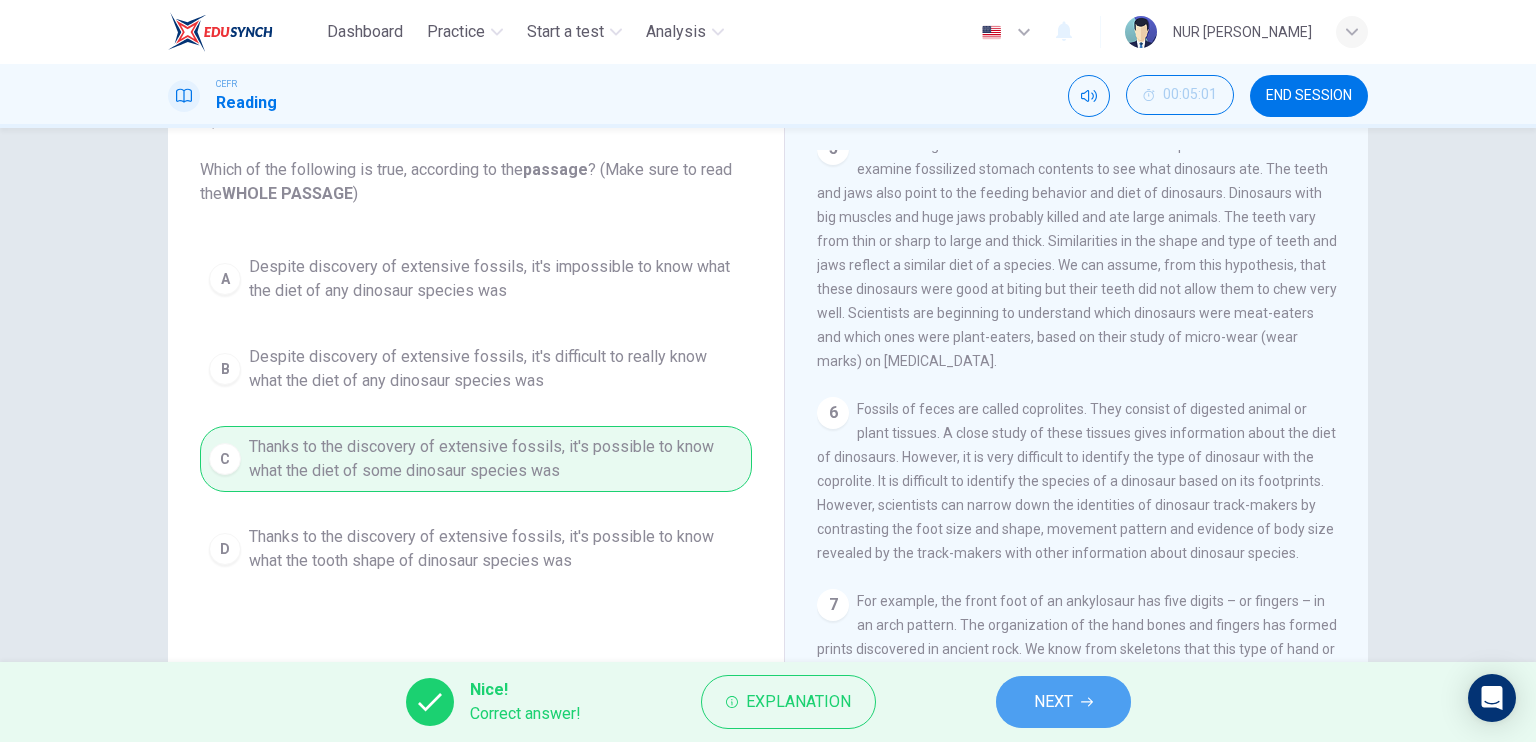 click on "NEXT" at bounding box center (1063, 702) 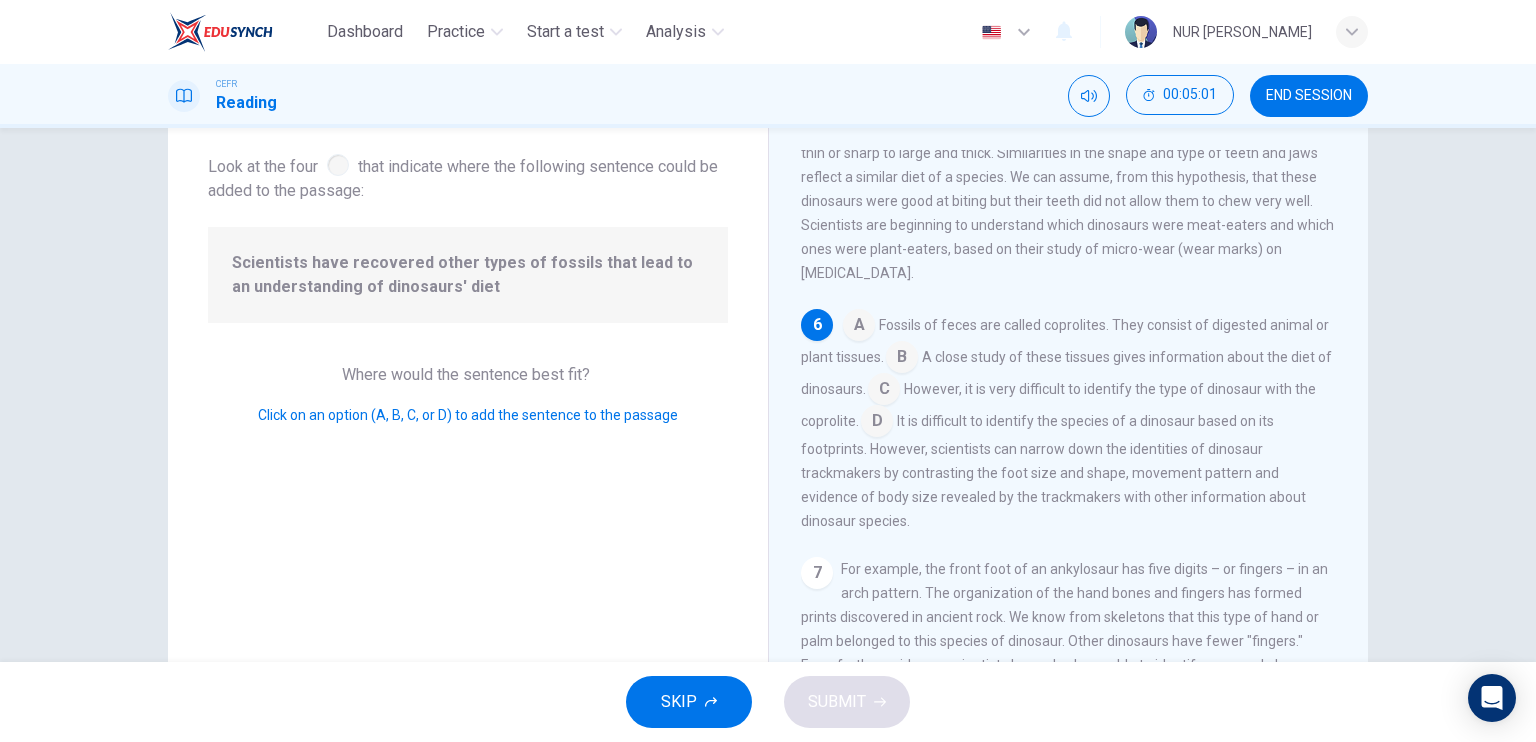 scroll, scrollTop: 858, scrollLeft: 0, axis: vertical 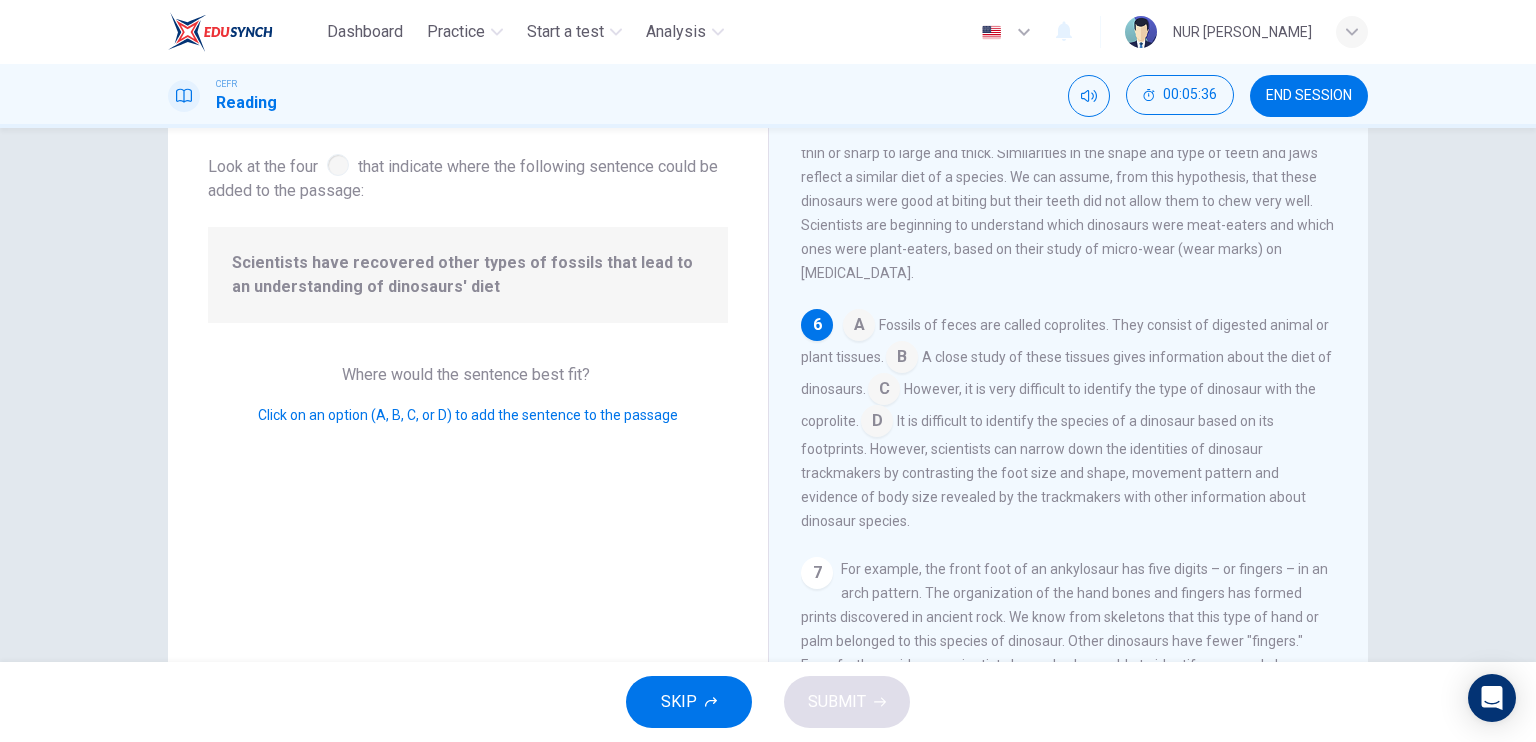 click at bounding box center (902, 359) 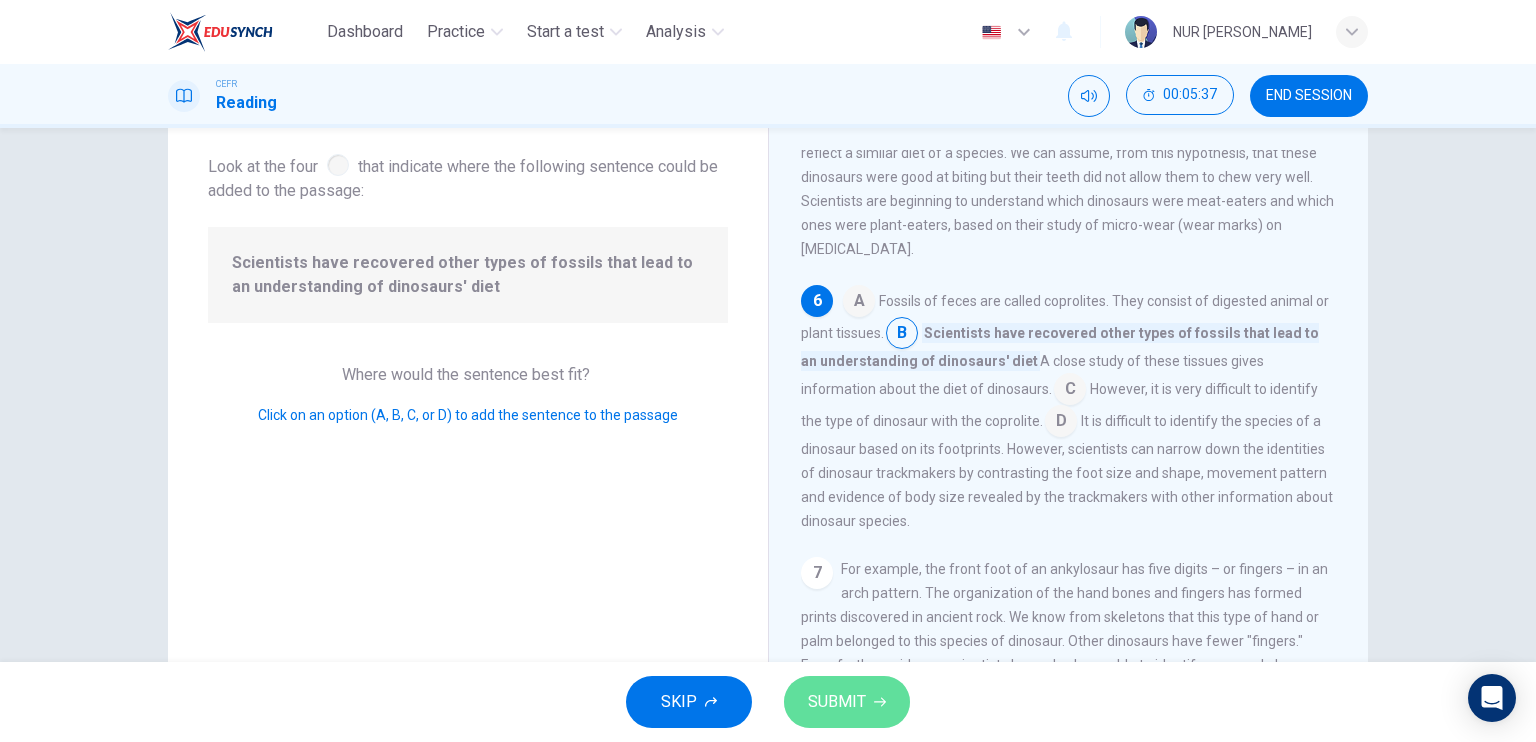 click on "SUBMIT" at bounding box center (837, 702) 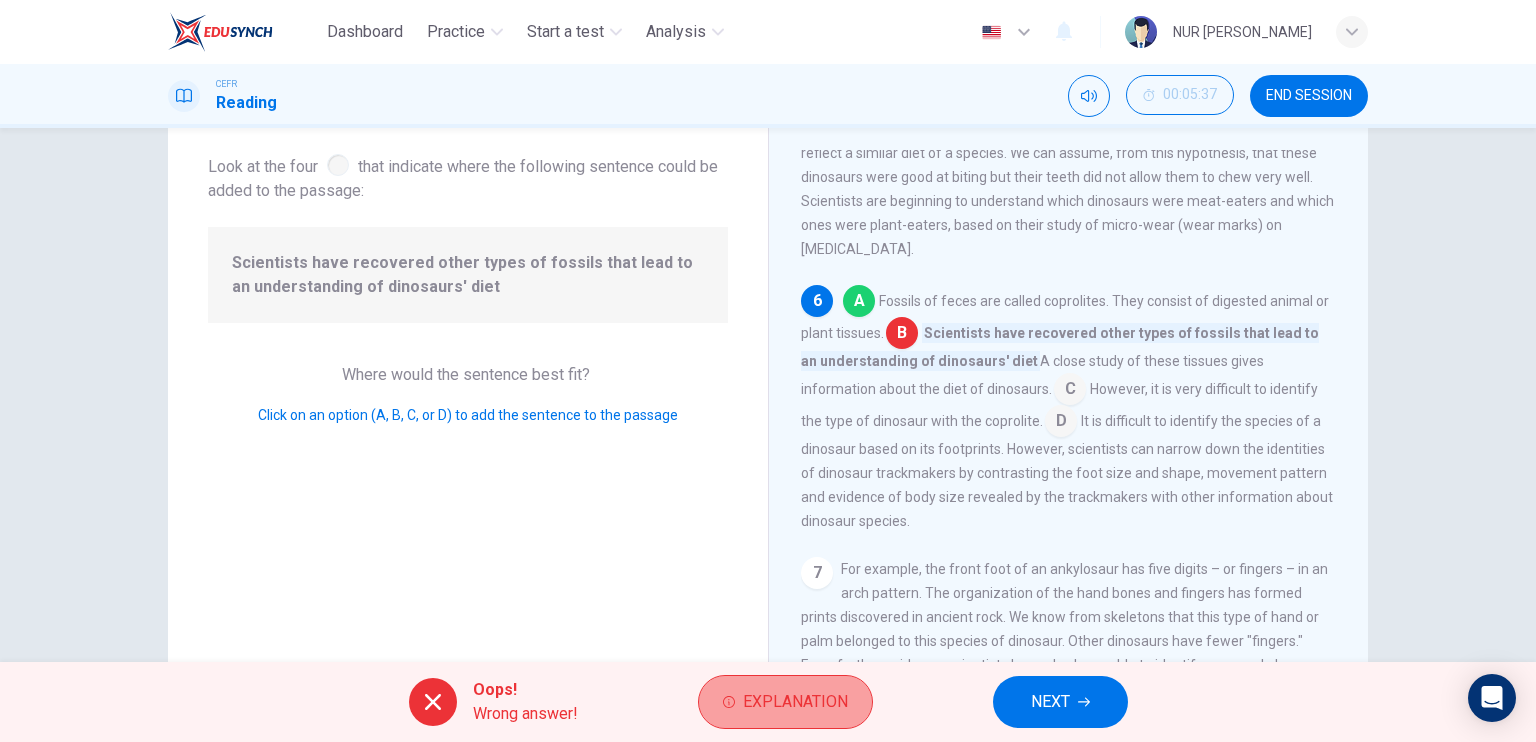 click on "Explanation" at bounding box center (795, 702) 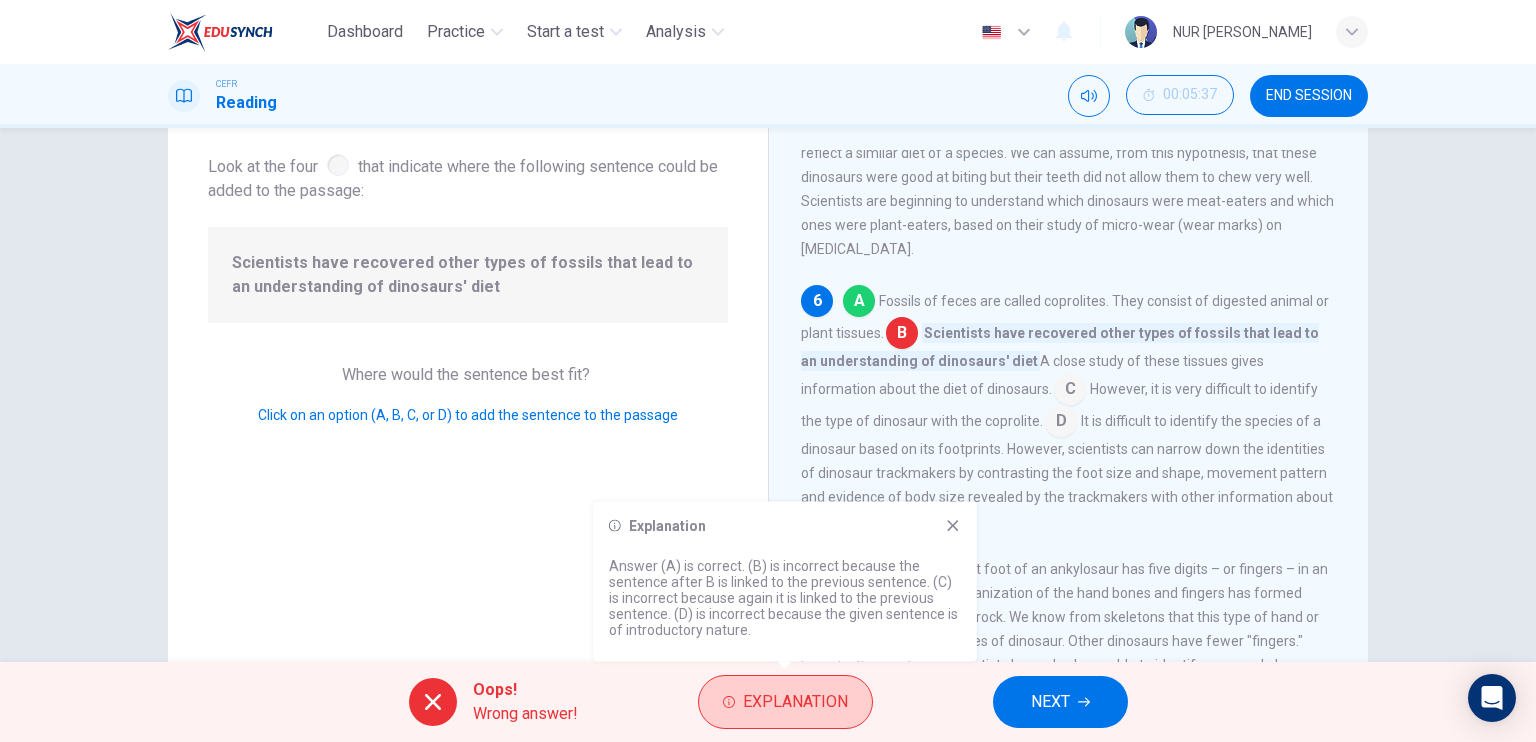 click on "Explanation" at bounding box center (795, 702) 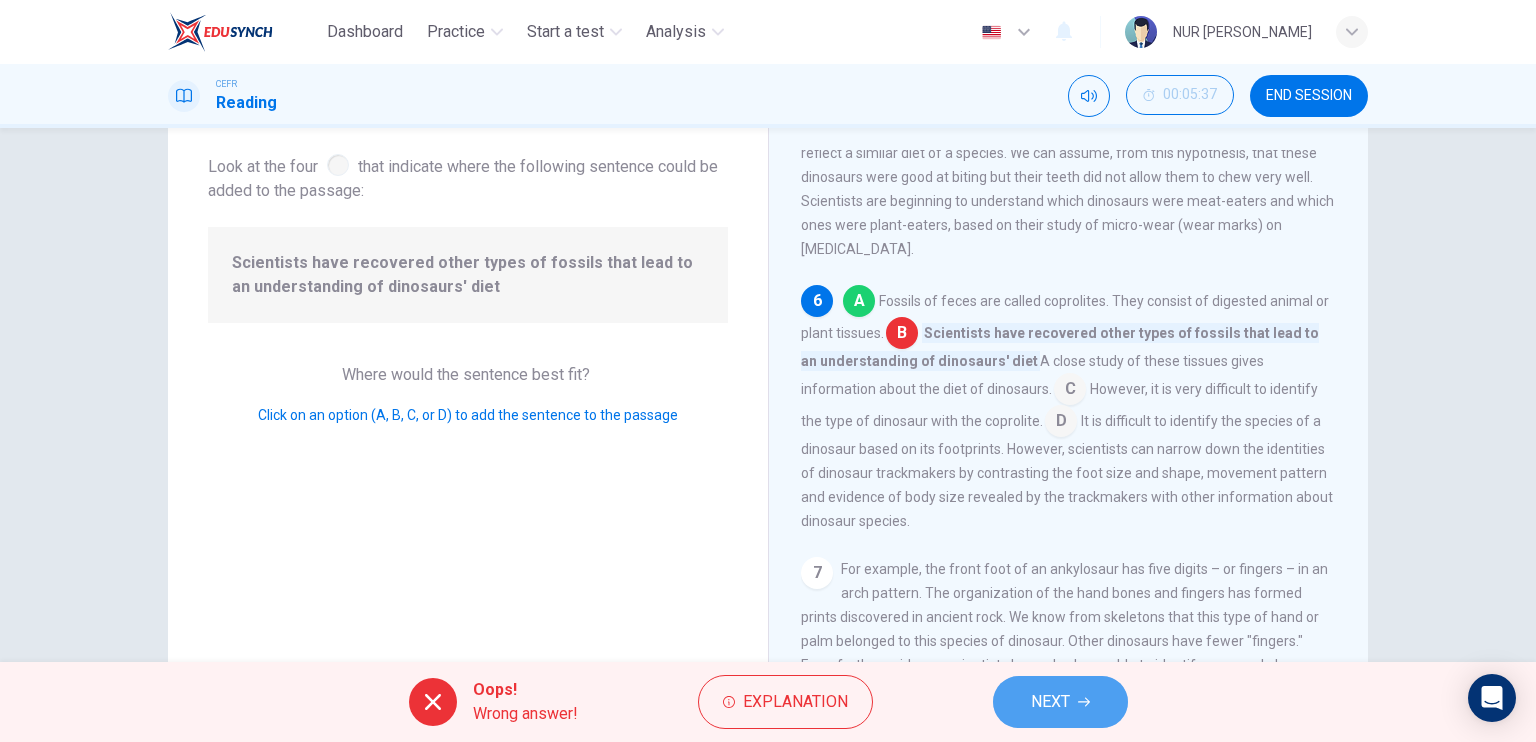 click on "NEXT" at bounding box center (1060, 702) 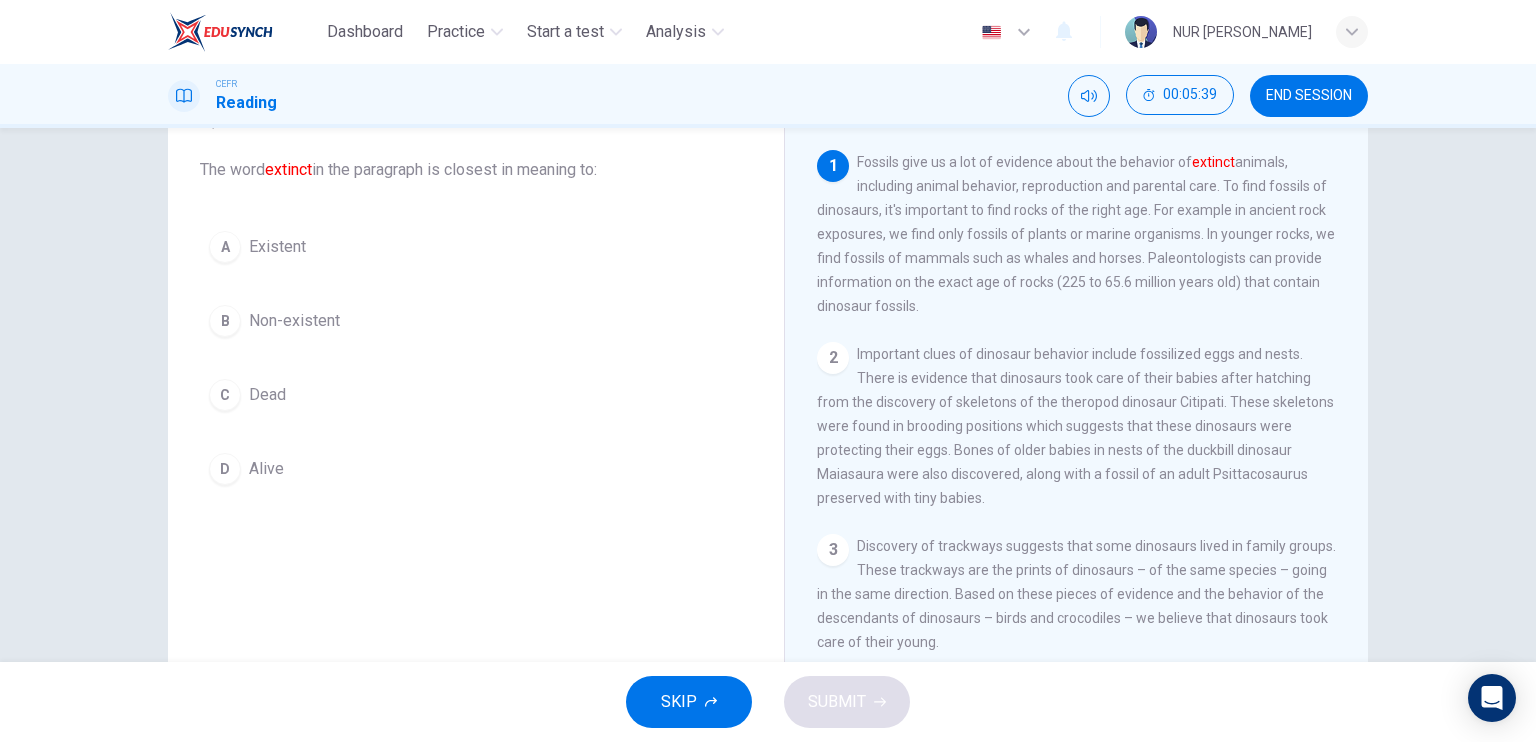 click on "Dead" at bounding box center (267, 395) 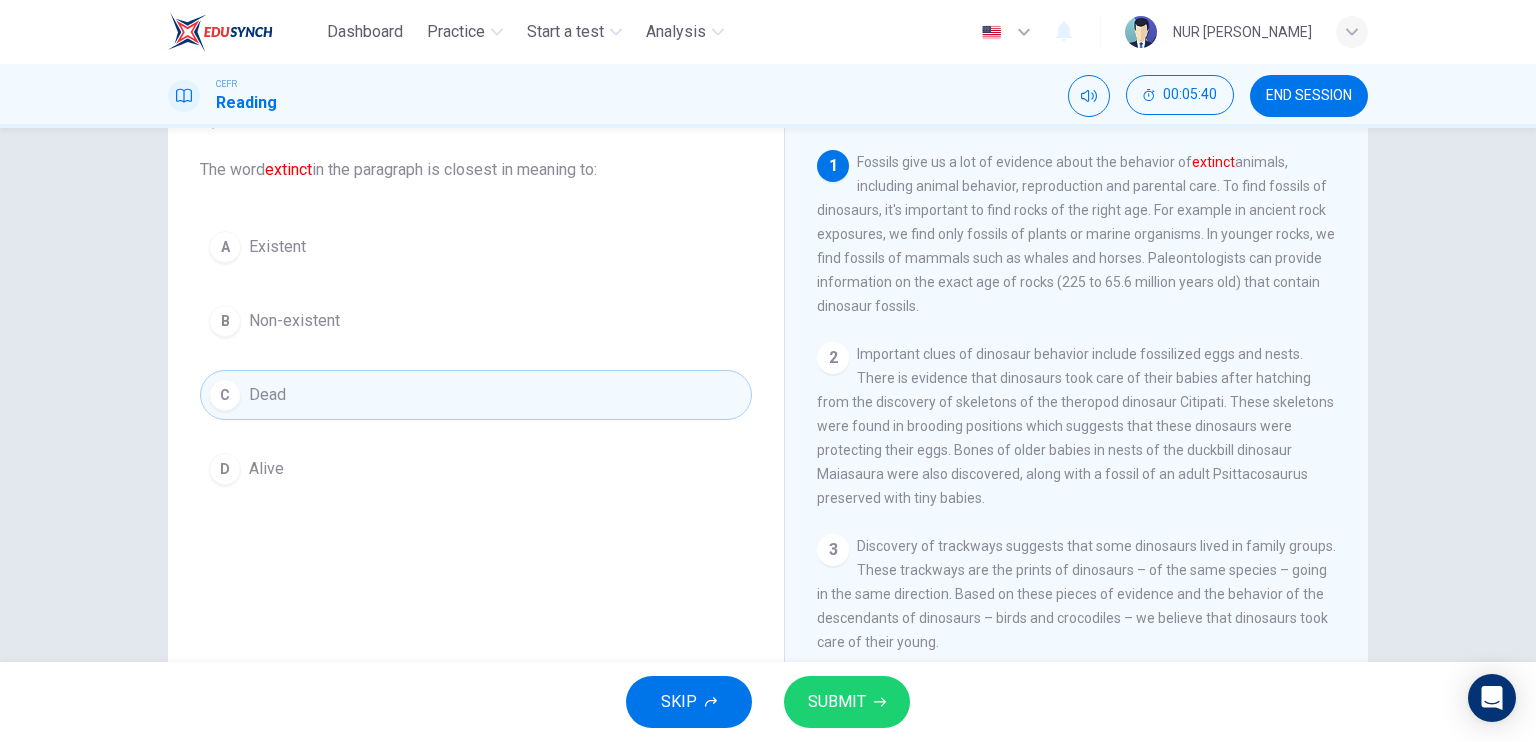 click 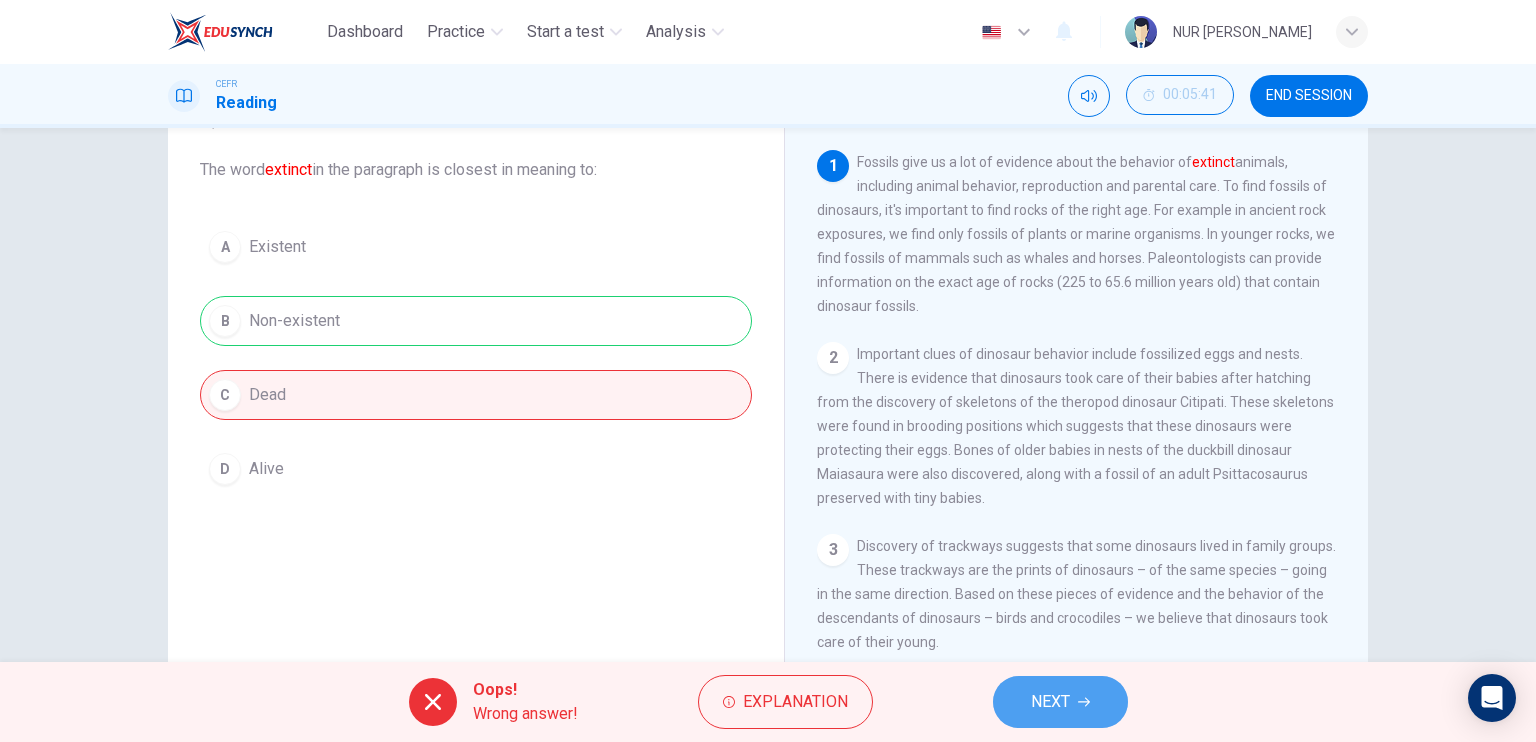 click on "NEXT" at bounding box center [1060, 702] 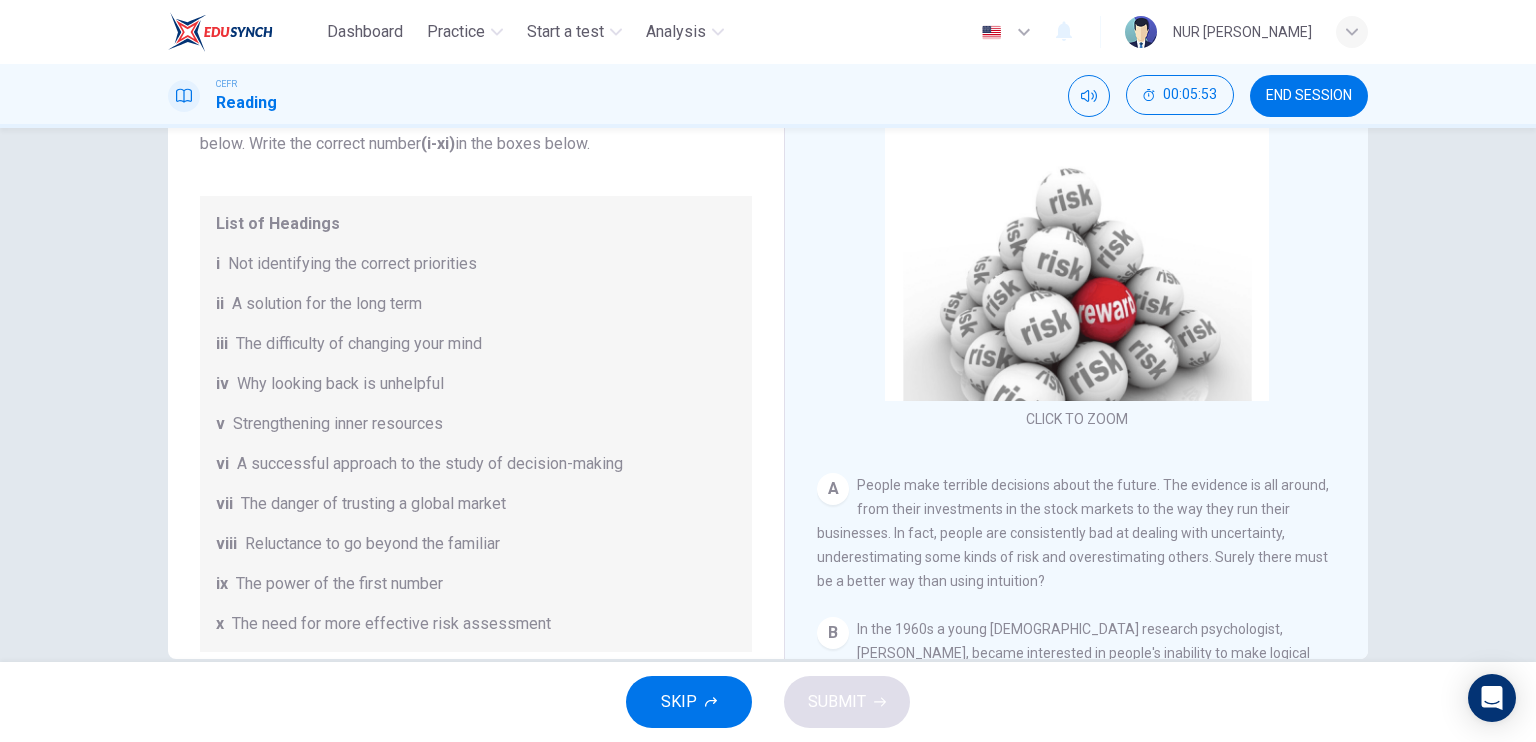 scroll, scrollTop: 240, scrollLeft: 0, axis: vertical 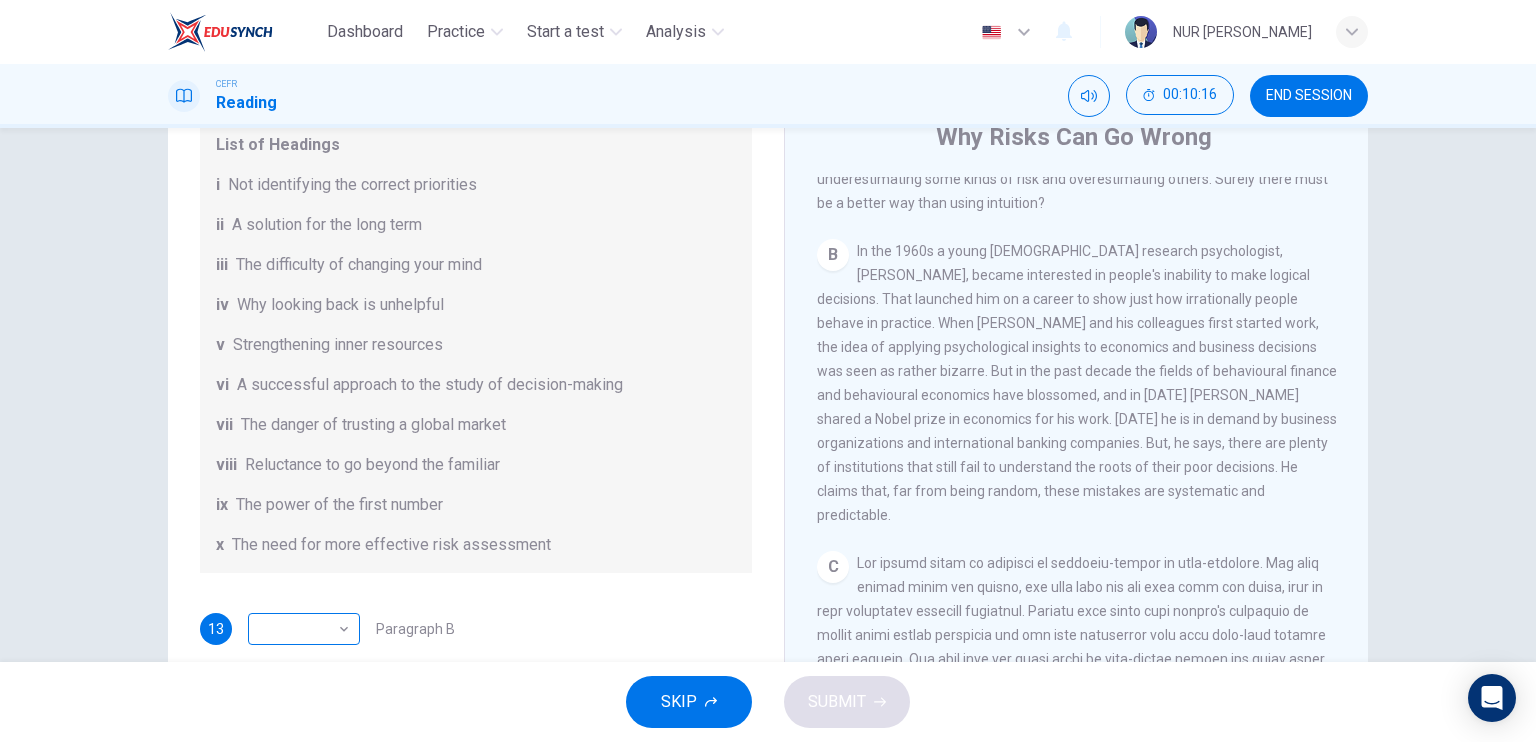 click on "Dashboard Practice Start a test Analysis English en ​ NUR [PERSON_NAME] CEFR Reading 00:10:16 END SESSION Questions 13 - 18 Reading Passage 1 has nine paragraphs  A-I
Choose the correct heading for Paragraphs  B  and  D-H  from the list of headings below.
Write the correct number  (i-xi)  in the boxes below. List of Headings i Not identifying the correct priorities ii A solution for the long term iii The difficulty of changing your mind iv Why looking back is unhelpful v Strengthening inner resources vi A successful approach to the study of decision-making vii The danger of trusting a global market viii Reluctance to go beyond the familiar ix The power of the first number x The need for more effective risk assessment 13 ​ ​ Paragraph B 14 ​ ​ Paragraph D 15 ​ ​ Paragraph E 16 ​ ​ Paragraph F 17 ​ ​ Paragraph G 18 ​ ​ Paragraph H Why Risks Can Go Wrong CLICK TO ZOOM Click to Zoom A B C D E F G H I SKIP SUBMIT EduSynch - Online Language Proficiency Testing
Practice" at bounding box center [768, 371] 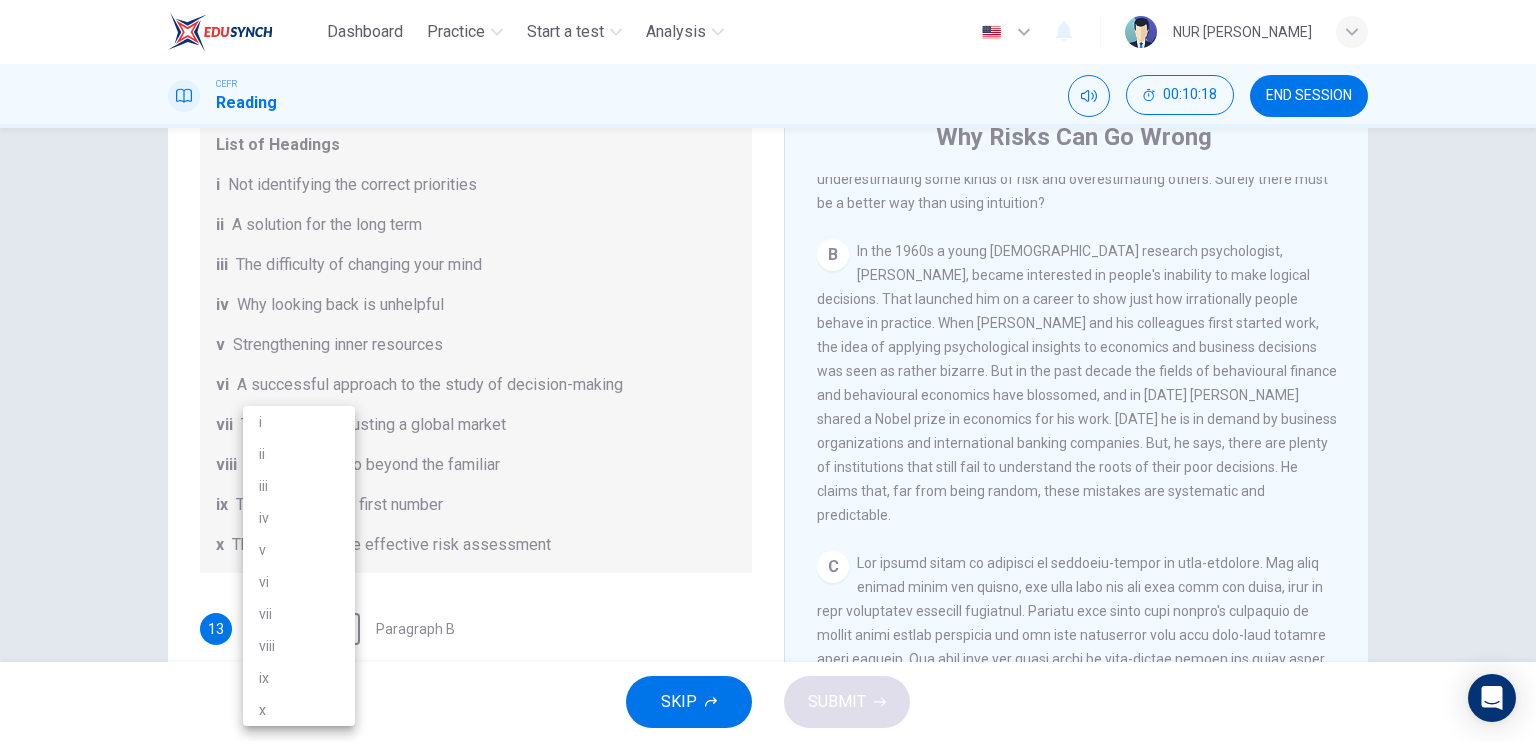 click on "vi" at bounding box center (299, 582) 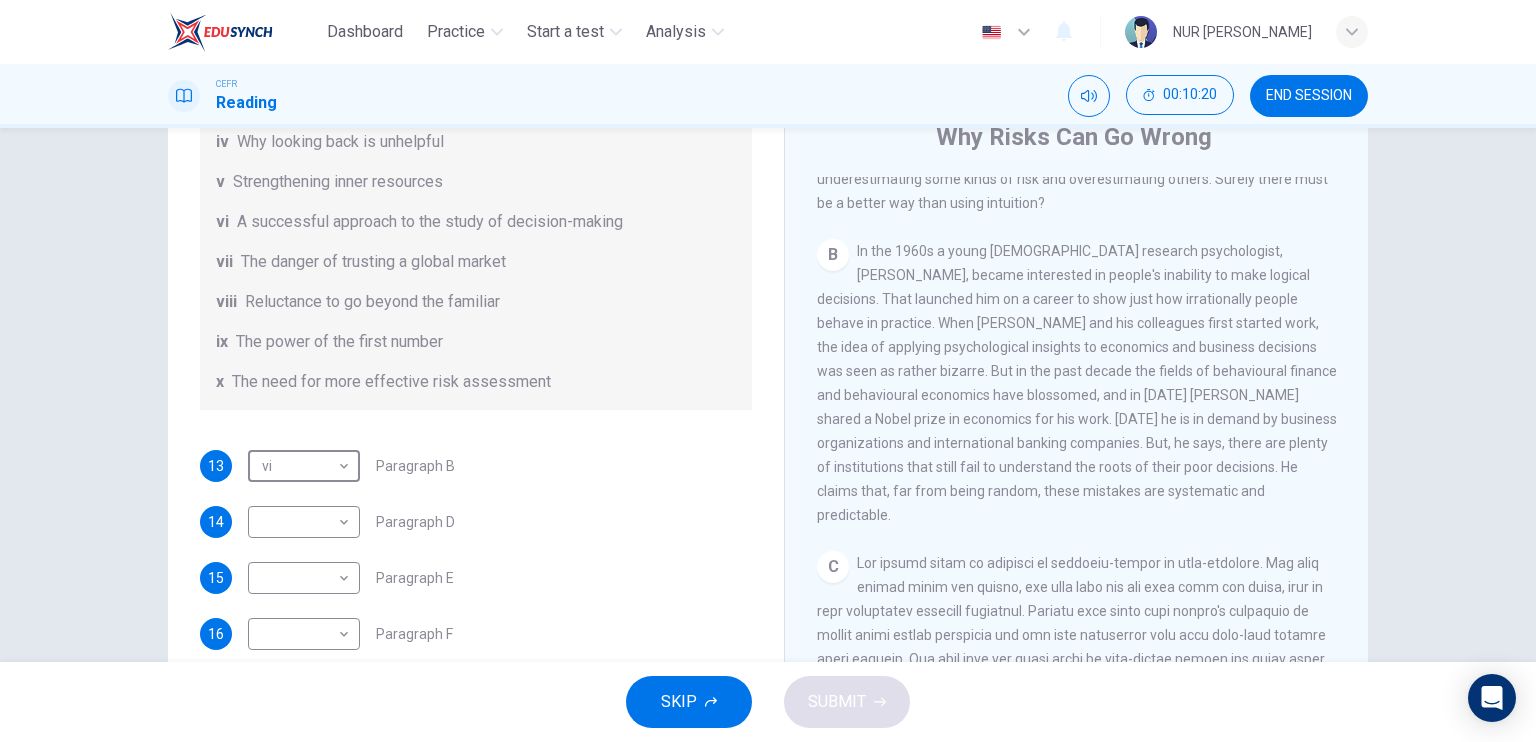 scroll, scrollTop: 384, scrollLeft: 0, axis: vertical 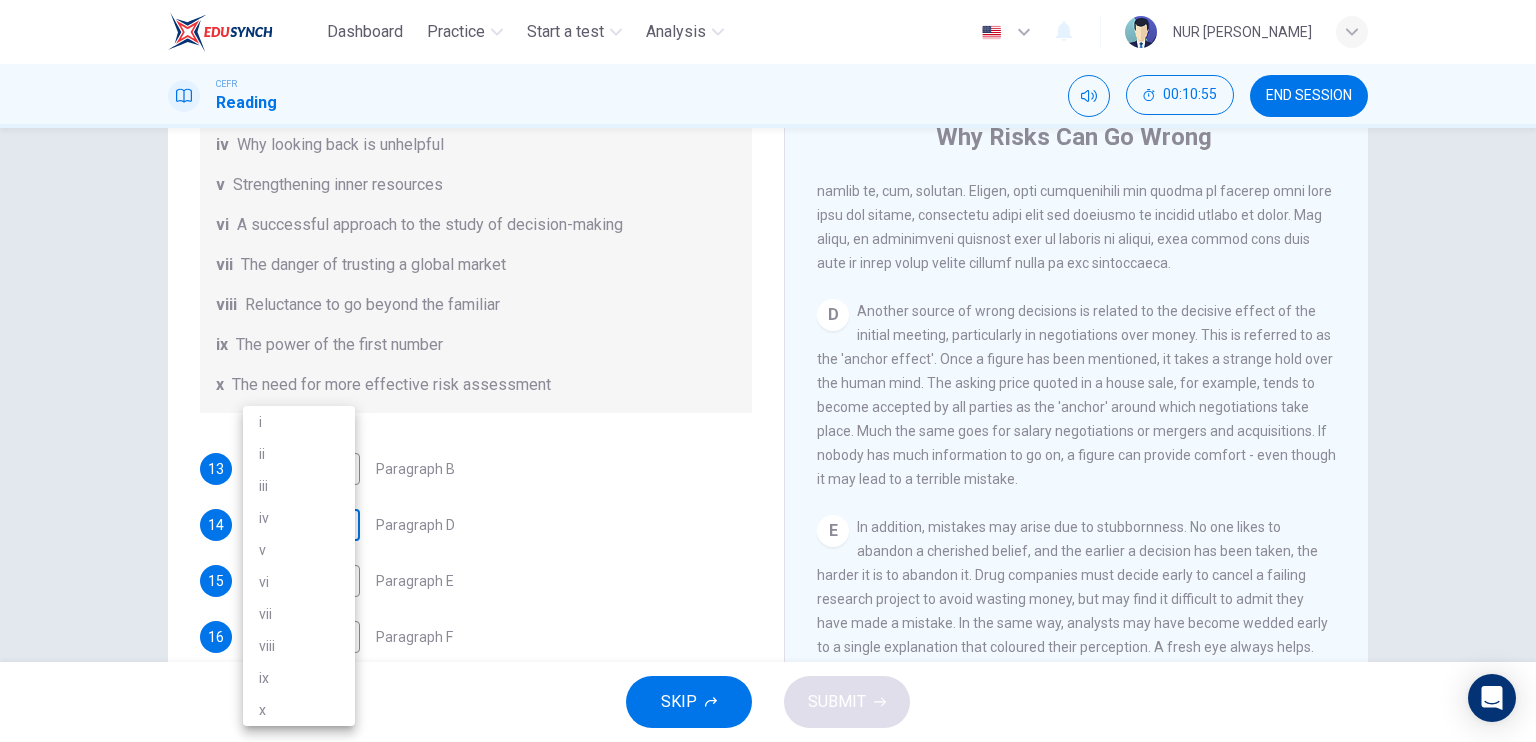 click on "Dashboard Practice Start a test Analysis English en ​ NUR [PERSON_NAME] CEFR Reading 00:10:55 END SESSION Questions 13 - 18 Reading Passage 1 has nine paragraphs  A-I
Choose the correct heading for Paragraphs  B  and  D-H  from the list of headings below.
Write the correct number  (i-xi)  in the boxes below. List of Headings i Not identifying the correct priorities ii A solution for the long term iii The difficulty of changing your mind iv Why looking back is unhelpful v Strengthening inner resources vi A successful approach to the study of decision-making vii The danger of trusting a global market viii Reluctance to go beyond the familiar ix The power of the first number x The need for more effective risk assessment 13 vi vi ​ Paragraph B 14 ​ ​ Paragraph D 15 ​ ​ Paragraph E 16 ​ ​ Paragraph F 17 ​ ​ Paragraph G 18 ​ ​ Paragraph H Why Risks Can Go Wrong CLICK TO ZOOM Click to Zoom A B C D E F G H I SKIP SUBMIT EduSynch - Online Language Proficiency Testing
2025 i" at bounding box center [768, 371] 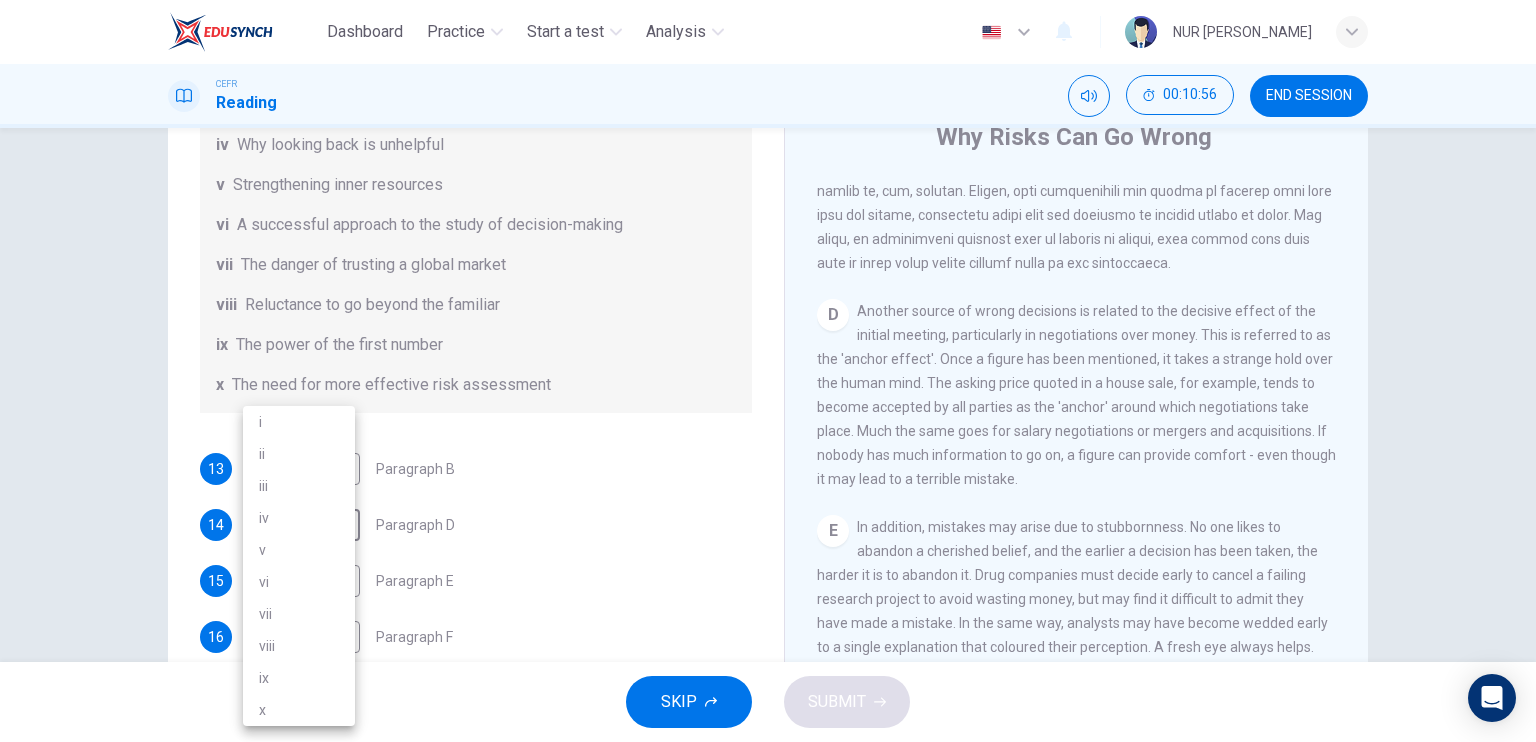 click on "ix" at bounding box center [299, 678] 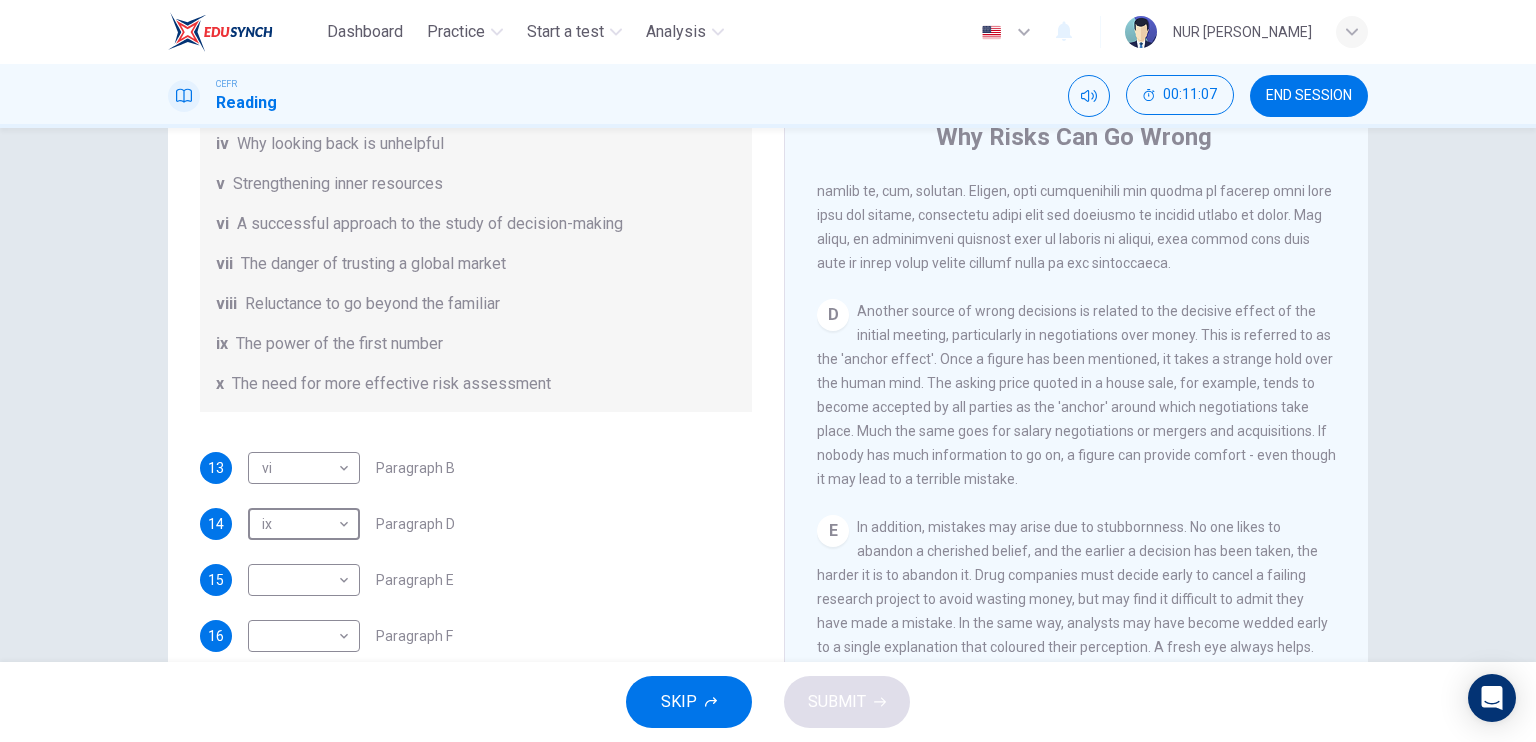 scroll, scrollTop: 384, scrollLeft: 0, axis: vertical 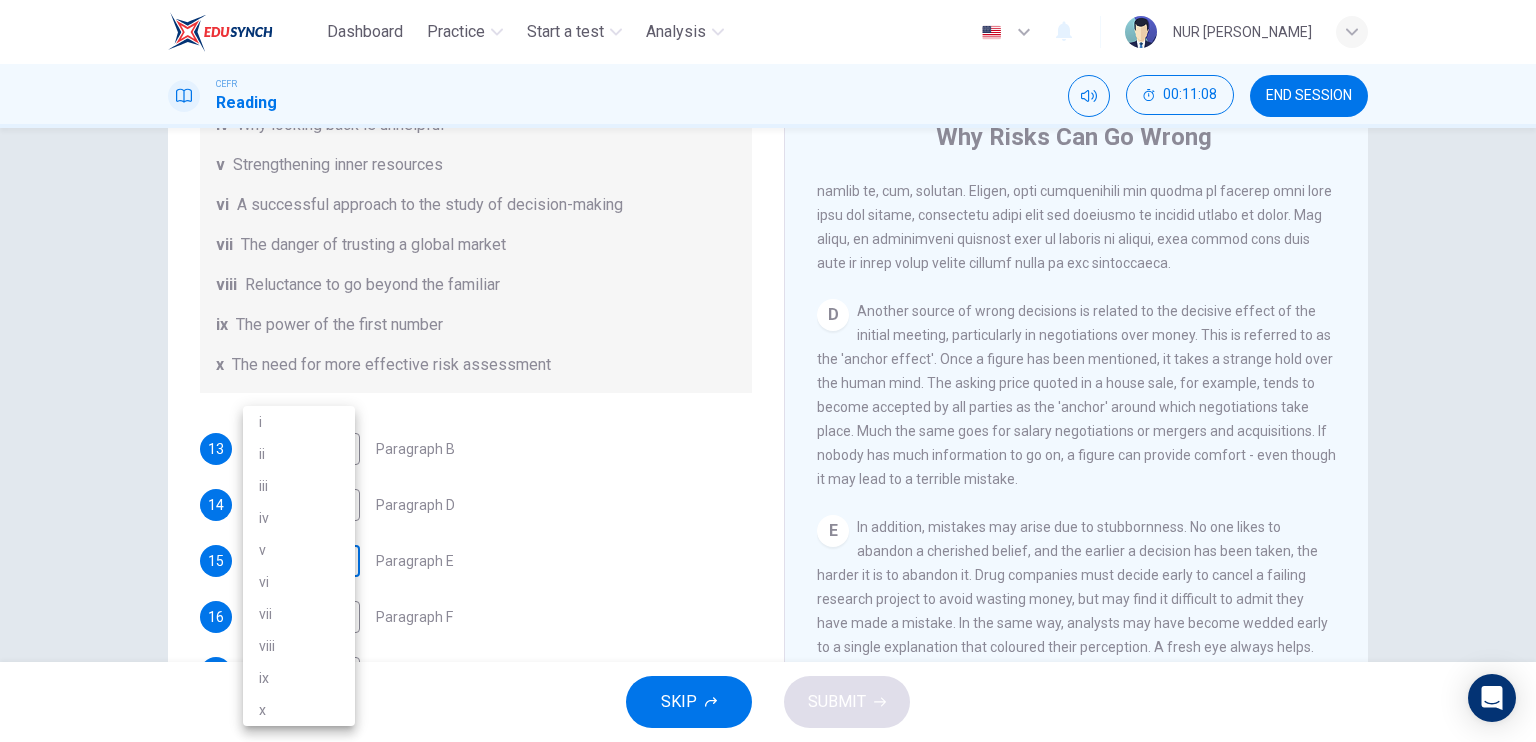 click on "Dashboard Practice Start a test Analysis English en ​ NUR [PERSON_NAME] CEFR Reading 00:11:08 END SESSION Questions 13 - 18 Reading Passage 1 has nine paragraphs  A-I
Choose the correct heading for Paragraphs  B  and  D-H  from the list of headings below.
Write the correct number  (i-xi)  in the boxes below. List of Headings i Not identifying the correct priorities ii A solution for the long term iii The difficulty of changing your mind iv Why looking back is unhelpful v Strengthening inner resources vi A successful approach to the study of decision-making vii The danger of trusting a global market viii Reluctance to go beyond the familiar ix The power of the first number x The need for more effective risk assessment 13 vi vi ​ Paragraph B 14 ix ix ​ Paragraph D 15 ​ ​ Paragraph E 16 ​ ​ Paragraph F 17 ​ ​ Paragraph G 18 ​ ​ Paragraph H Why Risks Can Go Wrong CLICK TO ZOOM Click to Zoom A B C D E F G H I SKIP SUBMIT EduSynch - Online Language Proficiency Testing
2025" at bounding box center [768, 371] 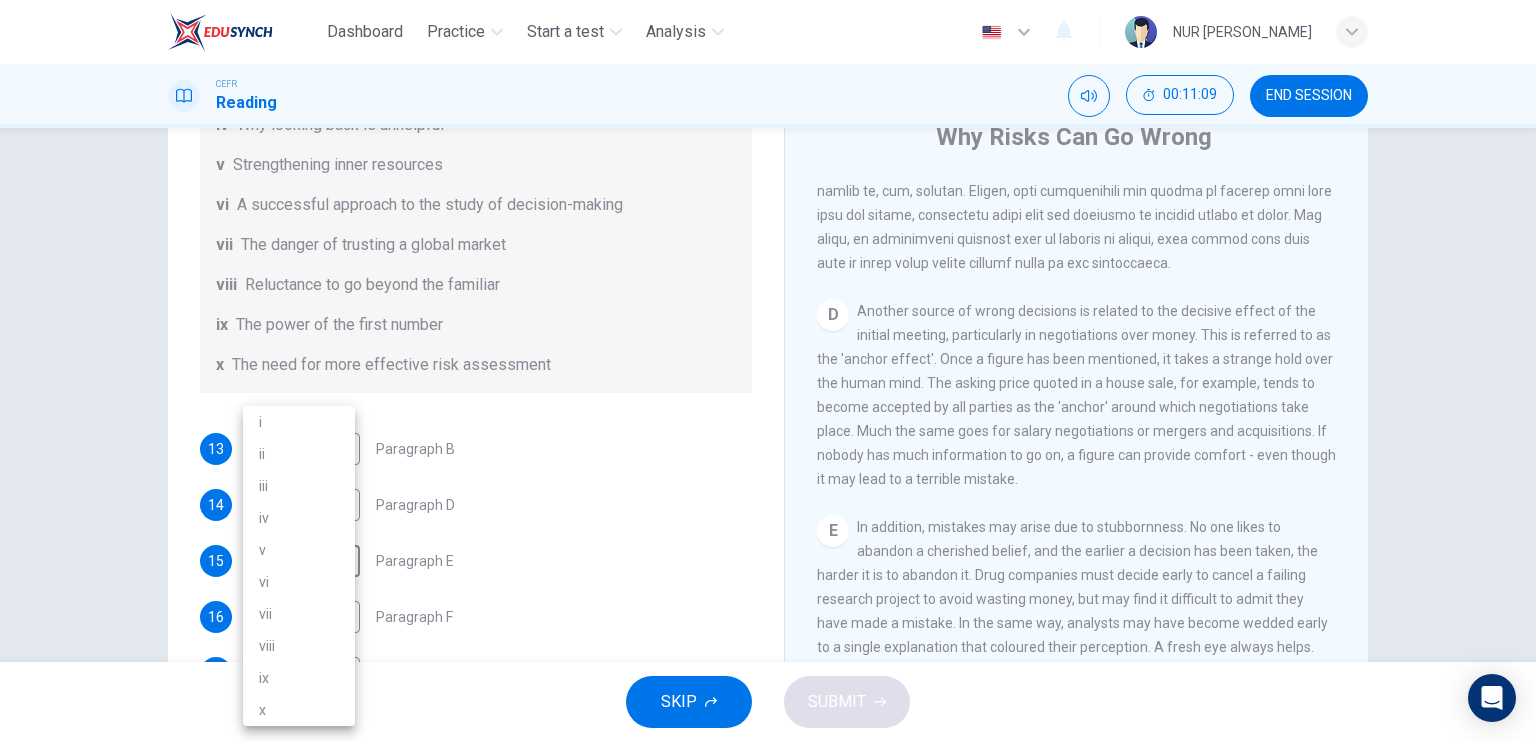 click on "iii" at bounding box center (299, 486) 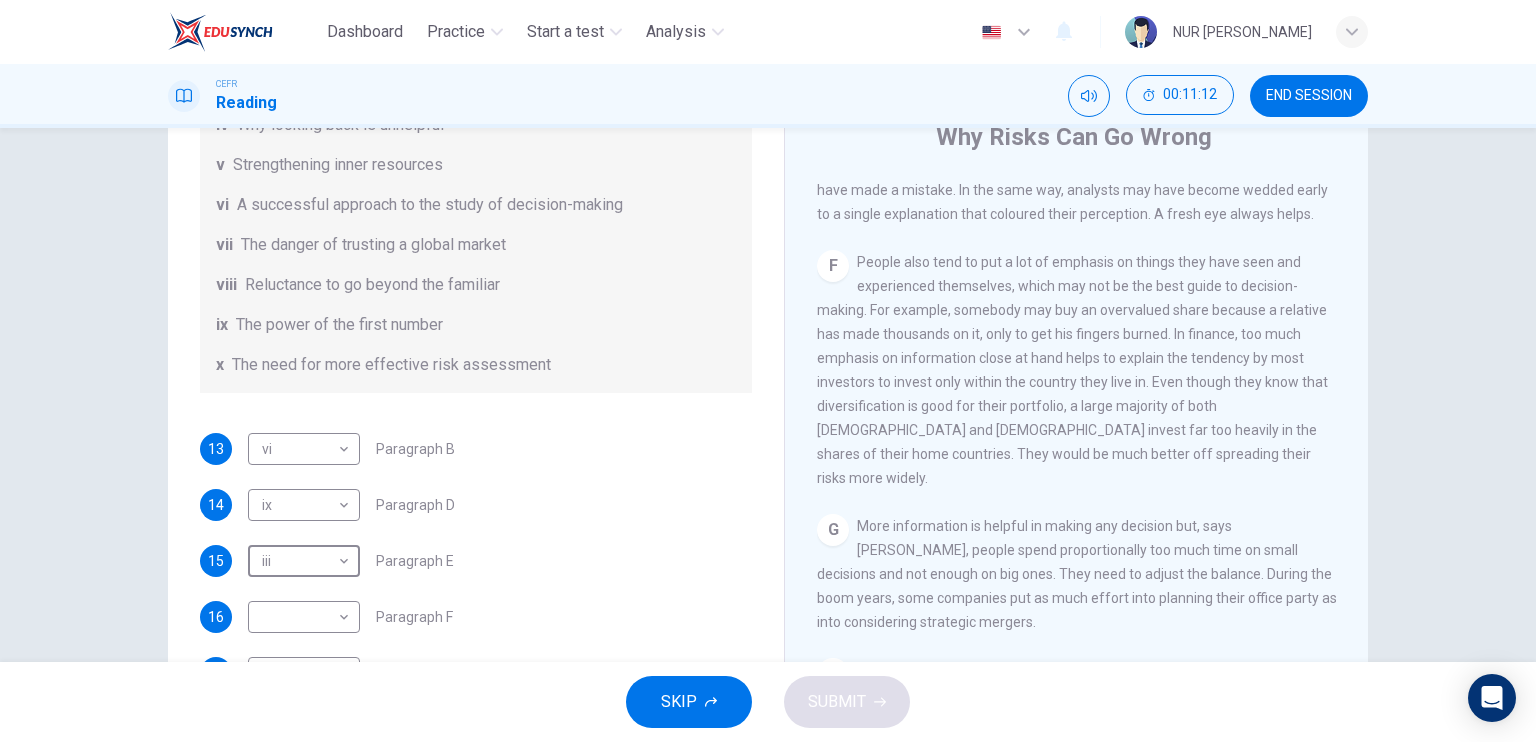 scroll, scrollTop: 1572, scrollLeft: 0, axis: vertical 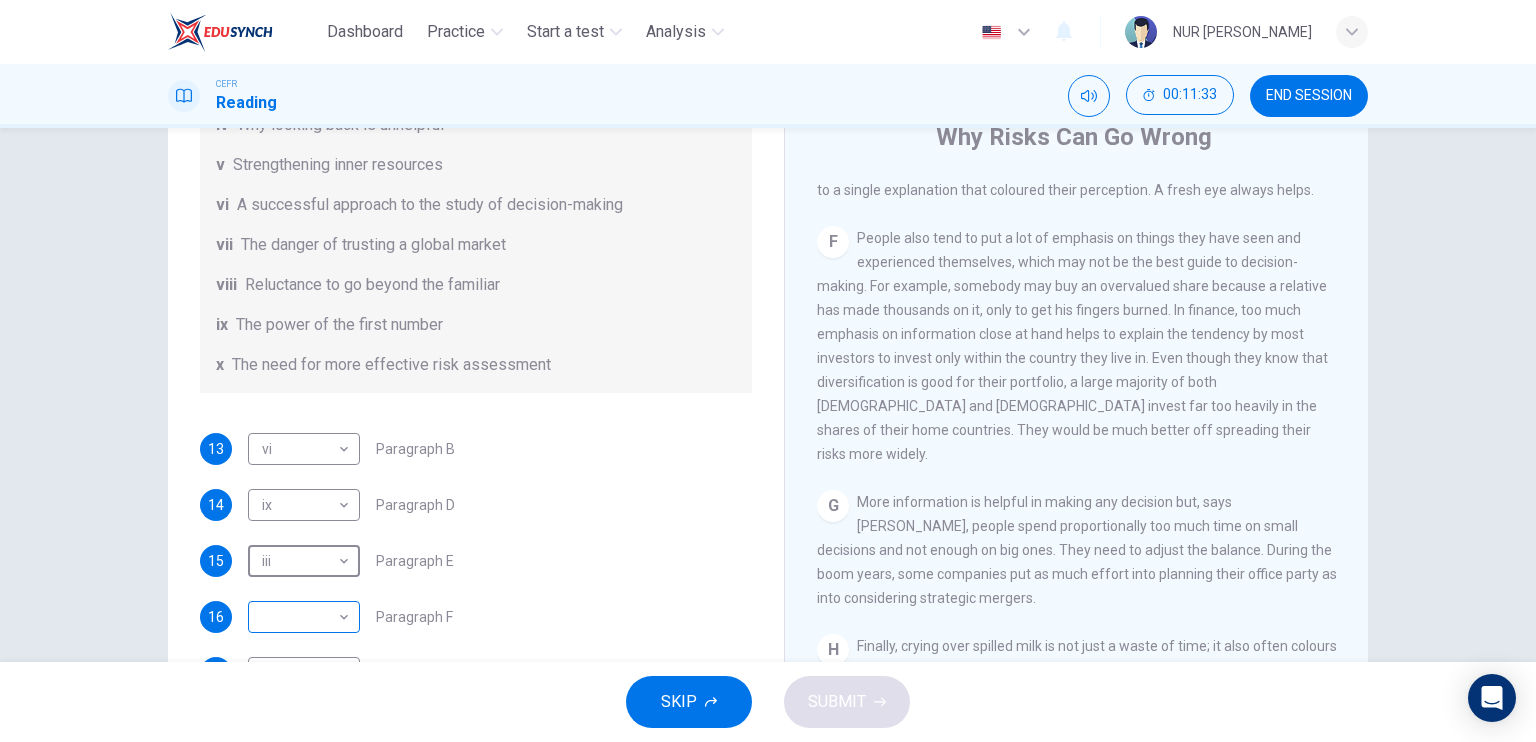 click on "Dashboard Practice Start a test Analysis English en ​ NUR [PERSON_NAME] CEFR Reading 00:11:33 END SESSION Questions 13 - 18 Reading Passage 1 has nine paragraphs  A-I
Choose the correct heading for Paragraphs  B  and  D-H  from the list of headings below.
Write the correct number  (i-xi)  in the boxes below. List of Headings i Not identifying the correct priorities ii A solution for the long term iii The difficulty of changing your mind iv Why looking back is unhelpful v Strengthening inner resources vi A successful approach to the study of decision-making vii The danger of trusting a global market viii Reluctance to go beyond the familiar ix The power of the first number x The need for more effective risk assessment 13 vi vi ​ Paragraph B 14 ix ix ​ Paragraph D 15 iii iii ​ Paragraph E 16 ​ ​ Paragraph F 17 ​ ​ Paragraph G 18 ​ ​ Paragraph H Why Risks Can Go Wrong CLICK TO ZOOM Click to Zoom A B C D E F G H I SKIP SUBMIT EduSynch - Online Language Proficiency Testing" at bounding box center (768, 371) 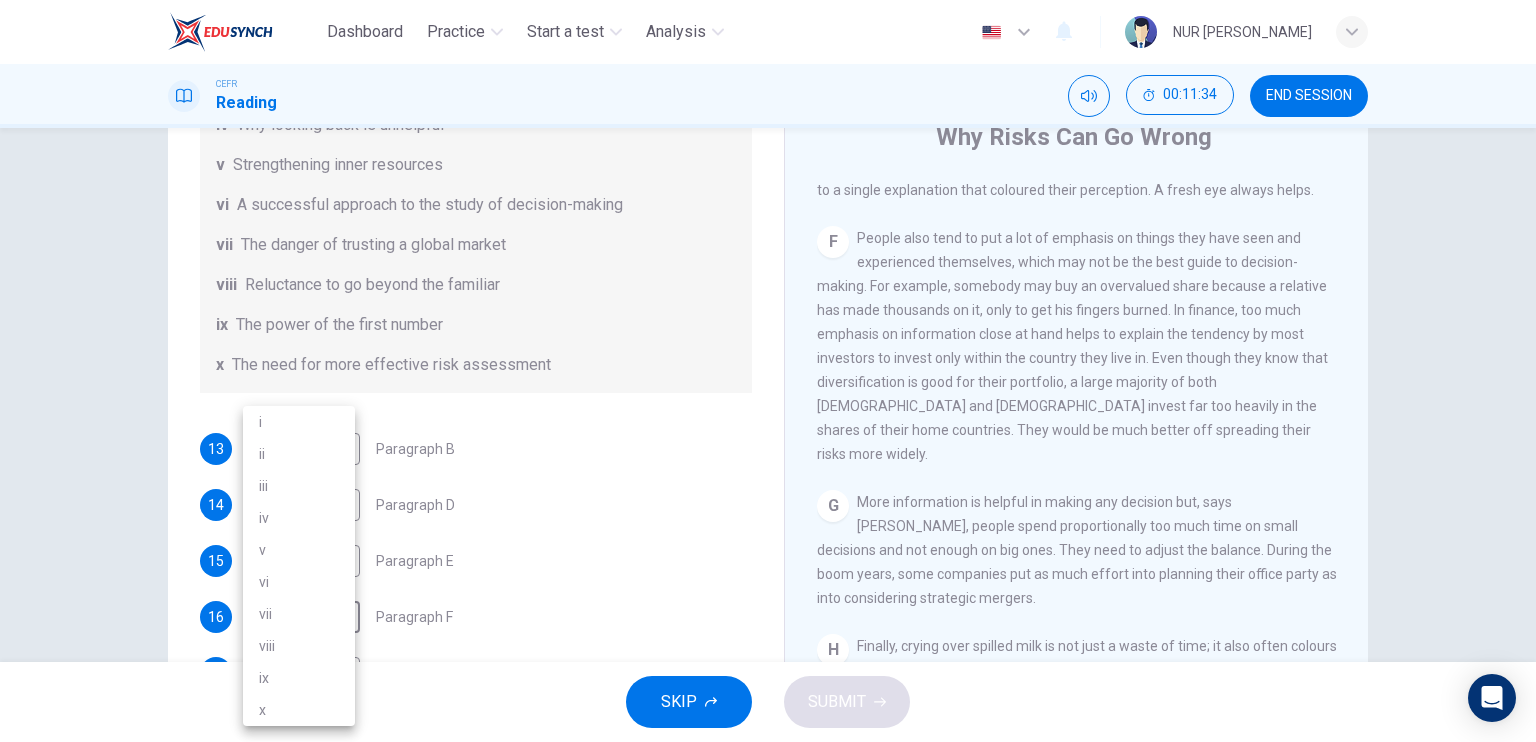 click on "viii" at bounding box center (299, 646) 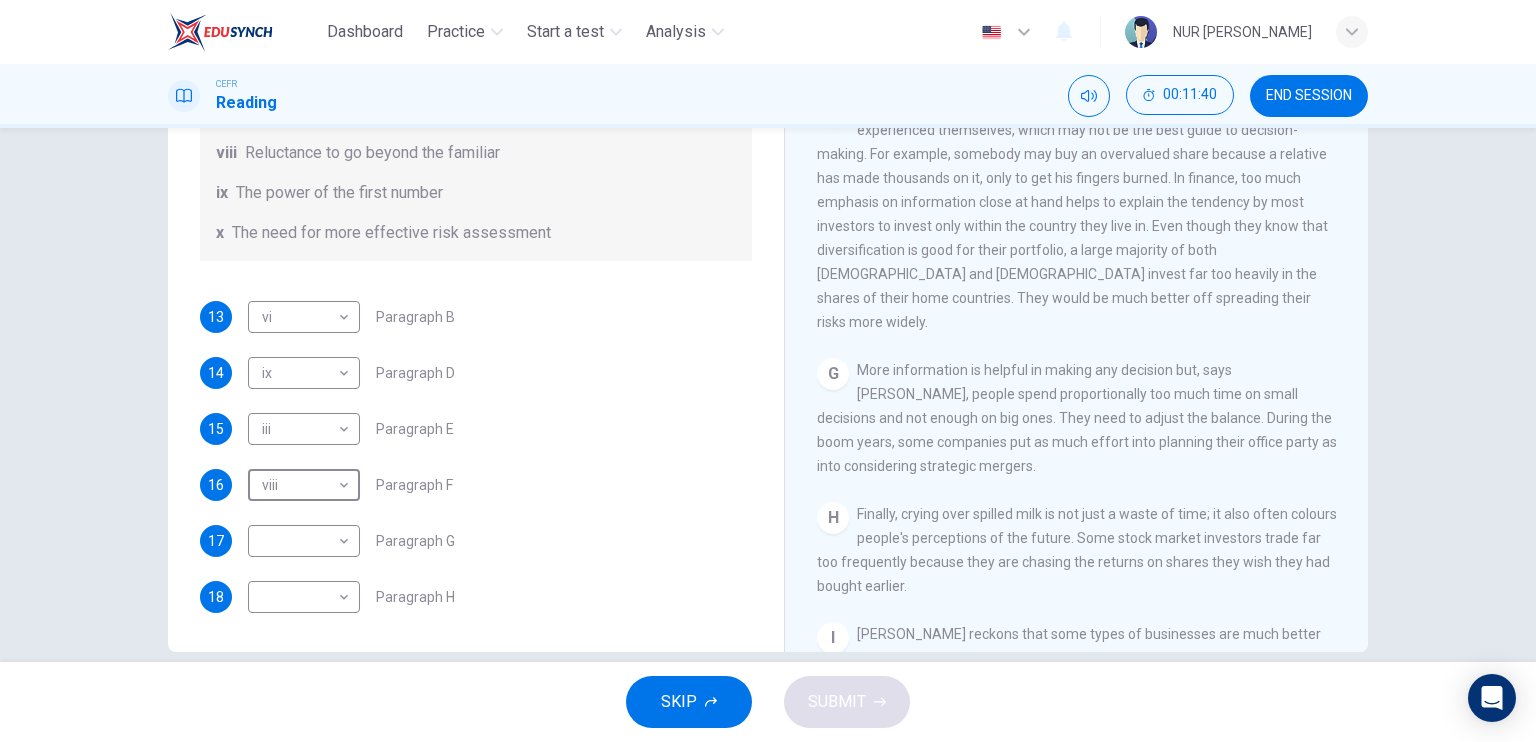scroll, scrollTop: 240, scrollLeft: 0, axis: vertical 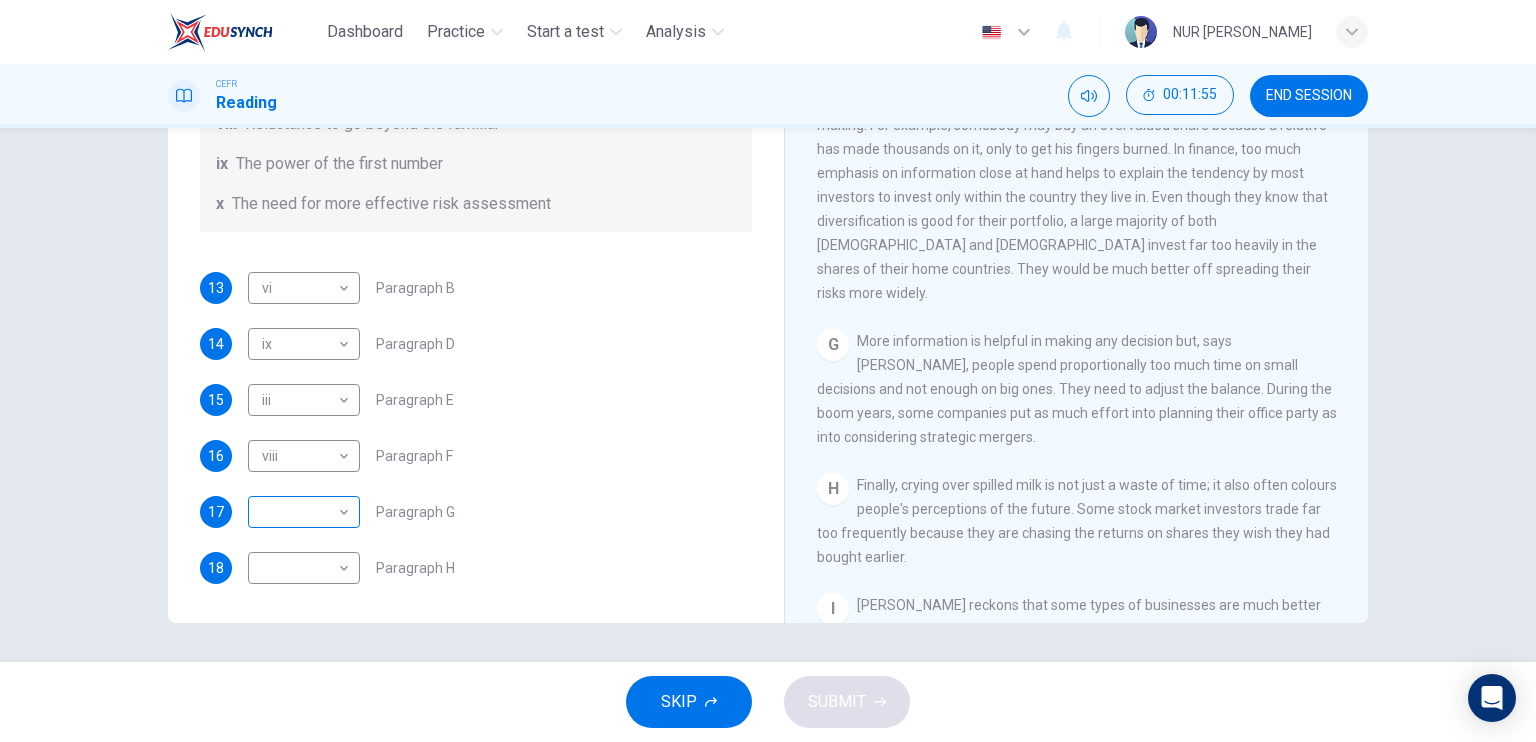 click on "​ ​" at bounding box center [304, 512] 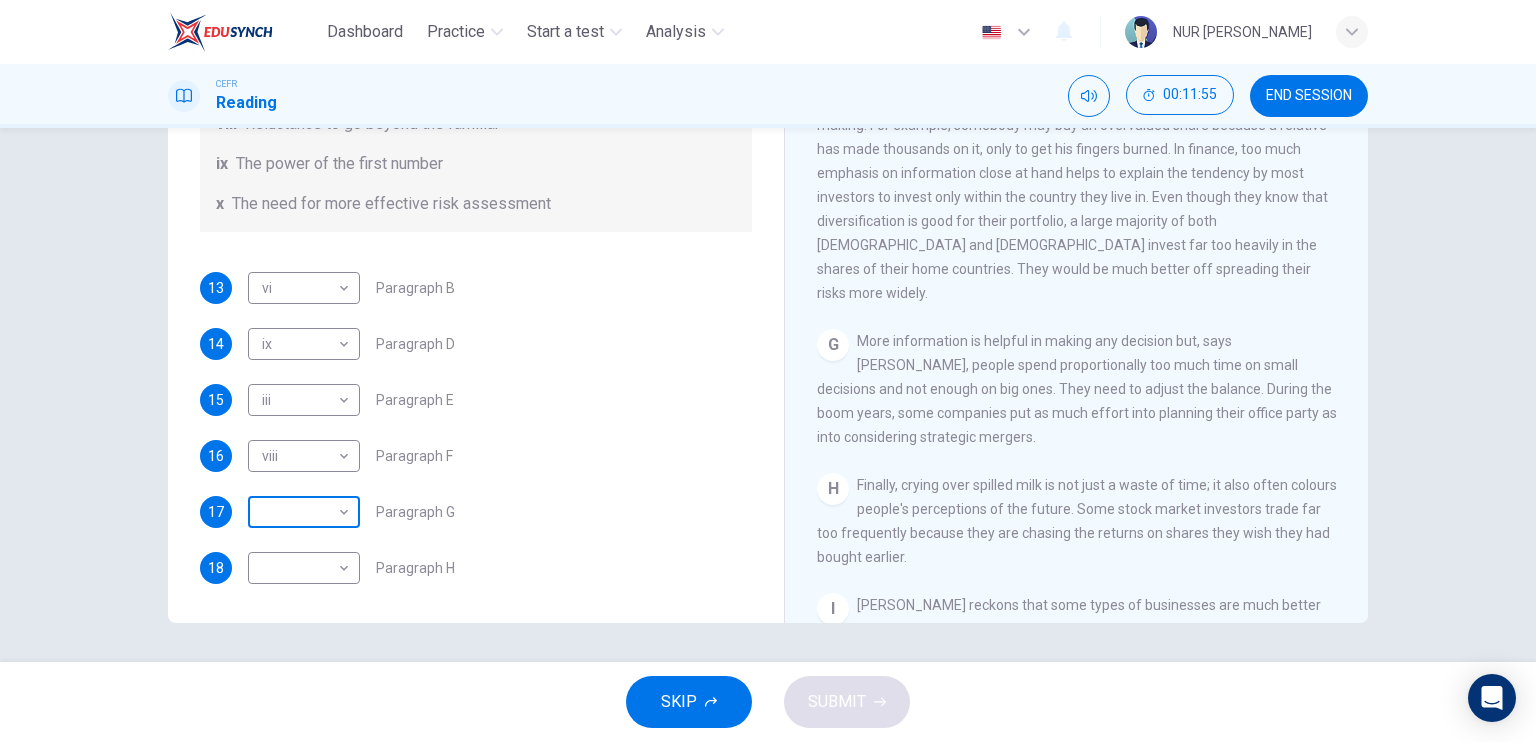 click on "Dashboard Practice Start a test Analysis English en ​ NUR [PERSON_NAME] CEFR Reading 00:11:55 END SESSION Questions 13 - 18 Reading Passage 1 has nine paragraphs  A-I
Choose the correct heading for Paragraphs  B  and  D-H  from the list of headings below.
Write the correct number  (i-xi)  in the boxes below. List of Headings i Not identifying the correct priorities ii A solution for the long term iii The difficulty of changing your mind iv Why looking back is unhelpful v Strengthening inner resources vi A successful approach to the study of decision-making vii The danger of trusting a global market viii Reluctance to go beyond the familiar ix The power of the first number x The need for more effective risk assessment 13 vi vi ​ Paragraph B 14 ix ix ​ Paragraph D 15 iii iii ​ Paragraph E 16 viii viii ​ Paragraph F 17 ​ ​ Paragraph G 18 ​ ​ Paragraph H Why Risks Can Go Wrong CLICK TO ZOOM Click to Zoom A B C D E F G H I SKIP SUBMIT EduSynch - Online Language Proficiency Testing" at bounding box center (768, 371) 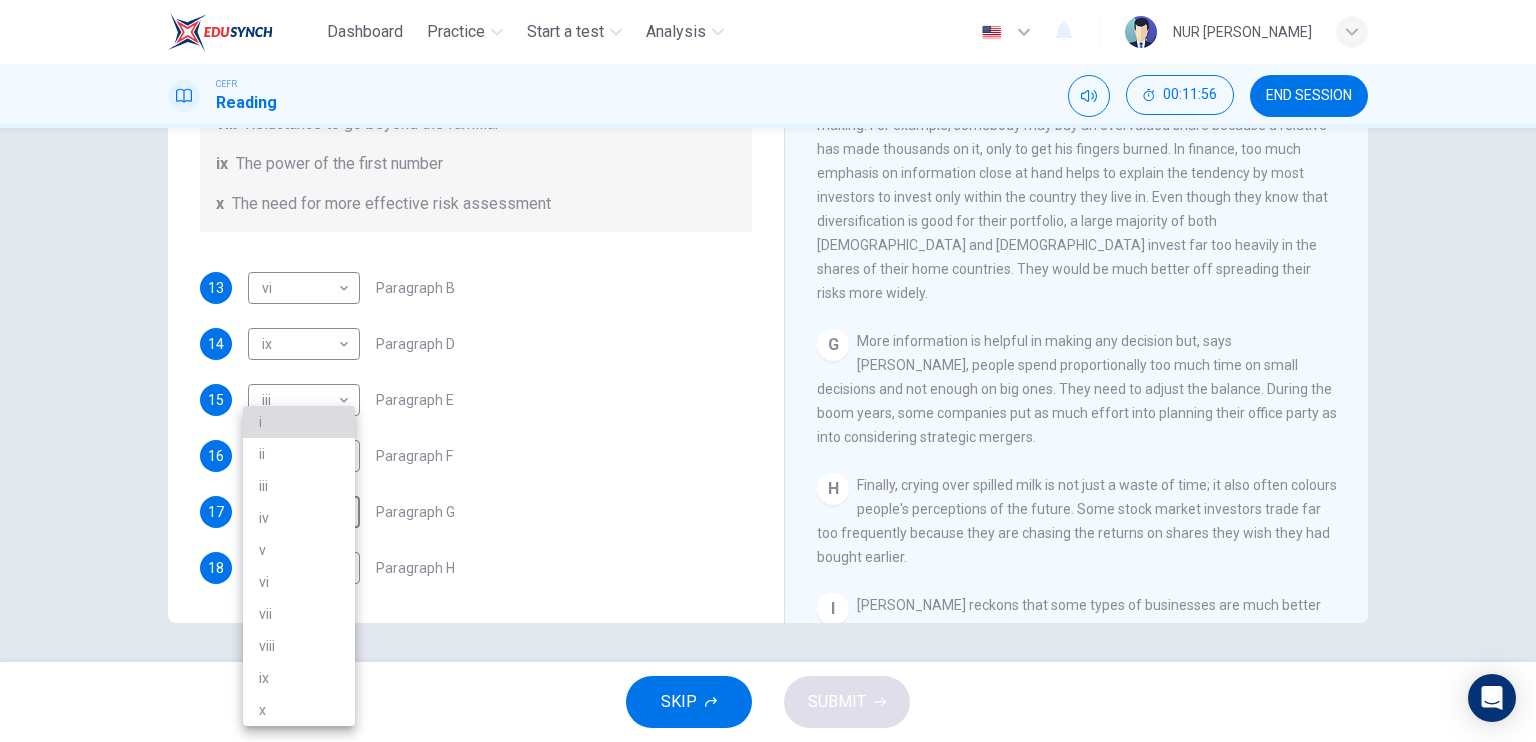 click on "i" at bounding box center [299, 422] 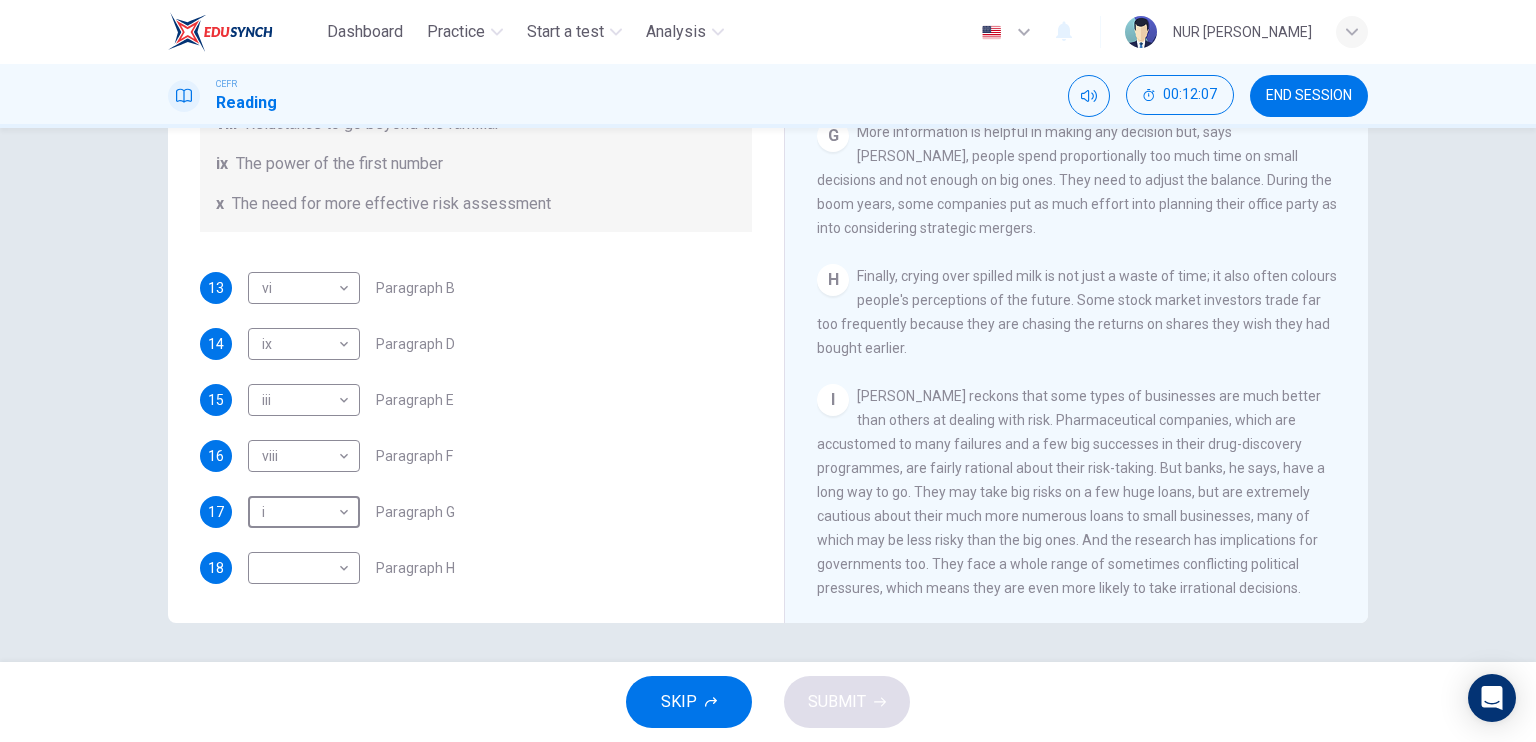 scroll, scrollTop: 1778, scrollLeft: 0, axis: vertical 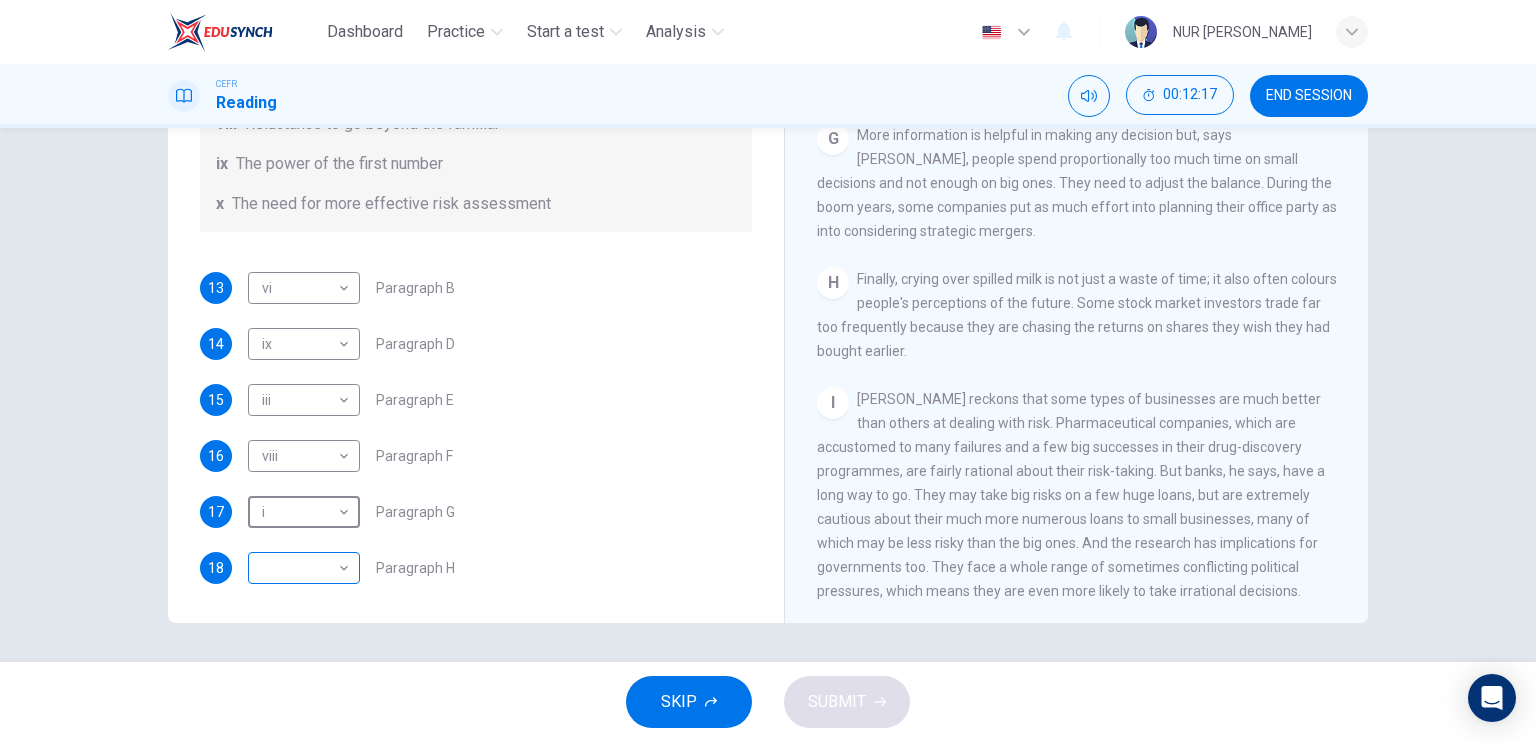 click on "Dashboard Practice Start a test Analysis English en ​ NUR [PERSON_NAME] CEFR Reading 00:12:17 END SESSION Questions 13 - 18 Reading Passage 1 has nine paragraphs  A-I
Choose the correct heading for Paragraphs  B  and  D-H  from the list of headings below.
Write the correct number  (i-xi)  in the boxes below. List of Headings i Not identifying the correct priorities ii A solution for the long term iii The difficulty of changing your mind iv Why looking back is unhelpful v Strengthening inner resources vi A successful approach to the study of decision-making vii The danger of trusting a global market viii Reluctance to go beyond the familiar ix The power of the first number x The need for more effective risk assessment 13 vi vi ​ Paragraph B 14 ix ix ​ Paragraph D 15 iii iii ​ Paragraph E 16 viii viii ​ Paragraph F 17 i i ​ Paragraph G 18 ​ ​ Paragraph H Why Risks Can Go Wrong CLICK TO ZOOM Click to Zoom A B C D E F G H I SKIP SUBMIT EduSynch - Online Language Proficiency Testing" at bounding box center [768, 371] 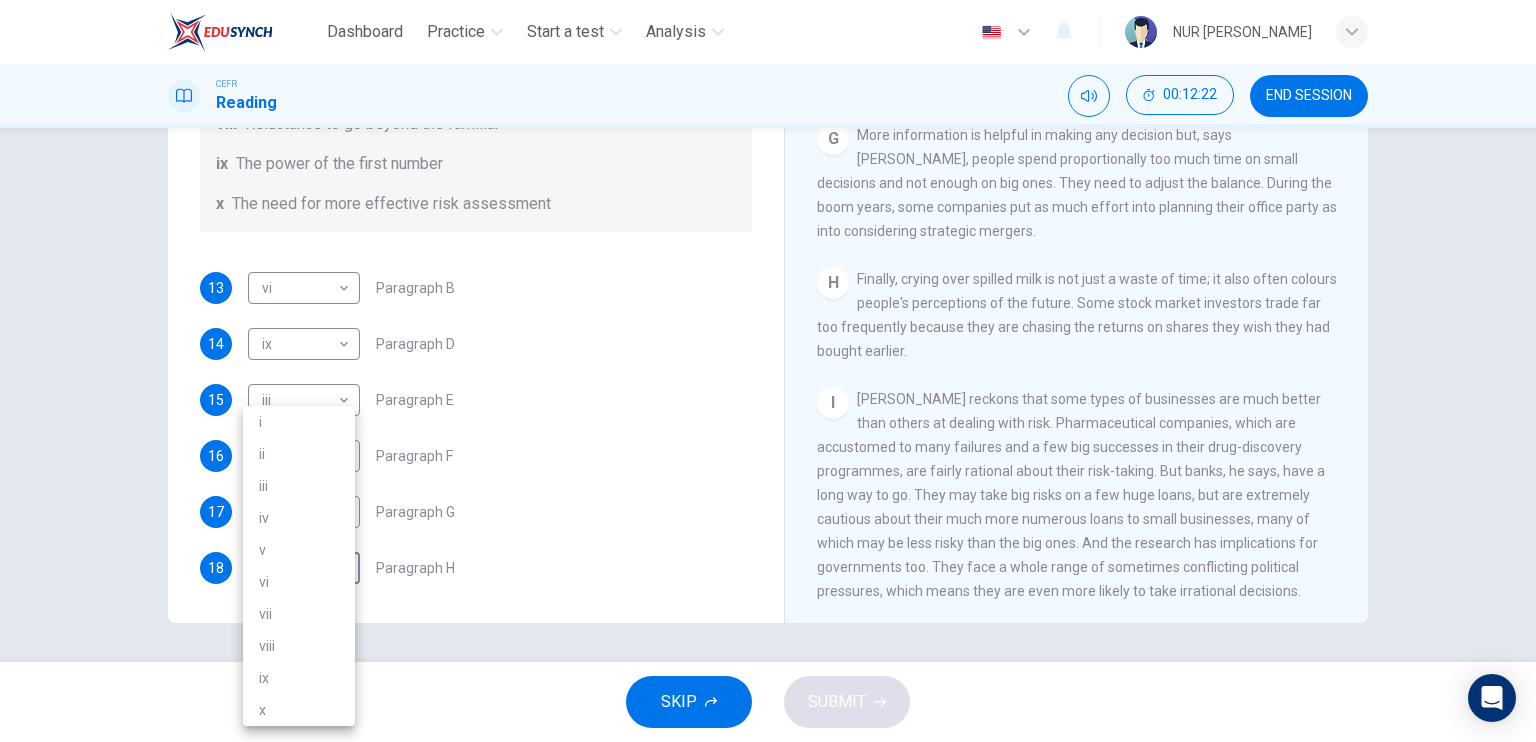drag, startPoint x: 757, startPoint y: 561, endPoint x: 760, endPoint y: 495, distance: 66.068146 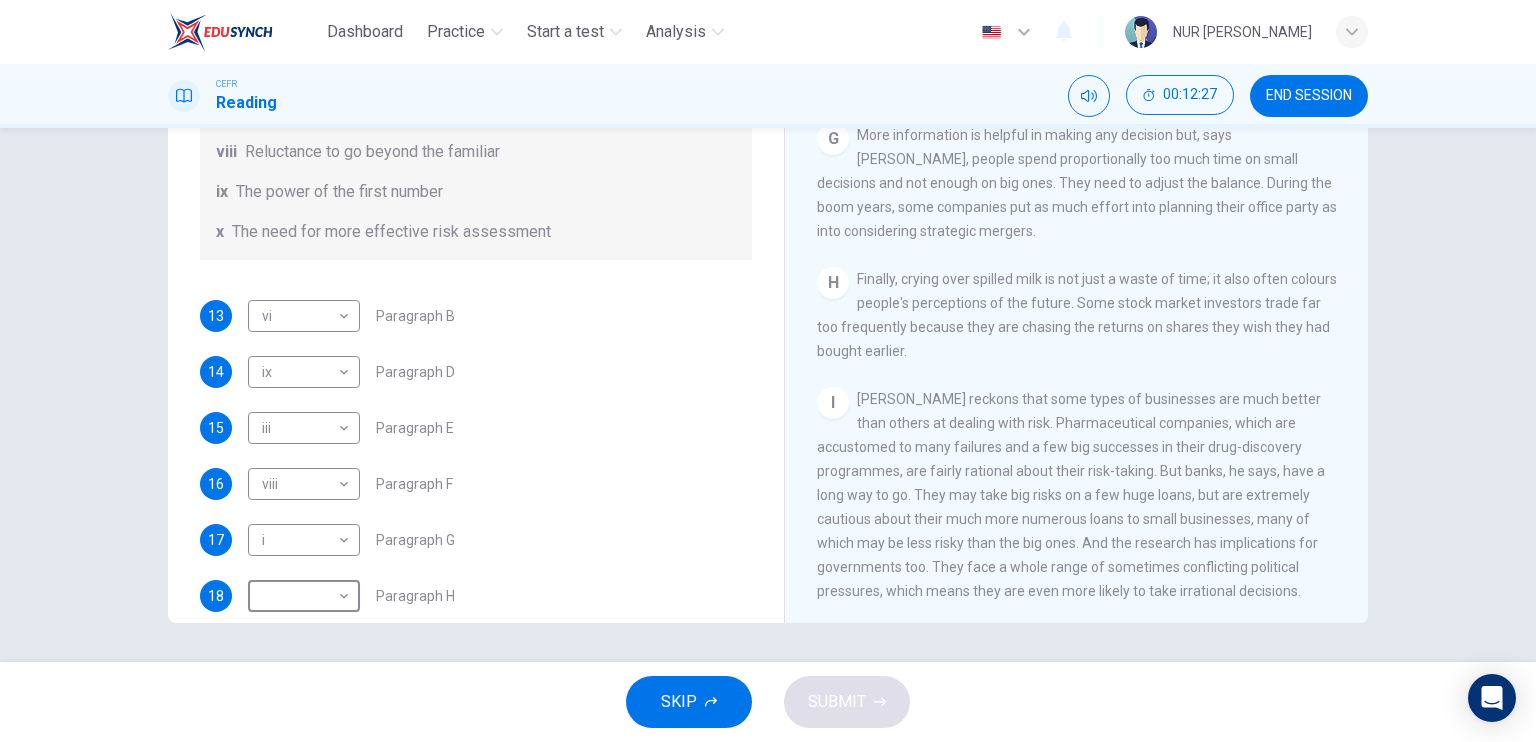 scroll, scrollTop: 384, scrollLeft: 0, axis: vertical 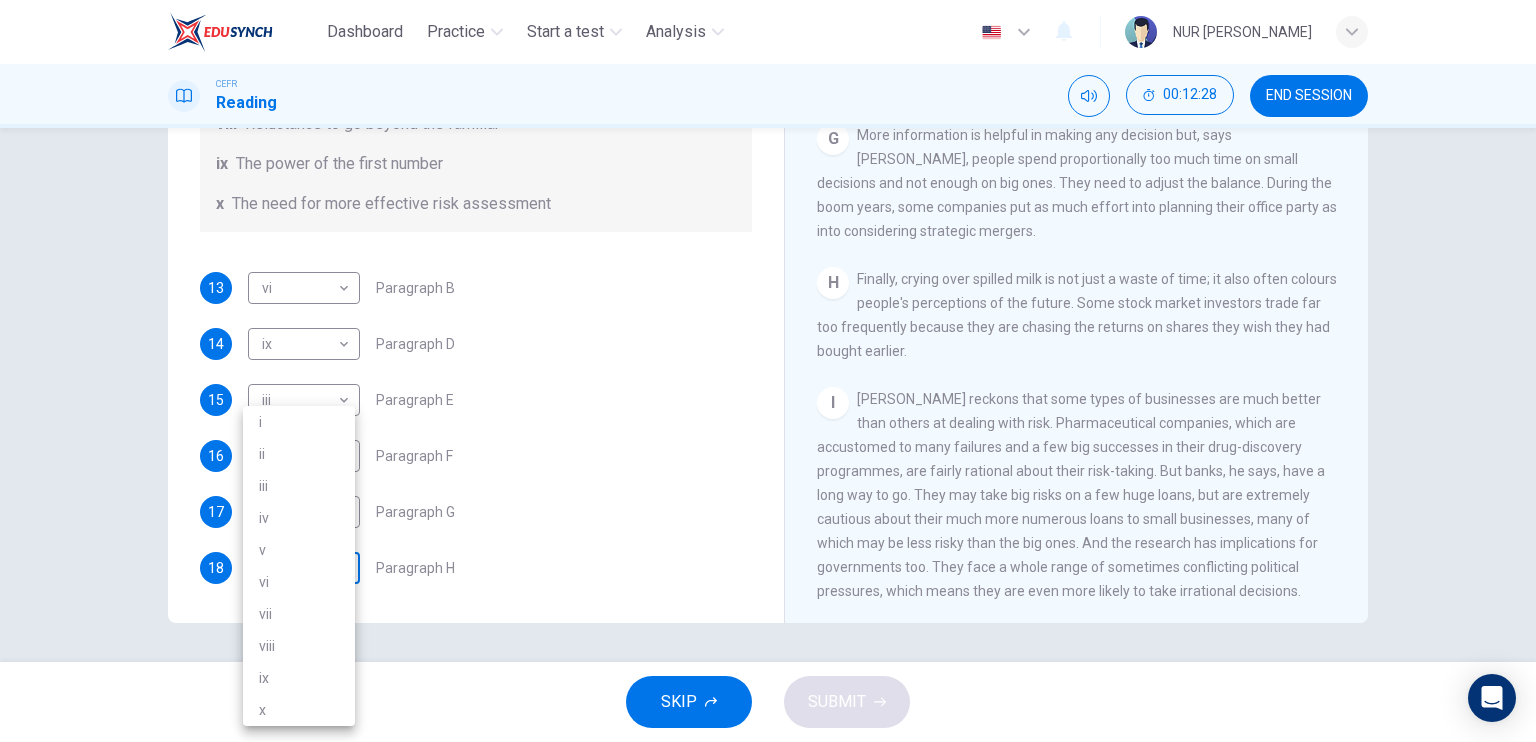 click on "Dashboard Practice Start a test Analysis English en ​ NUR [PERSON_NAME] CEFR Reading 00:12:28 END SESSION Questions 13 - 18 Reading Passage 1 has nine paragraphs  A-I
Choose the correct heading for Paragraphs  B  and  D-H  from the list of headings below.
Write the correct number  (i-xi)  in the boxes below. List of Headings i Not identifying the correct priorities ii A solution for the long term iii The difficulty of changing your mind iv Why looking back is unhelpful v Strengthening inner resources vi A successful approach to the study of decision-making vii The danger of trusting a global market viii Reluctance to go beyond the familiar ix The power of the first number x The need for more effective risk assessment 13 vi vi ​ Paragraph B 14 ix ix ​ Paragraph D 15 iii iii ​ Paragraph E 16 viii viii ​ Paragraph F 17 i i ​ Paragraph G 18 ​ ​ Paragraph H Why Risks Can Go Wrong CLICK TO ZOOM Click to Zoom A B C D E F G H I SKIP SUBMIT EduSynch - Online Language Proficiency Testing" at bounding box center [768, 371] 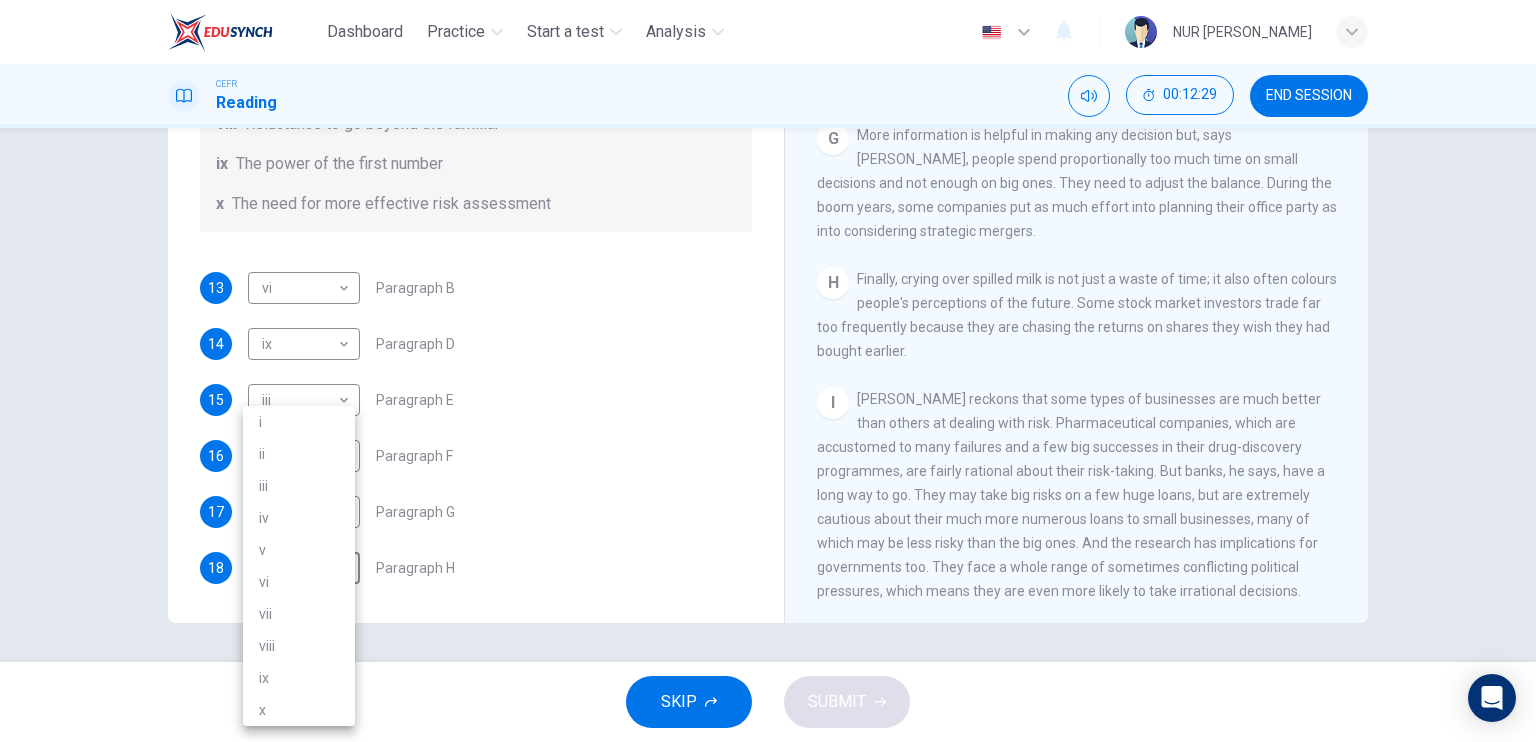 click on "iv" at bounding box center (299, 518) 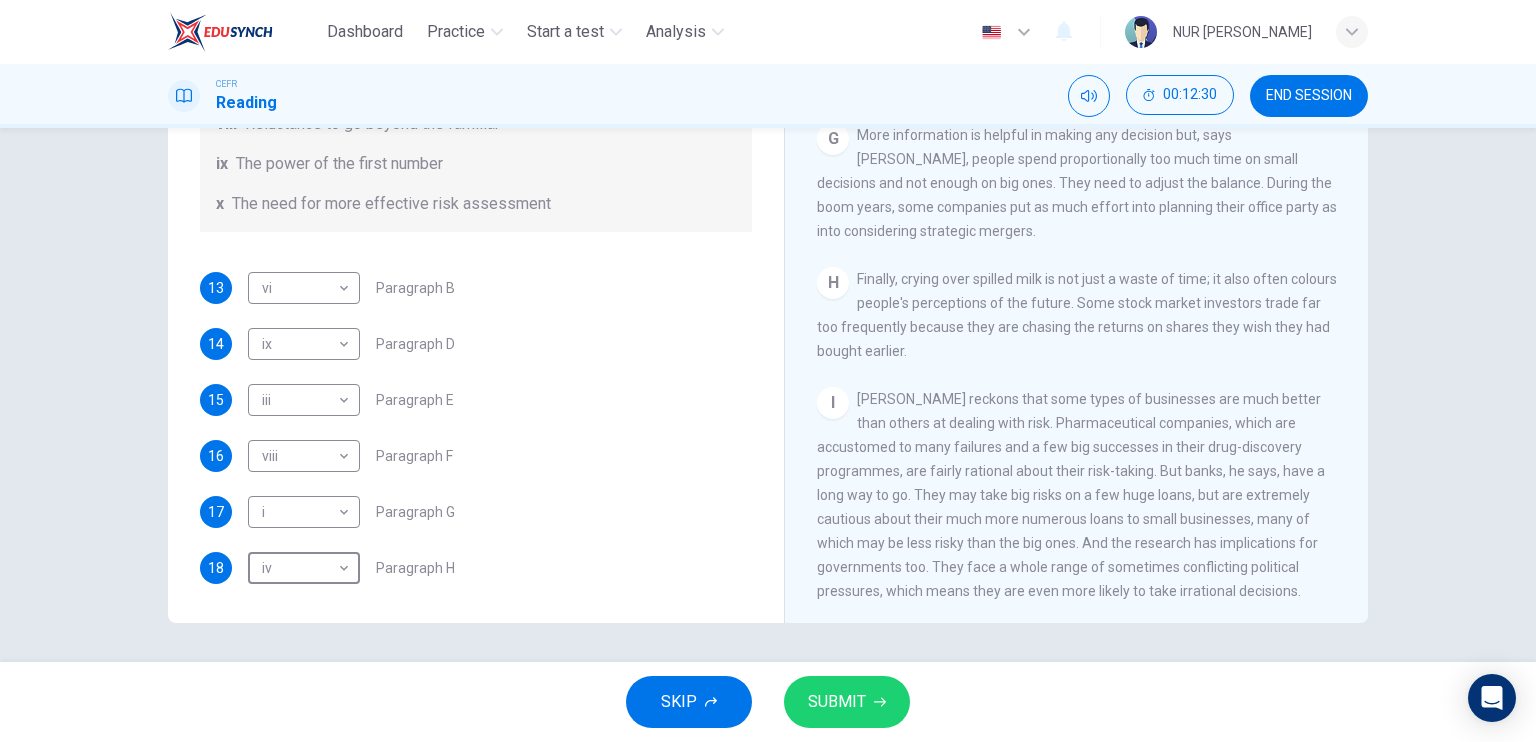 click 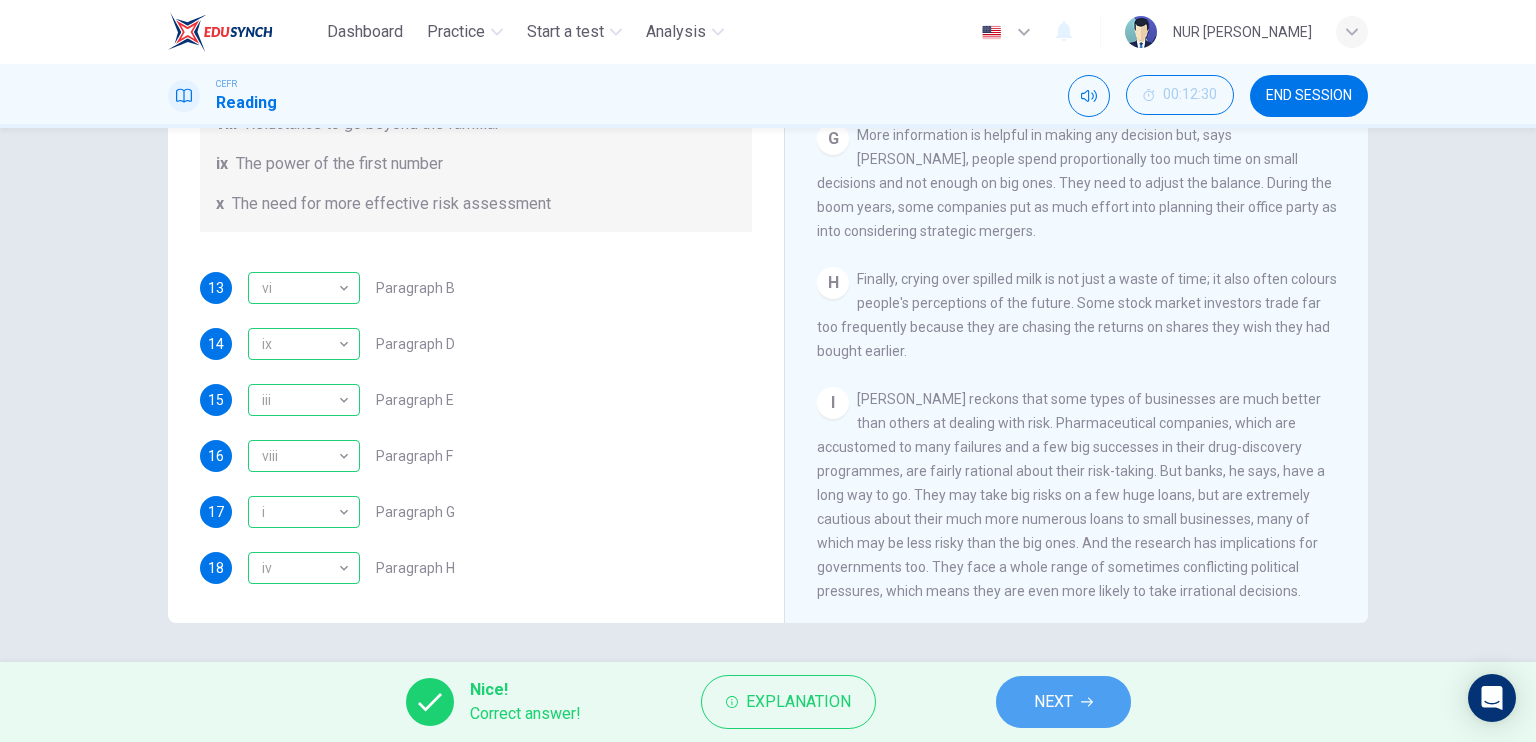 click on "NEXT" at bounding box center [1053, 702] 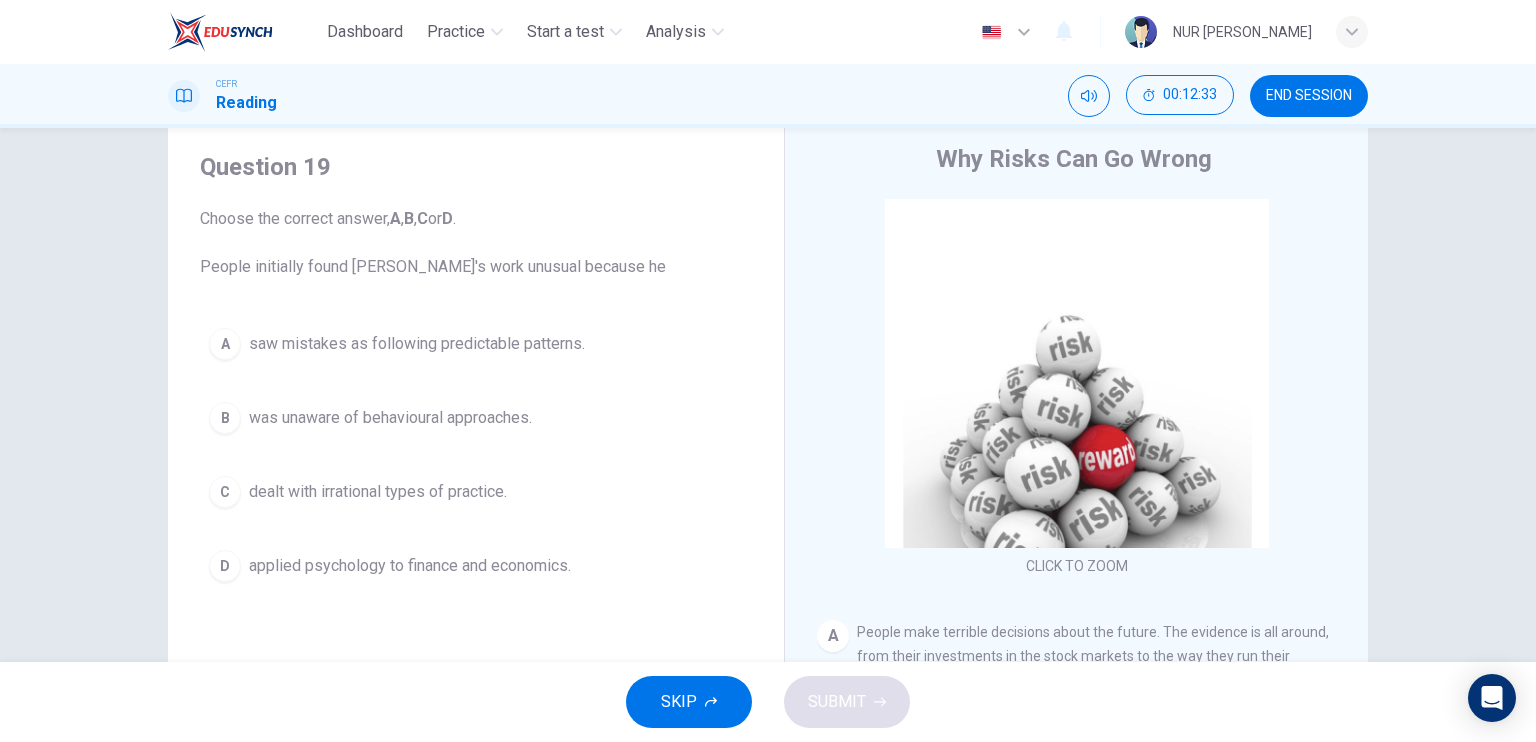 scroll, scrollTop: 60, scrollLeft: 0, axis: vertical 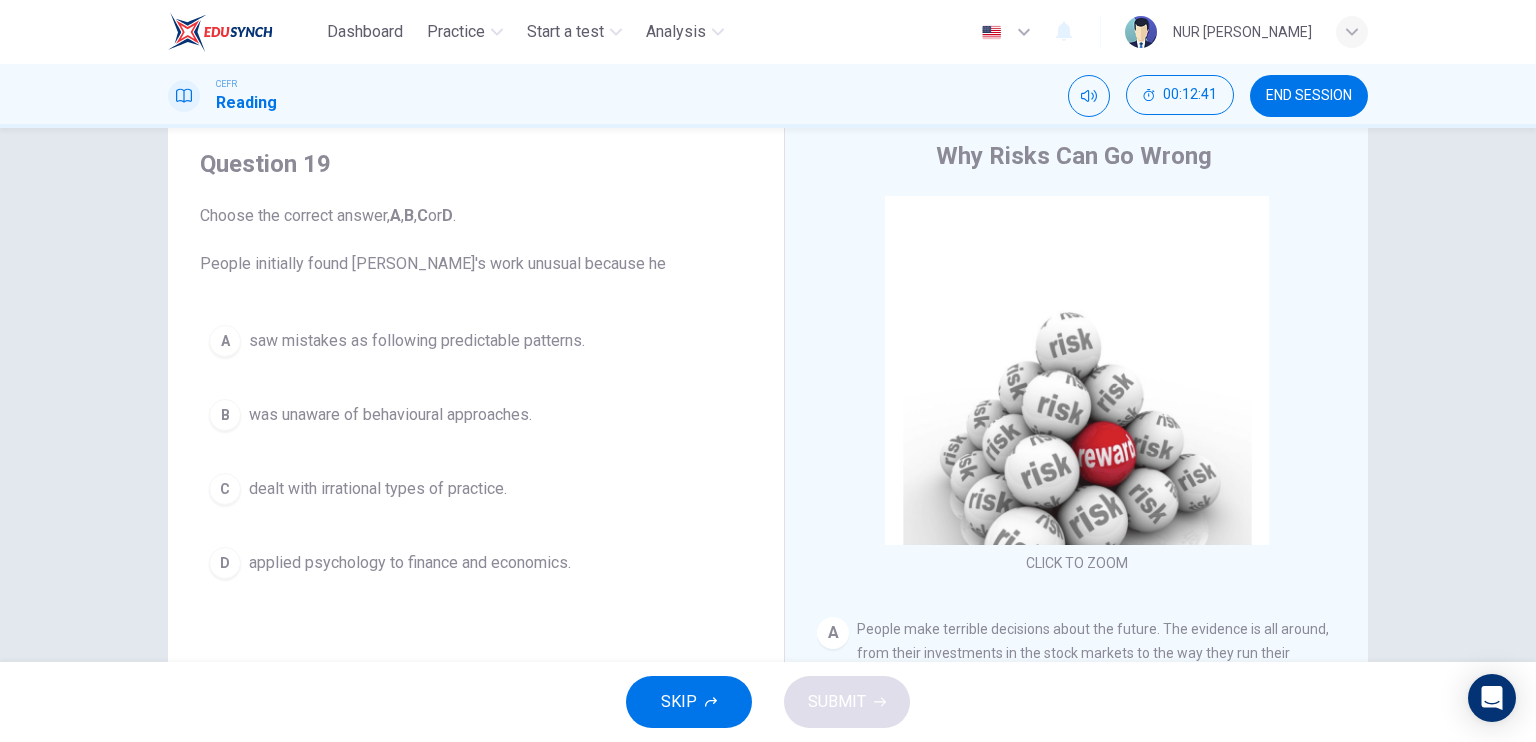 click on "applied psychology to finance and economics." at bounding box center (410, 563) 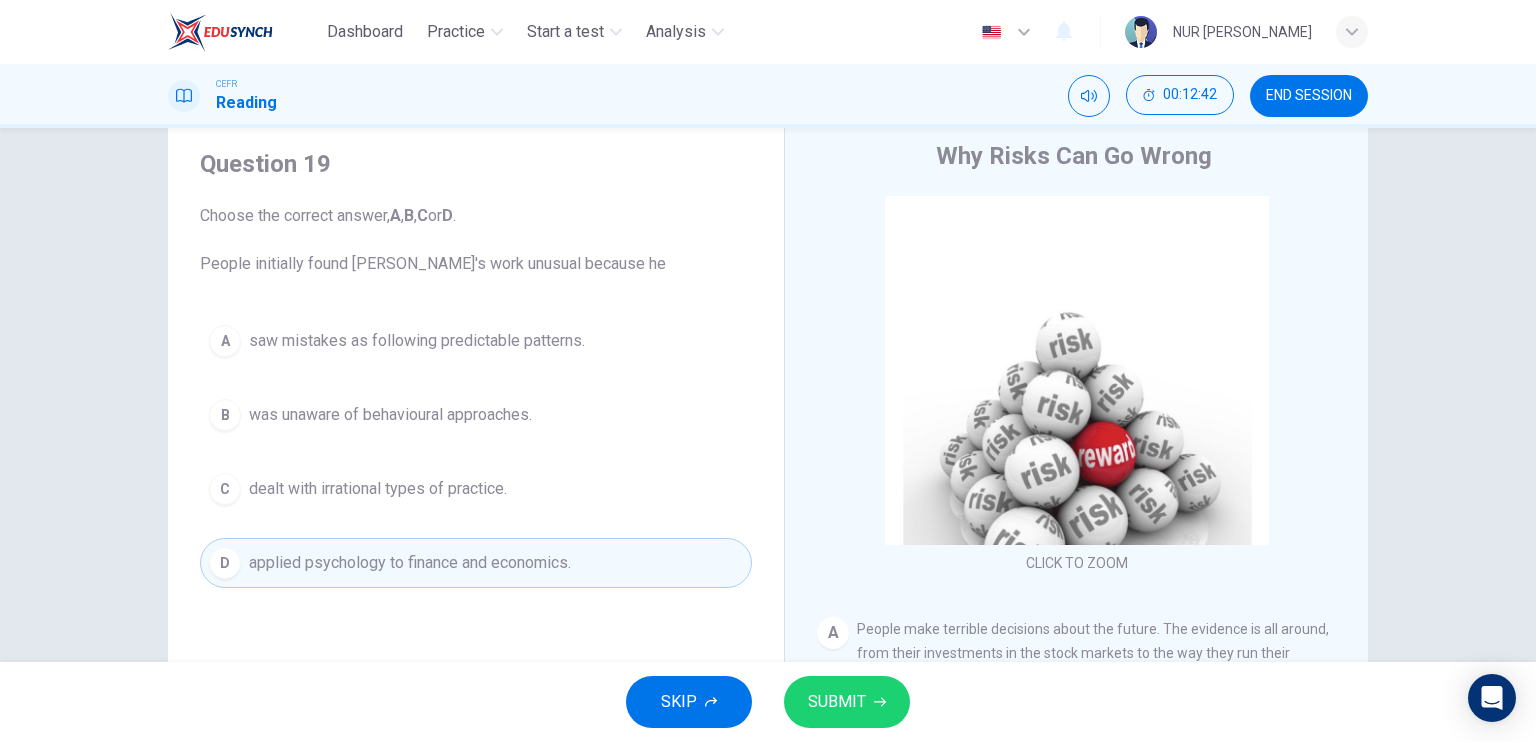 click on "SUBMIT" at bounding box center (837, 702) 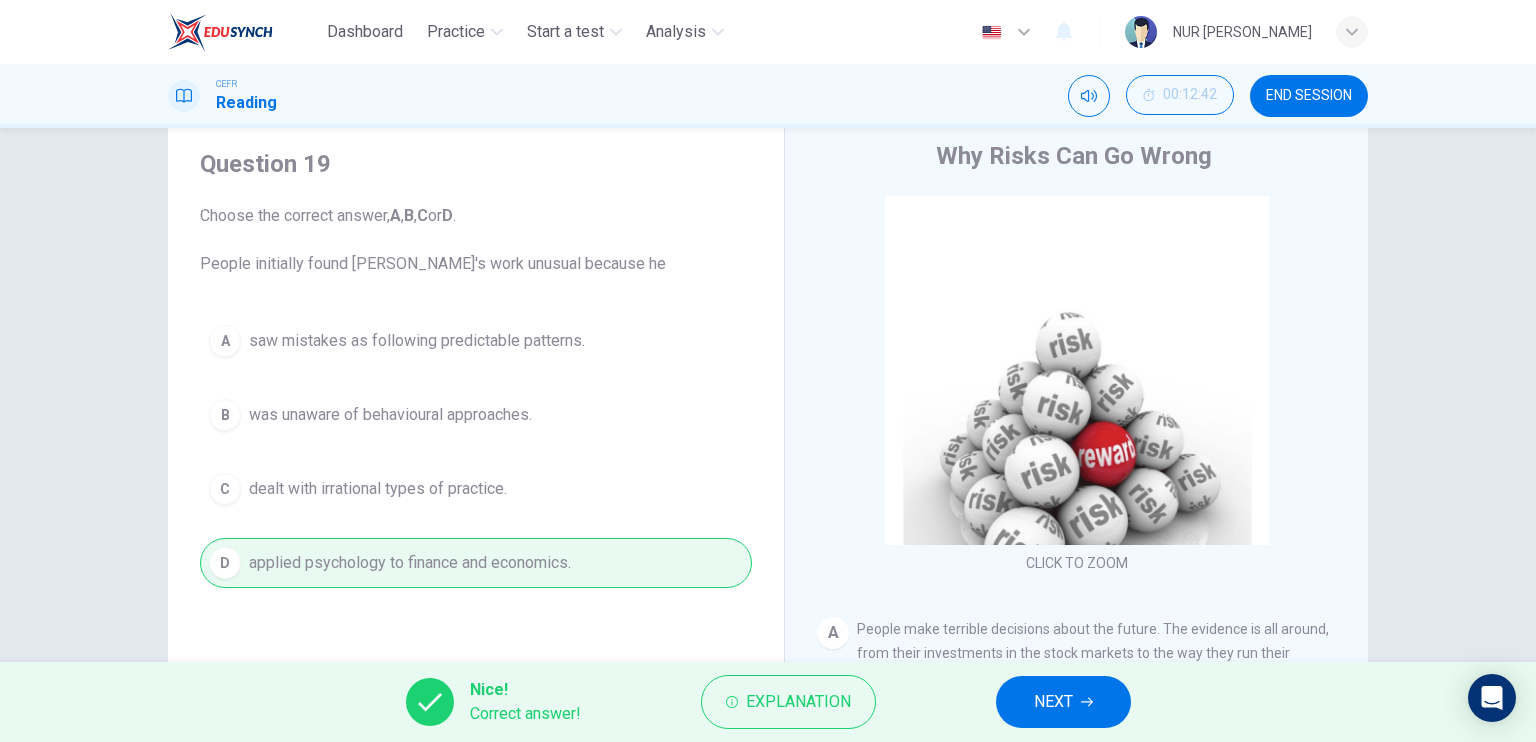 click on "NEXT" at bounding box center [1063, 702] 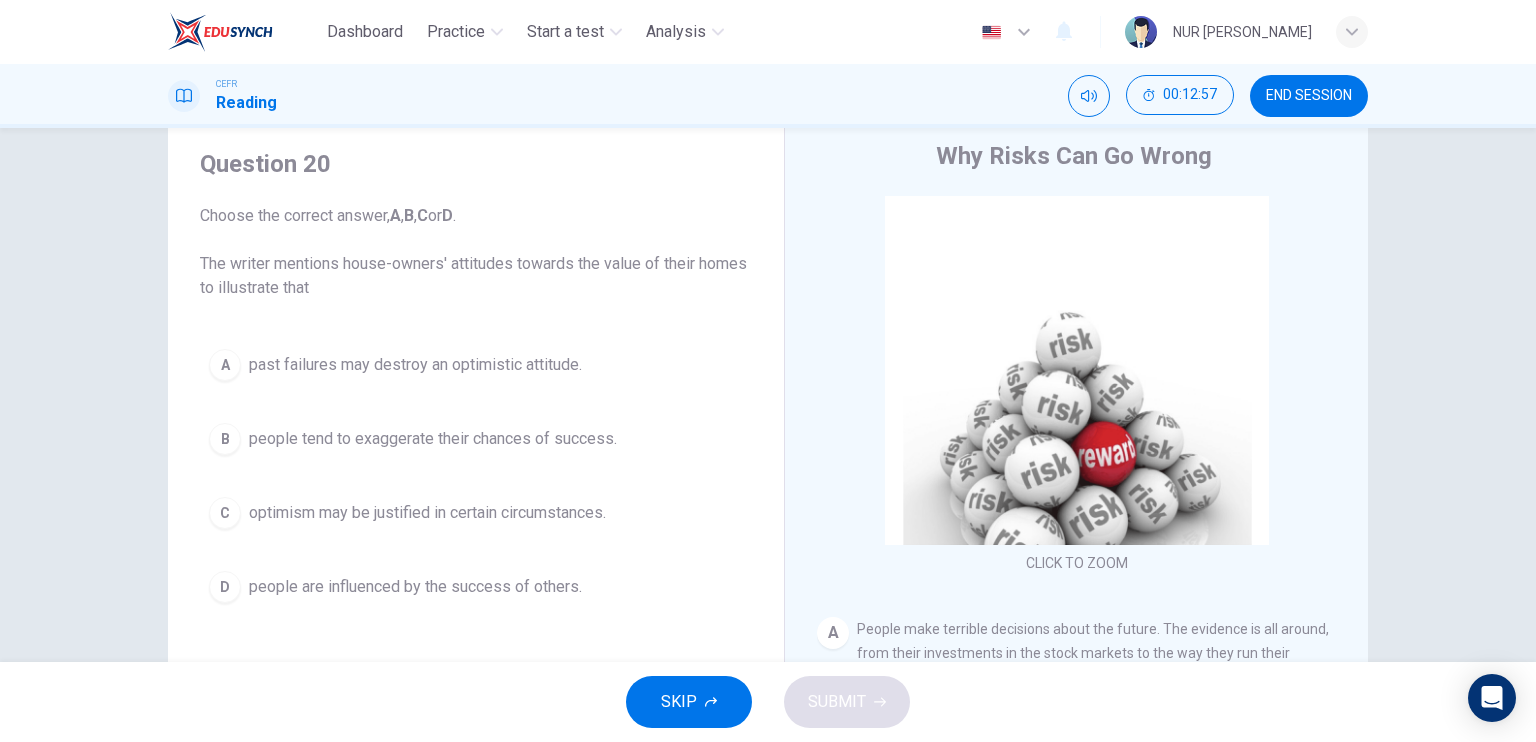 click on "people tend to exaggerate their chances of success." at bounding box center [433, 439] 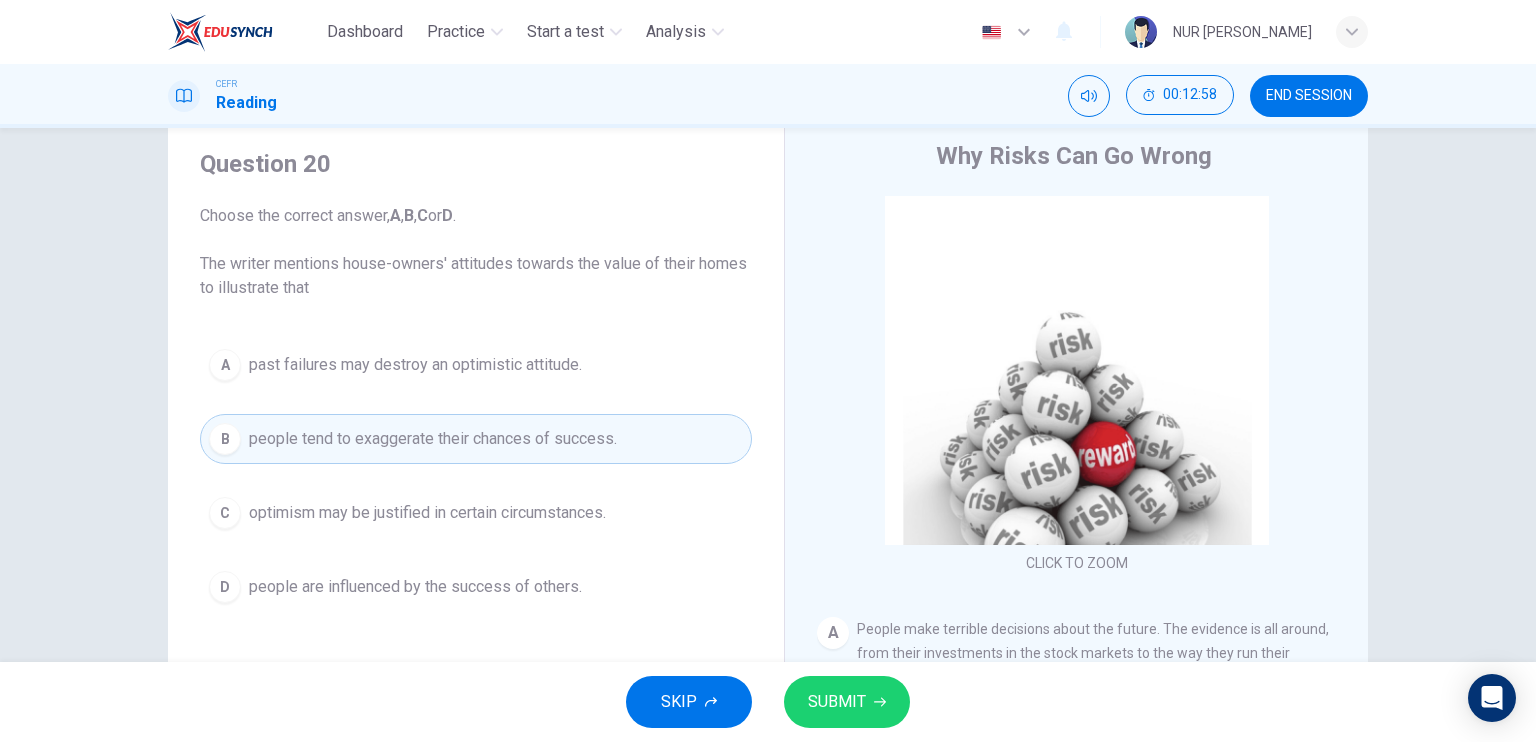 click on "SUBMIT" at bounding box center [837, 702] 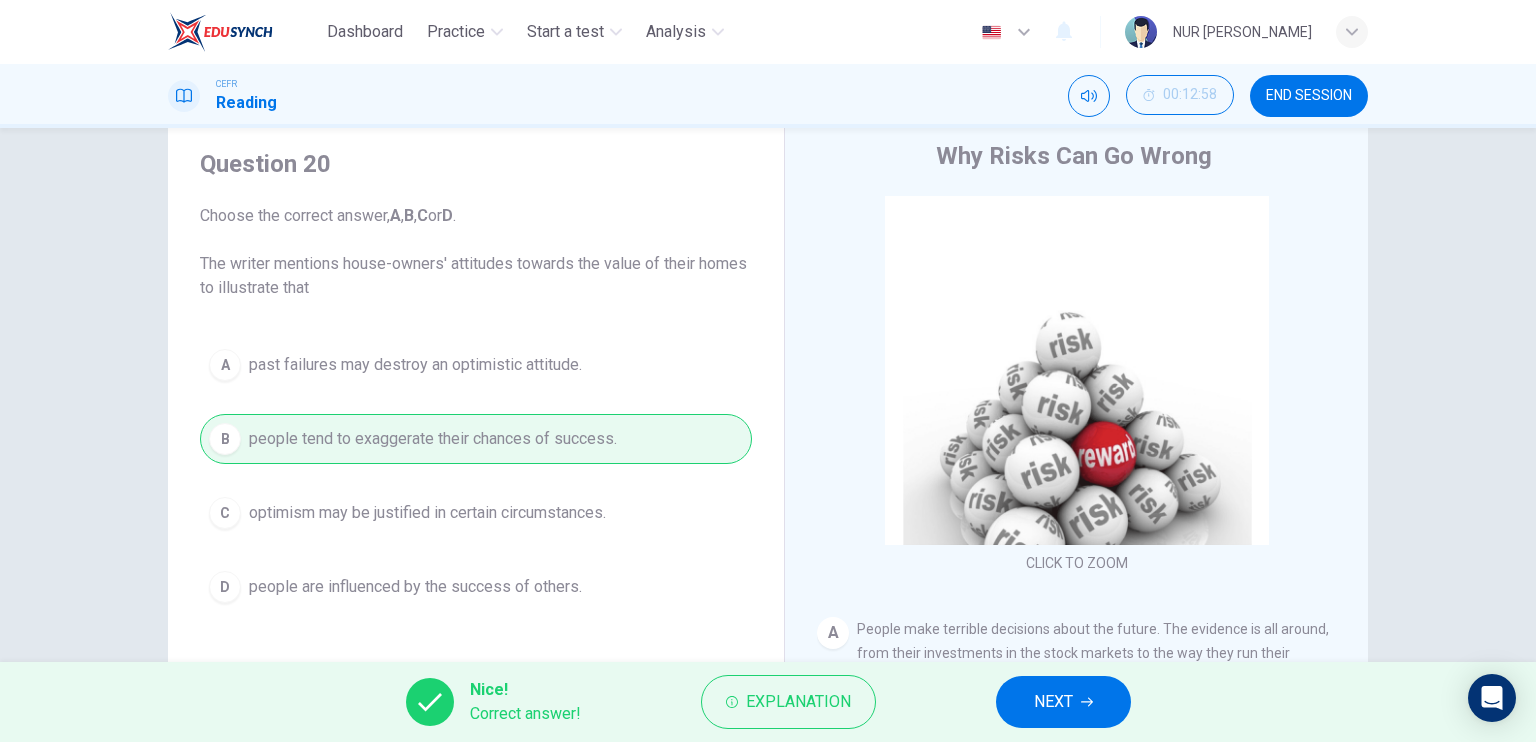 click on "NEXT" at bounding box center [1053, 702] 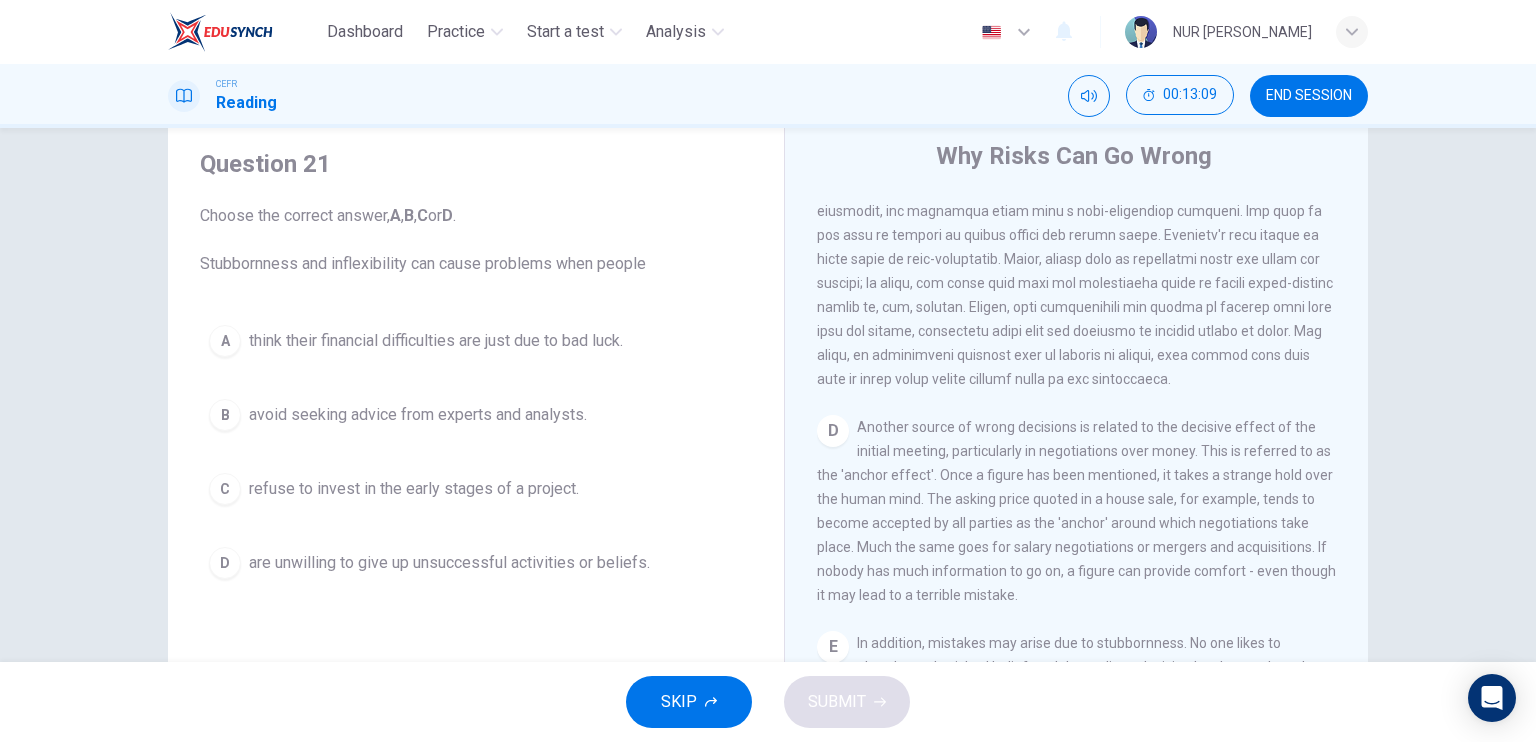 scroll, scrollTop: 1028, scrollLeft: 0, axis: vertical 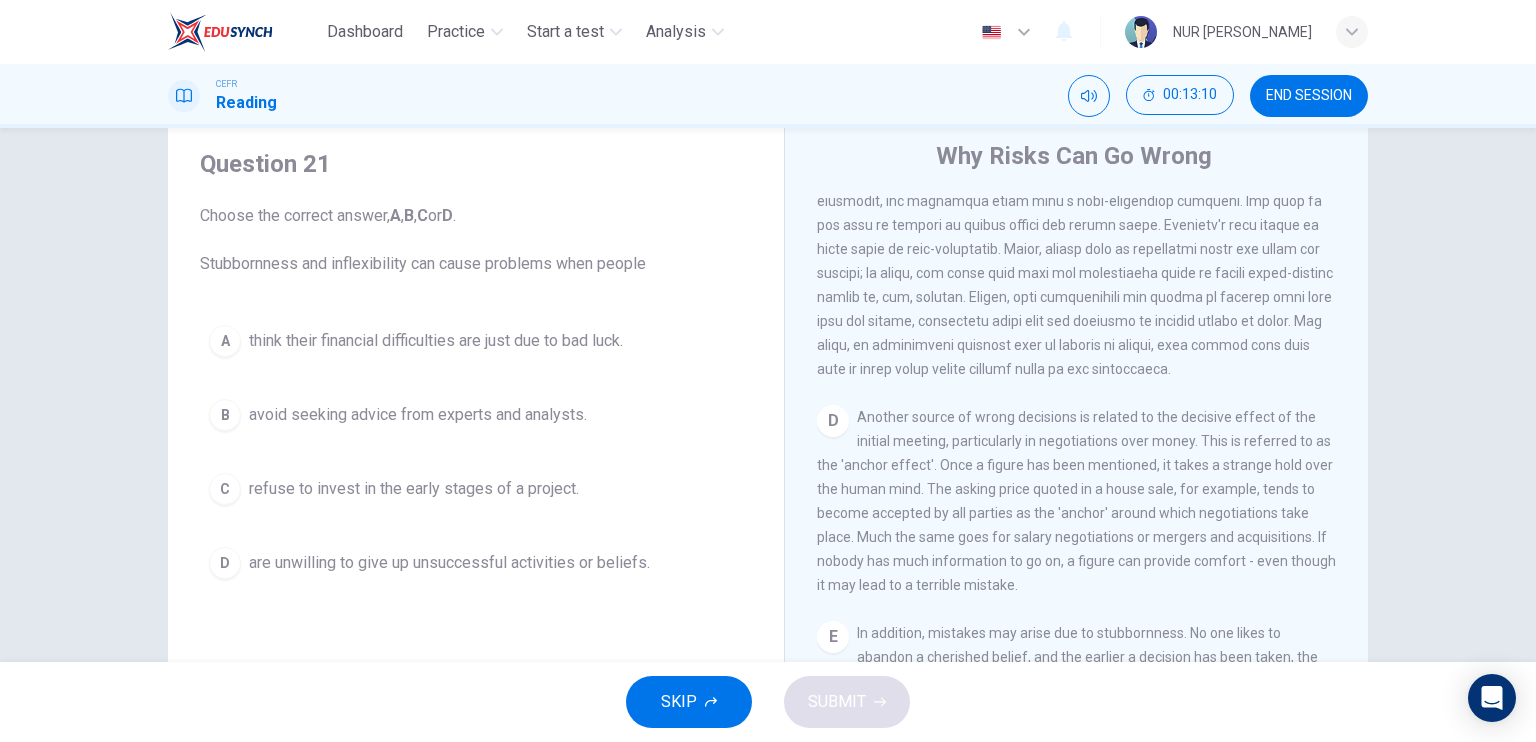 click on "are unwilling to give up unsuccessful activities or beliefs." at bounding box center (449, 563) 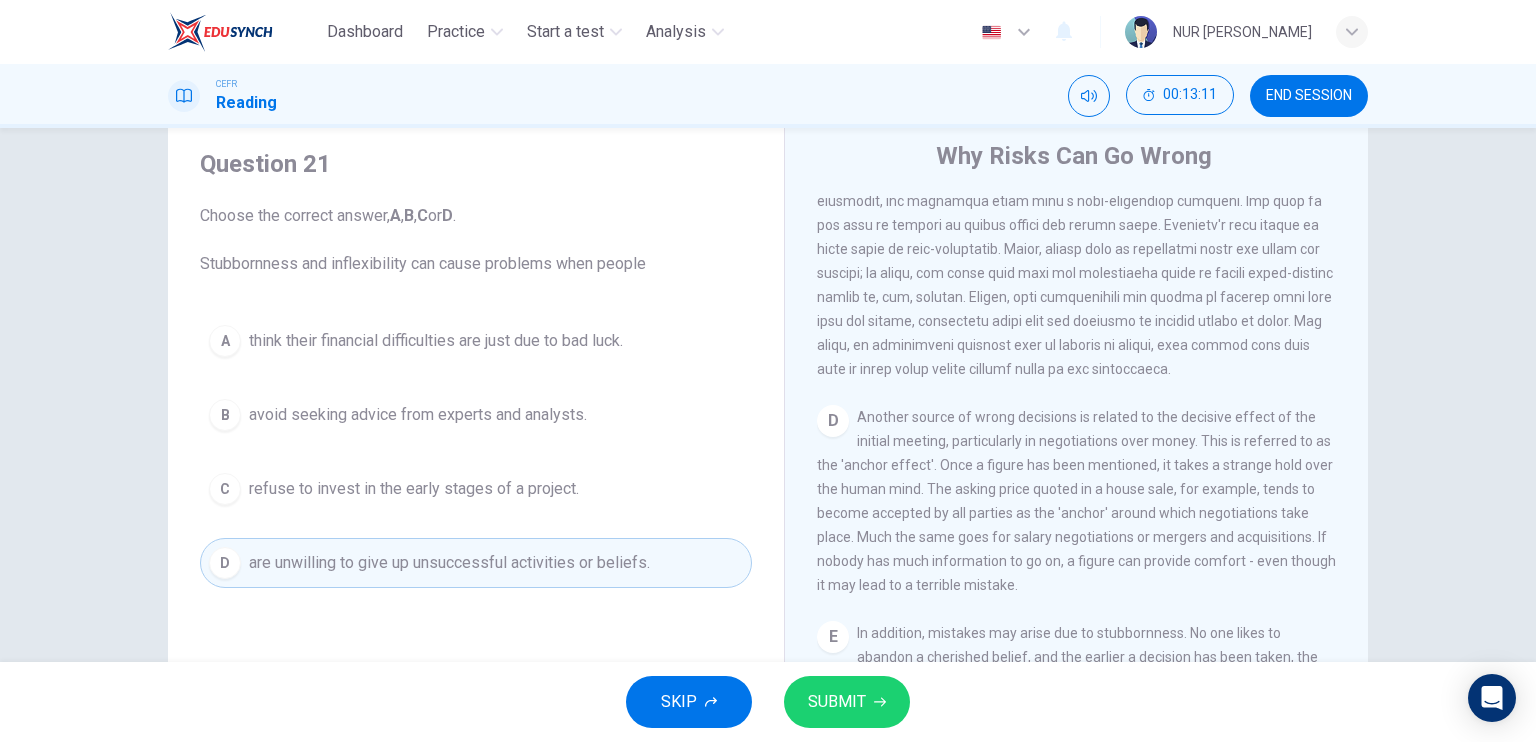 click on "SUBMIT" at bounding box center [847, 702] 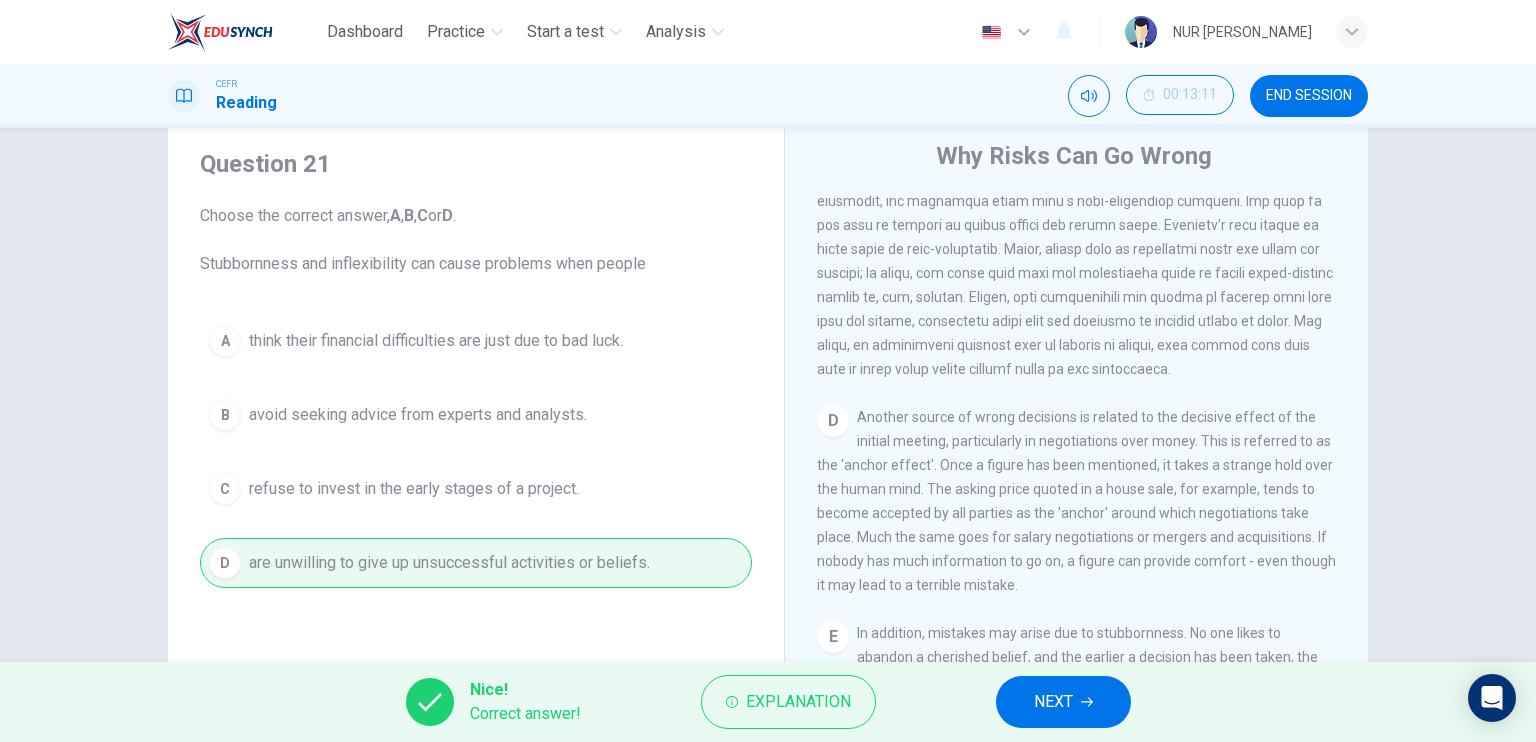 click on "NEXT" at bounding box center (1063, 702) 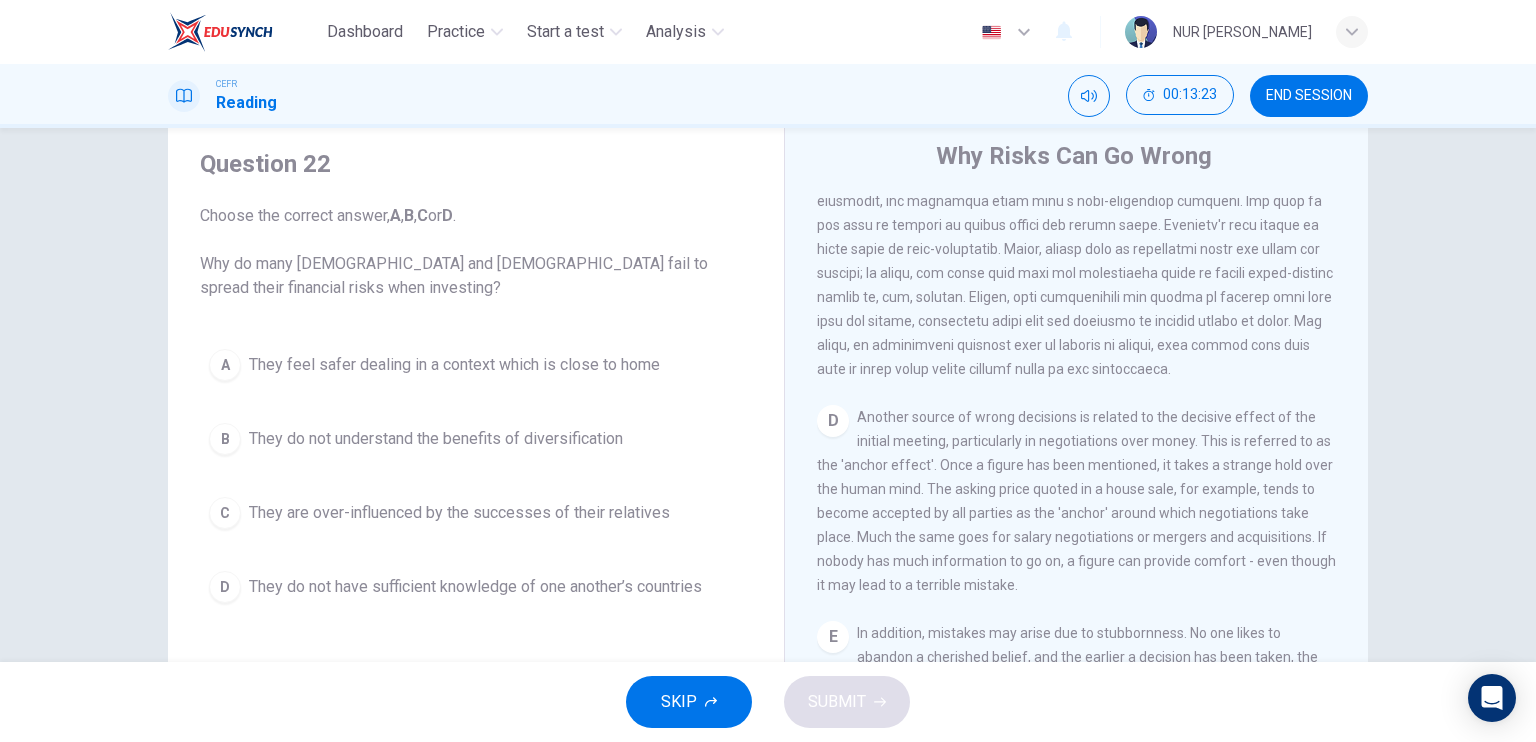 click on "They feel safer dealing in a context which is close to home" at bounding box center [454, 365] 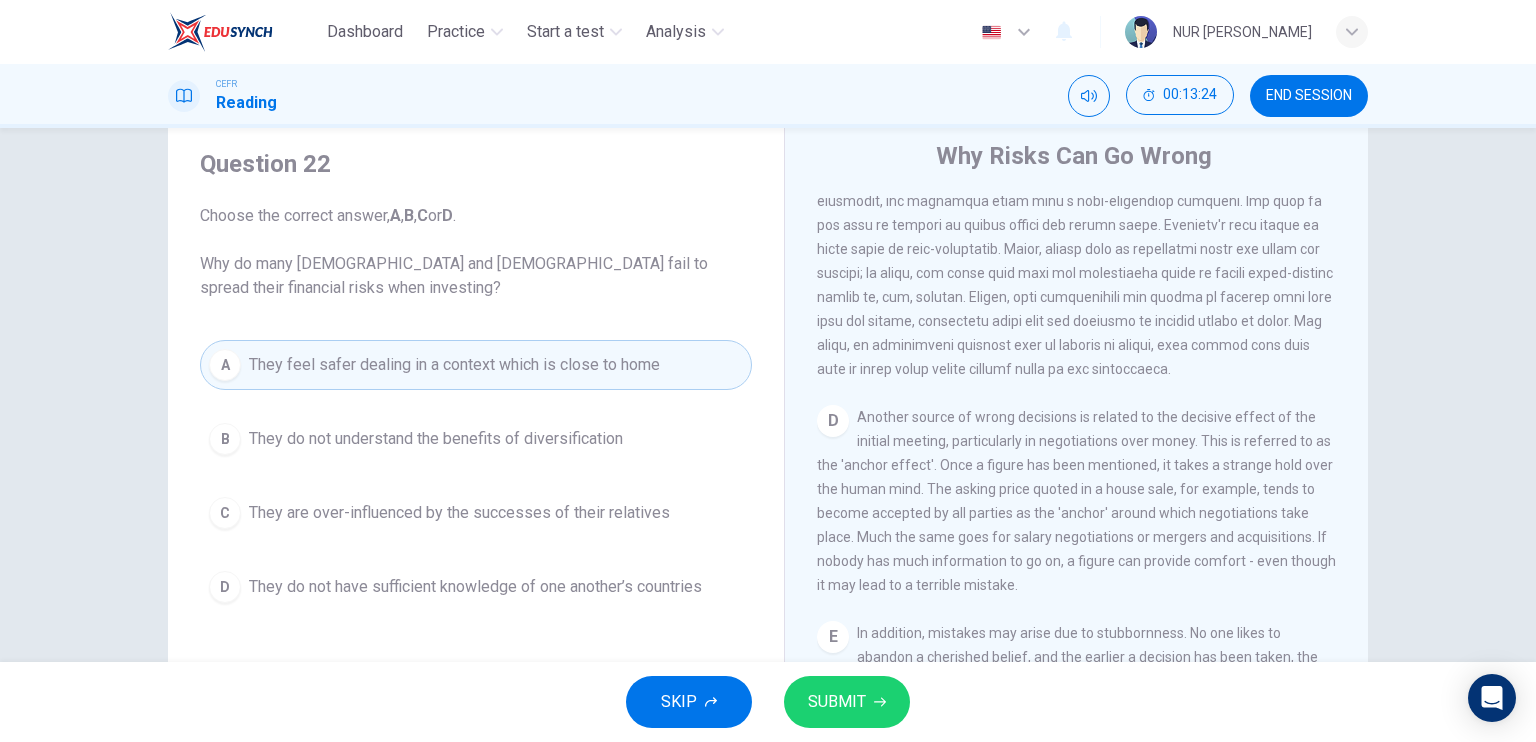 click on "SUBMIT" at bounding box center (837, 702) 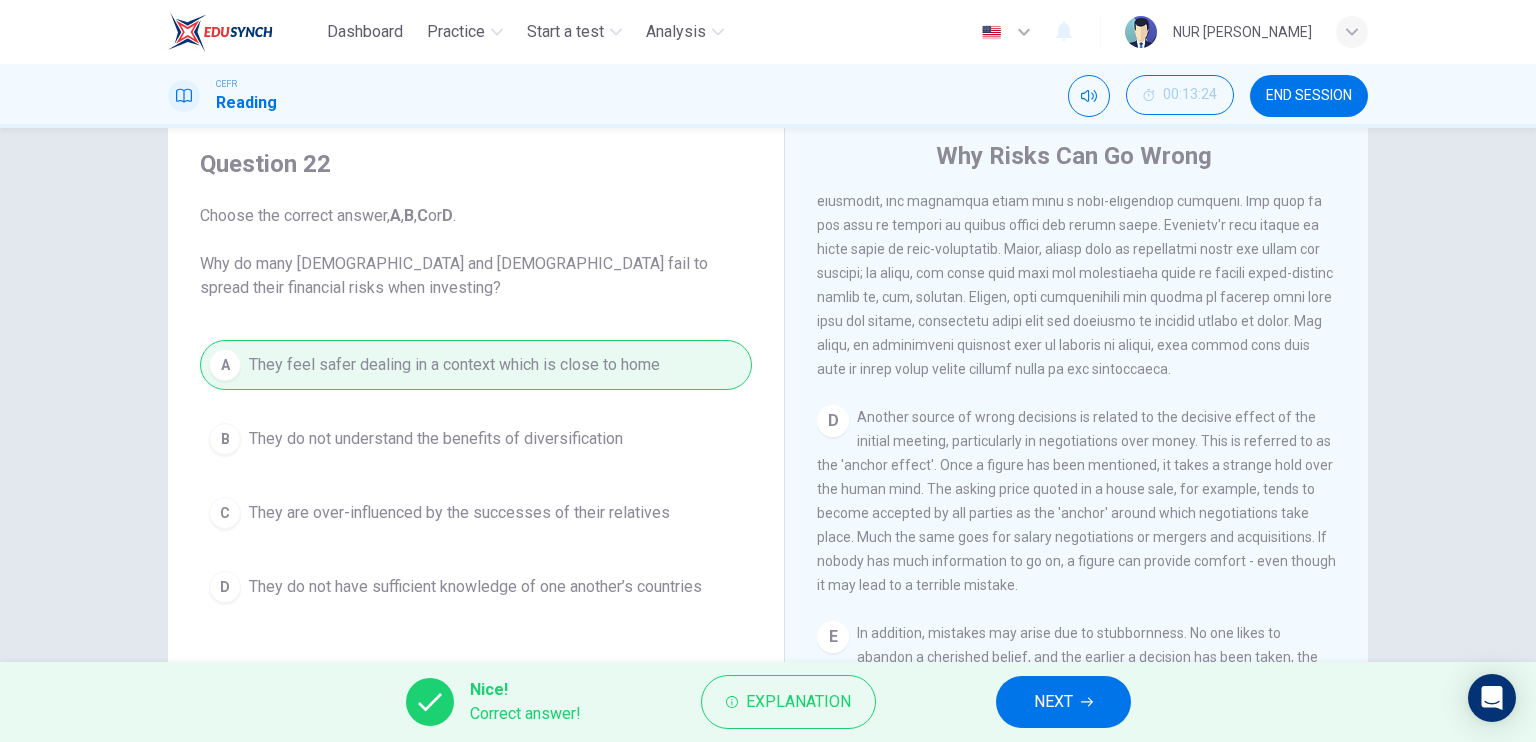 click on "NEXT" at bounding box center (1063, 702) 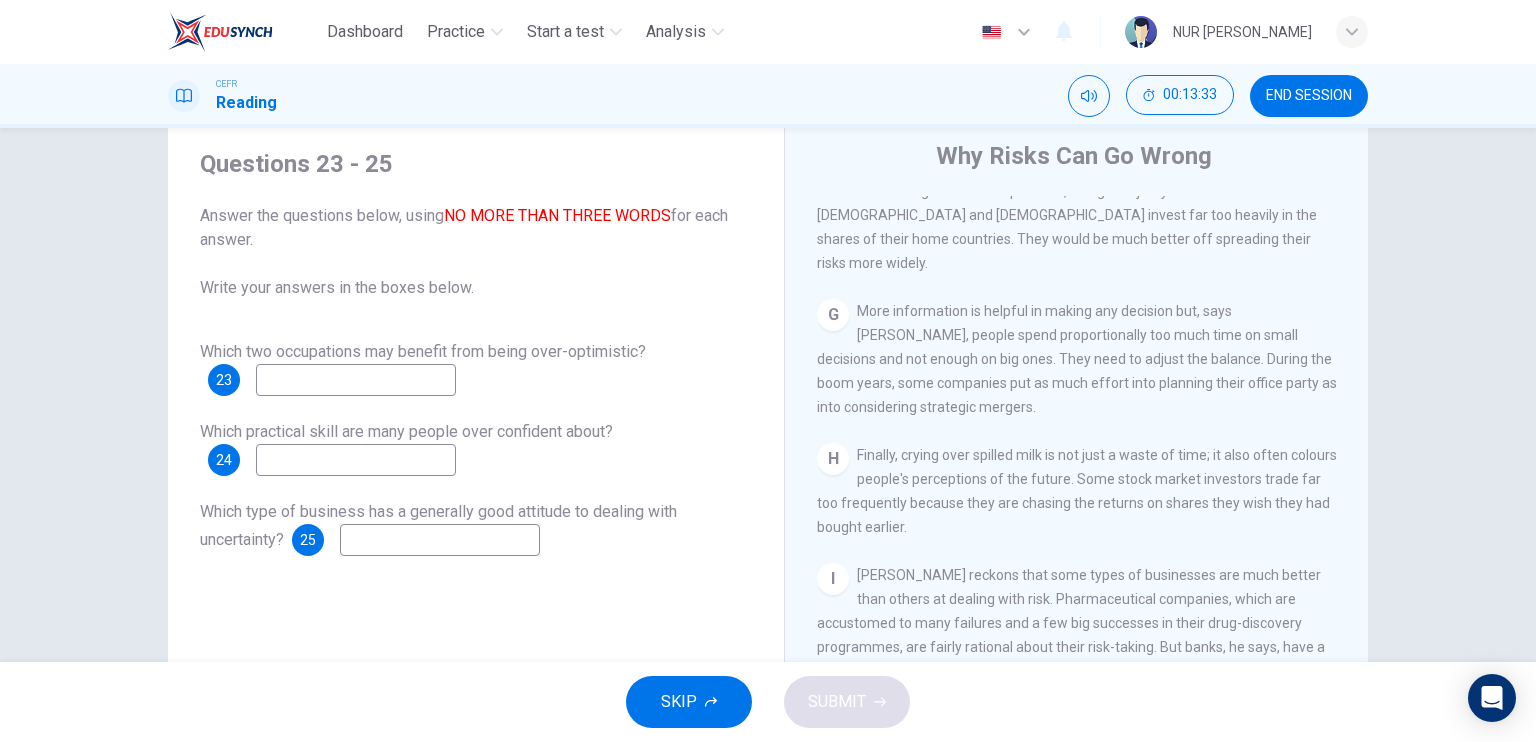 scroll, scrollTop: 1802, scrollLeft: 0, axis: vertical 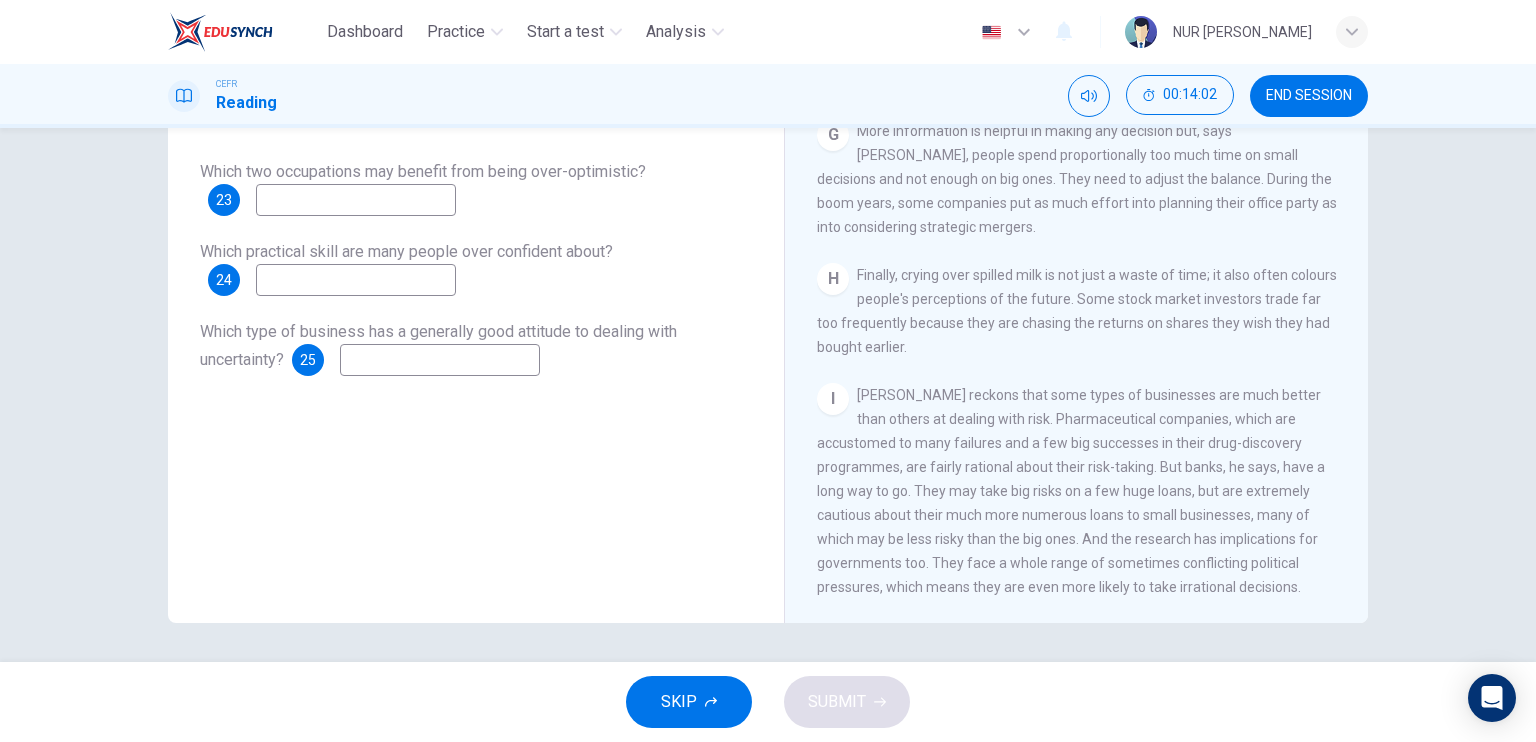 click at bounding box center (356, 200) 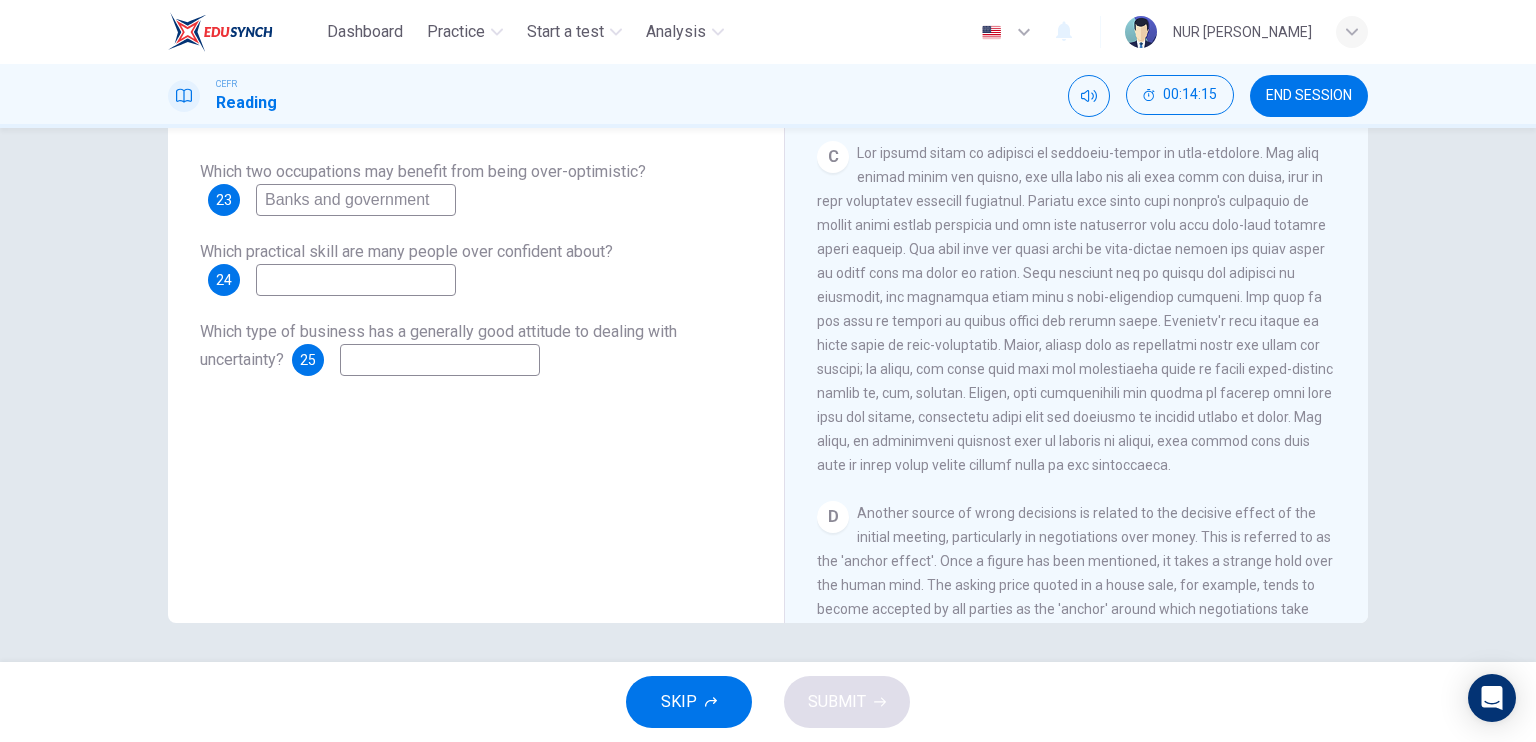 scroll, scrollTop: 699, scrollLeft: 0, axis: vertical 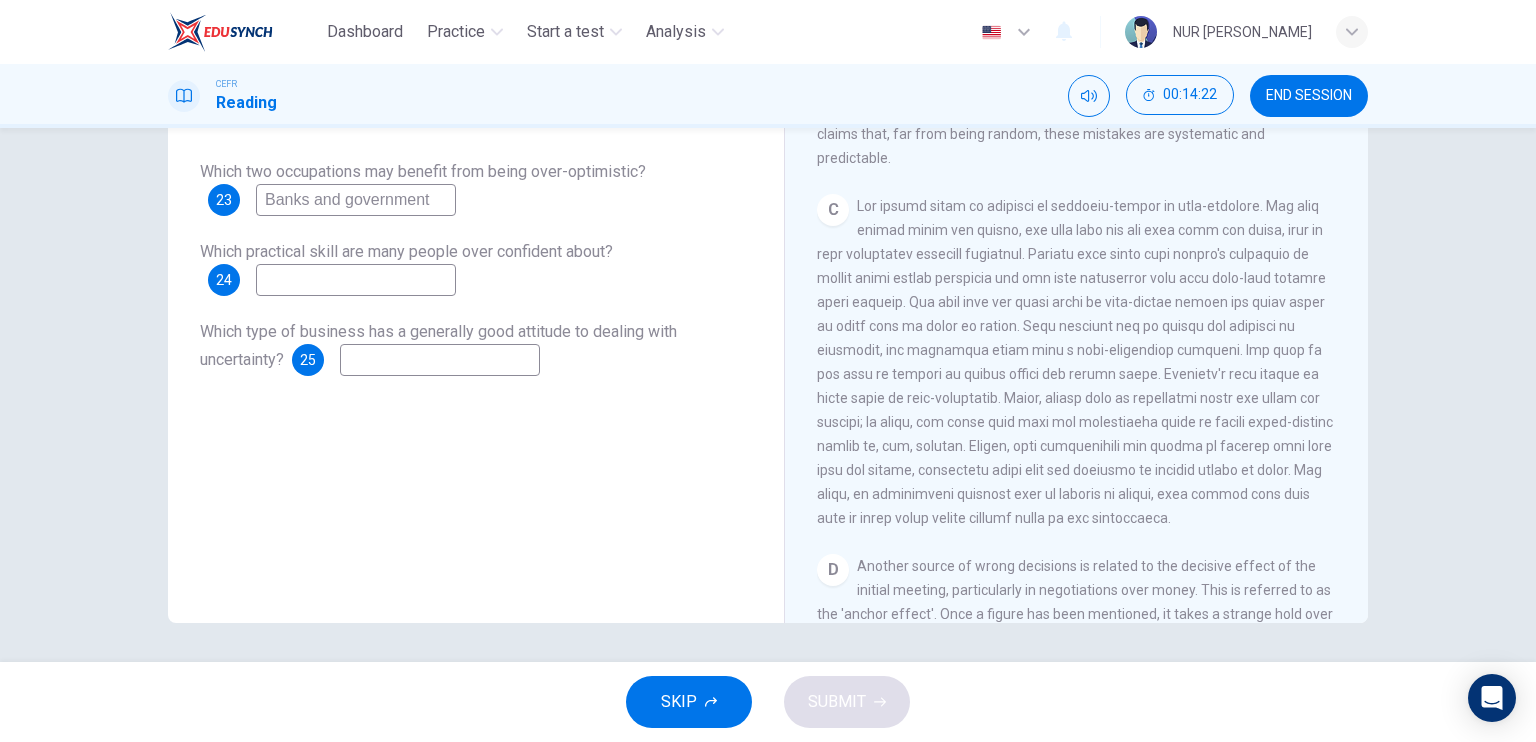drag, startPoint x: 874, startPoint y: 342, endPoint x: 986, endPoint y: 341, distance: 112.00446 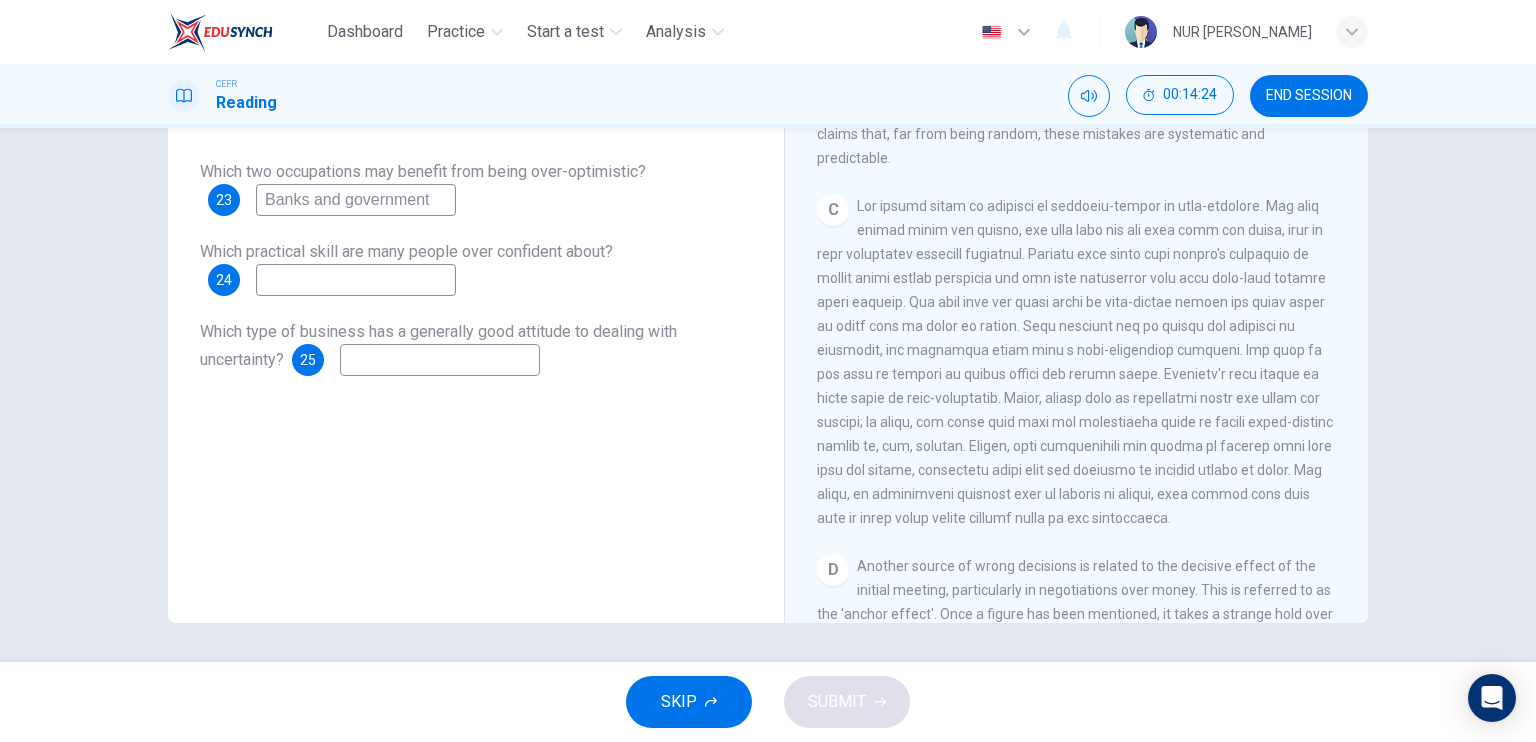 drag, startPoint x: 440, startPoint y: 208, endPoint x: 240, endPoint y: 200, distance: 200.15994 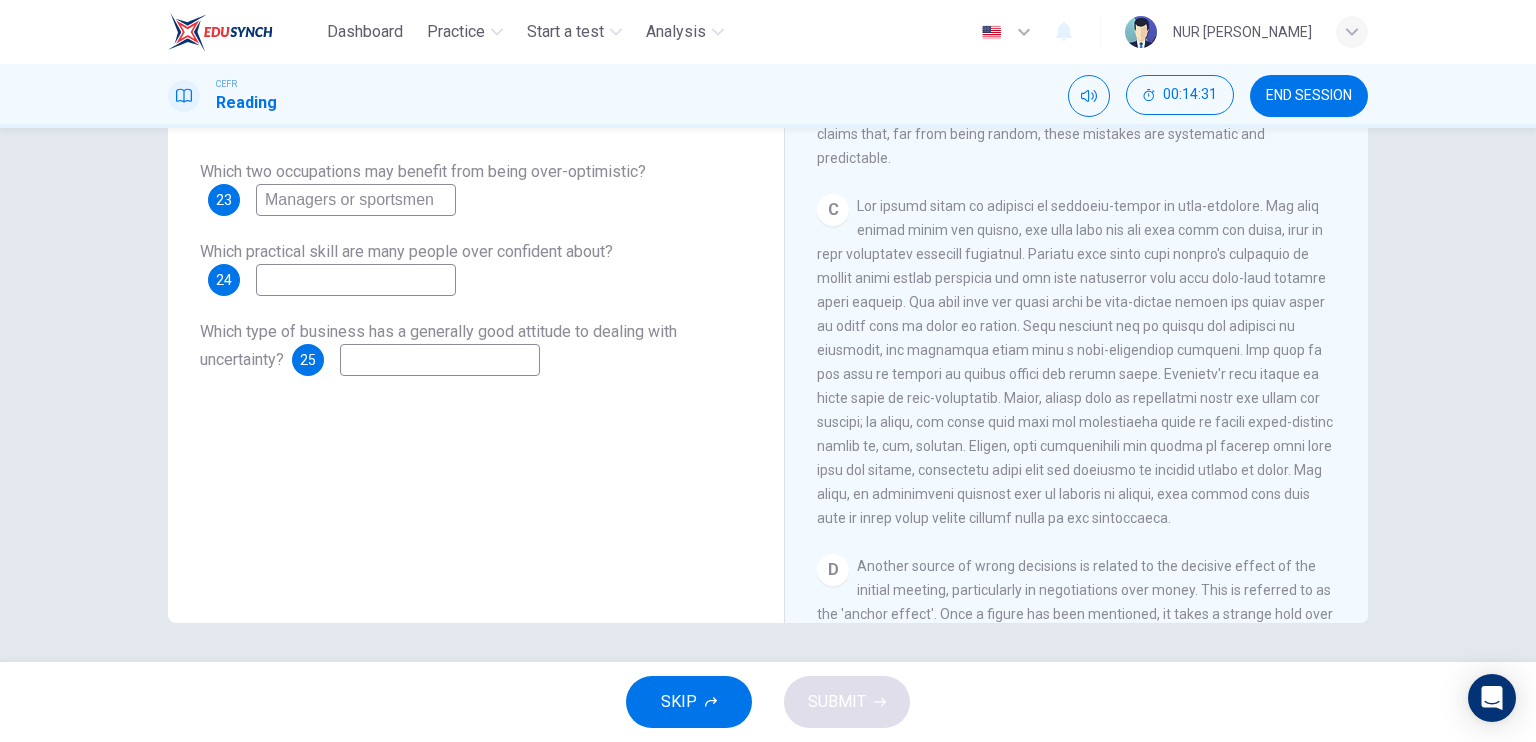 type on "Managers or sportsmen" 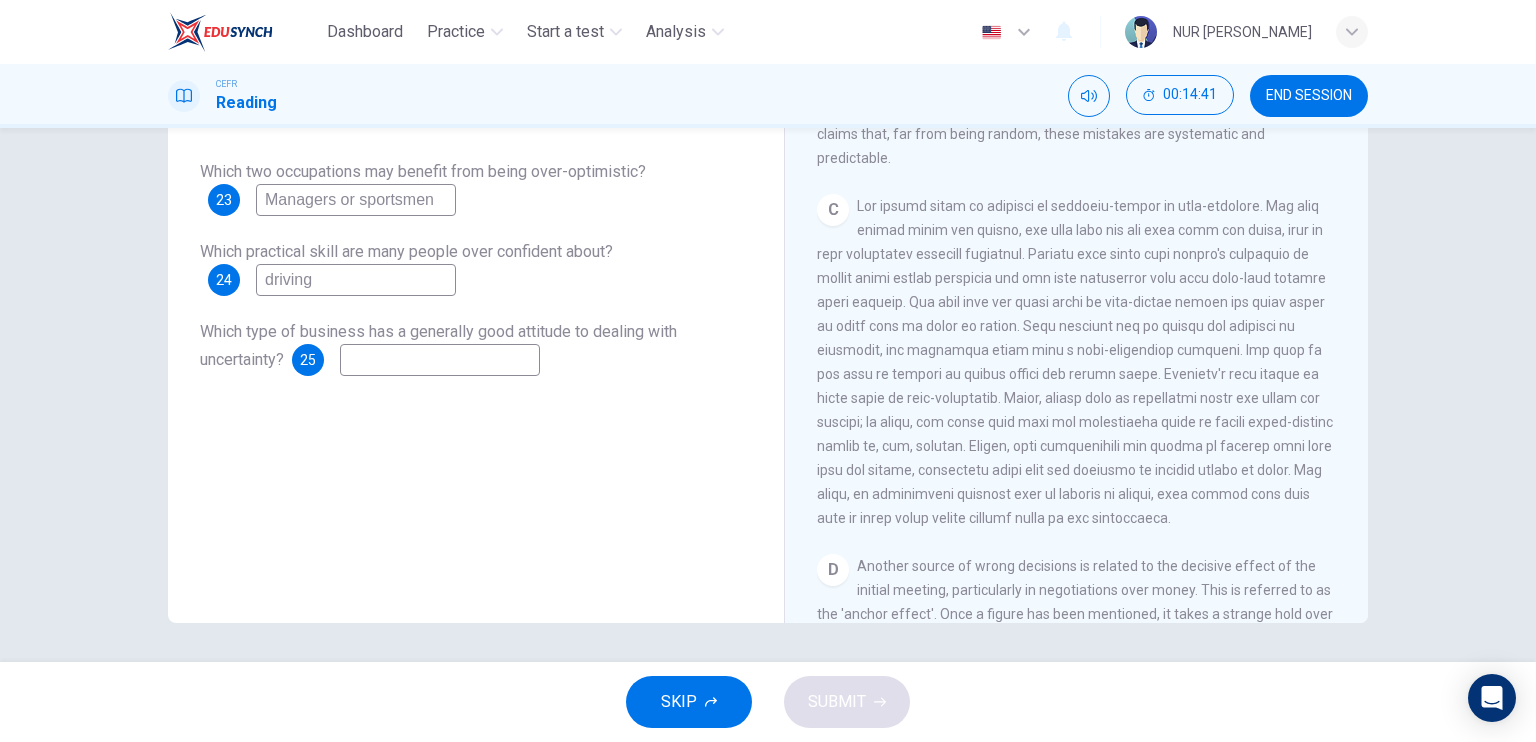 type on "driving" 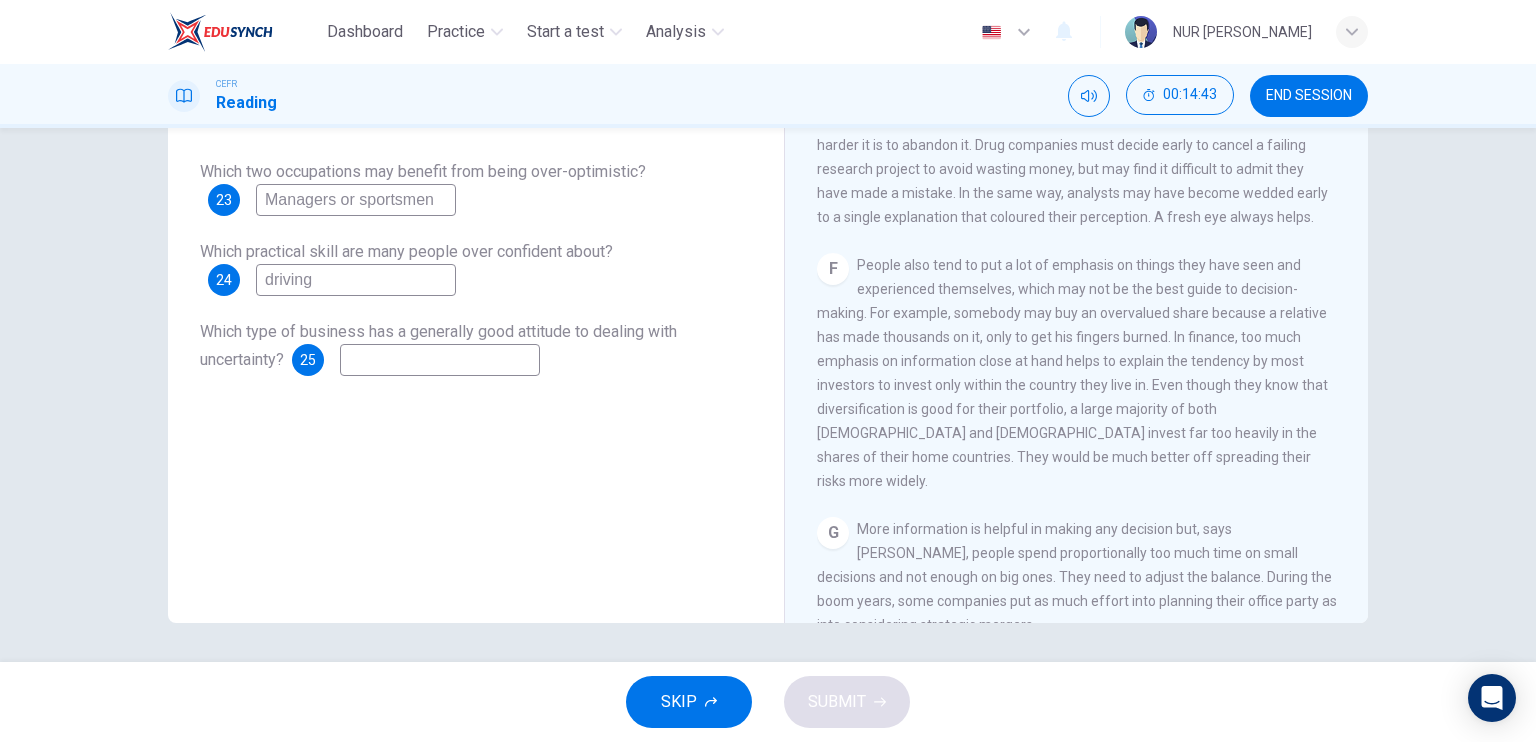 scroll, scrollTop: 1815, scrollLeft: 0, axis: vertical 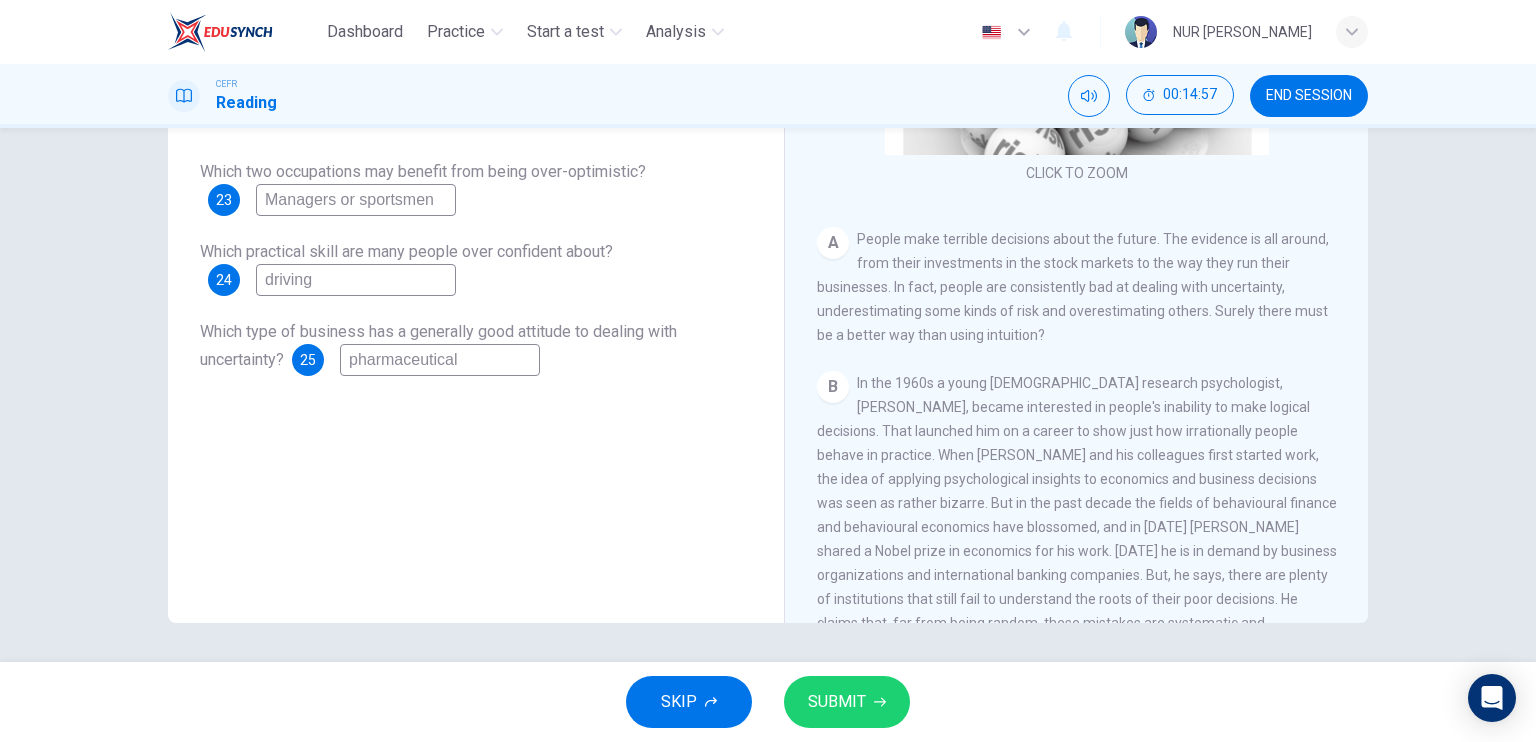 type on "pharmaceutical" 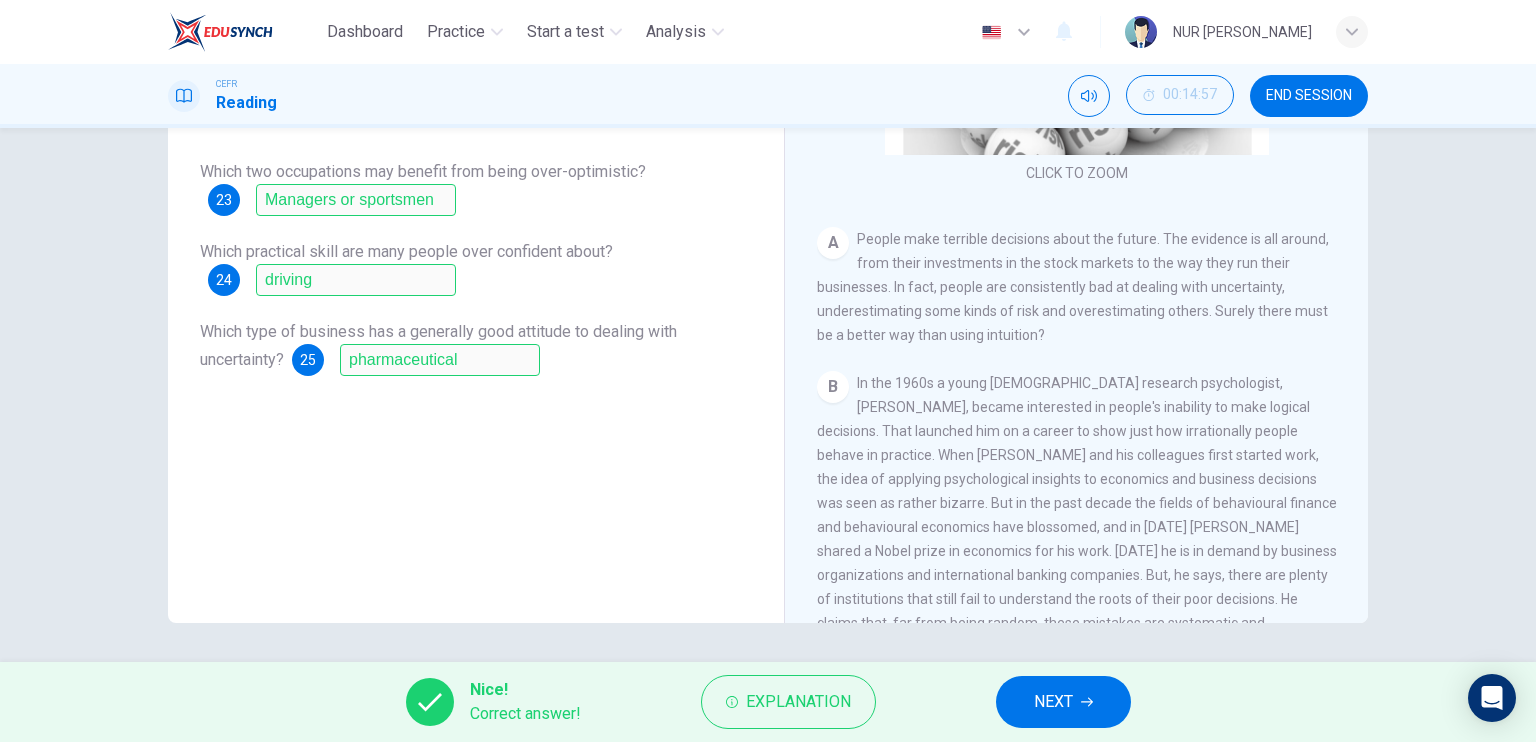 click on "NEXT" at bounding box center (1053, 702) 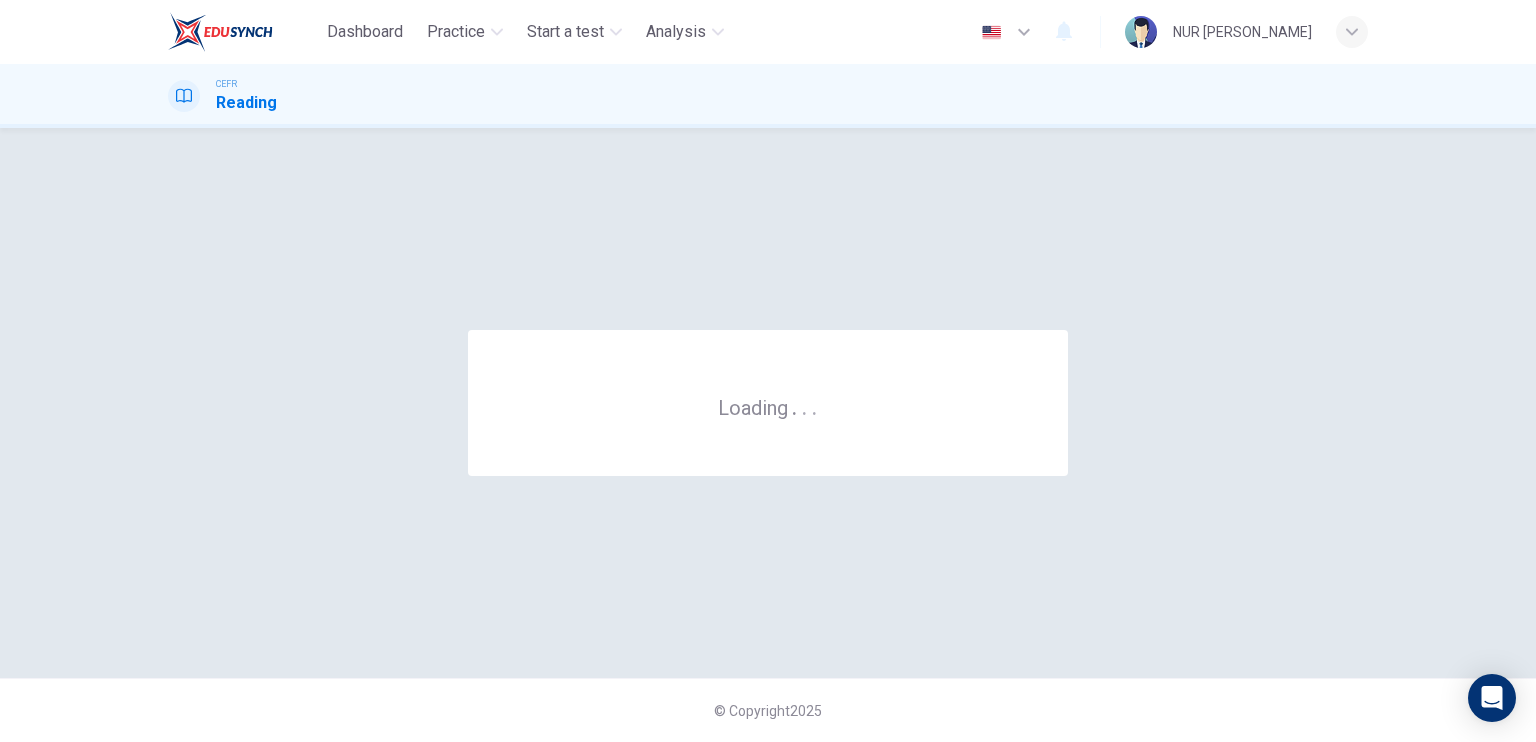 scroll, scrollTop: 0, scrollLeft: 0, axis: both 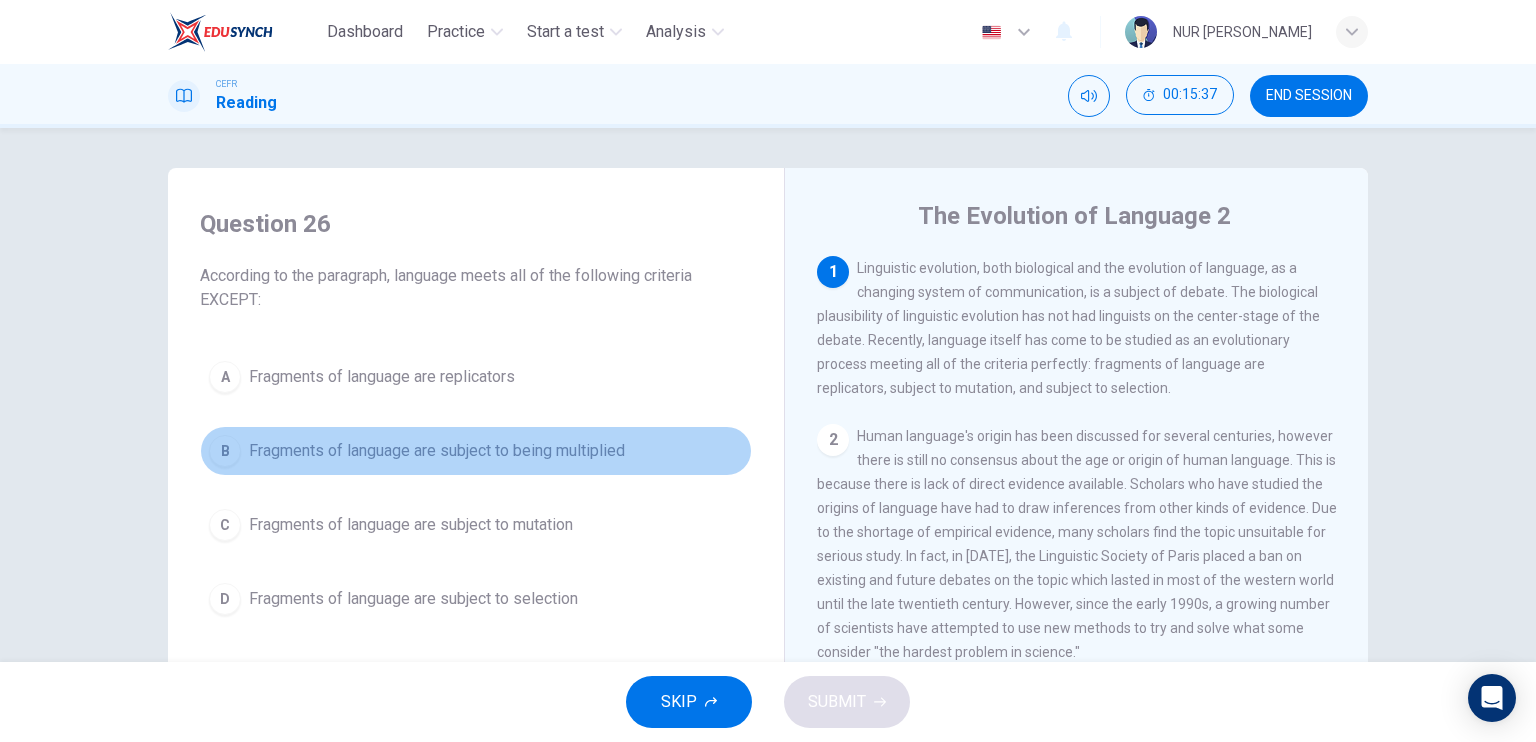 click on "Fragments of language are subject to being multiplied" at bounding box center [437, 451] 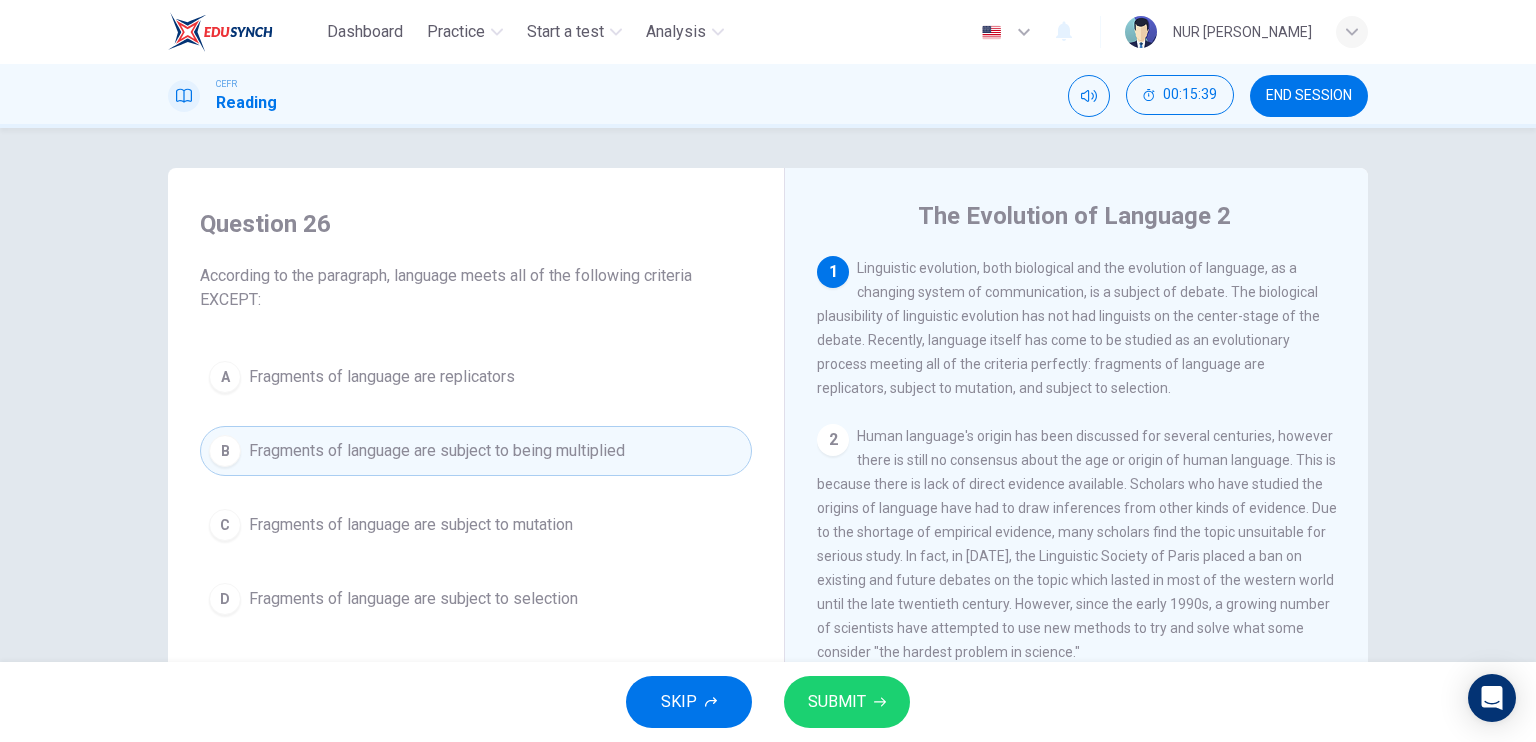 click on "SUBMIT" at bounding box center [837, 702] 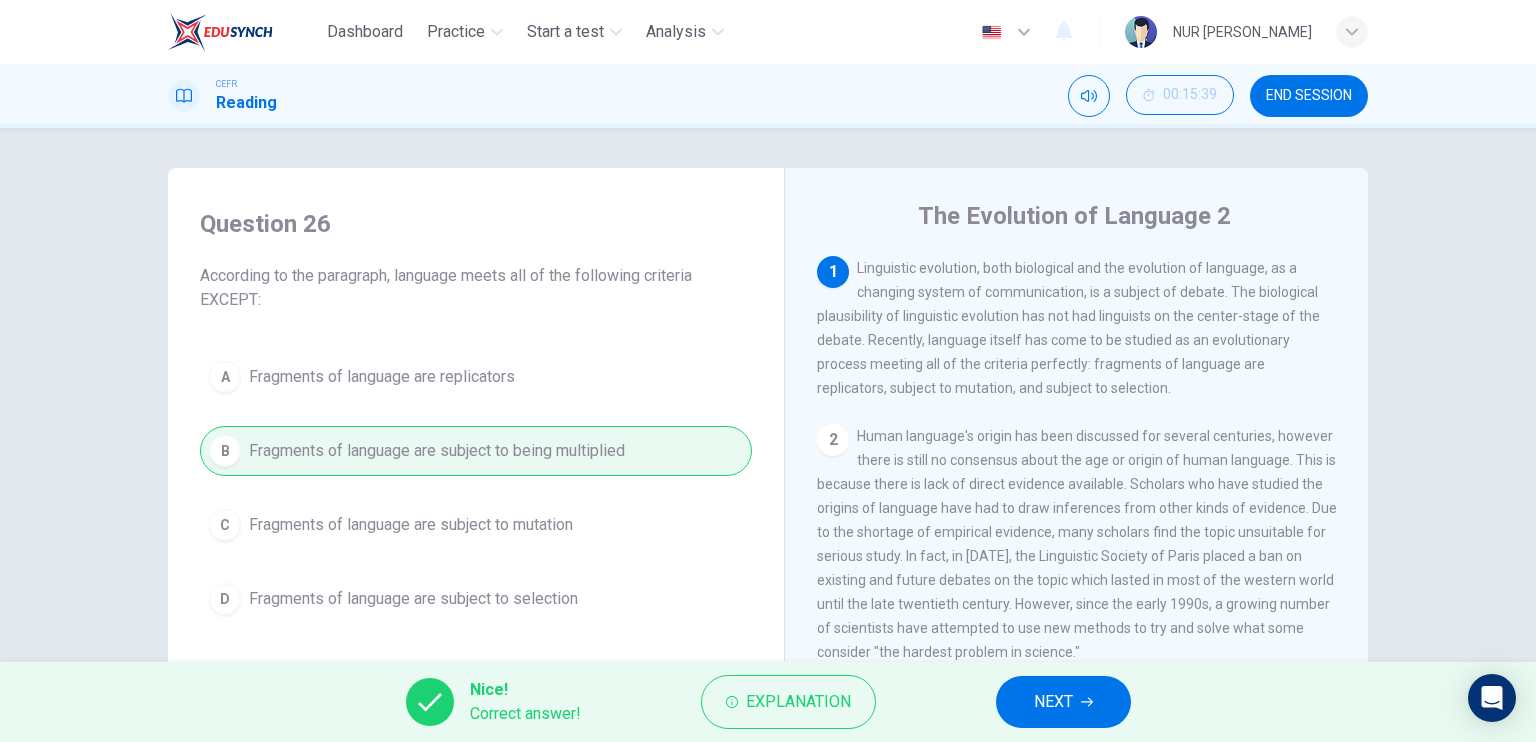 click on "NEXT" at bounding box center [1063, 702] 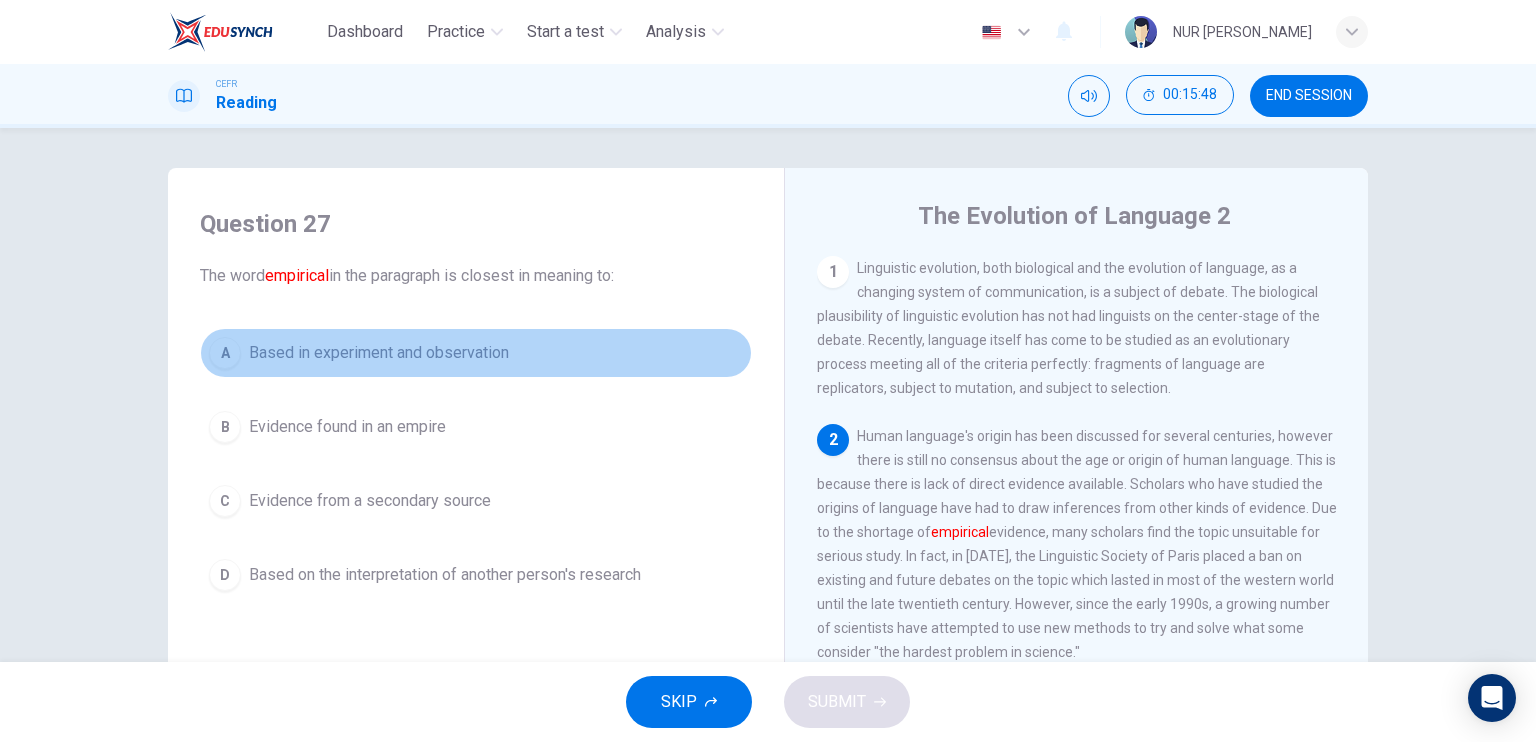 click on "Based in experiment and observation" at bounding box center [379, 353] 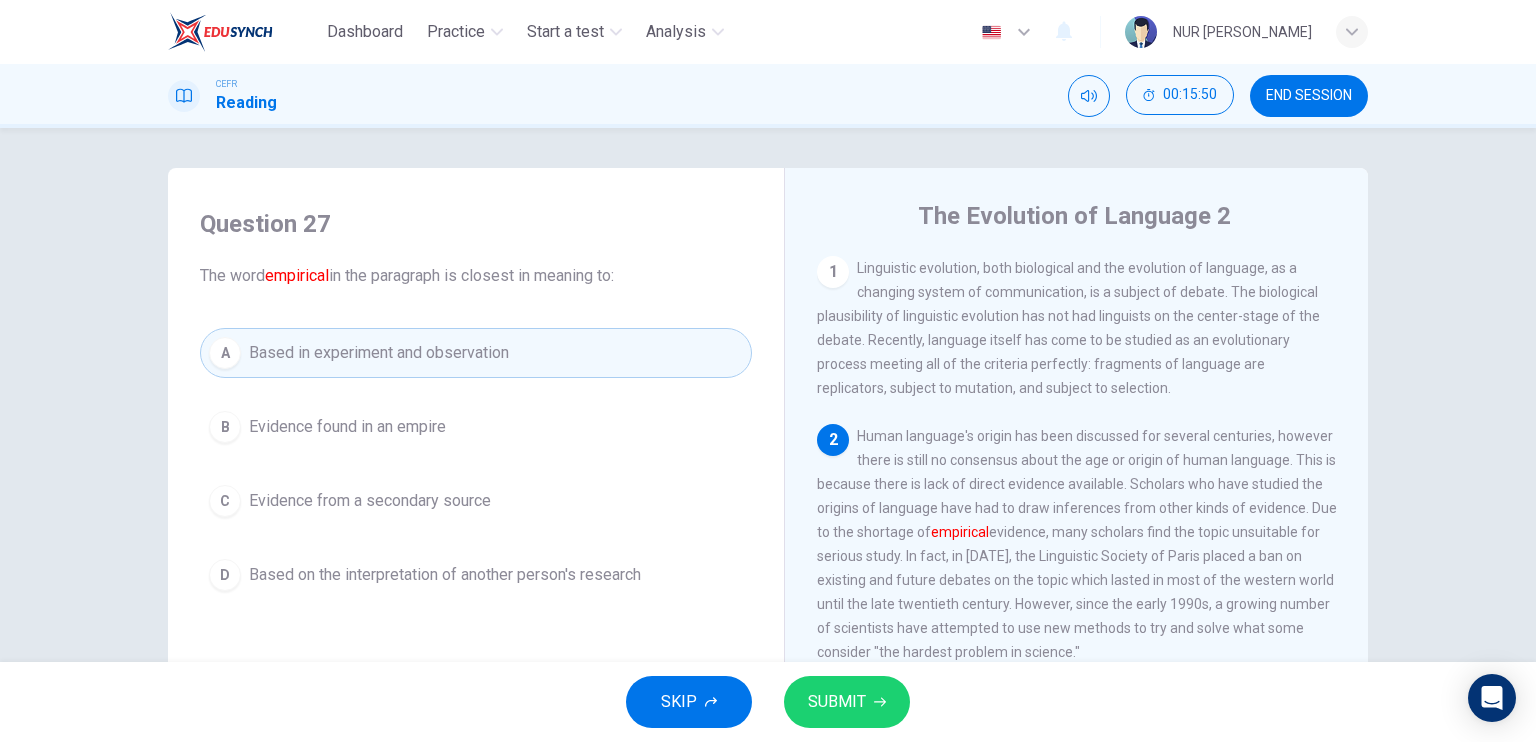 click on "SUBMIT" at bounding box center [837, 702] 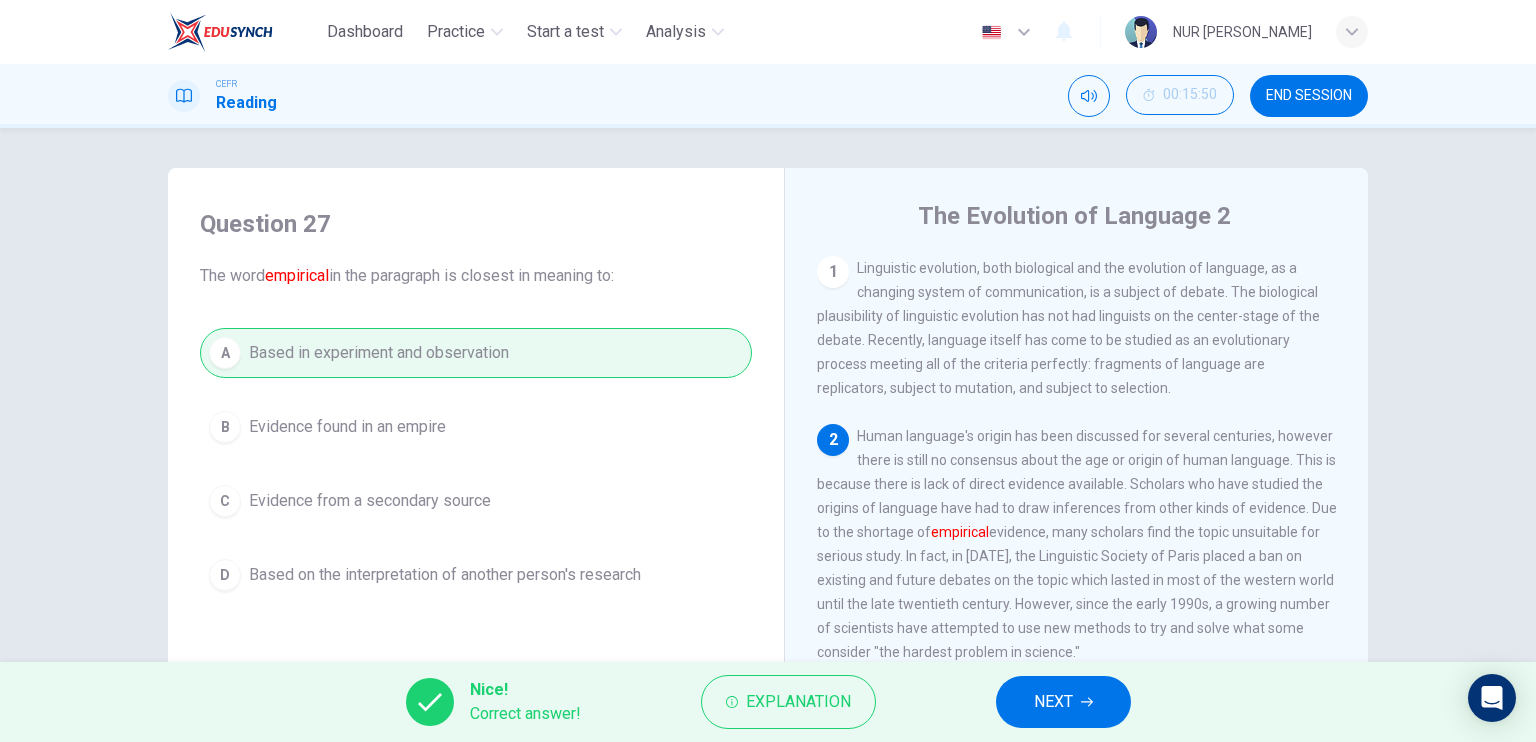 click on "NEXT" at bounding box center (1053, 702) 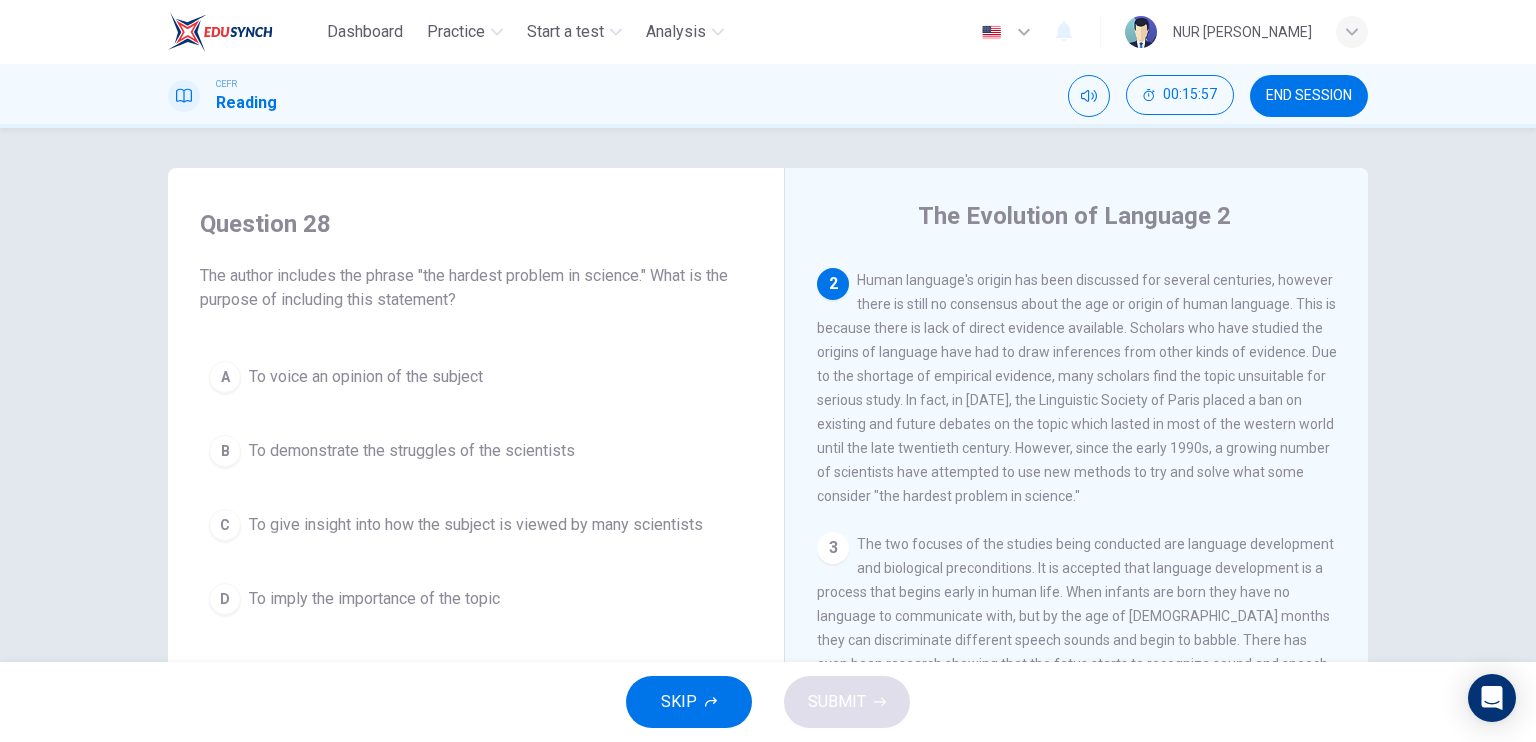 scroll, scrollTop: 132, scrollLeft: 0, axis: vertical 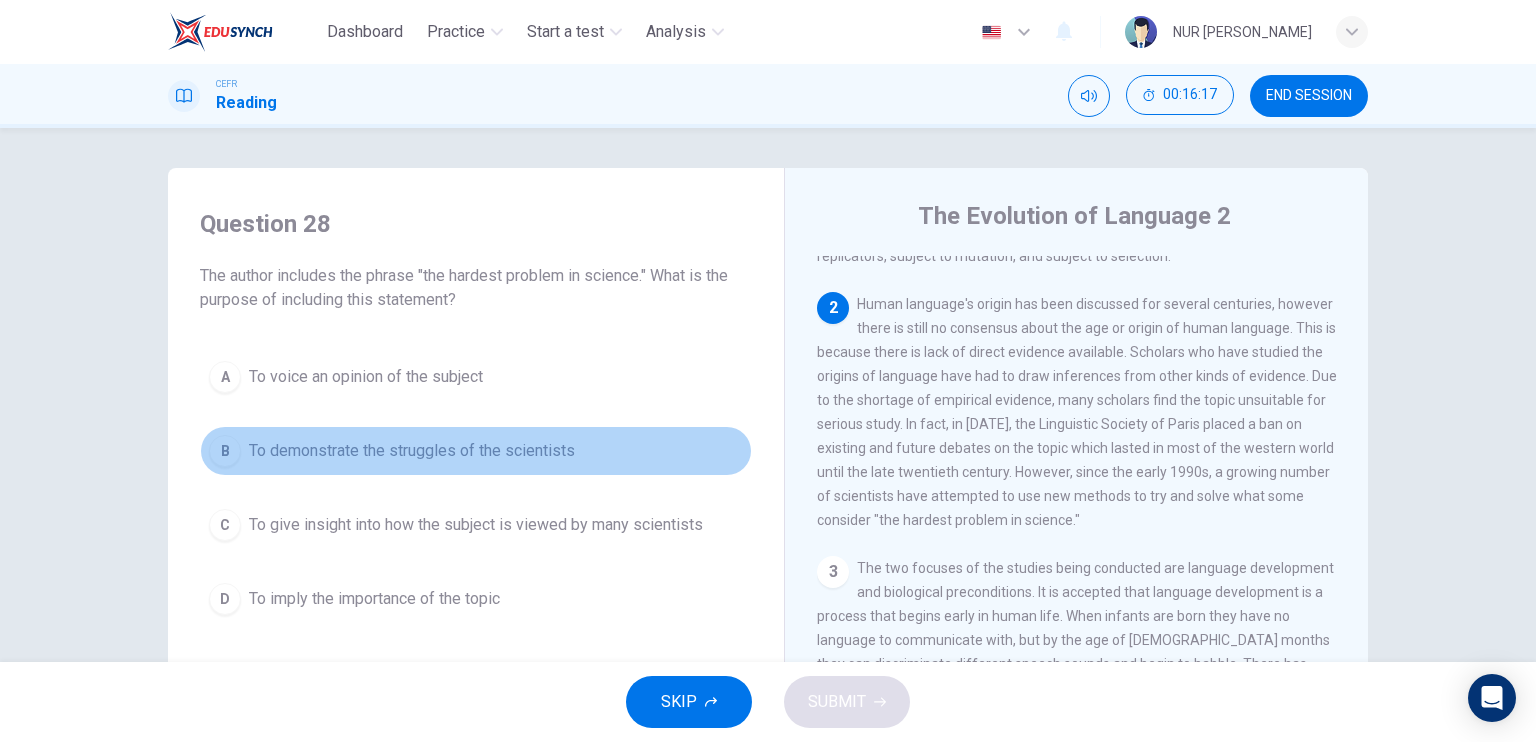 click on "To demonstrate the struggles of the scientists" at bounding box center [412, 451] 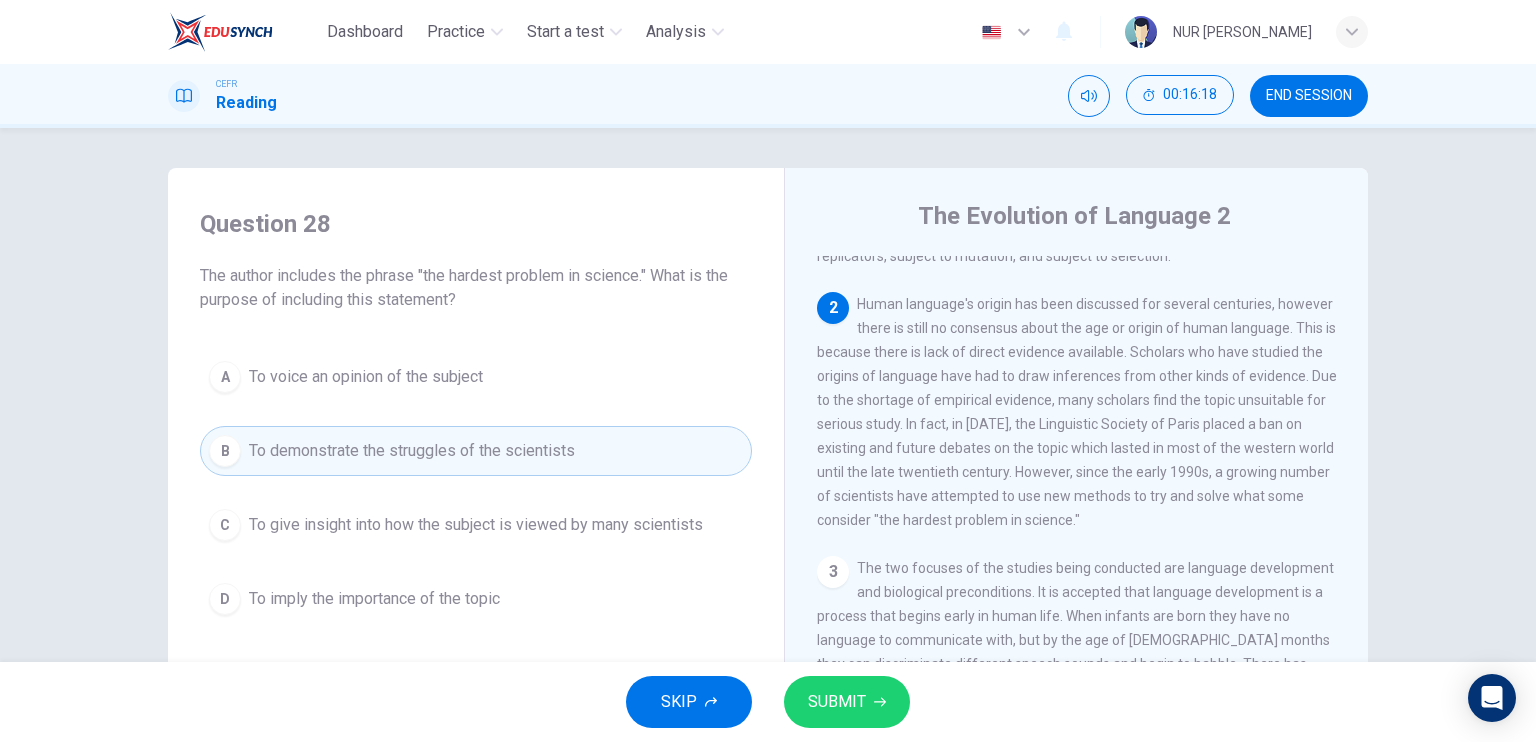 click on "SUBMIT" at bounding box center (837, 702) 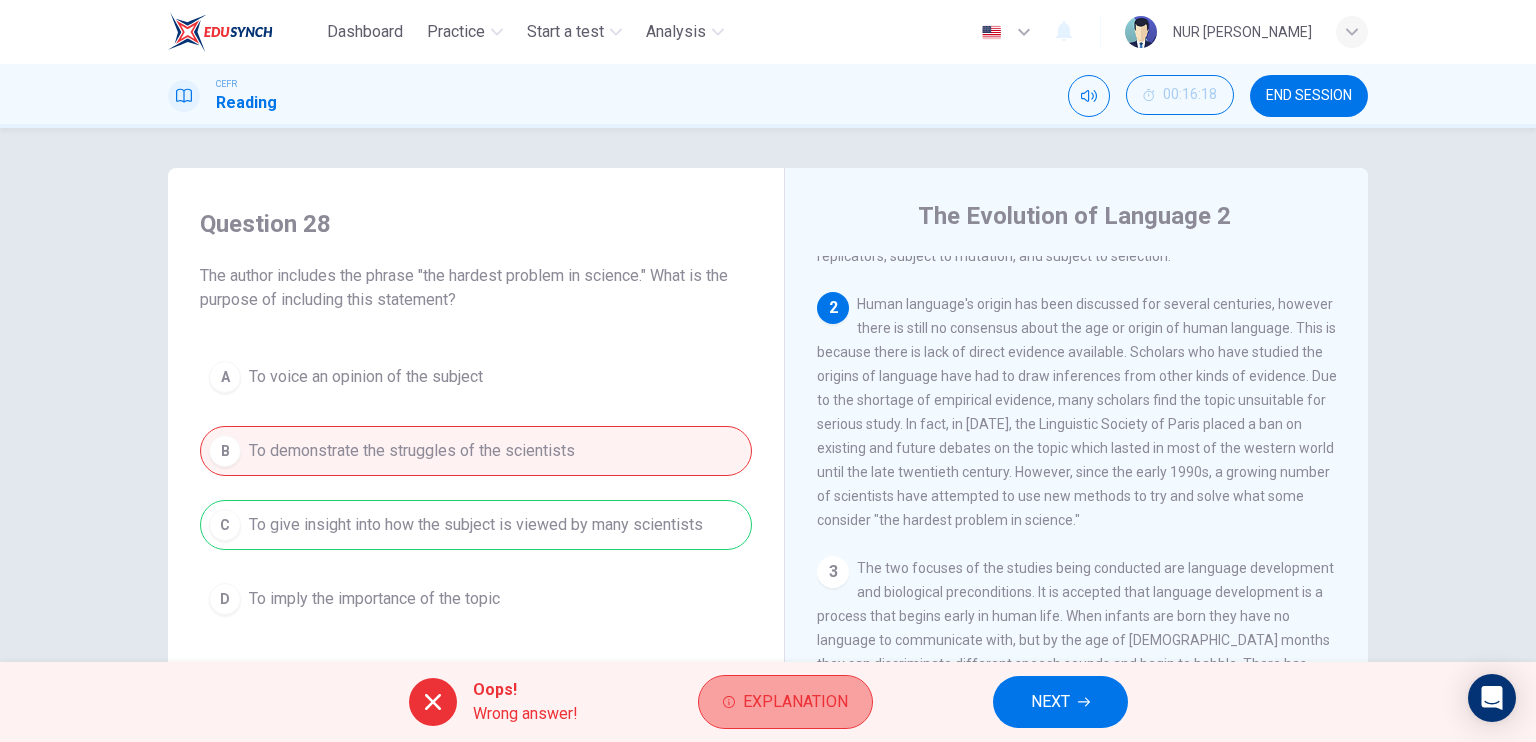 click on "Explanation" at bounding box center (785, 702) 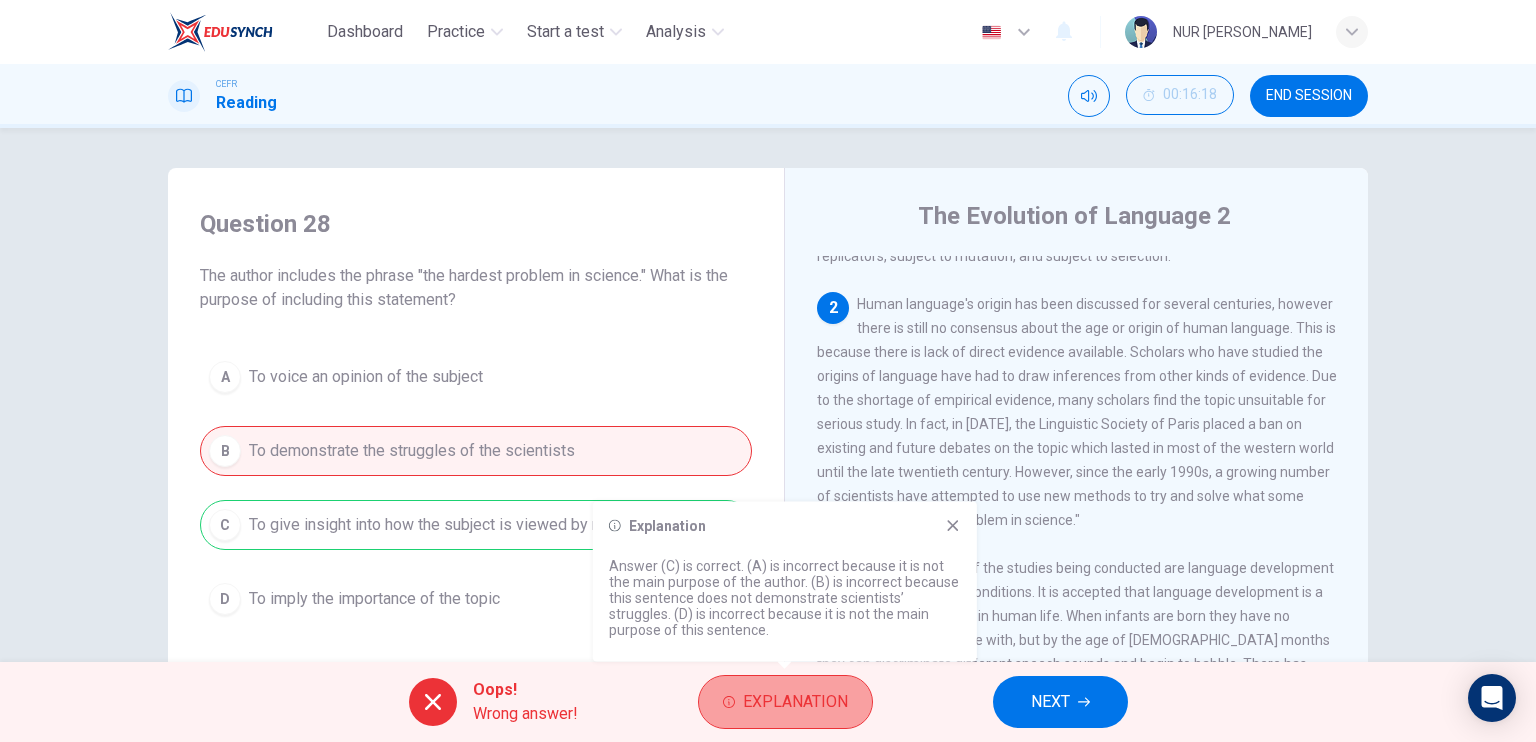 click on "Explanation" at bounding box center (785, 702) 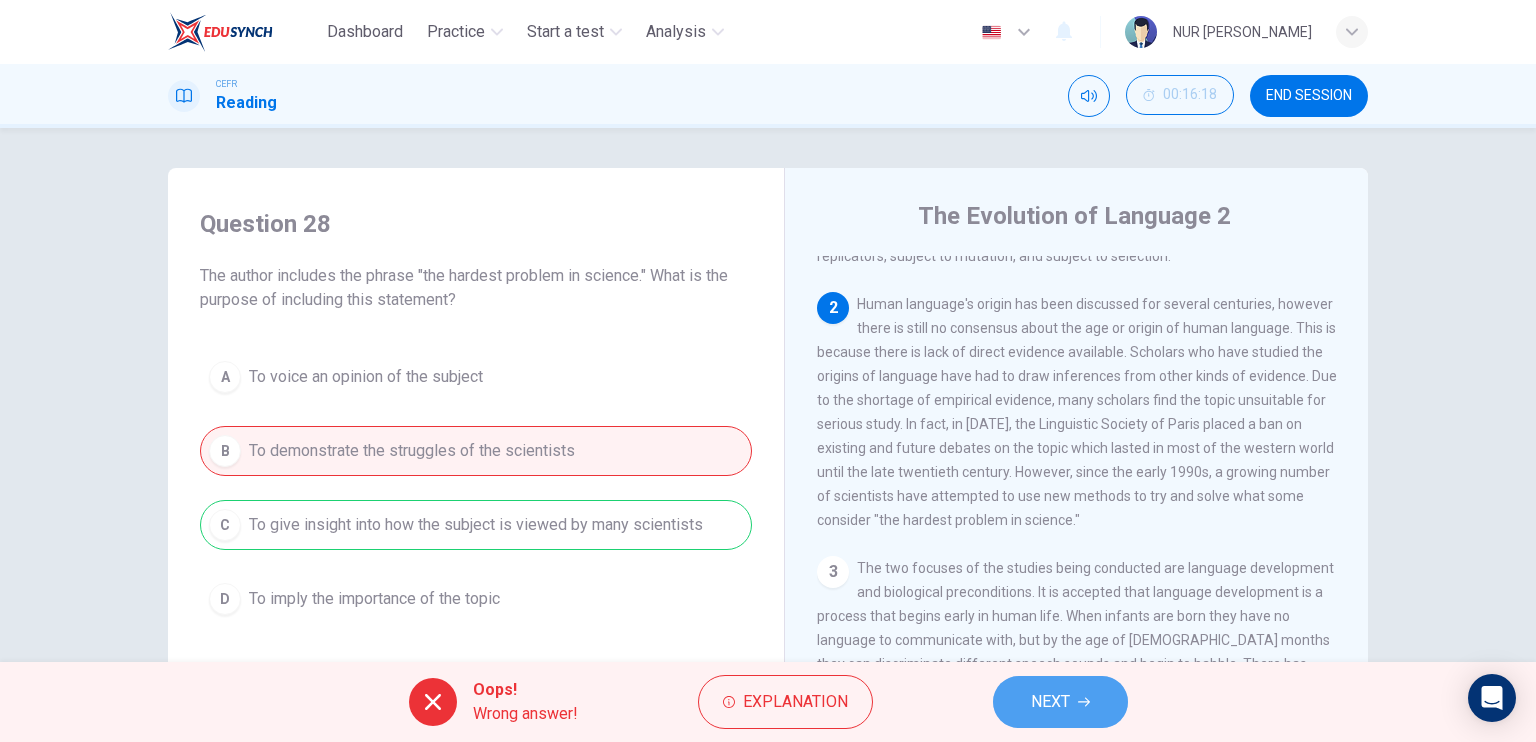 click on "NEXT" at bounding box center (1050, 702) 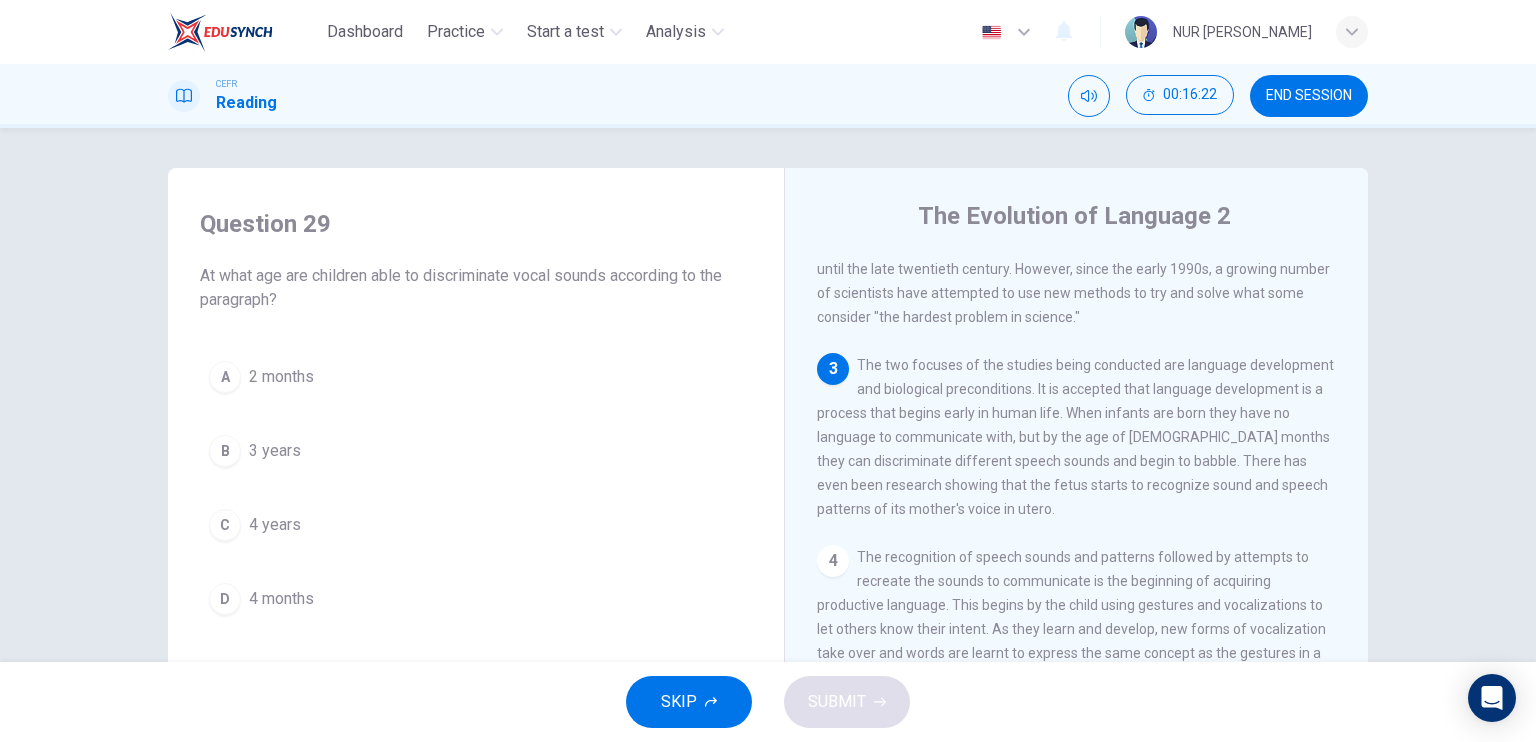 scroll, scrollTop: 339, scrollLeft: 0, axis: vertical 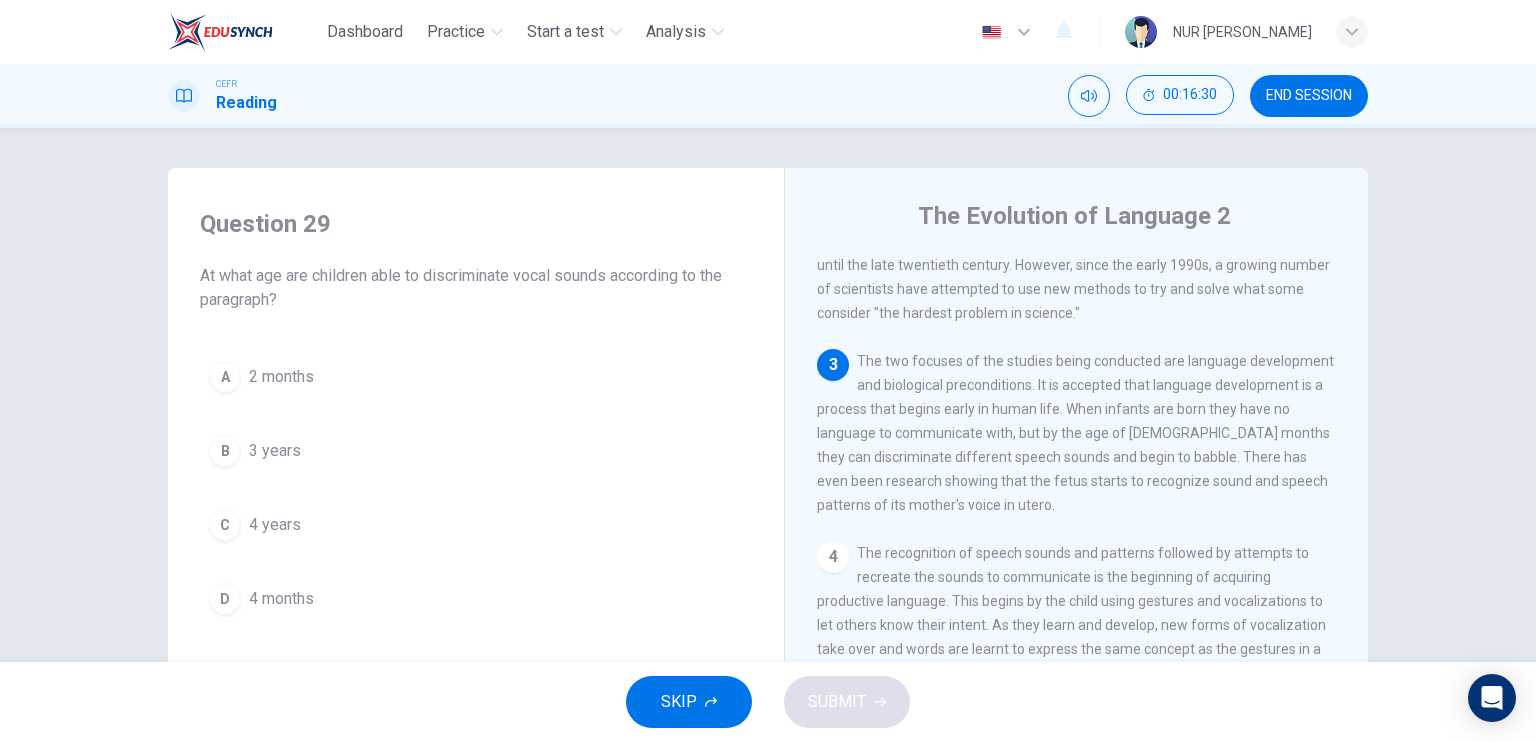 click on "4 months" at bounding box center (281, 599) 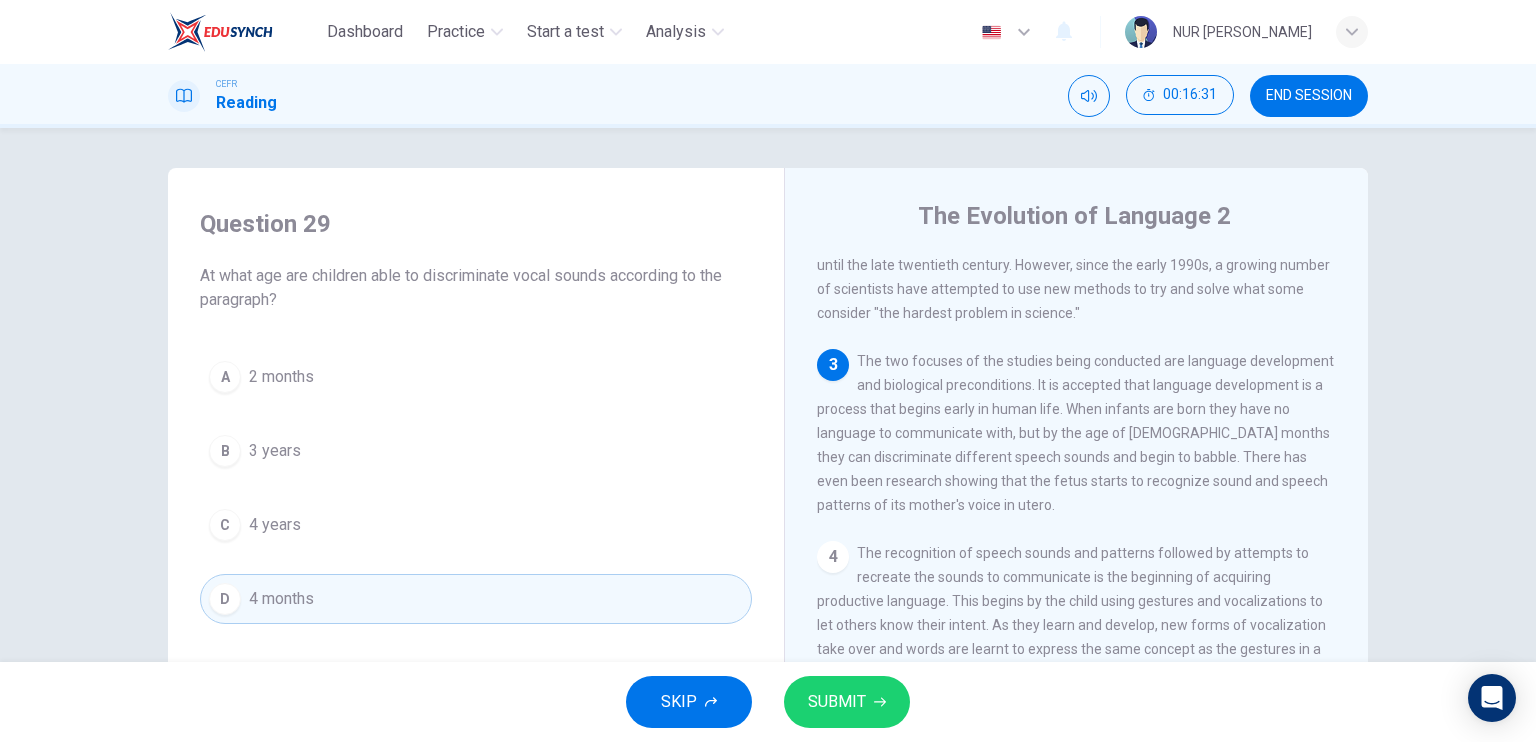 click on "SUBMIT" at bounding box center [837, 702] 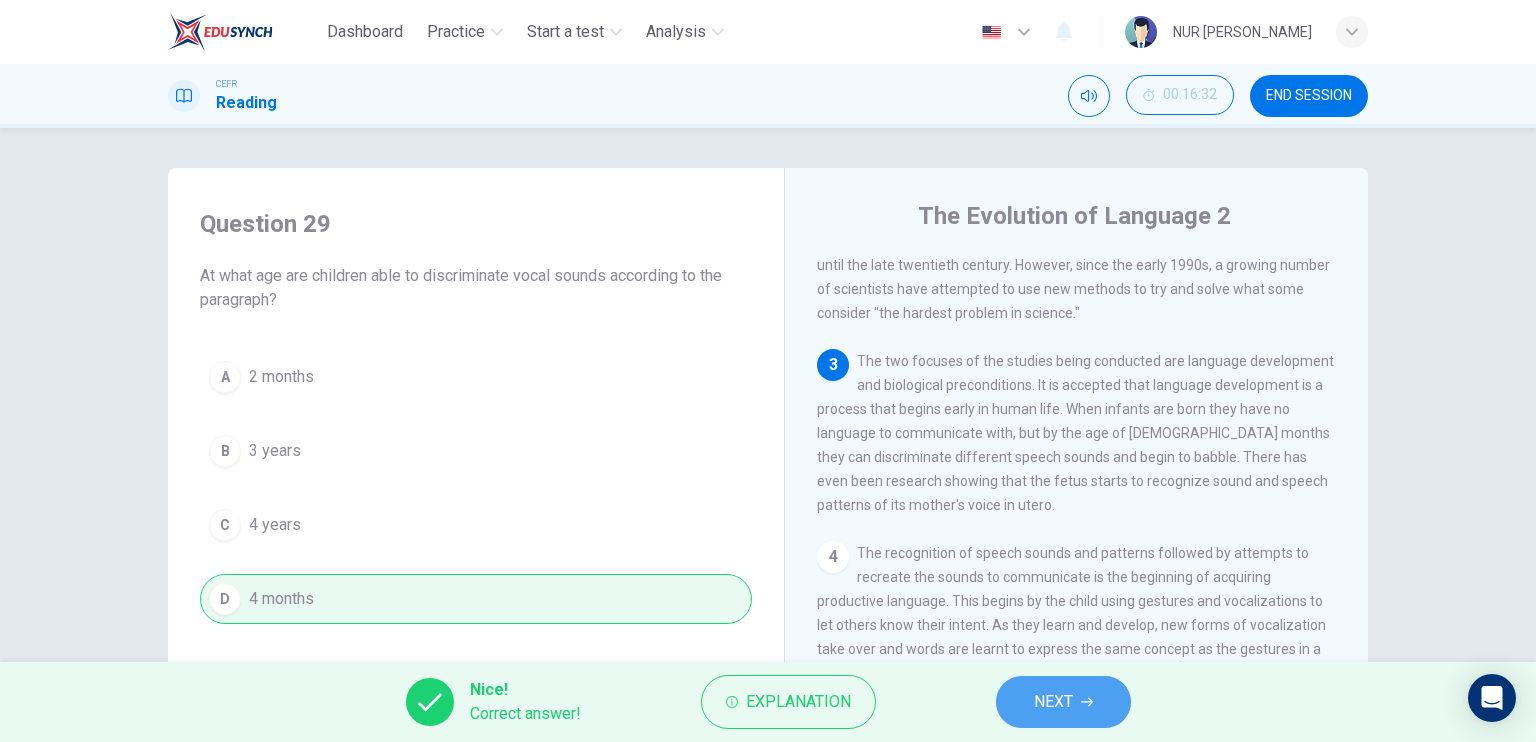 click on "NEXT" at bounding box center (1063, 702) 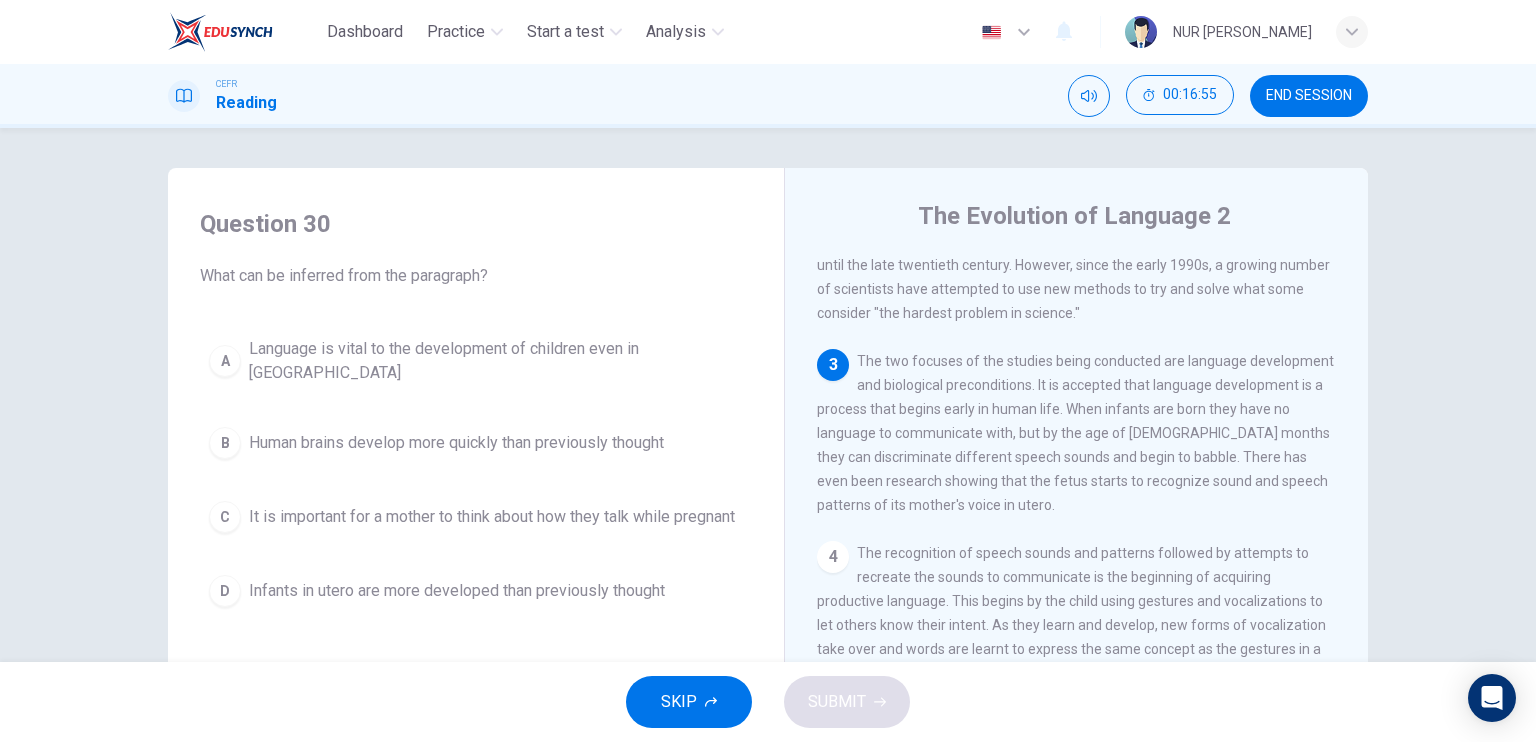 click on "Human brains develop more quickly than previously thought" at bounding box center [456, 443] 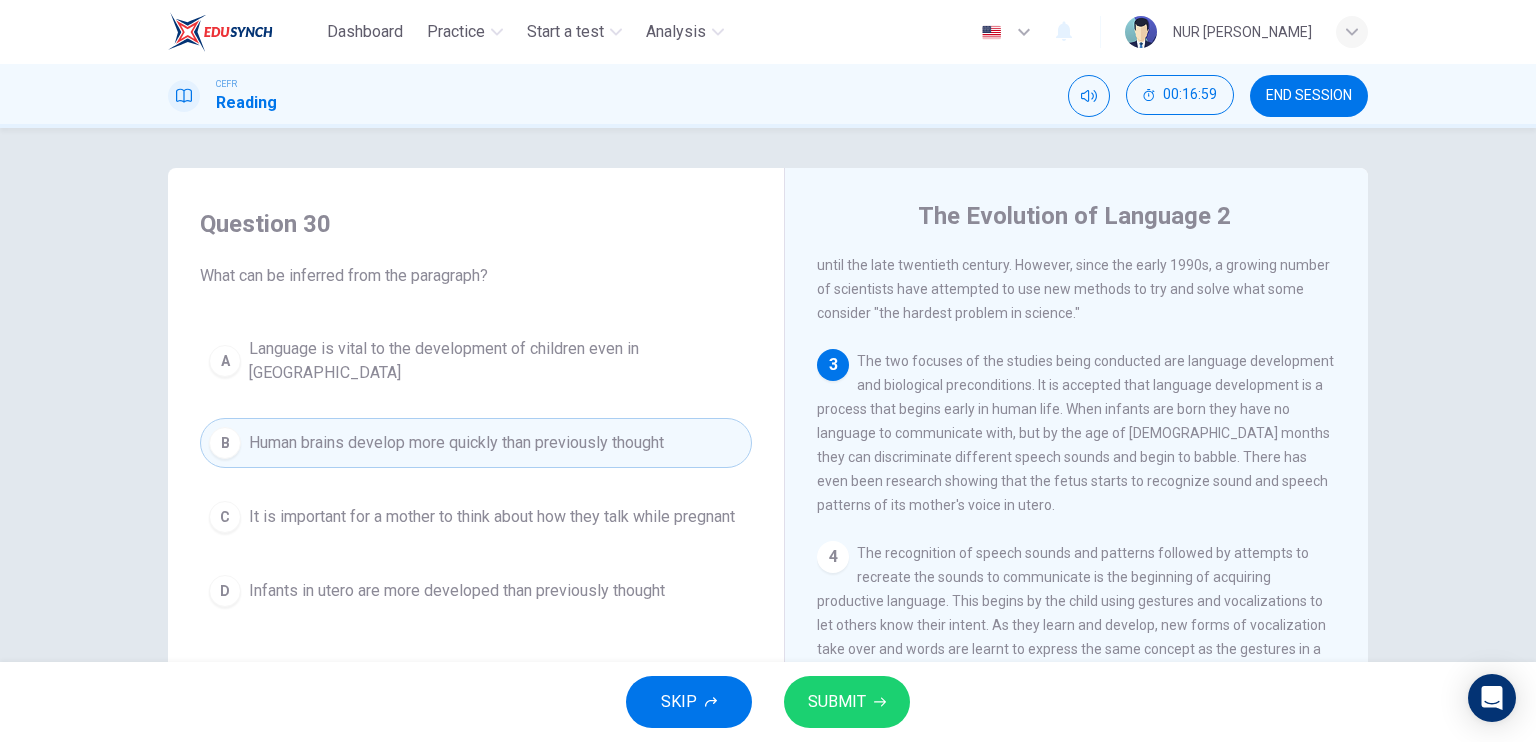 click on "SUBMIT" at bounding box center [837, 702] 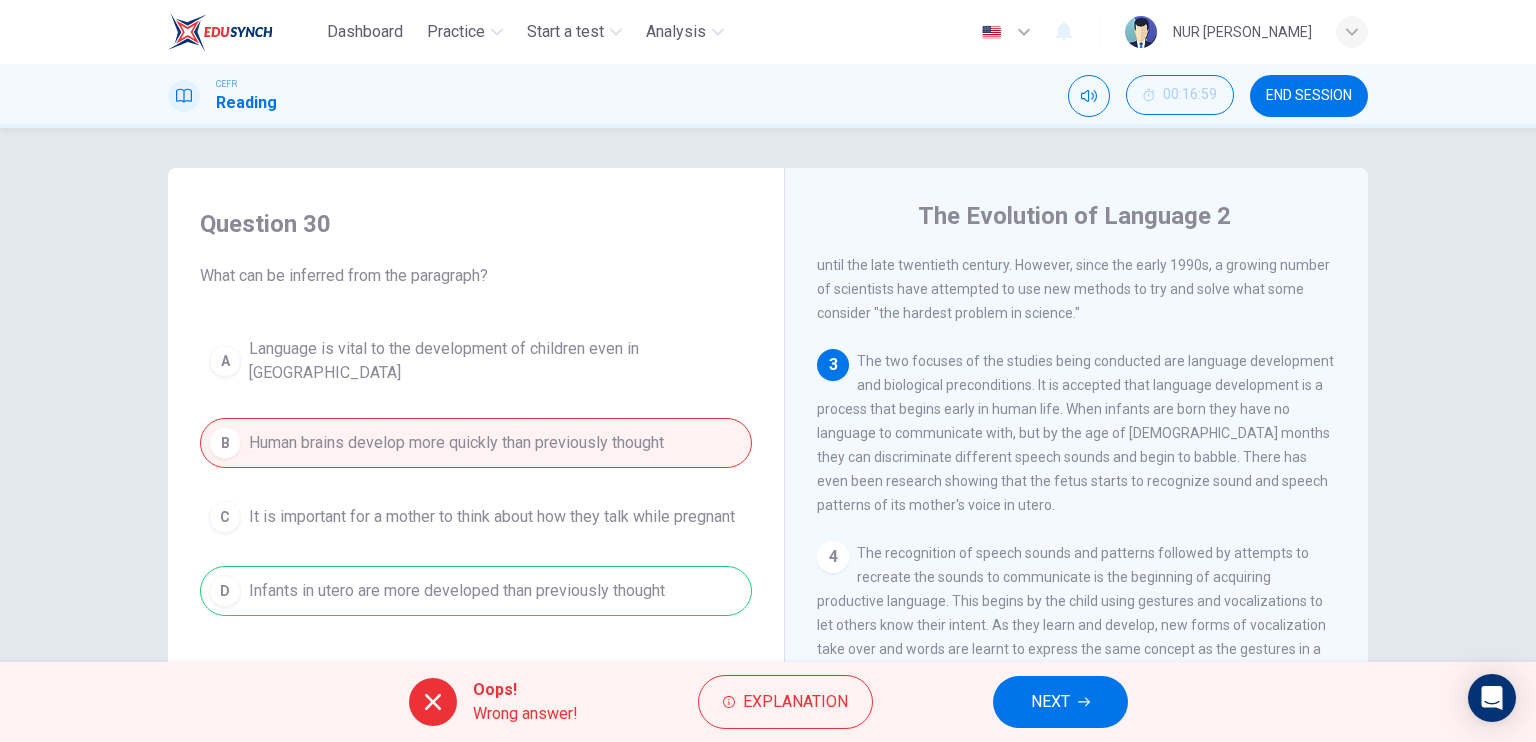 click on "NEXT" at bounding box center (1060, 702) 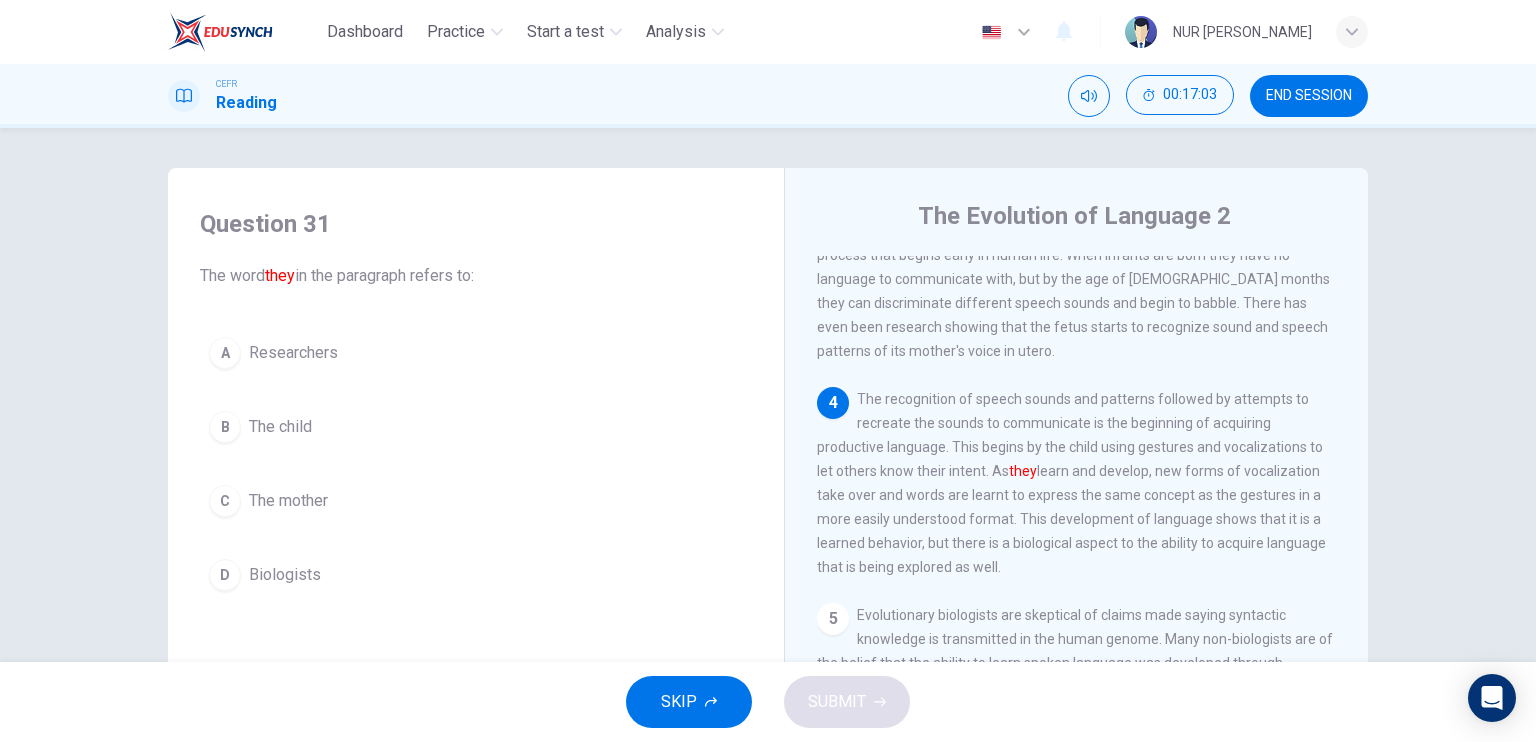 scroll, scrollTop: 524, scrollLeft: 0, axis: vertical 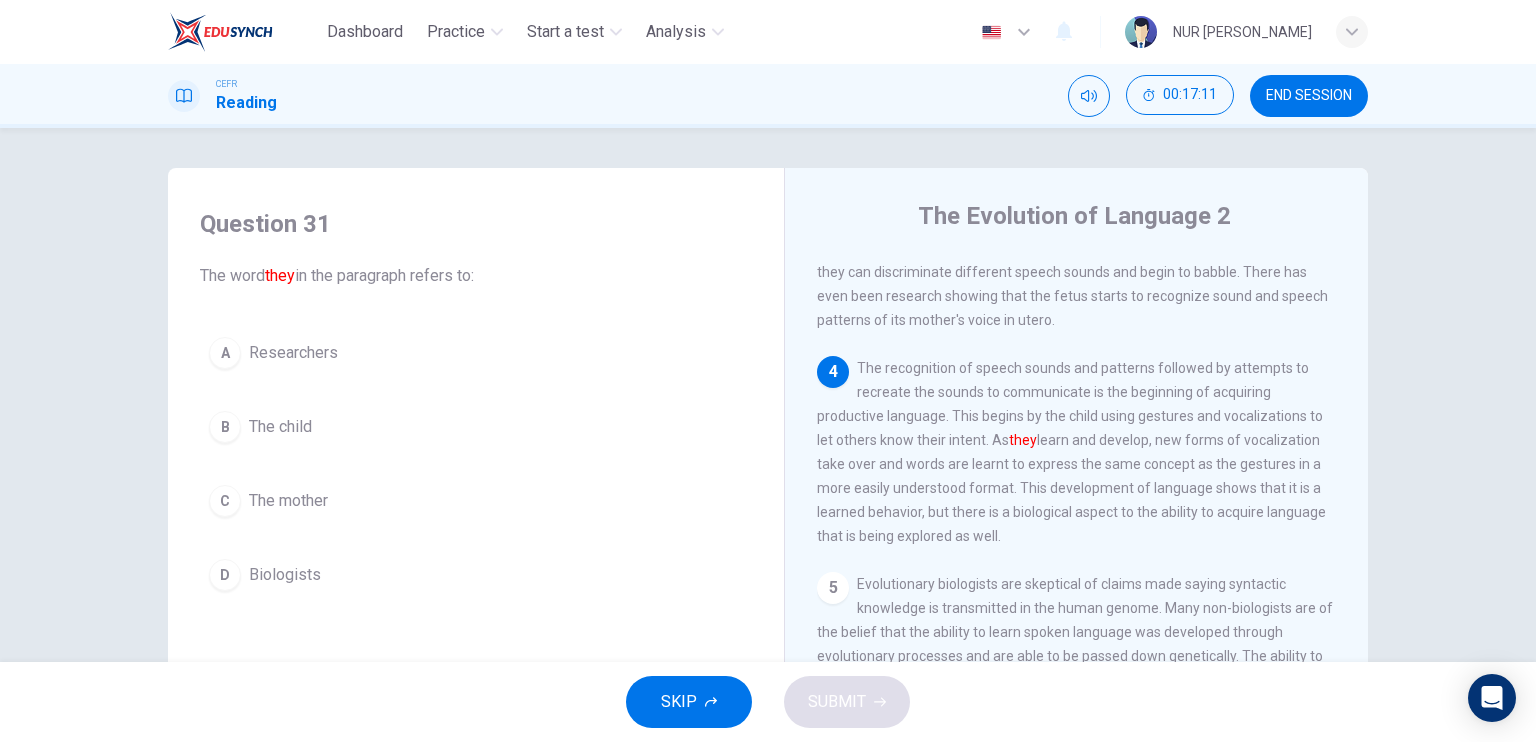 click on "B The child" at bounding box center (476, 427) 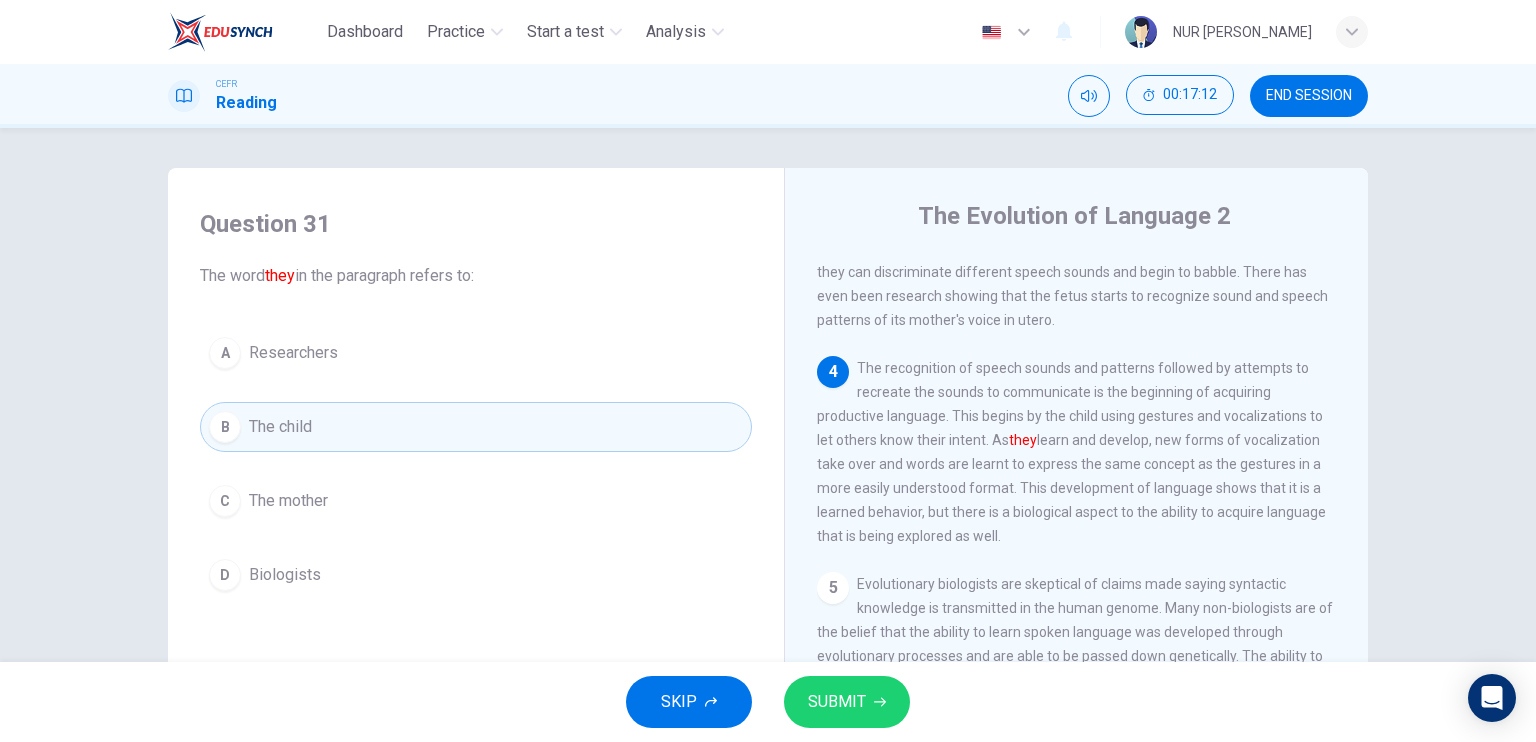 click on "SUBMIT" at bounding box center [847, 702] 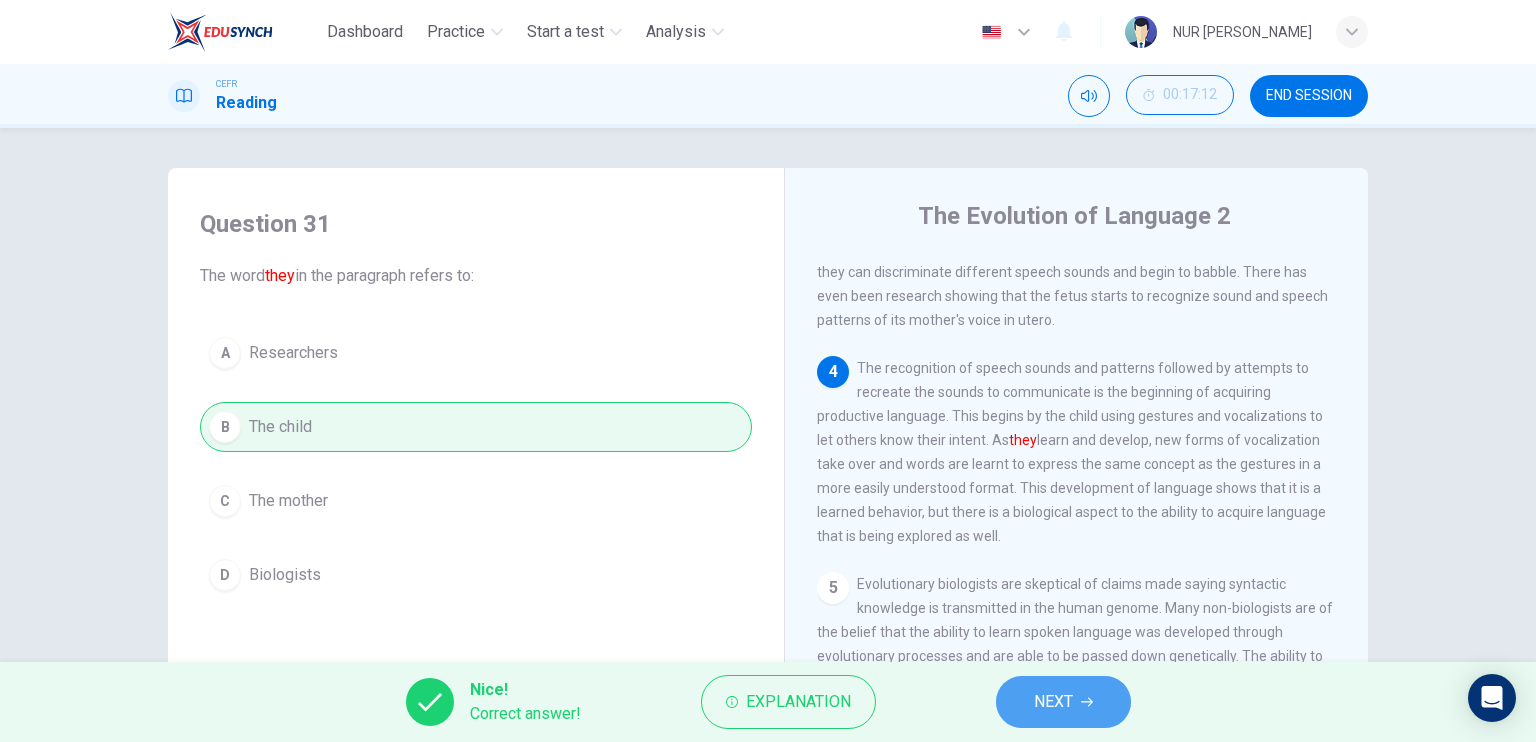 click on "NEXT" at bounding box center [1063, 702] 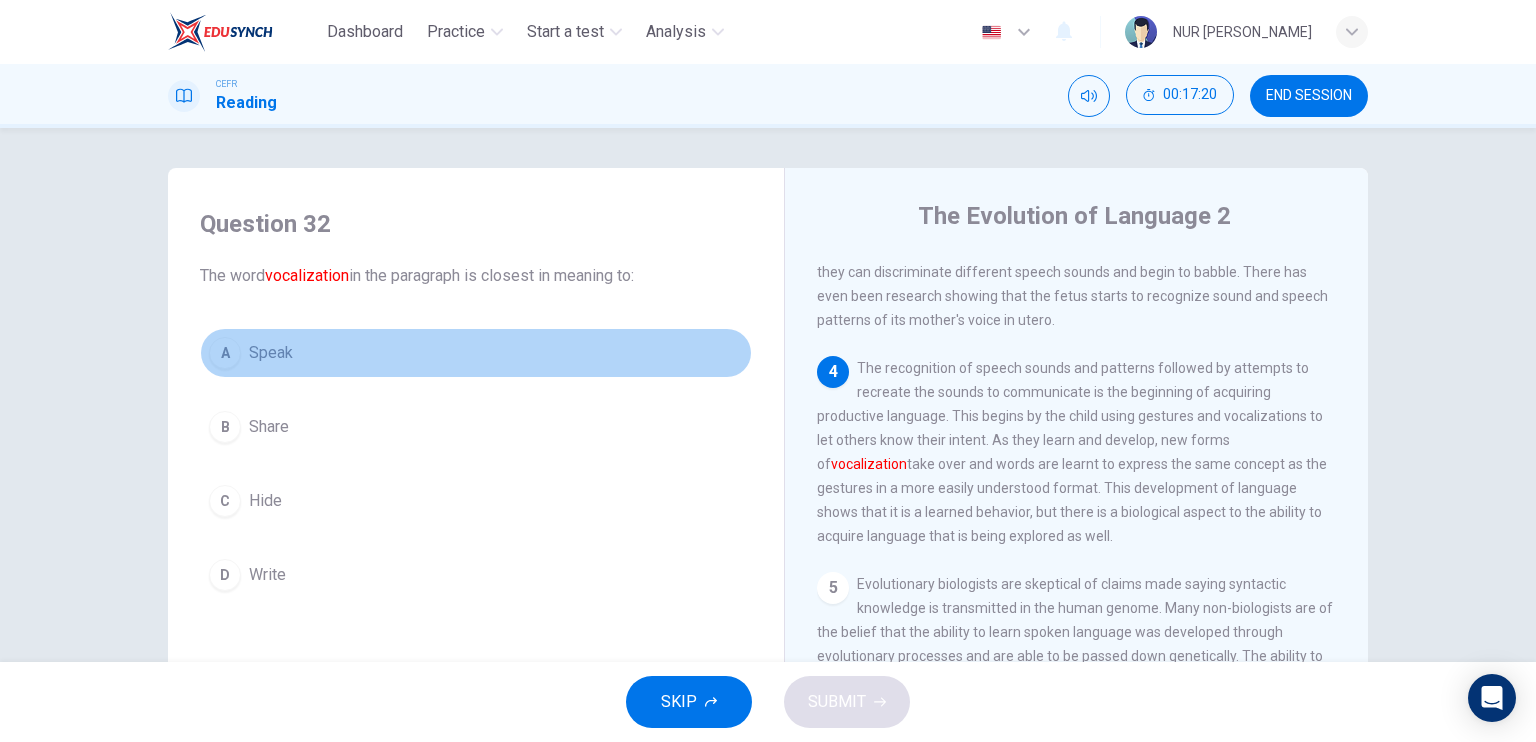 click on "Speak" at bounding box center [271, 353] 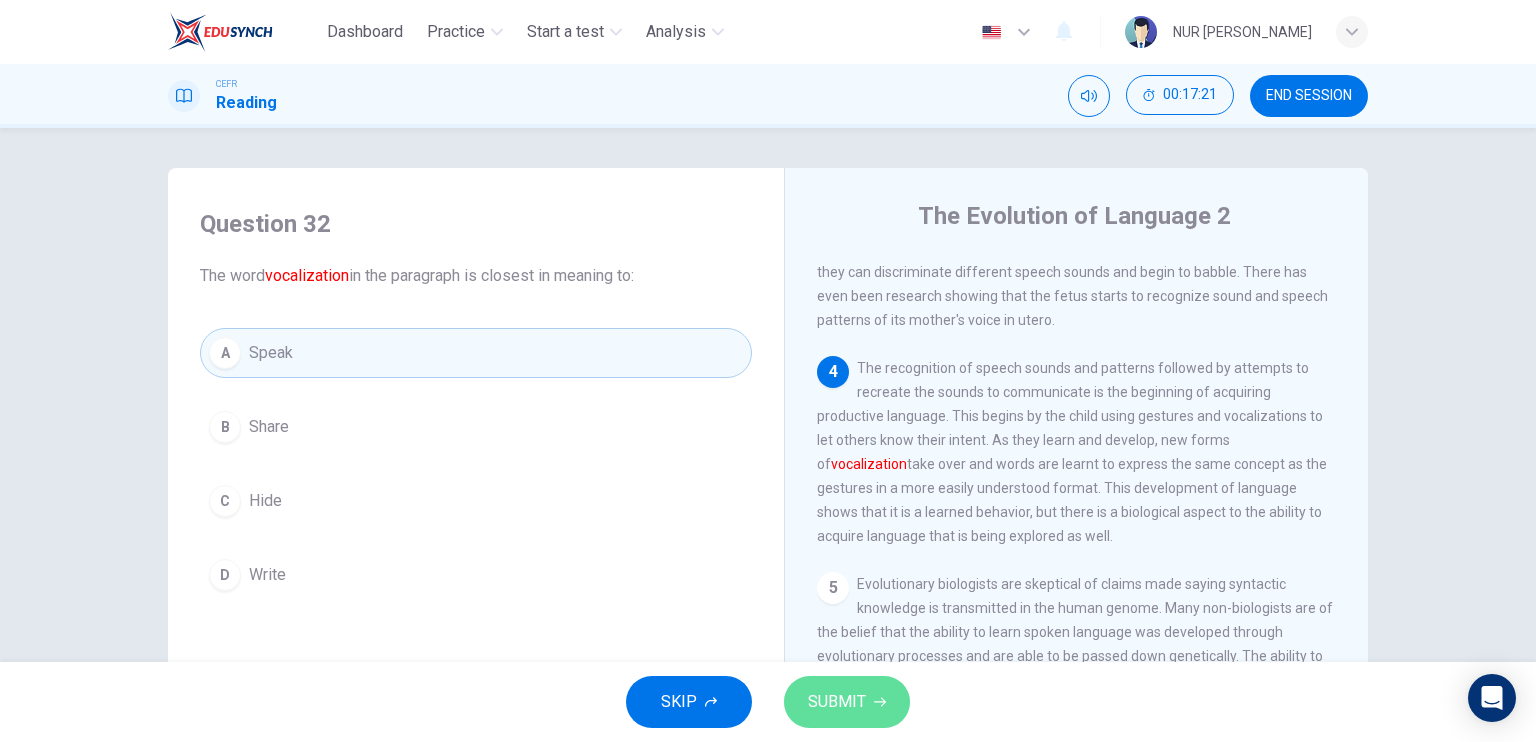 click on "SUBMIT" at bounding box center [837, 702] 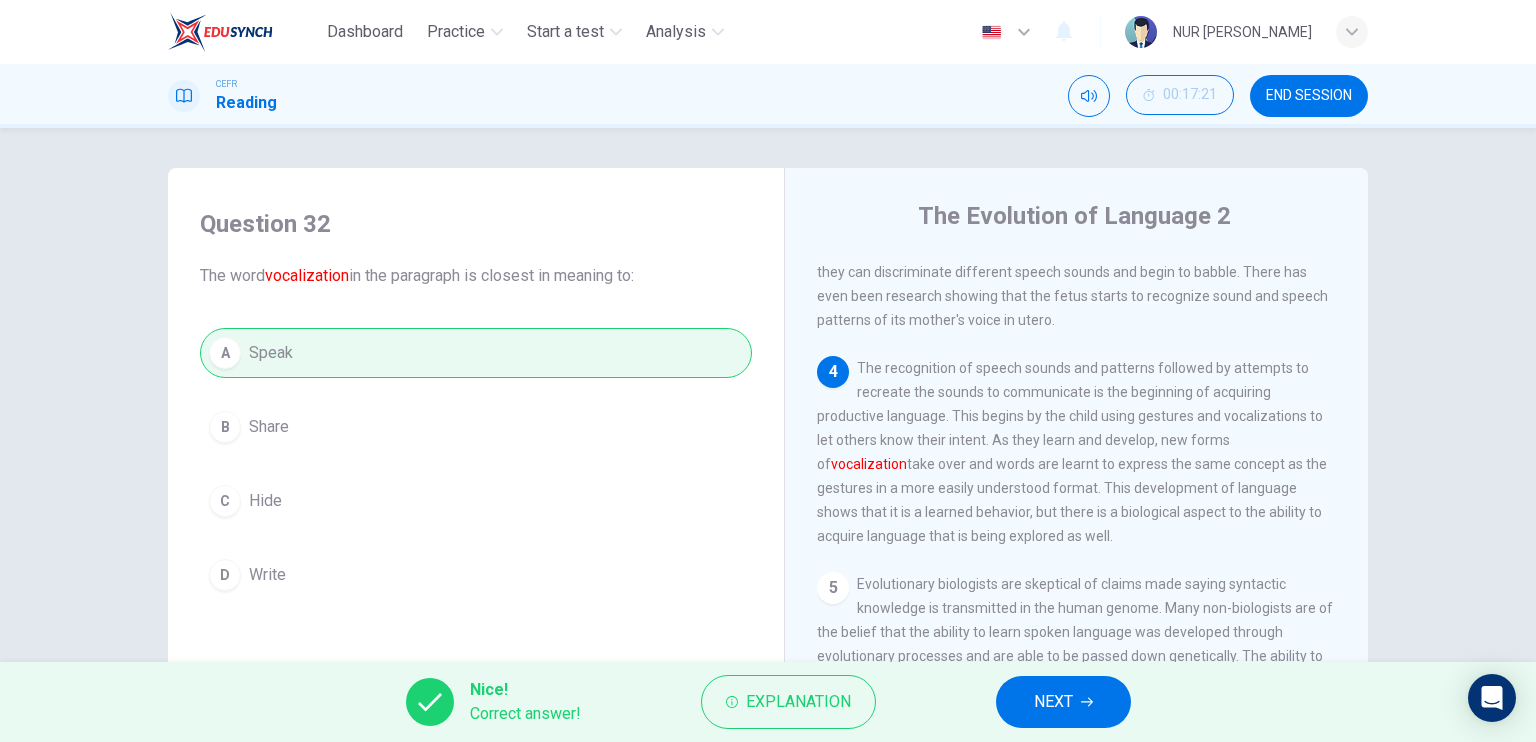 click on "NEXT" at bounding box center (1053, 702) 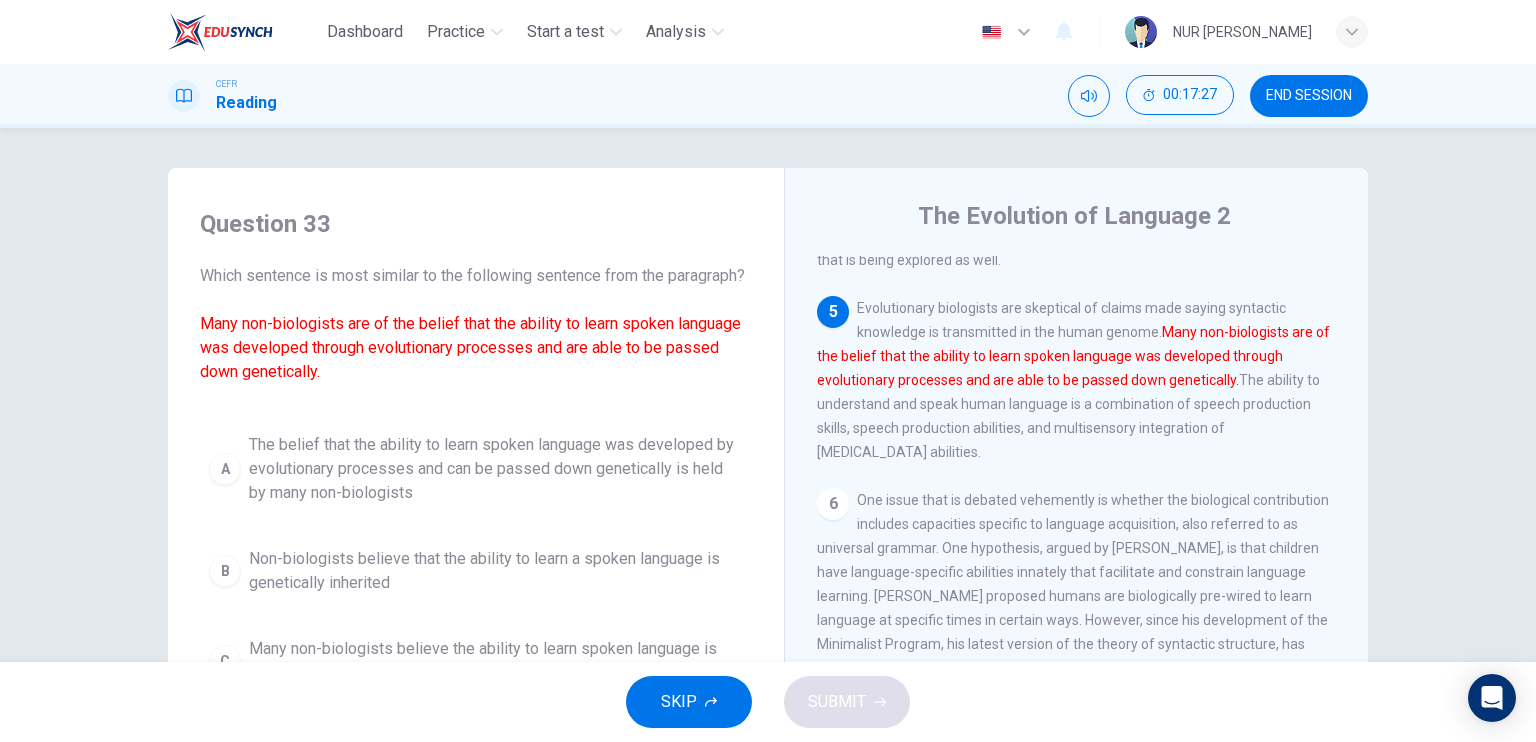 scroll, scrollTop: 802, scrollLeft: 0, axis: vertical 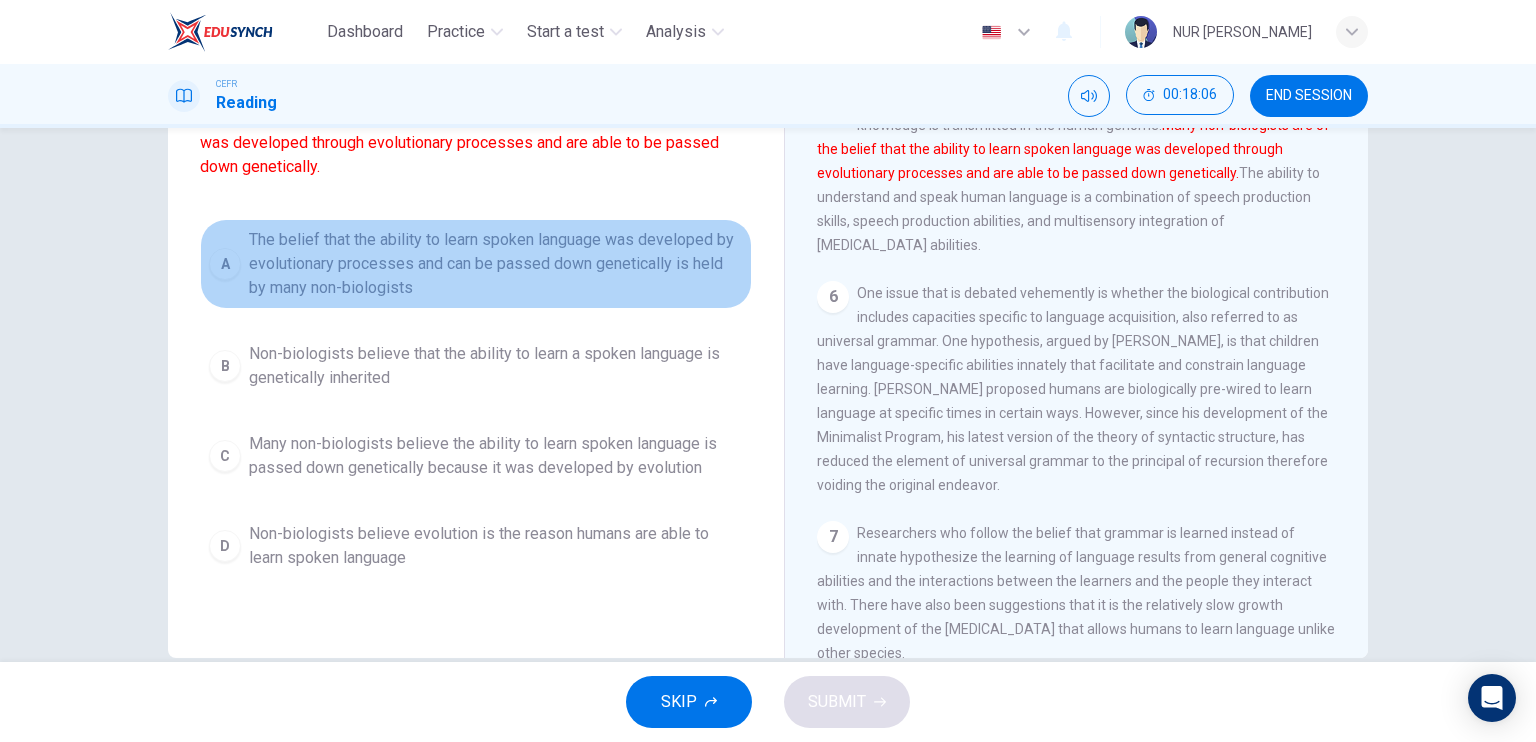 click on "The belief that the ability to learn spoken language was developed by evolutionary processes and can be passed down genetically is held by many non-biologists" at bounding box center (496, 264) 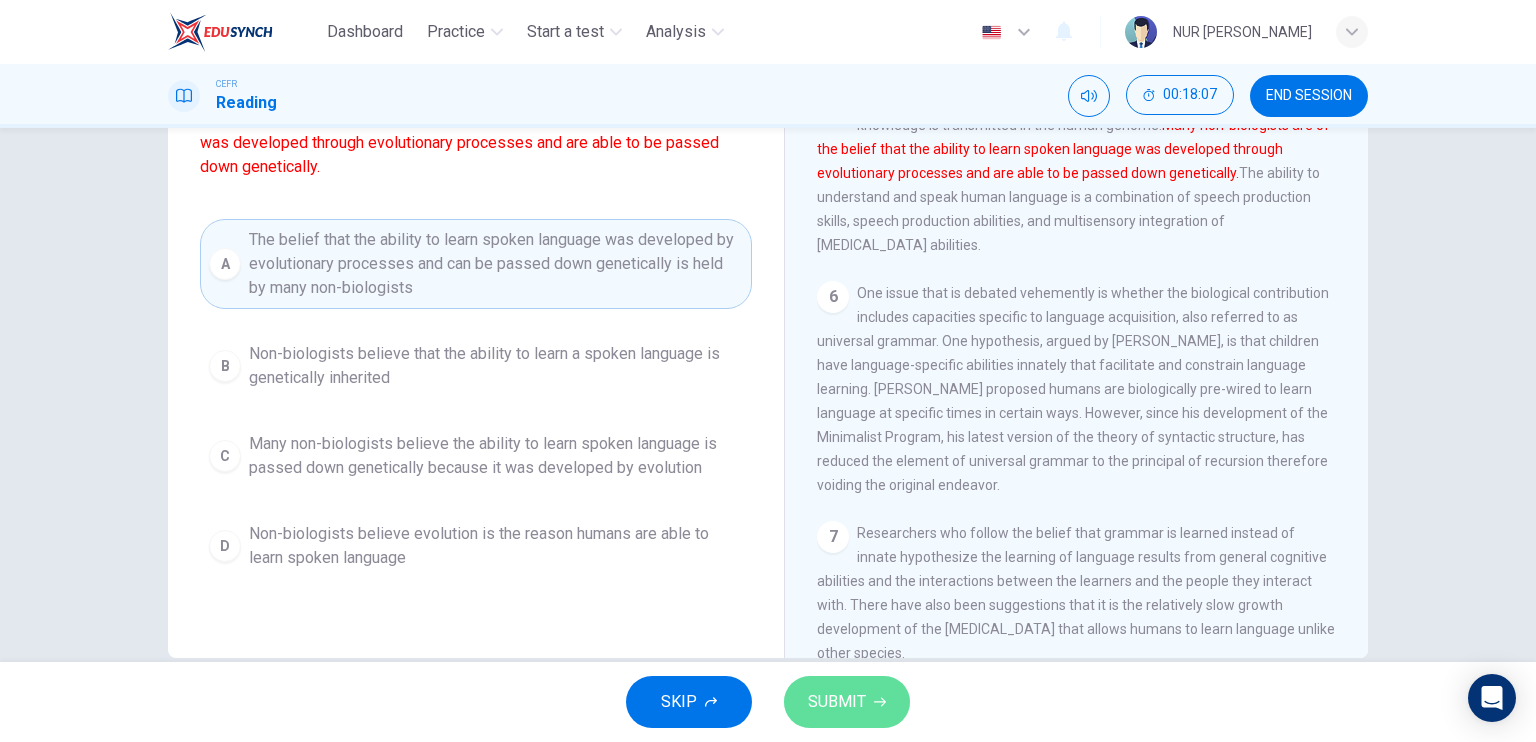 click on "SUBMIT" at bounding box center (837, 702) 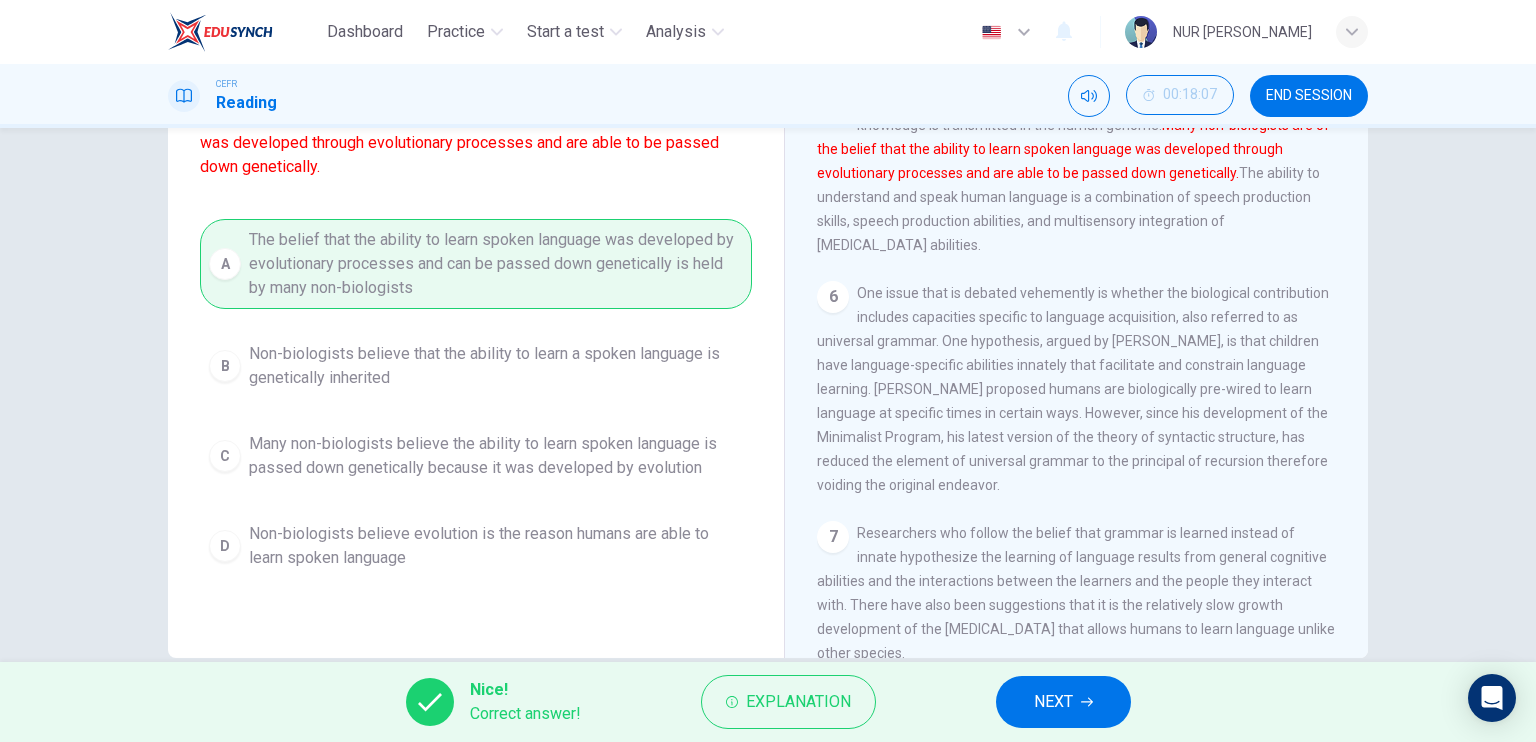 click on "NEXT" at bounding box center (1063, 702) 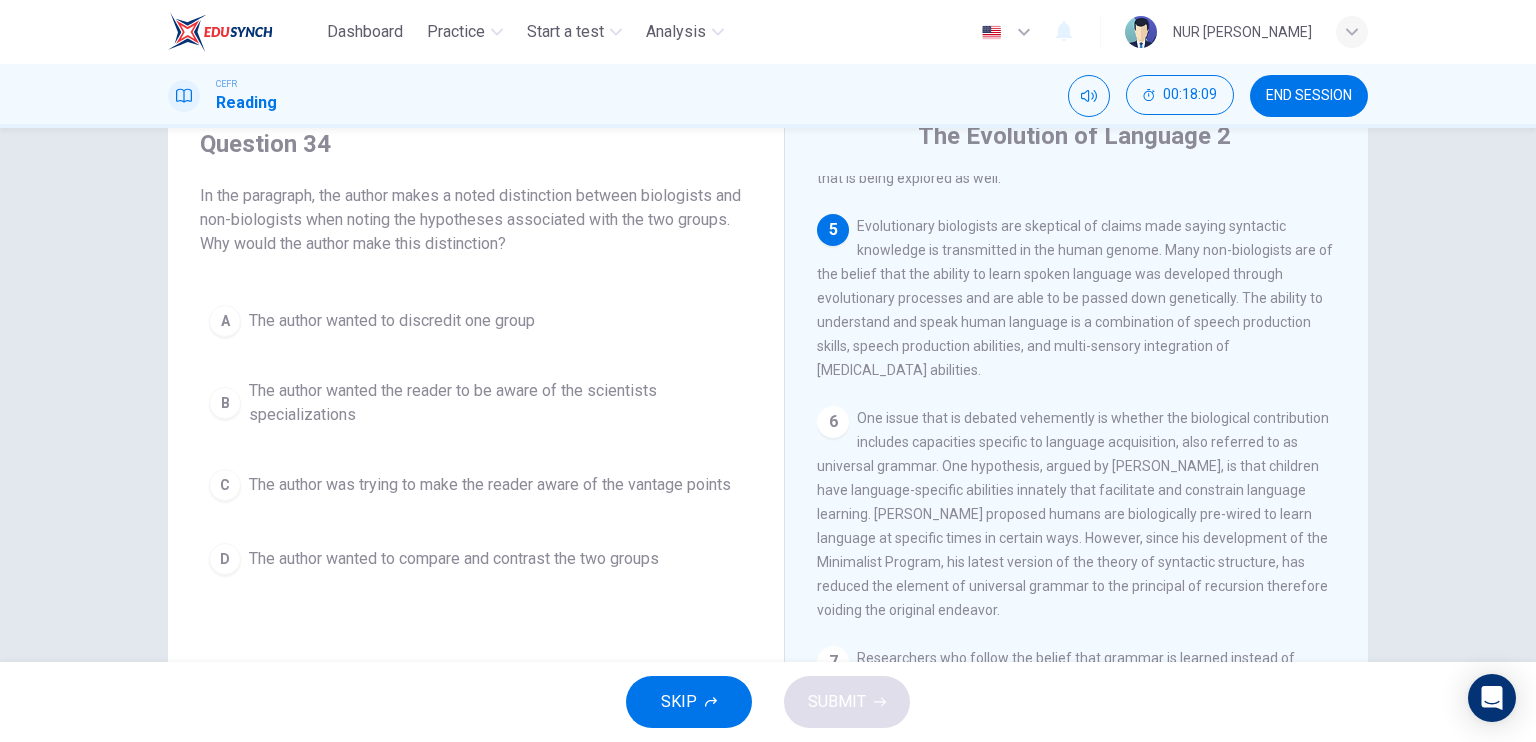 scroll, scrollTop: 64, scrollLeft: 0, axis: vertical 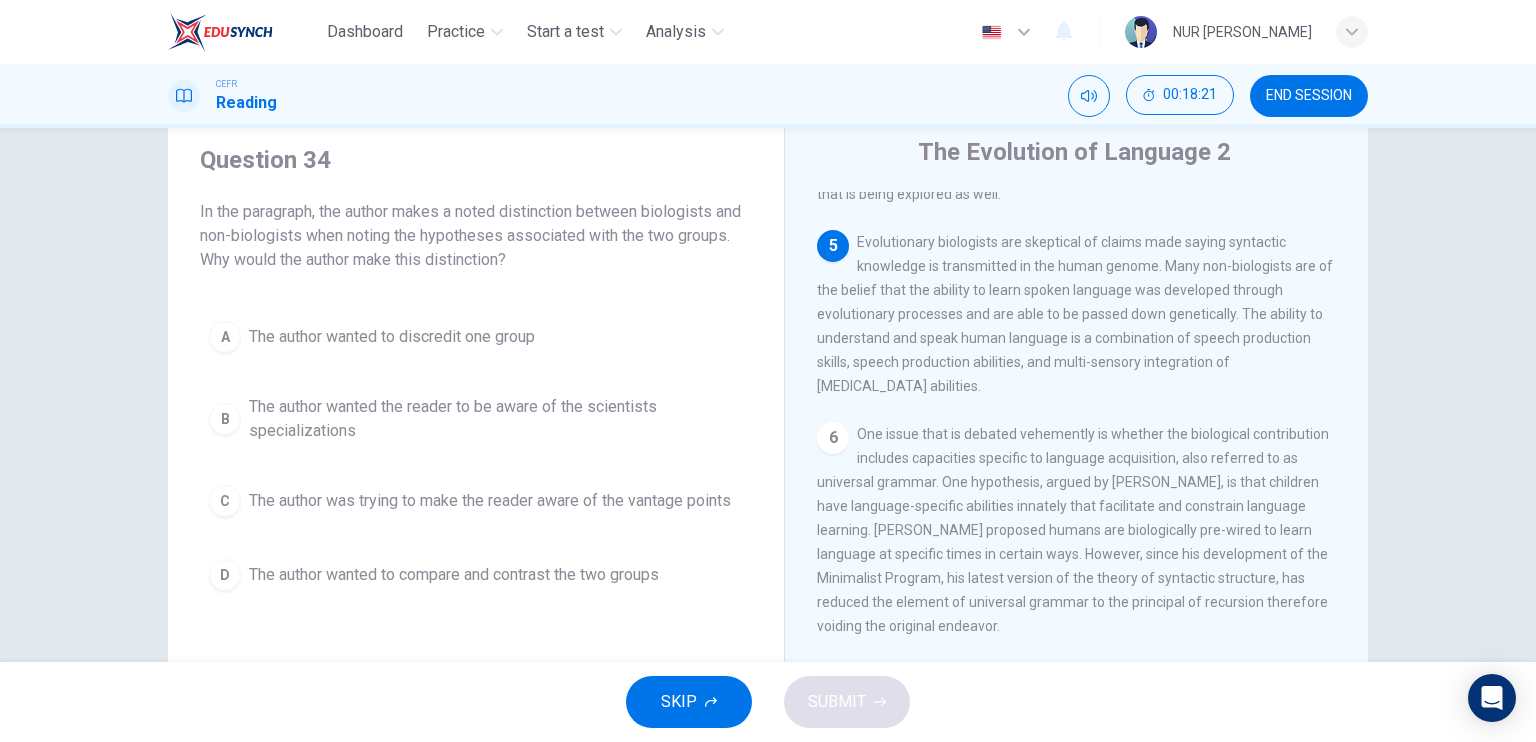 click on "The author wanted to compare and contrast the two groups" at bounding box center (454, 575) 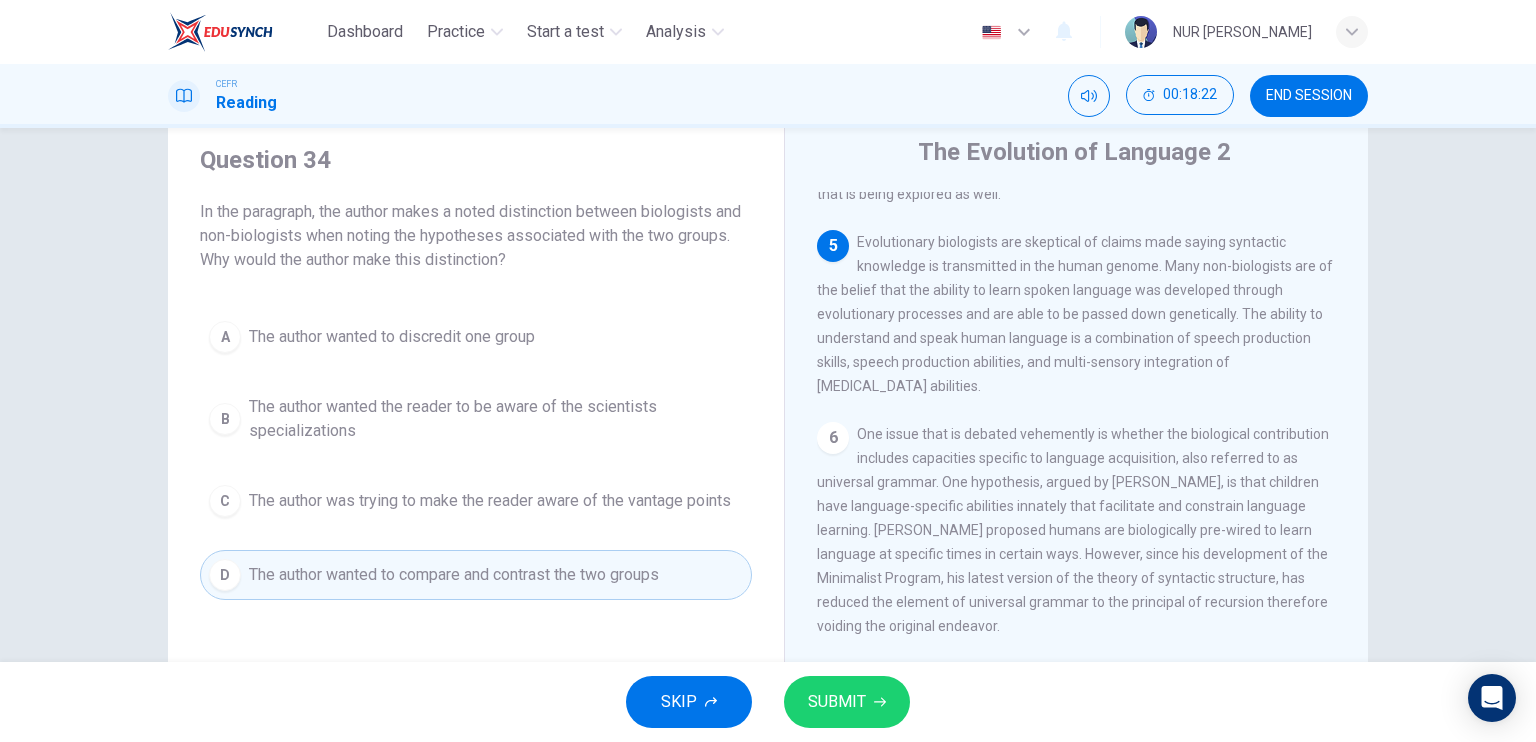 click on "SUBMIT" at bounding box center (847, 702) 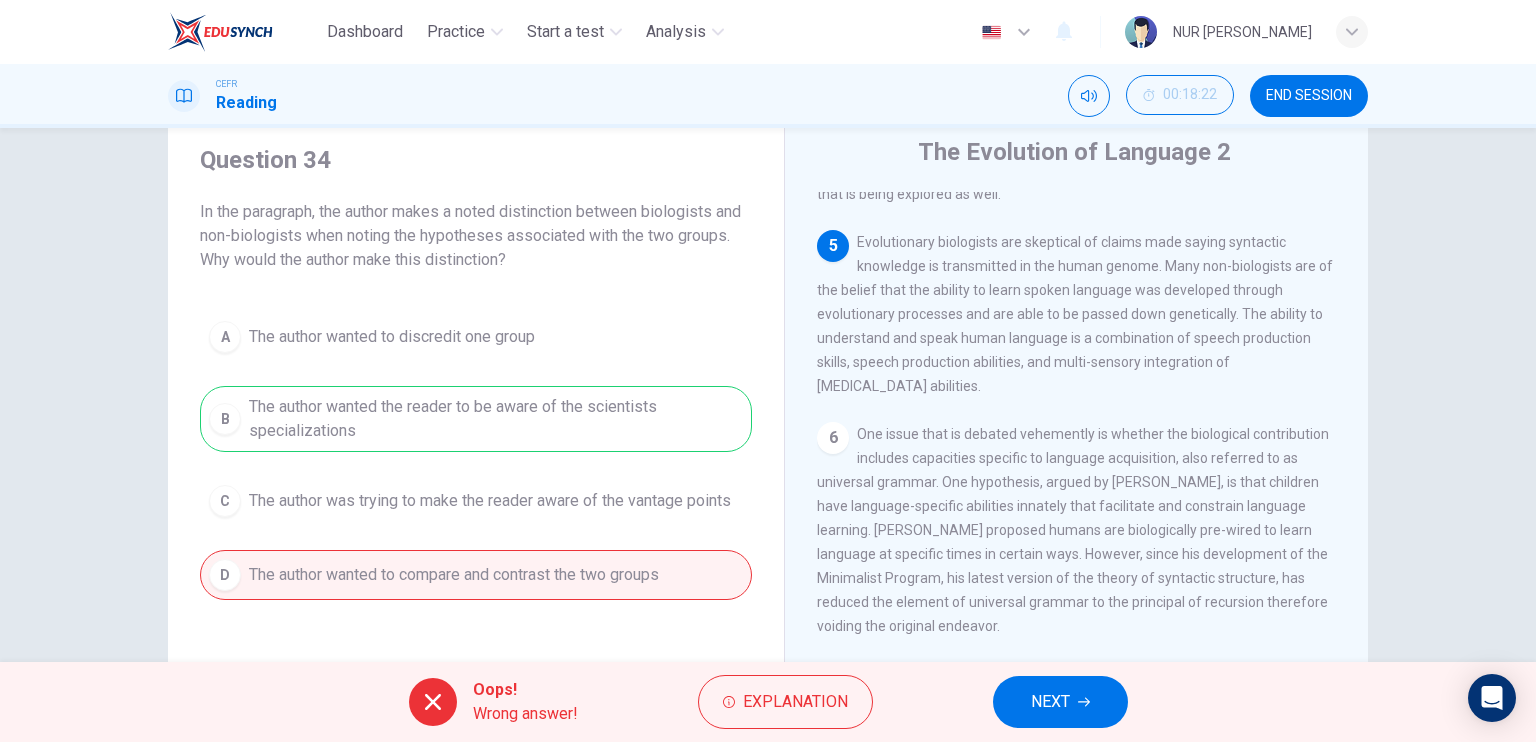 click on "NEXT" at bounding box center [1050, 702] 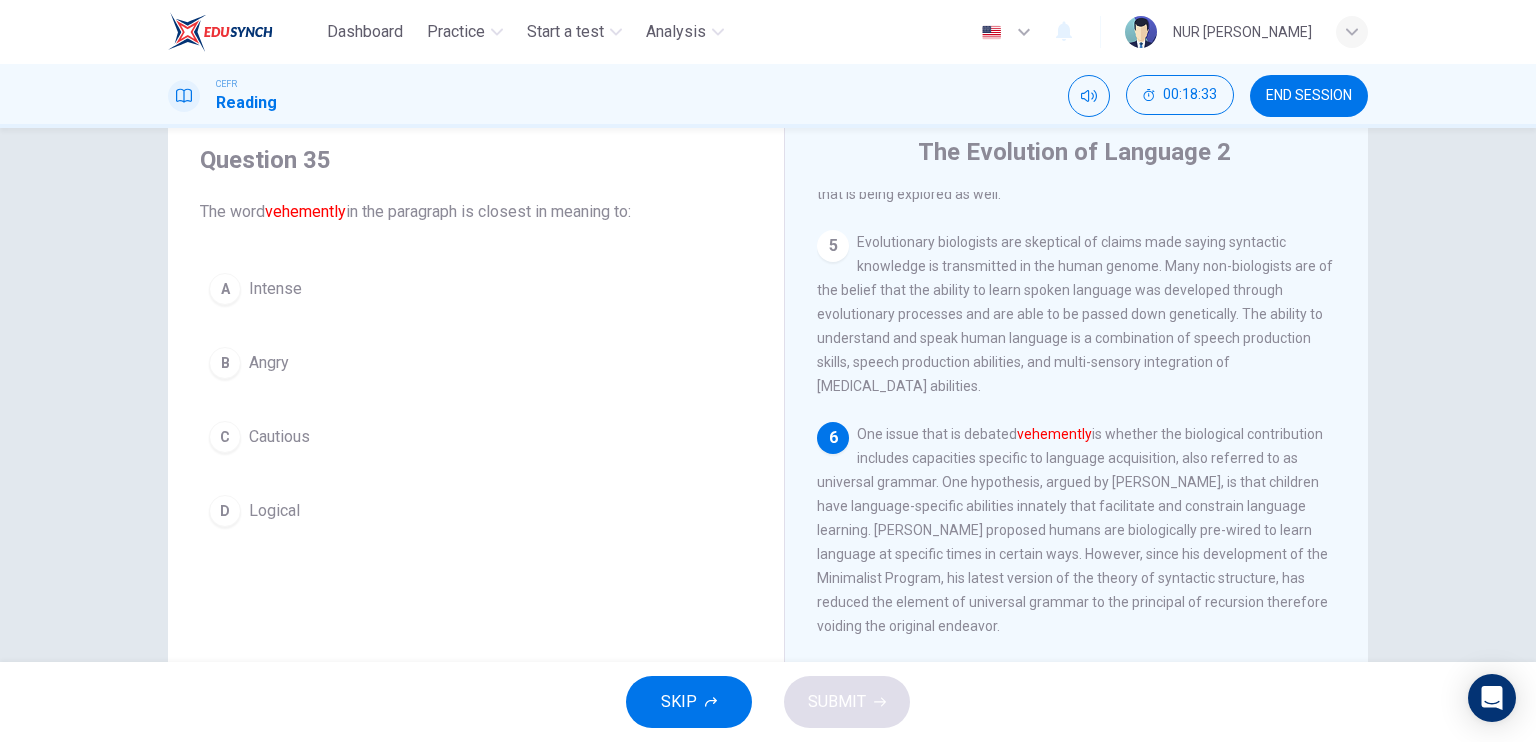 click on "Intense" at bounding box center (275, 289) 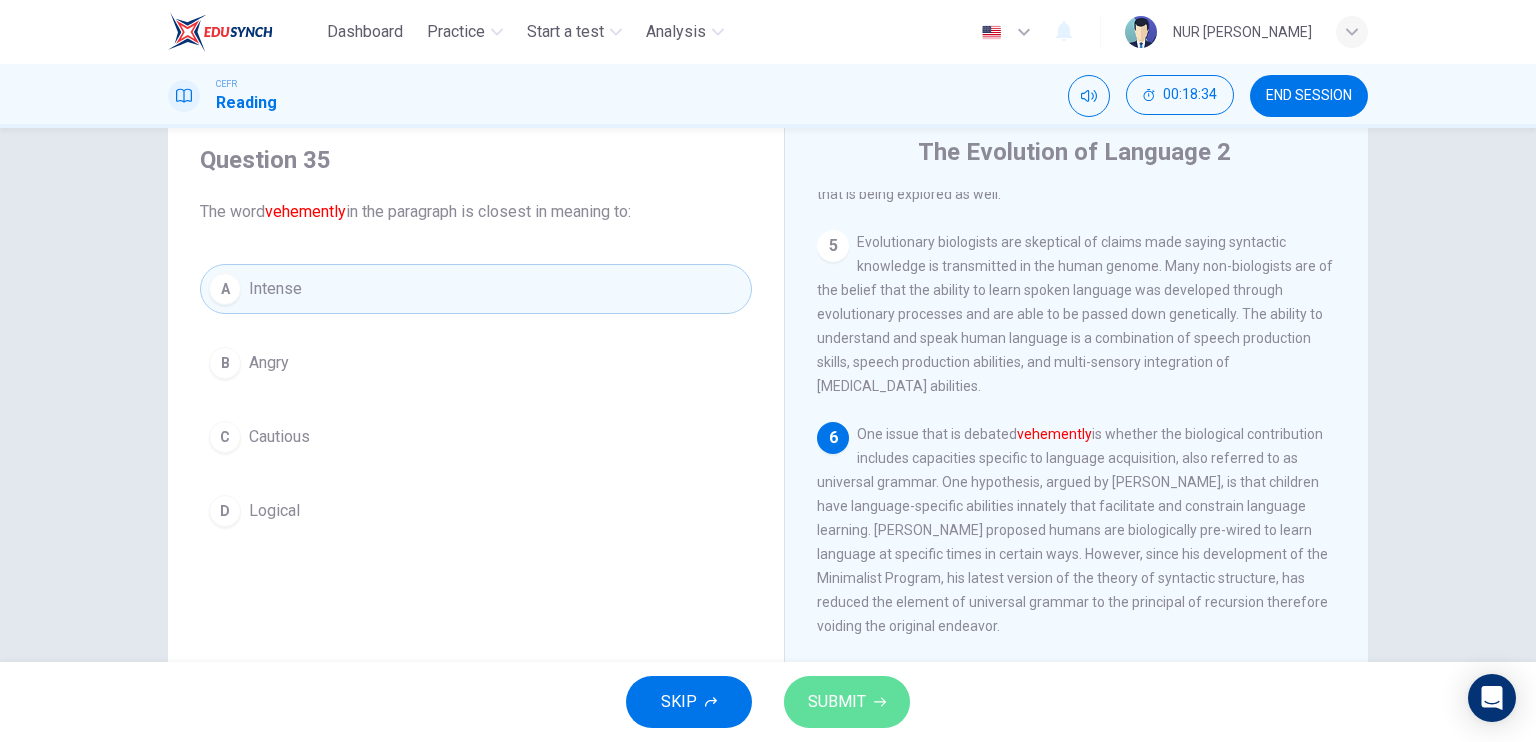 click on "SUBMIT" at bounding box center (847, 702) 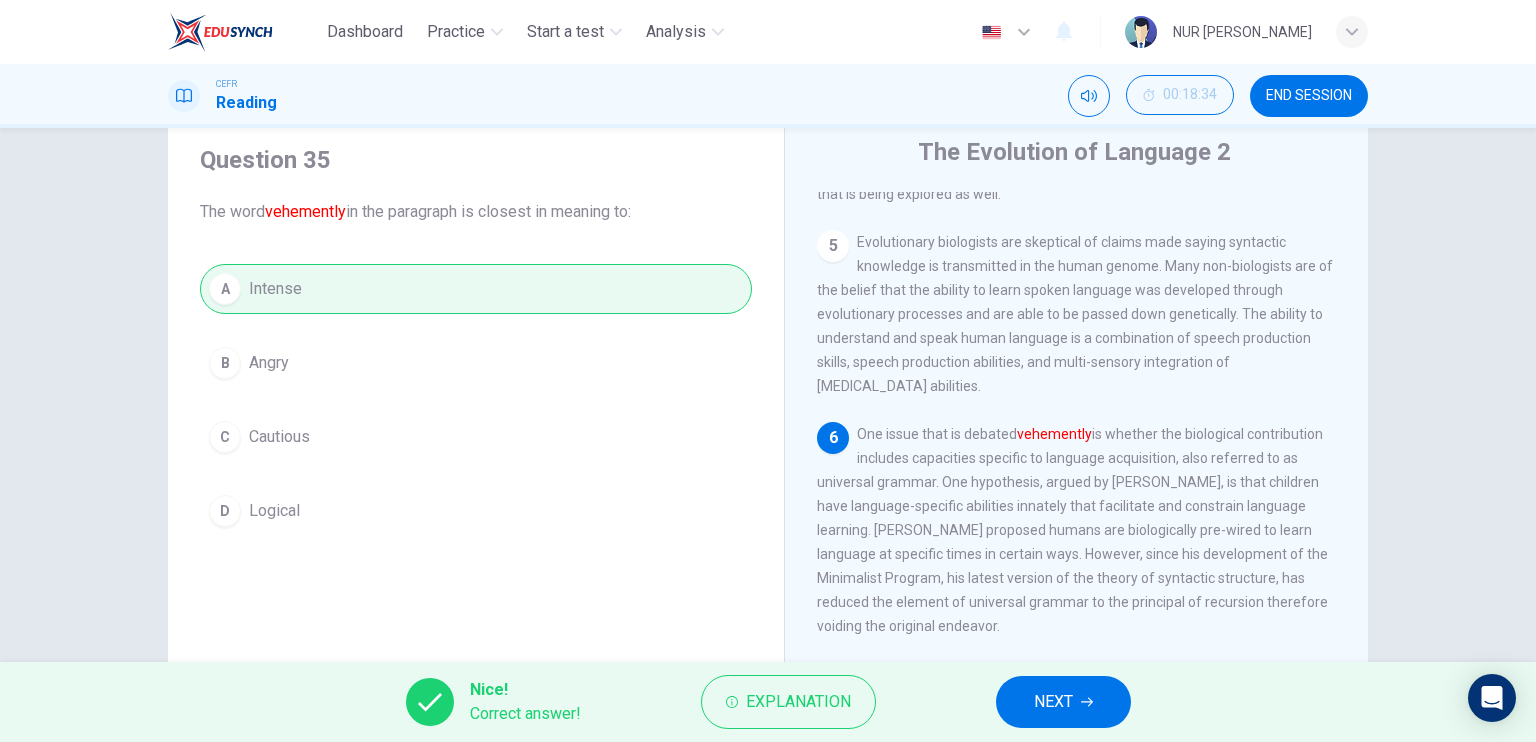 click on "NEXT" at bounding box center [1053, 702] 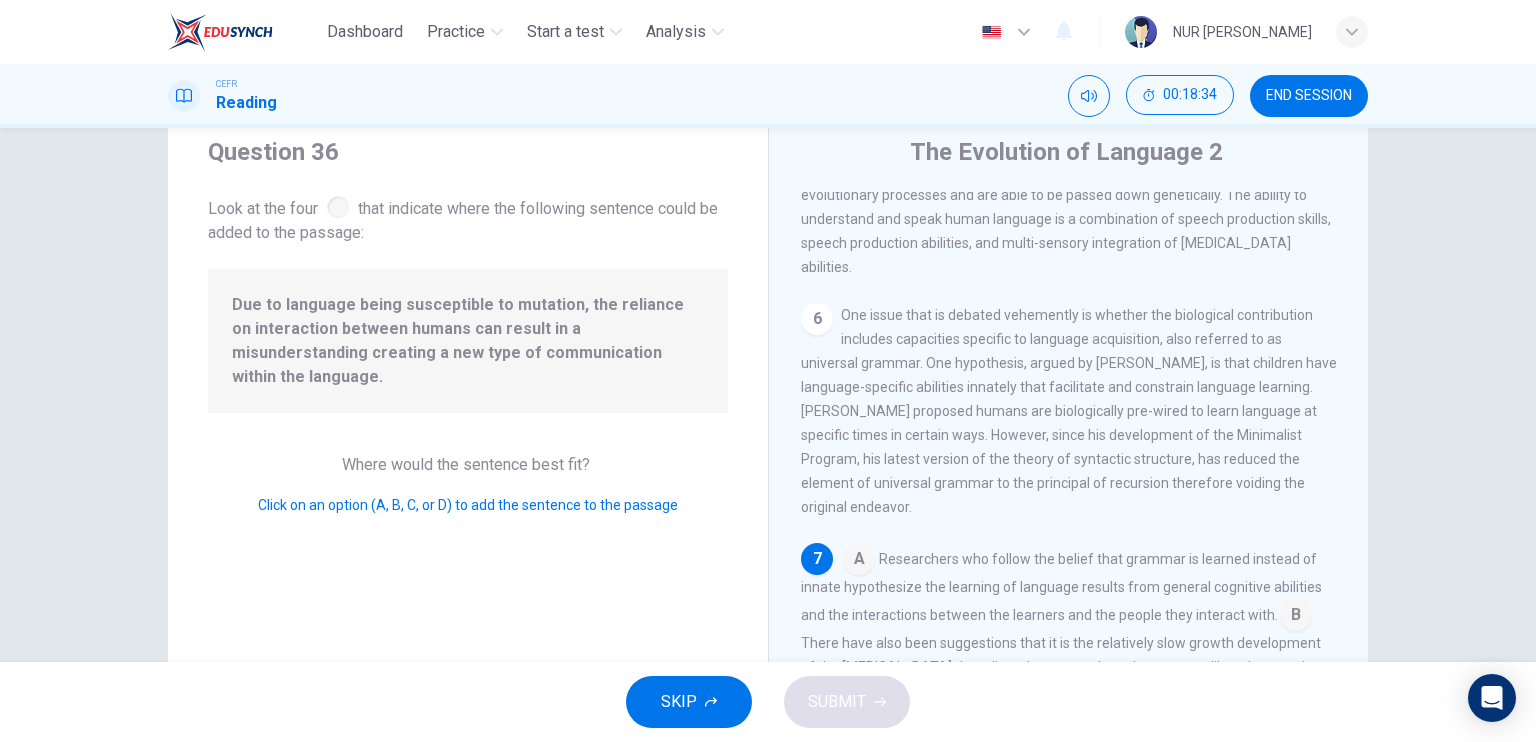 scroll, scrollTop: 958, scrollLeft: 0, axis: vertical 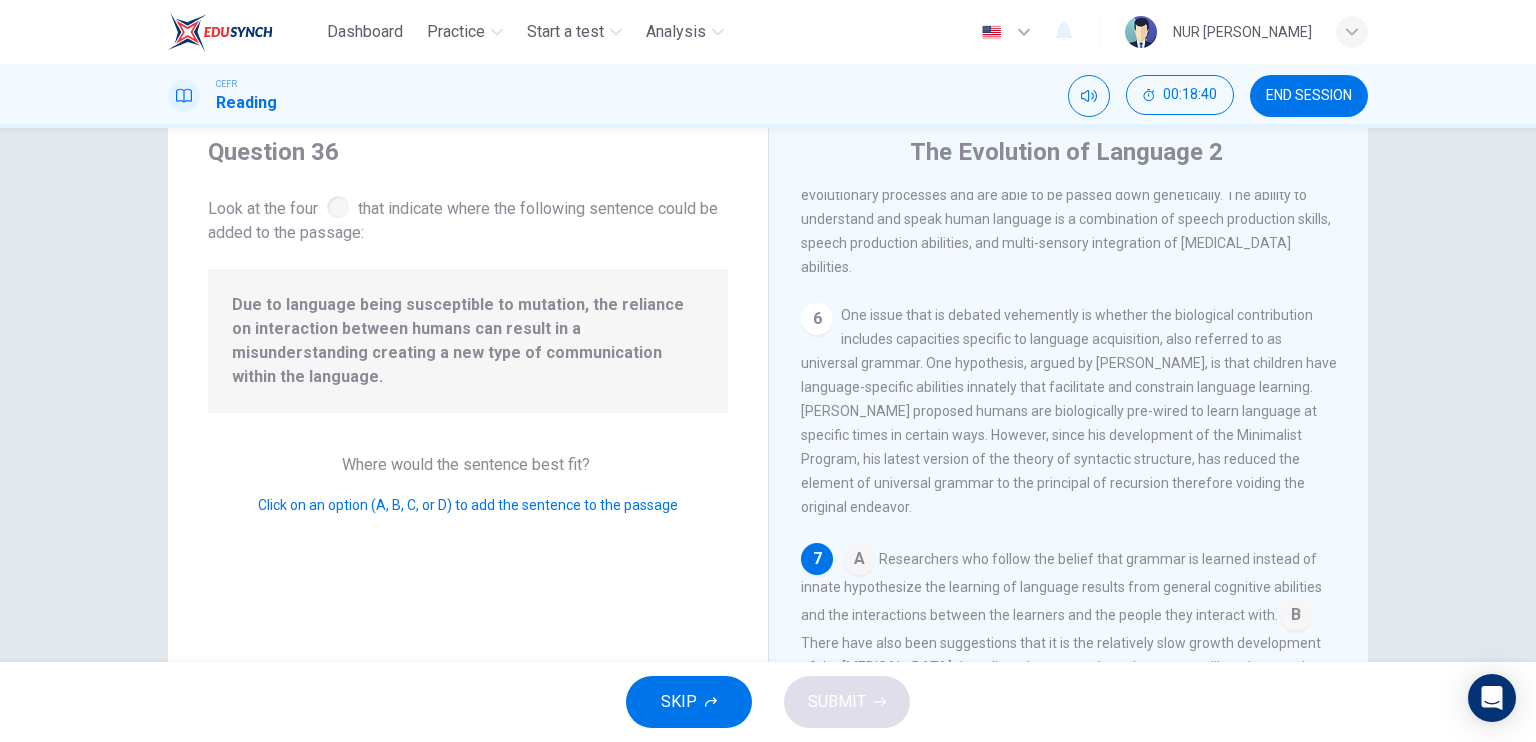 drag, startPoint x: 1522, startPoint y: 363, endPoint x: 1524, endPoint y: 423, distance: 60.033325 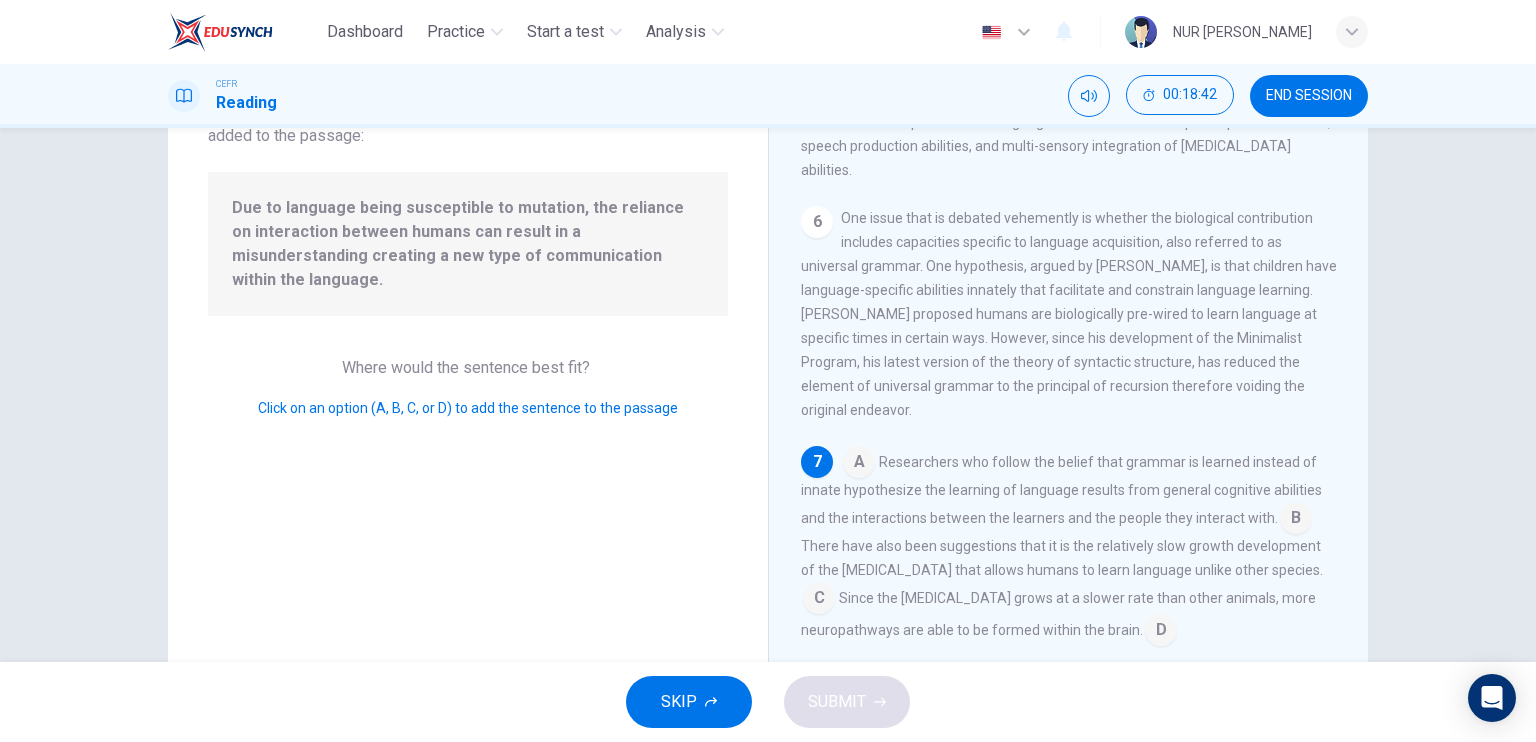 scroll, scrollTop: 178, scrollLeft: 0, axis: vertical 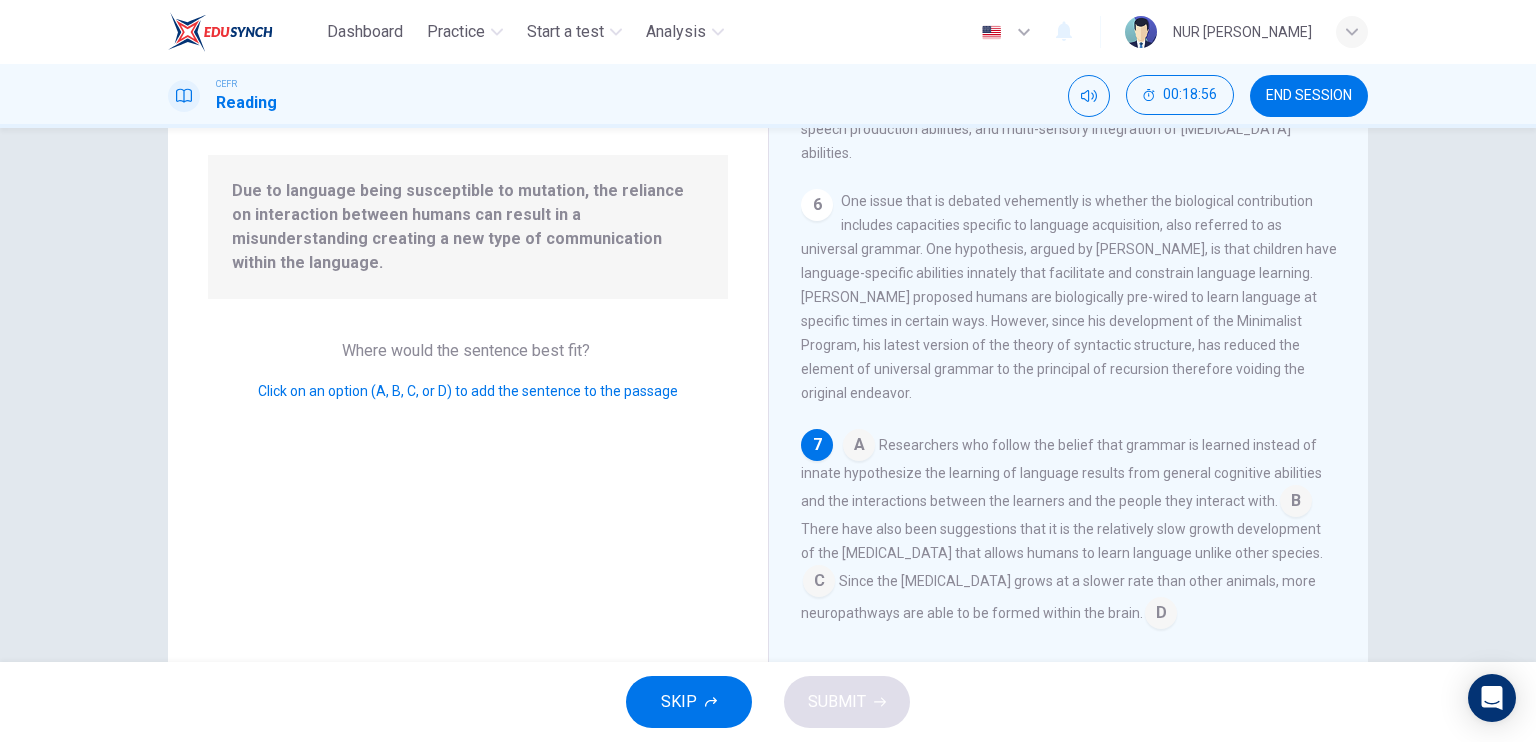 drag, startPoint x: 1522, startPoint y: 485, endPoint x: 1522, endPoint y: 529, distance: 44 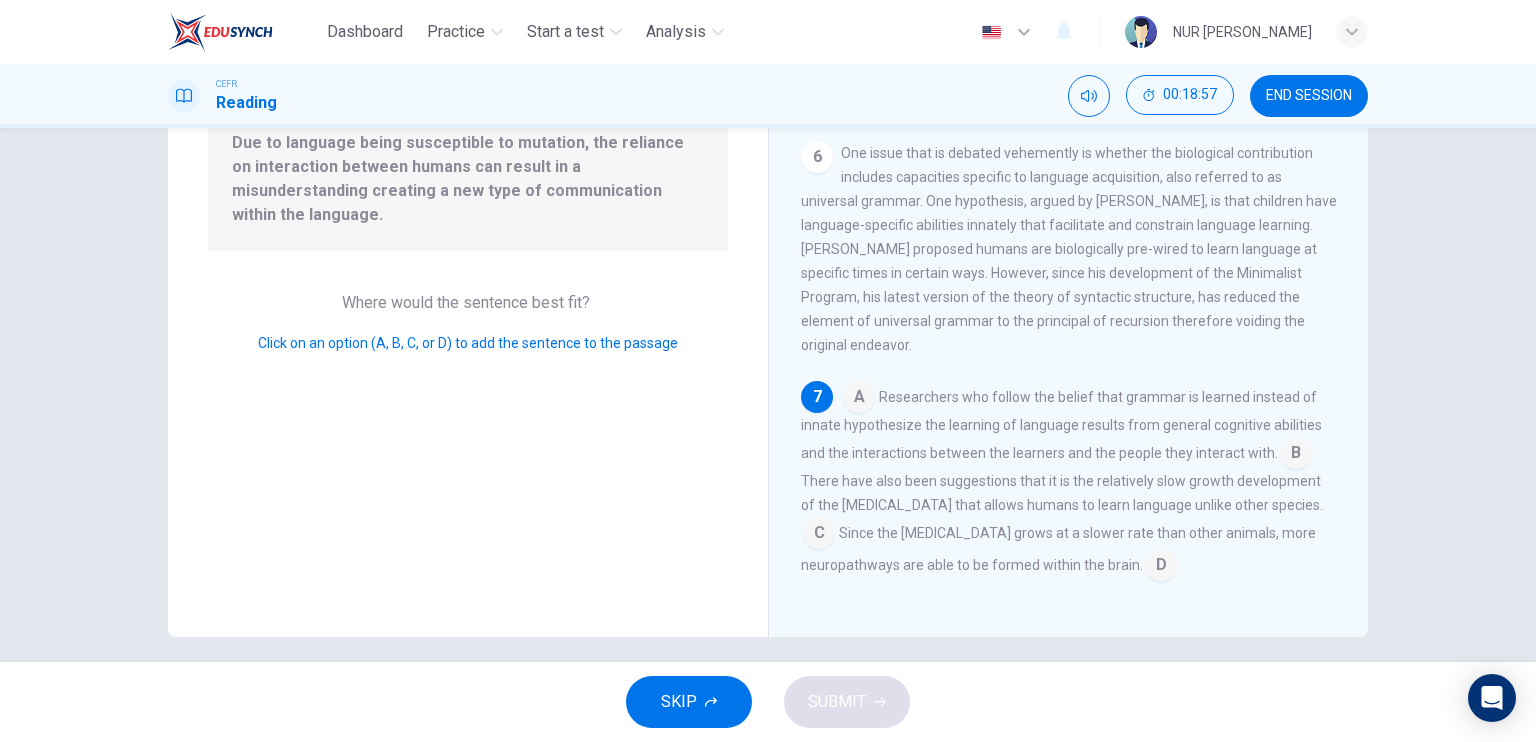 scroll, scrollTop: 240, scrollLeft: 0, axis: vertical 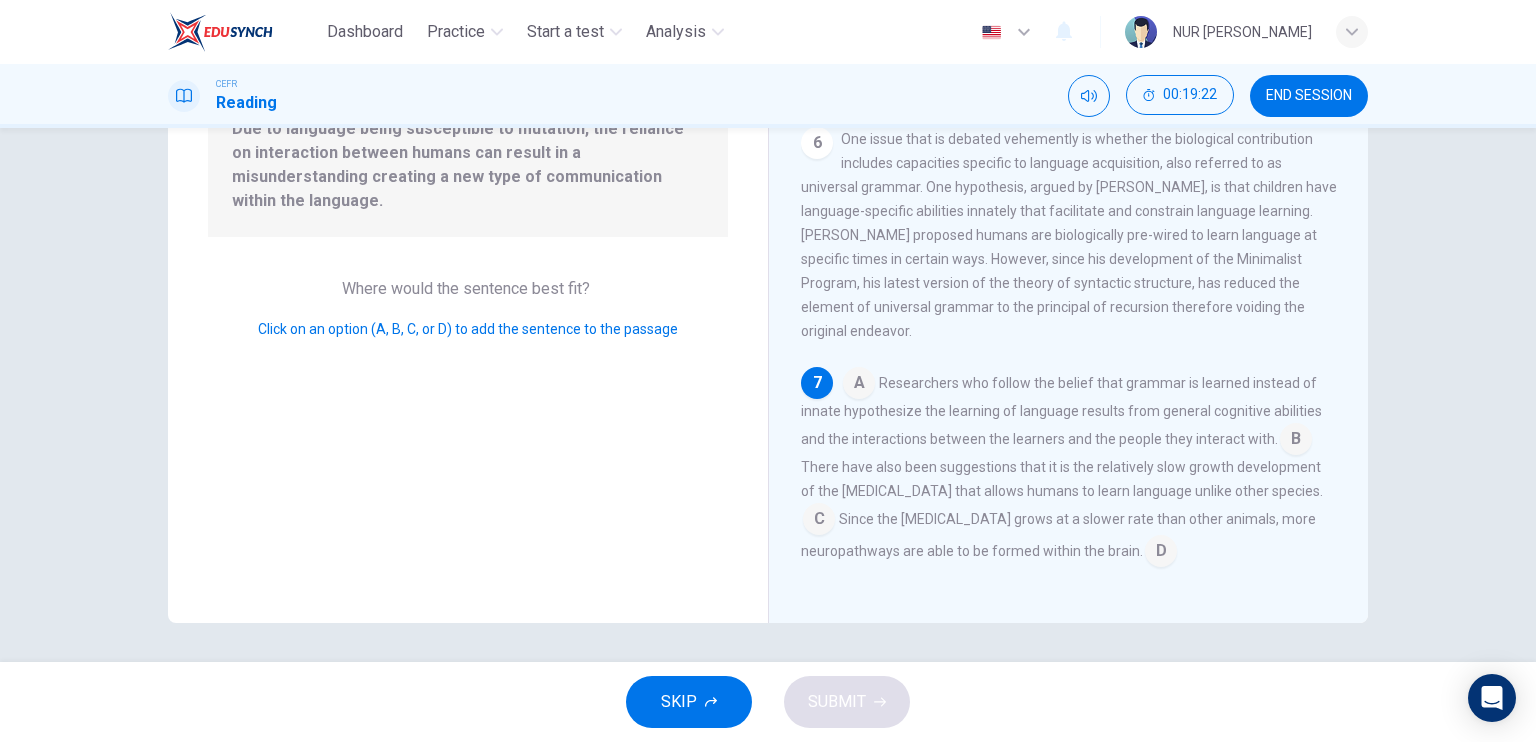 click at bounding box center (859, 385) 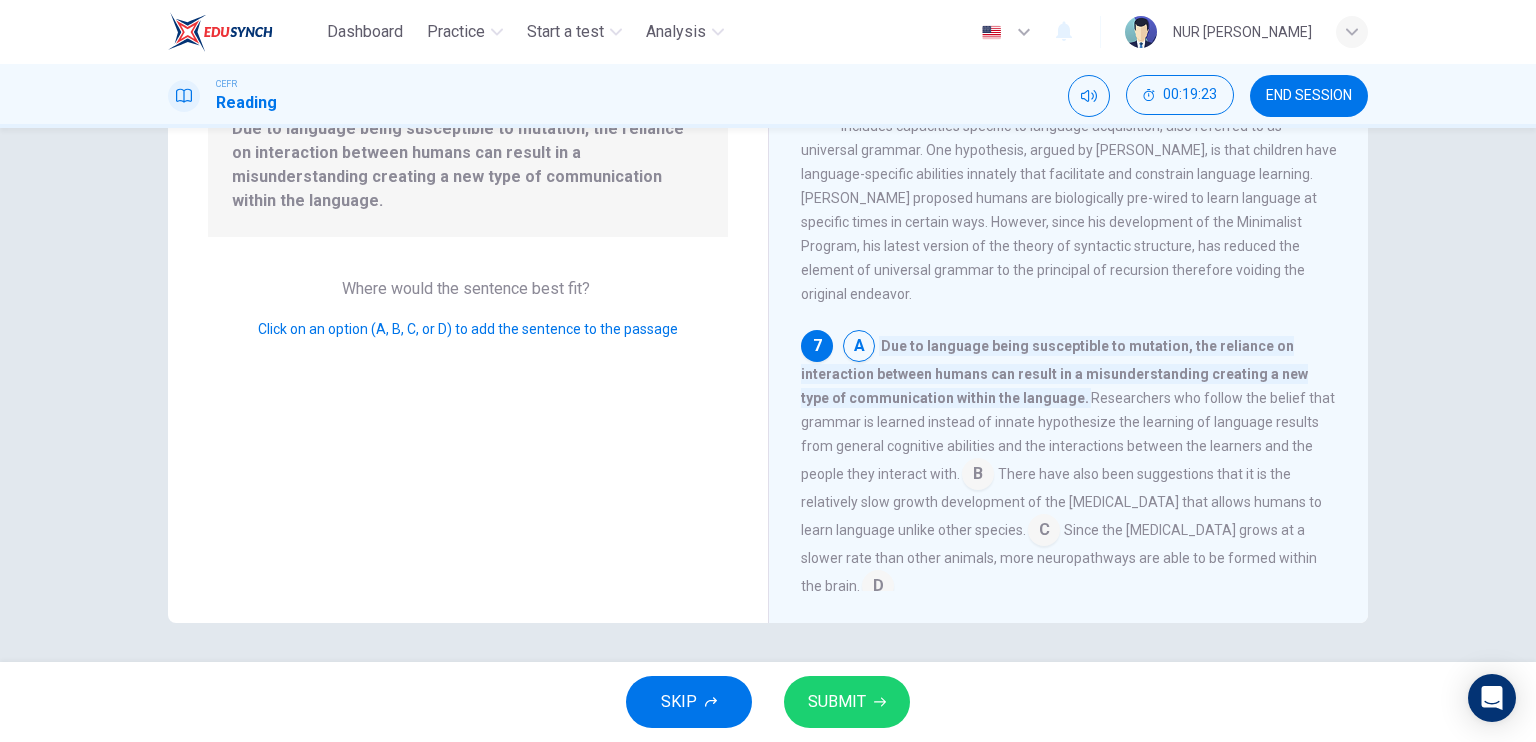click on "SUBMIT" at bounding box center (837, 702) 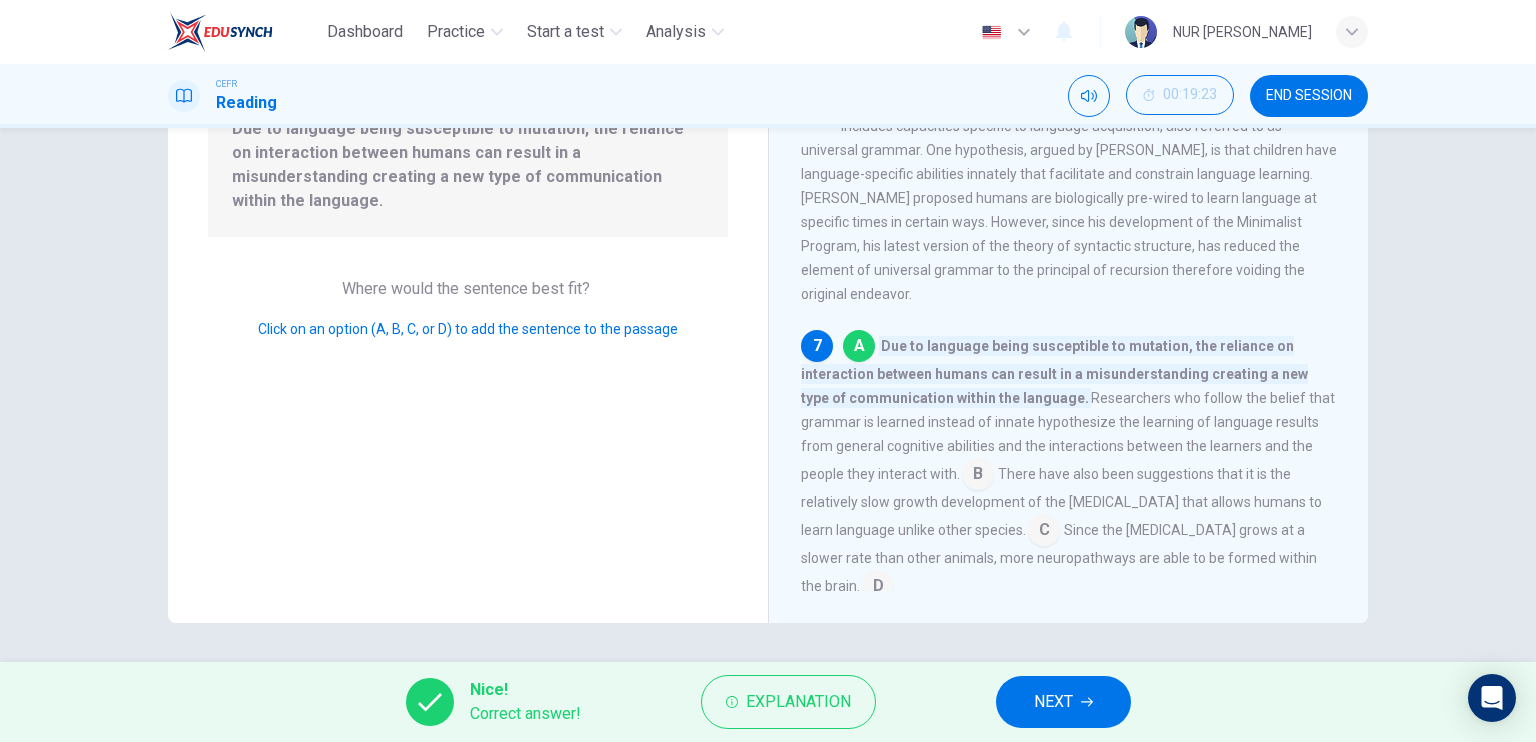 click on "NEXT" at bounding box center [1063, 702] 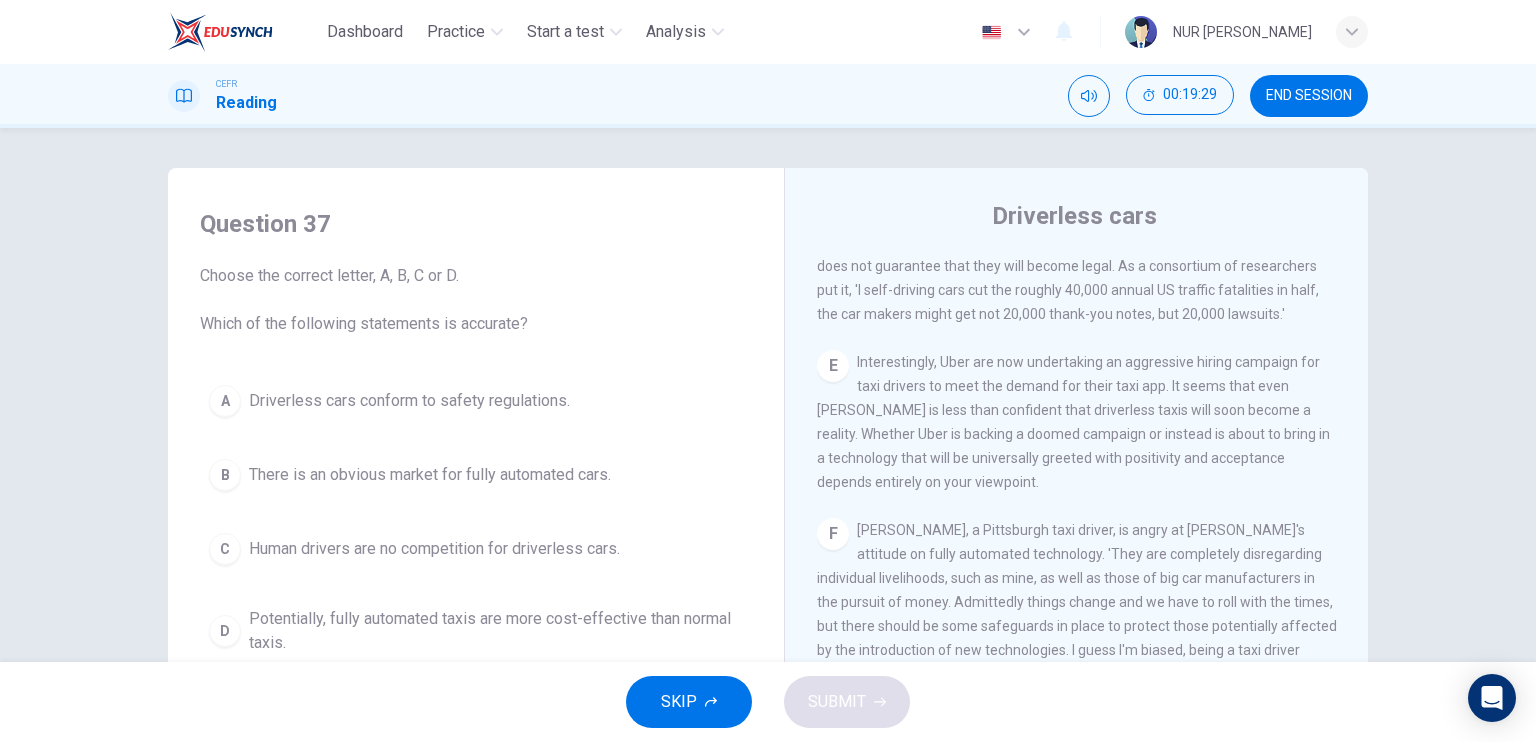 scroll, scrollTop: 1327, scrollLeft: 0, axis: vertical 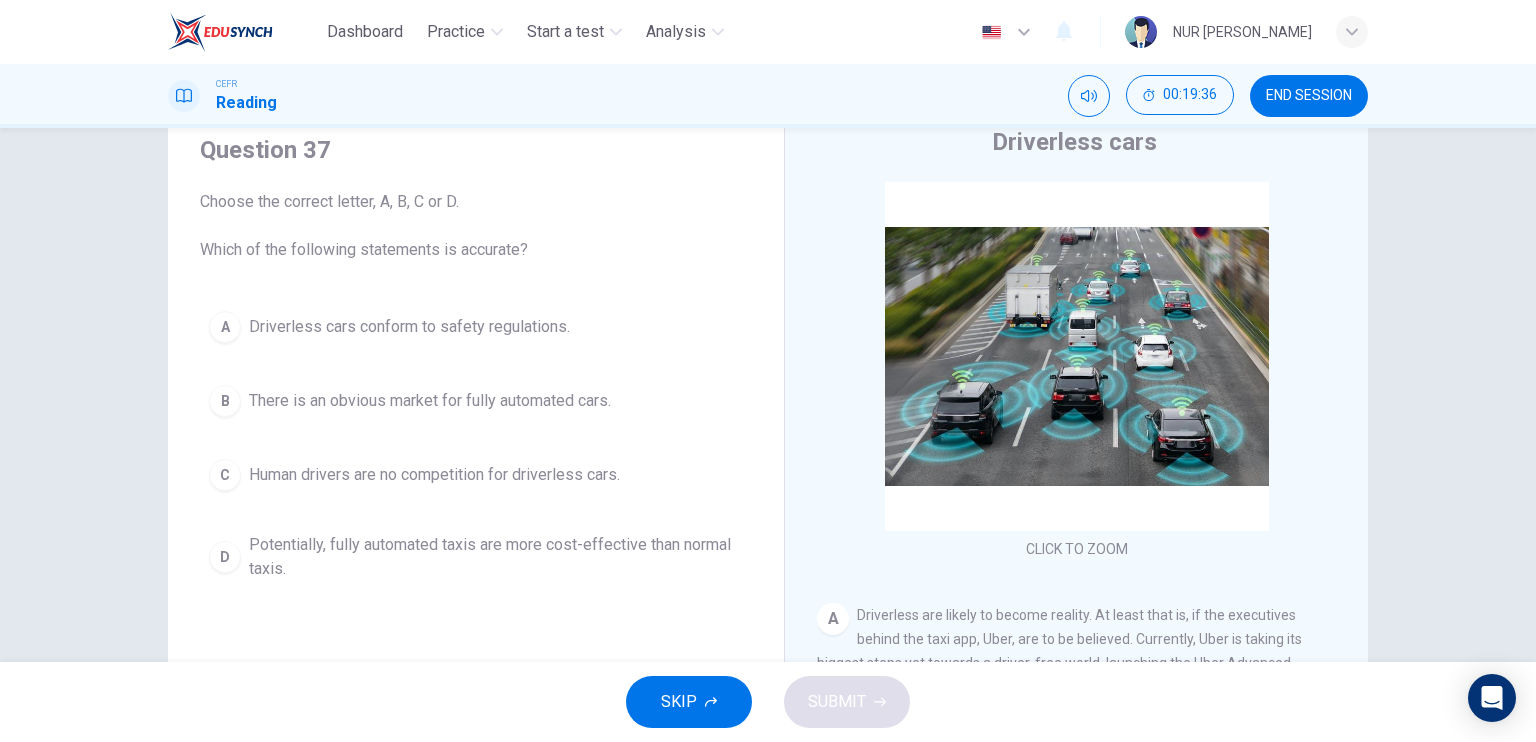 drag, startPoint x: 1356, startPoint y: 611, endPoint x: 1355, endPoint y: 171, distance: 440.00113 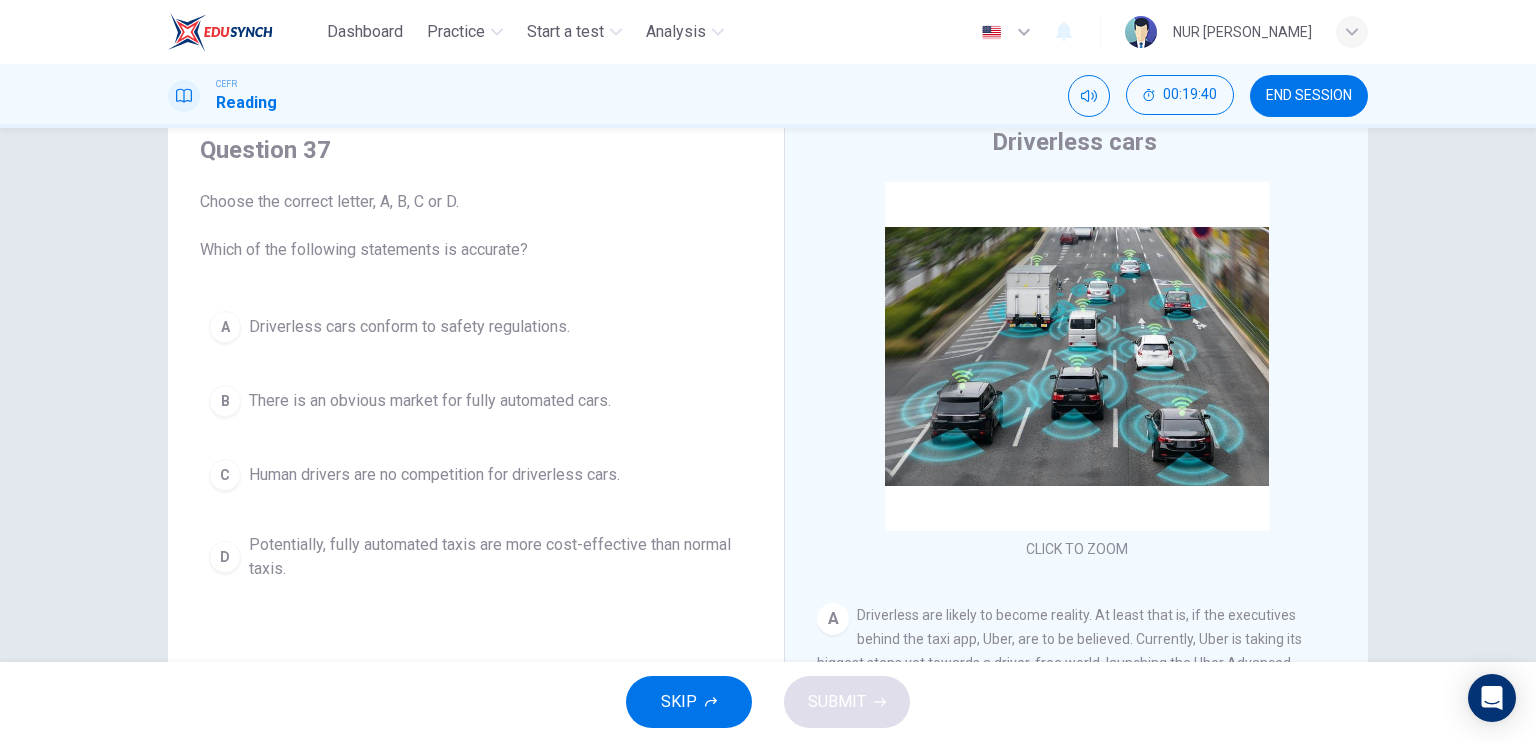 drag, startPoint x: 1358, startPoint y: 244, endPoint x: 1349, endPoint y: 324, distance: 80.50466 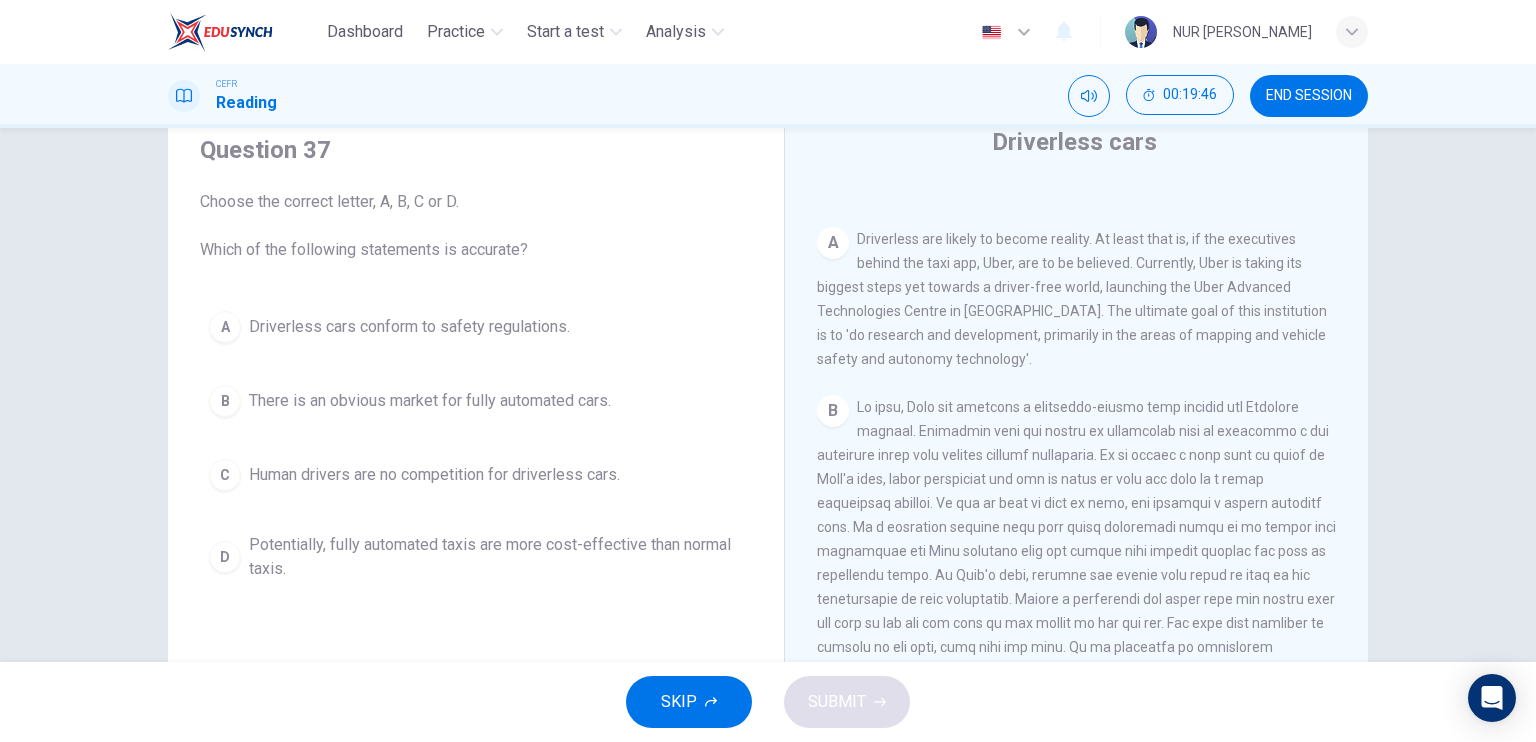 scroll, scrollTop: 388, scrollLeft: 0, axis: vertical 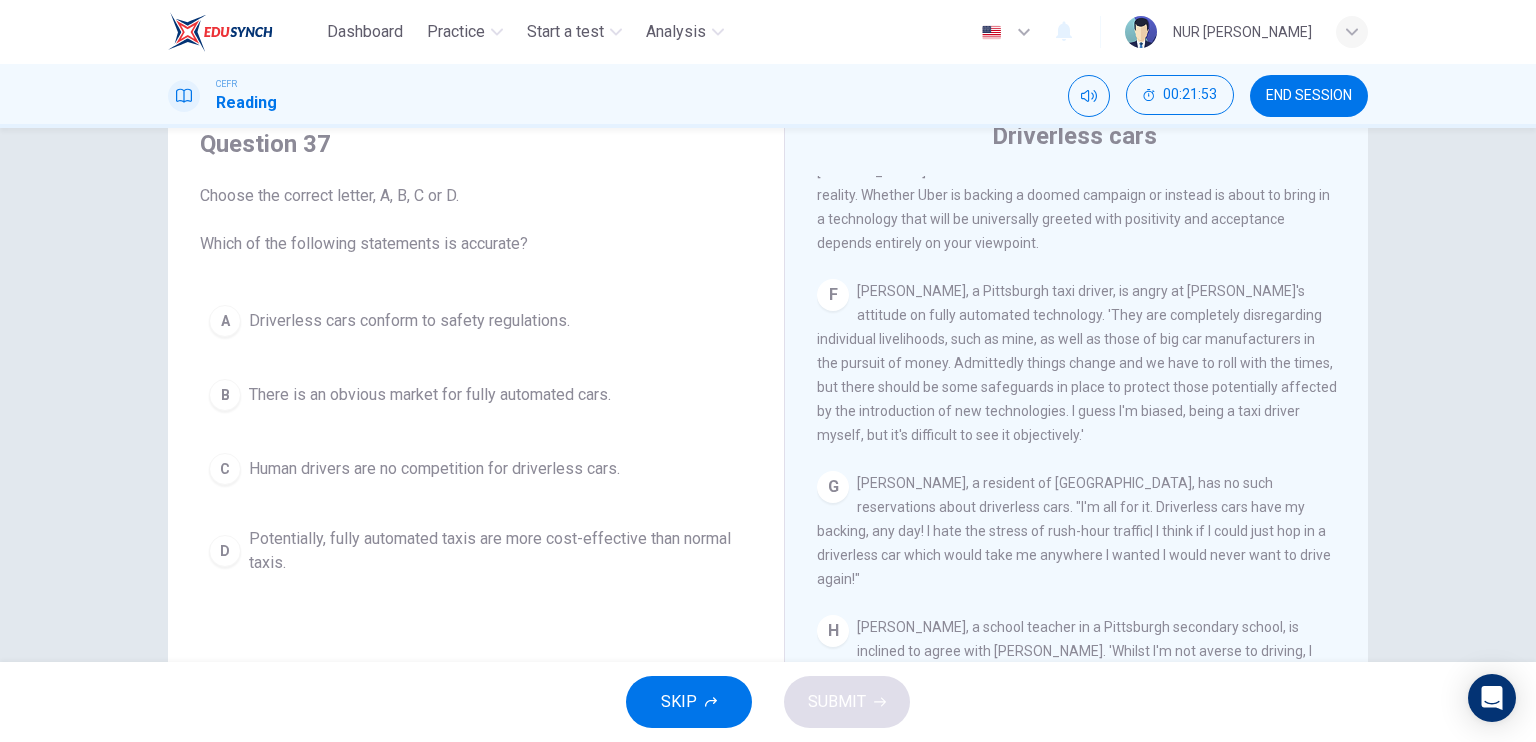 click on "Potentially, fully automated taxis are more cost-effective than normal taxis." at bounding box center (496, 551) 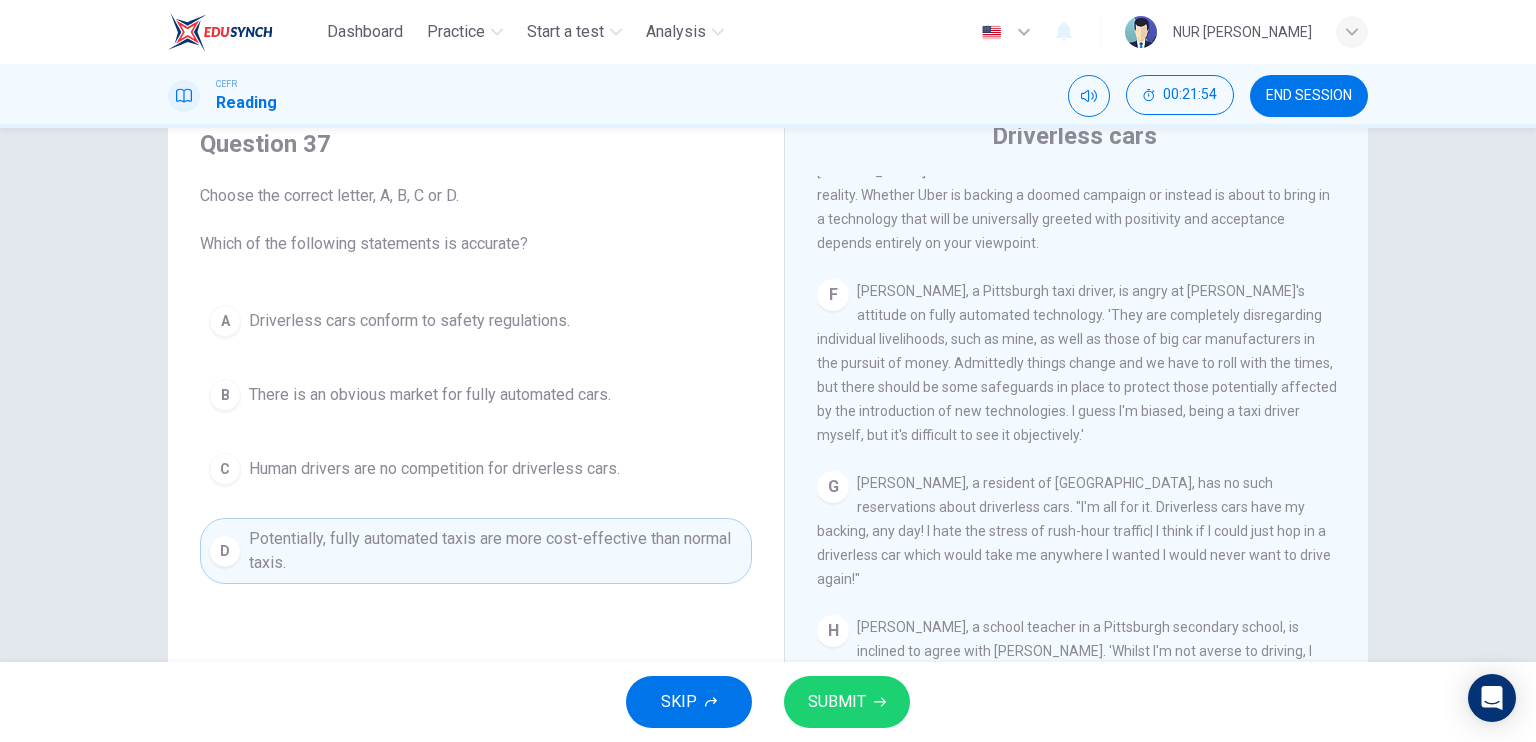 click on "SUBMIT" at bounding box center (837, 702) 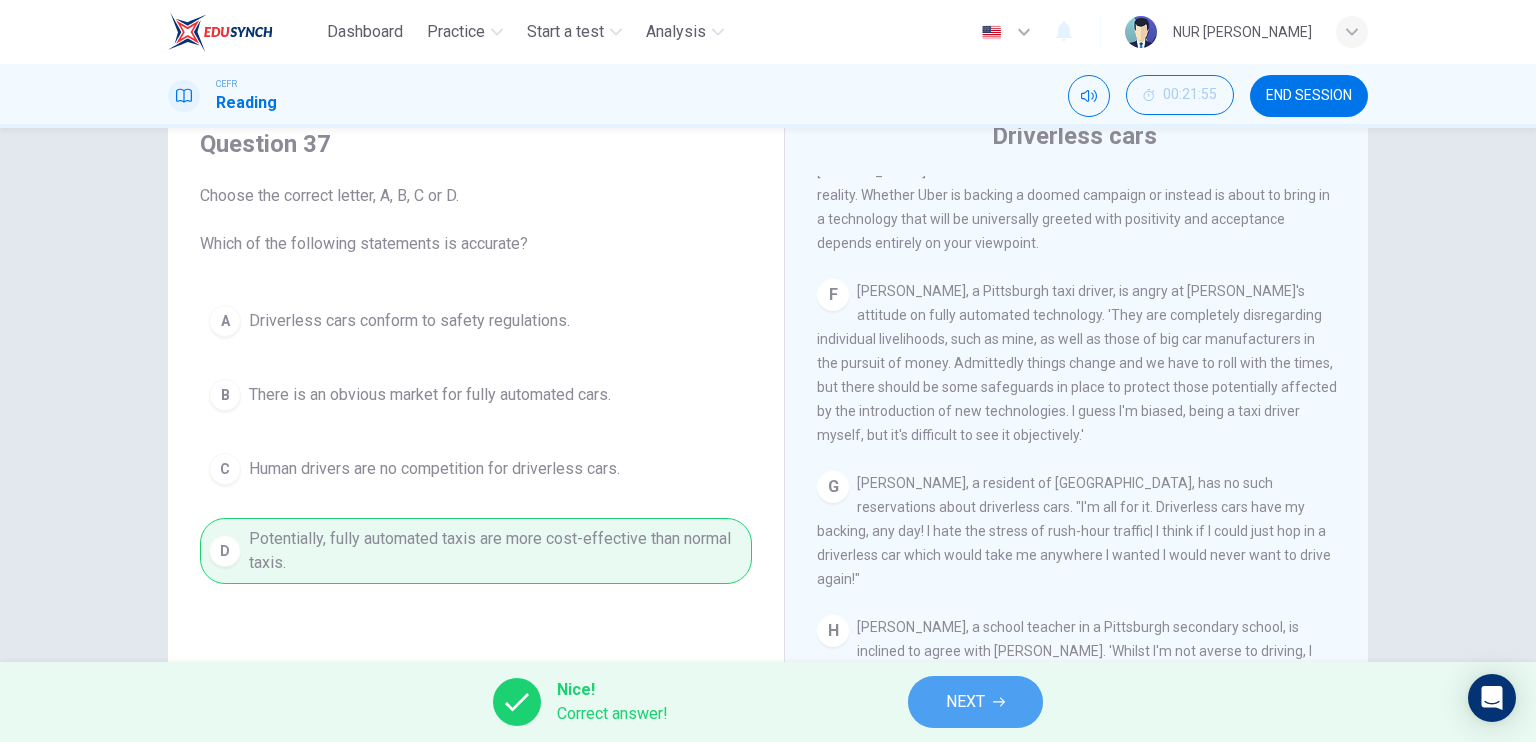 click on "NEXT" at bounding box center (975, 702) 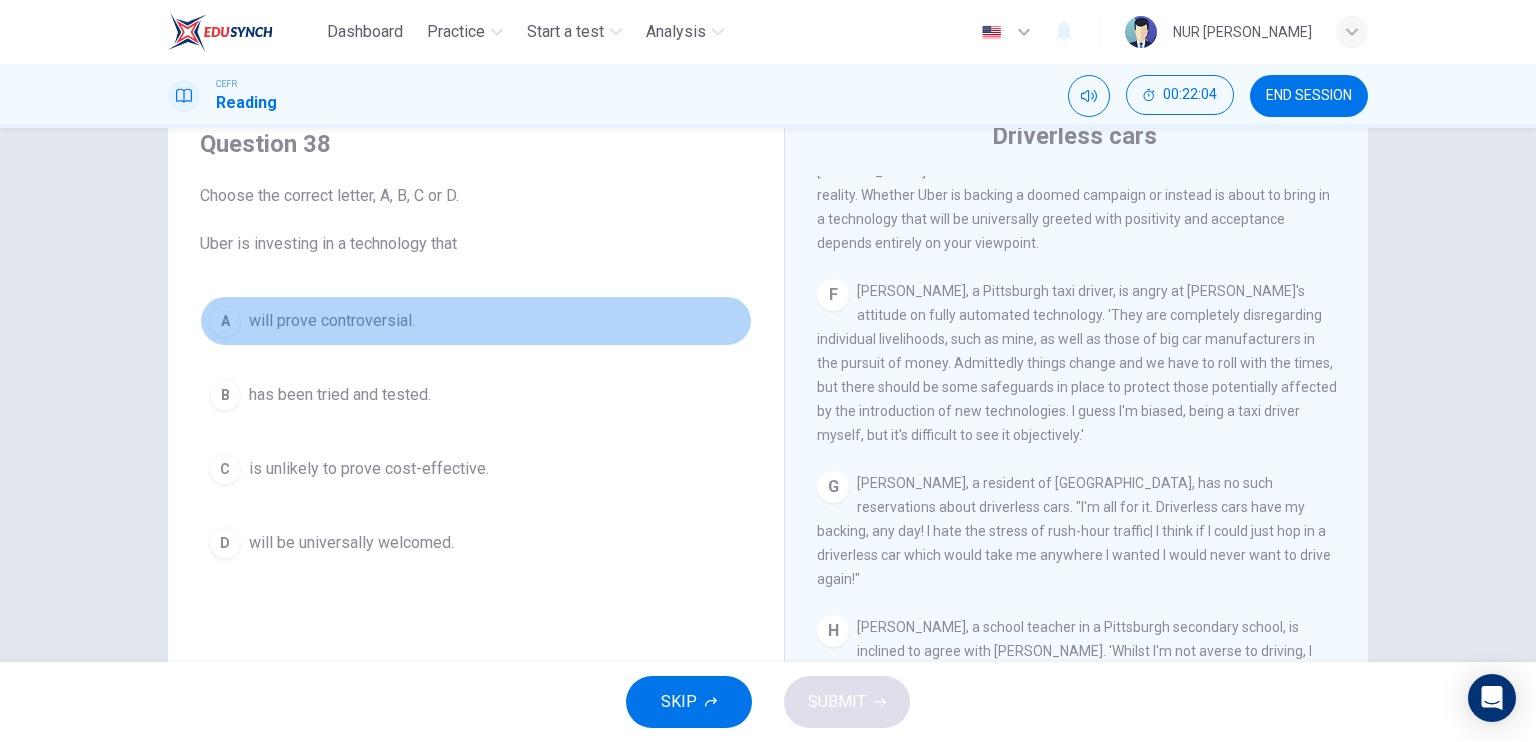 click on "will prove controversial." at bounding box center (332, 321) 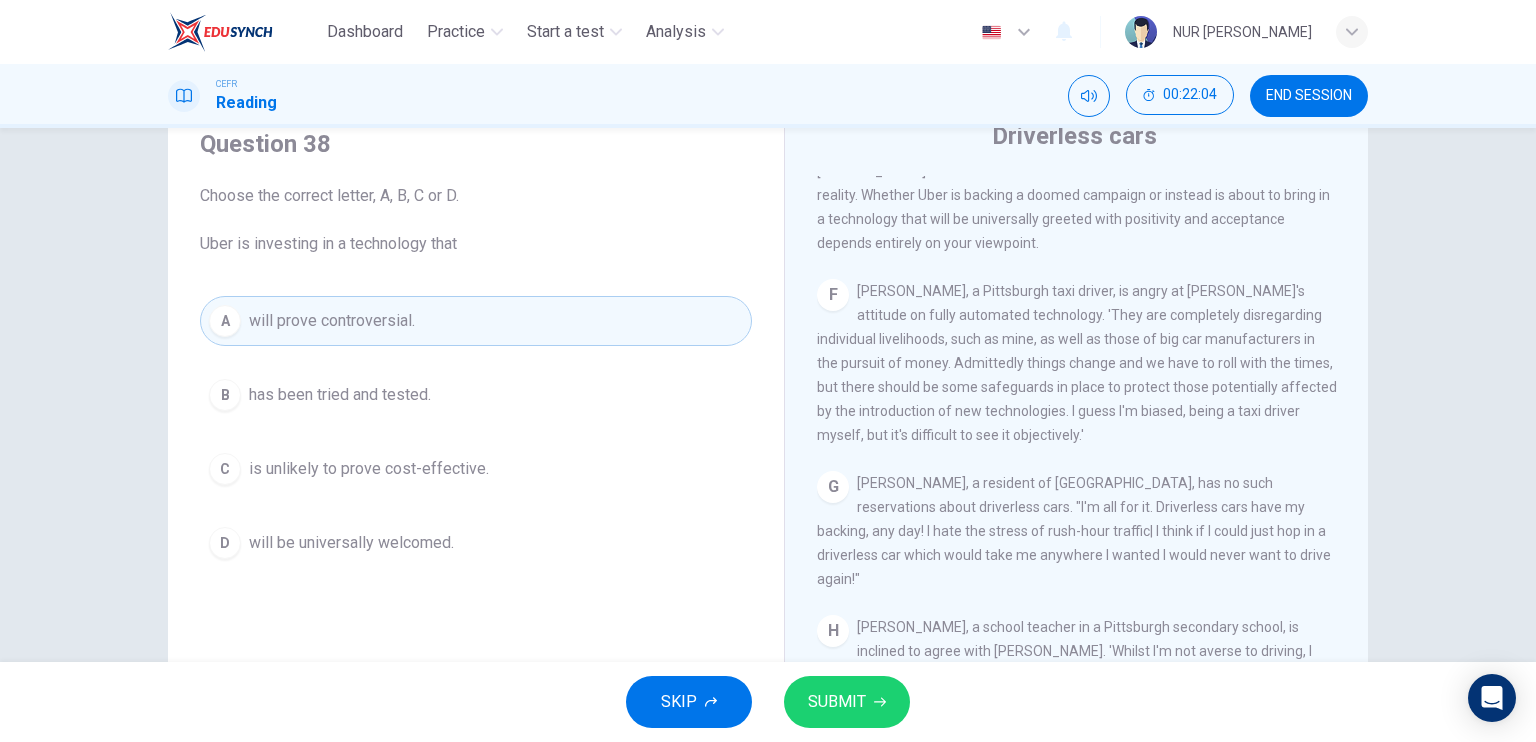 click on "SUBMIT" at bounding box center (847, 702) 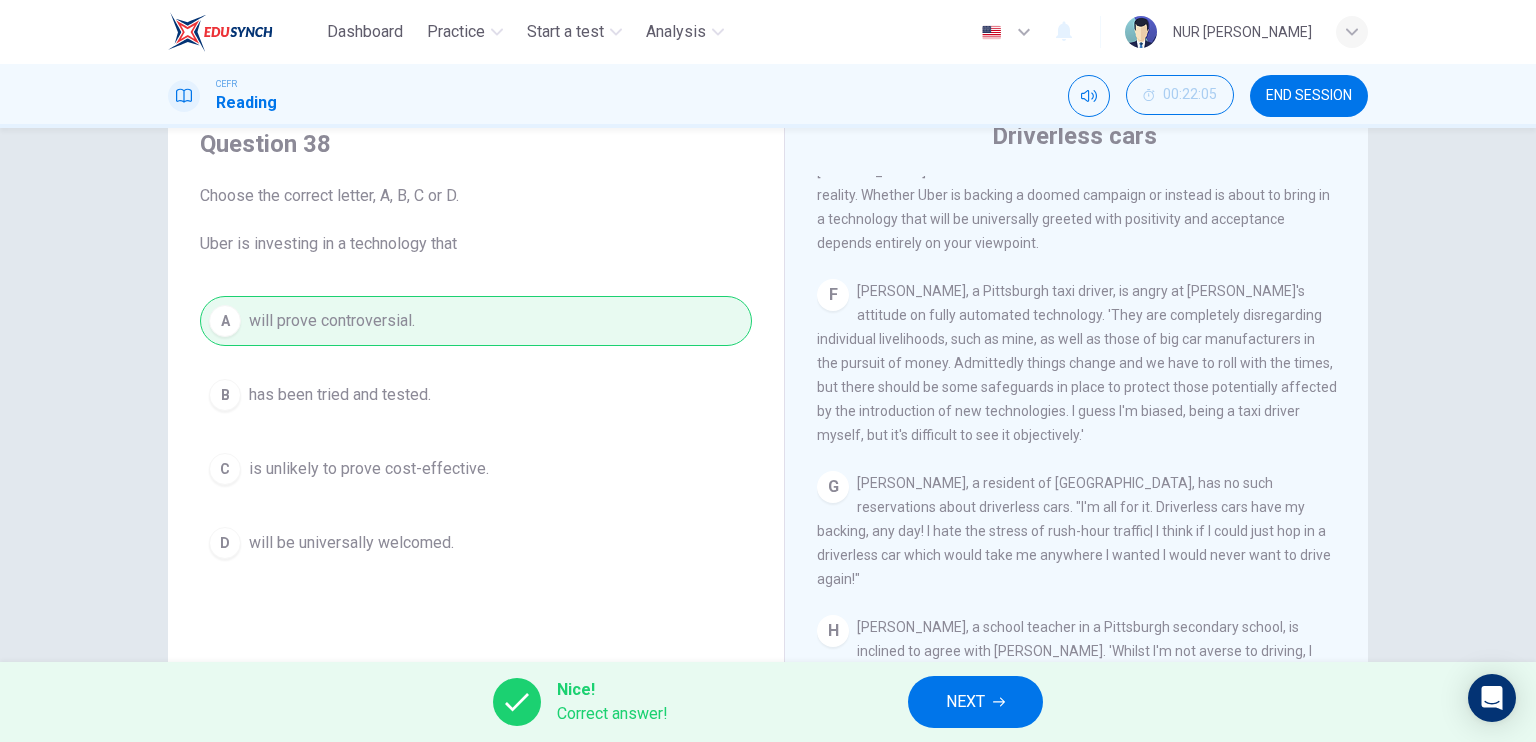 click on "NEXT" at bounding box center [965, 702] 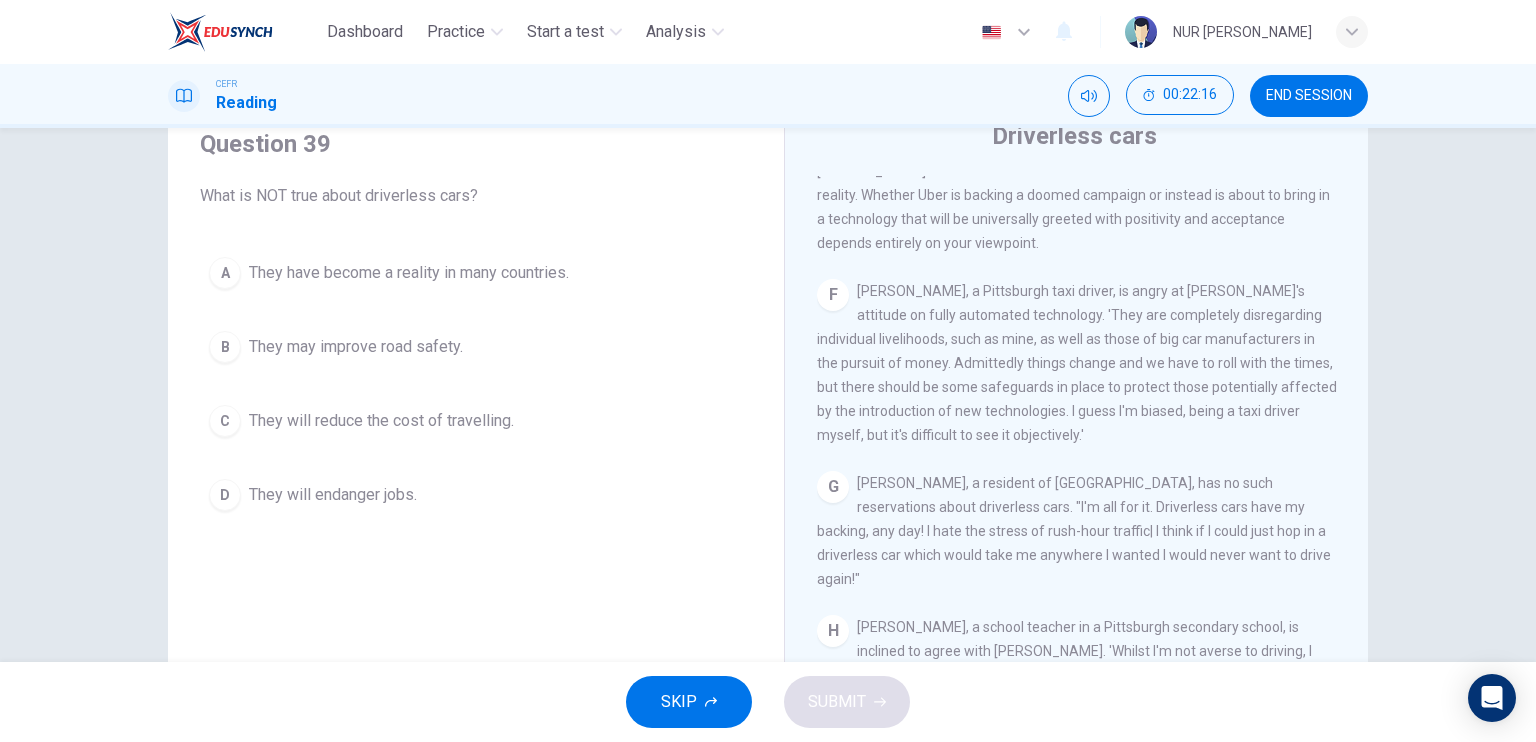 click on "They will endanger jobs." at bounding box center (333, 495) 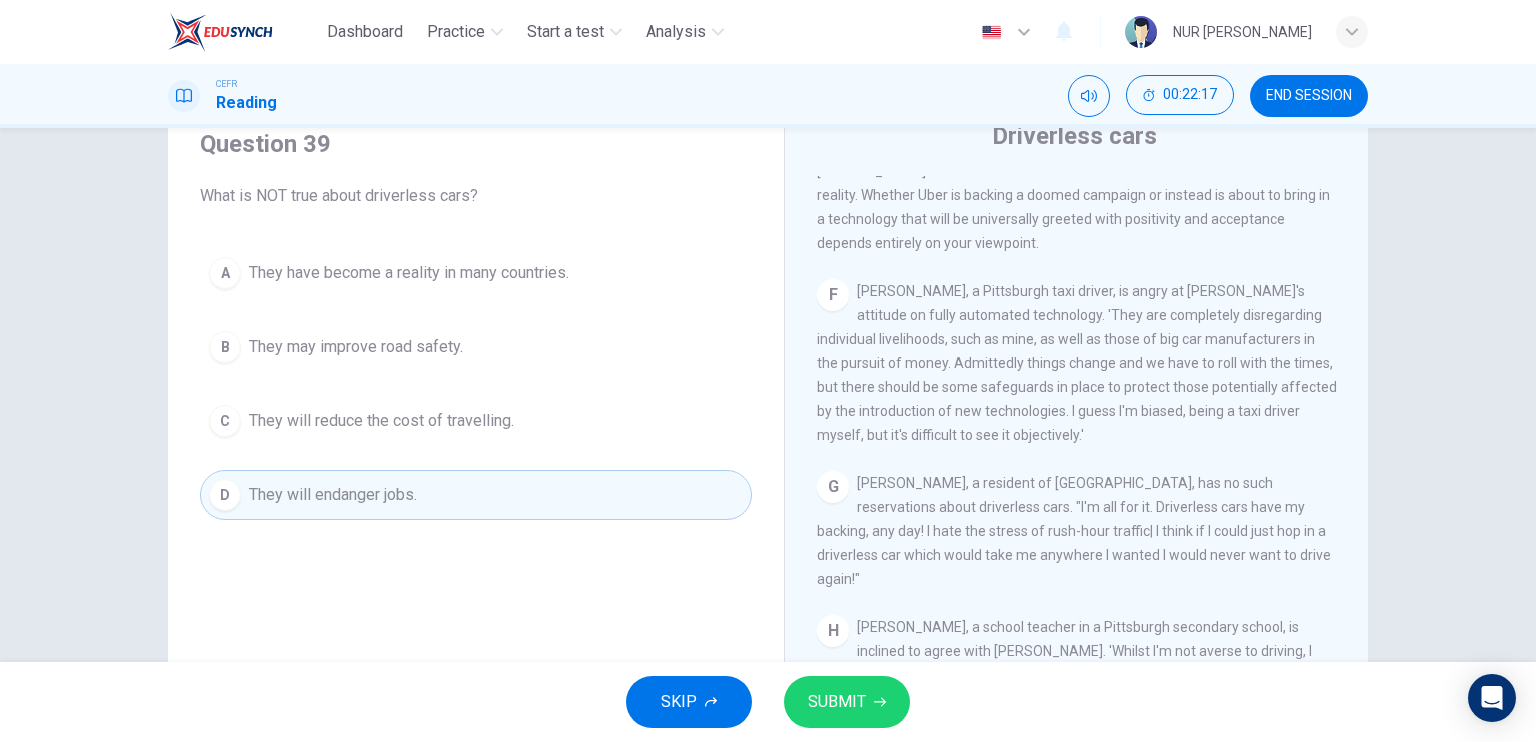 click on "B They may improve road safety." at bounding box center (476, 347) 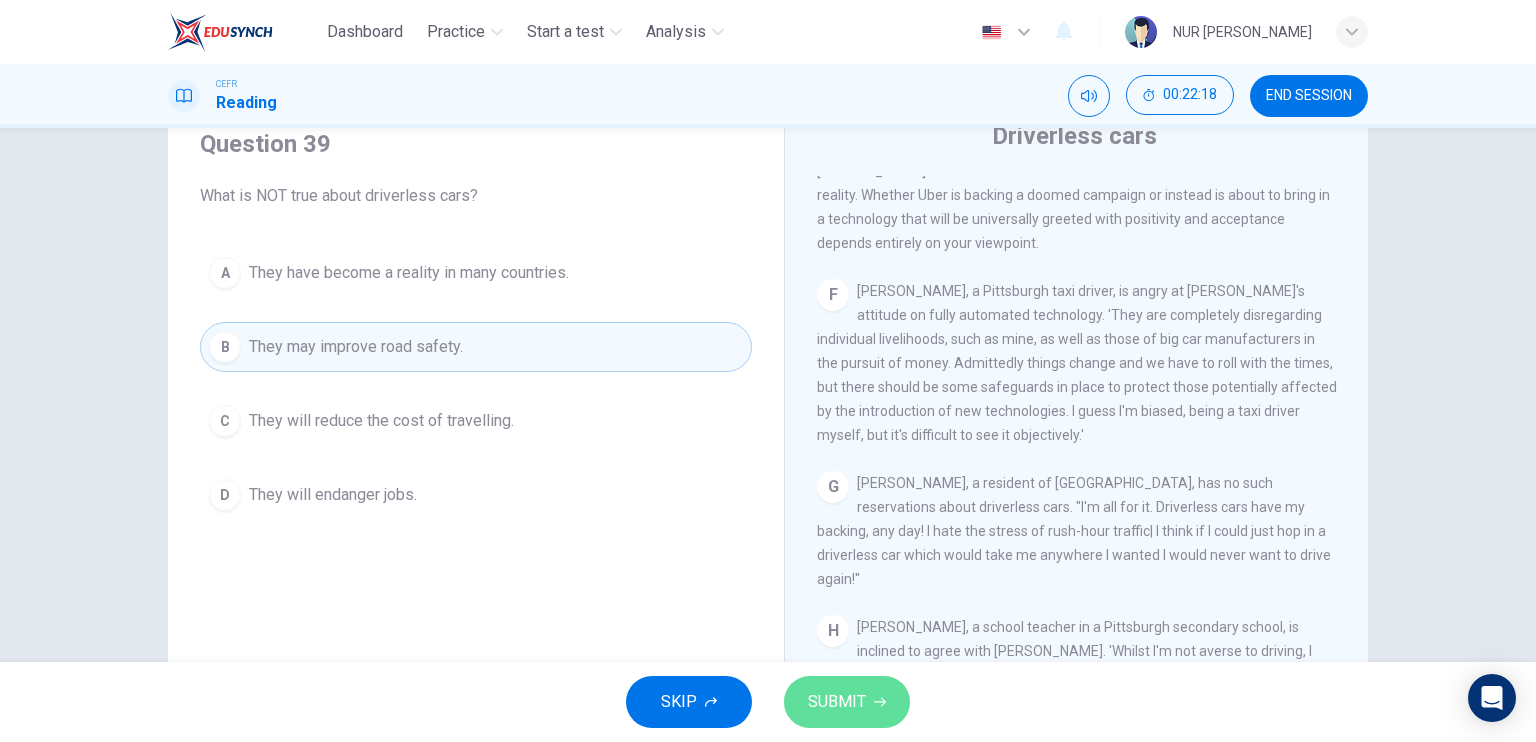 click on "SUBMIT" at bounding box center (837, 702) 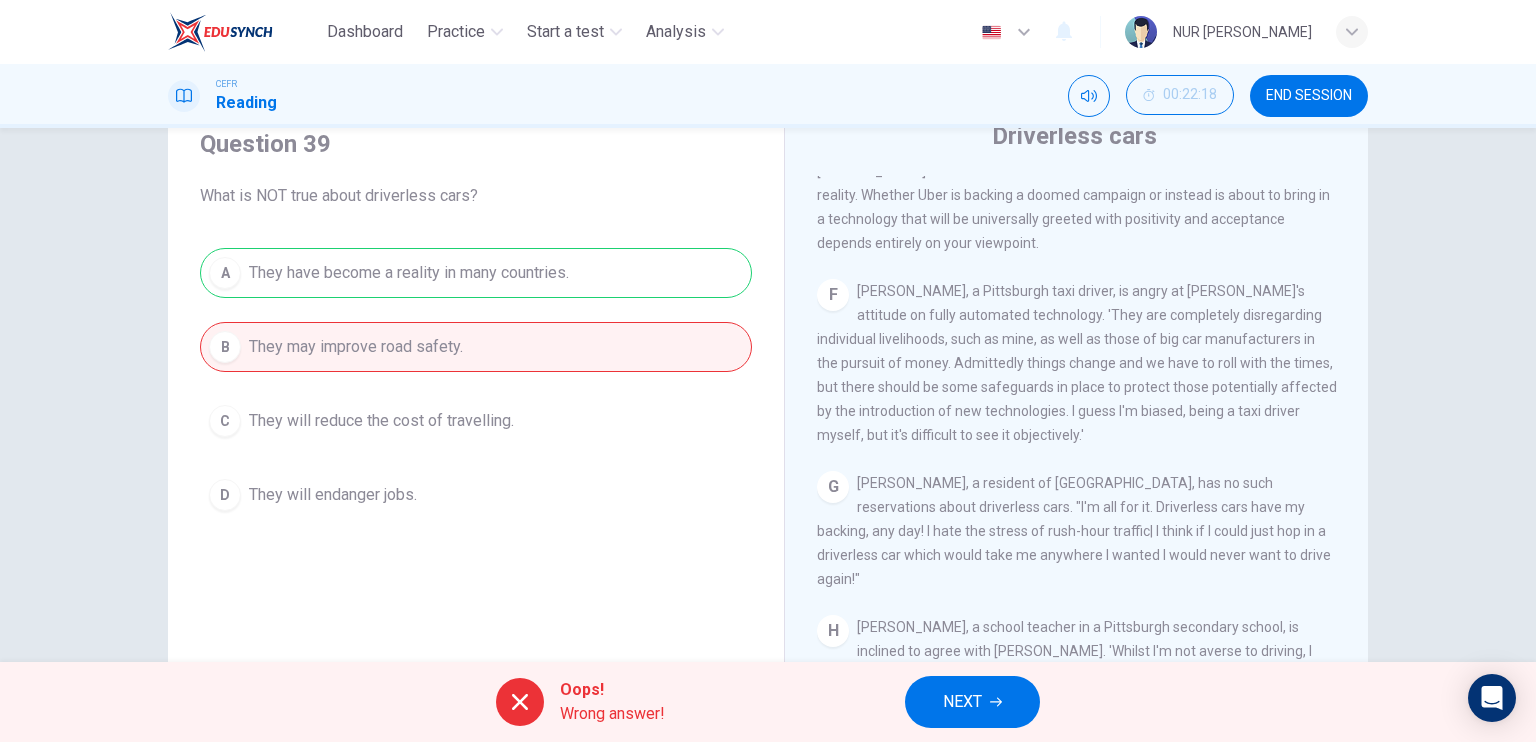 click on "NEXT" at bounding box center [972, 702] 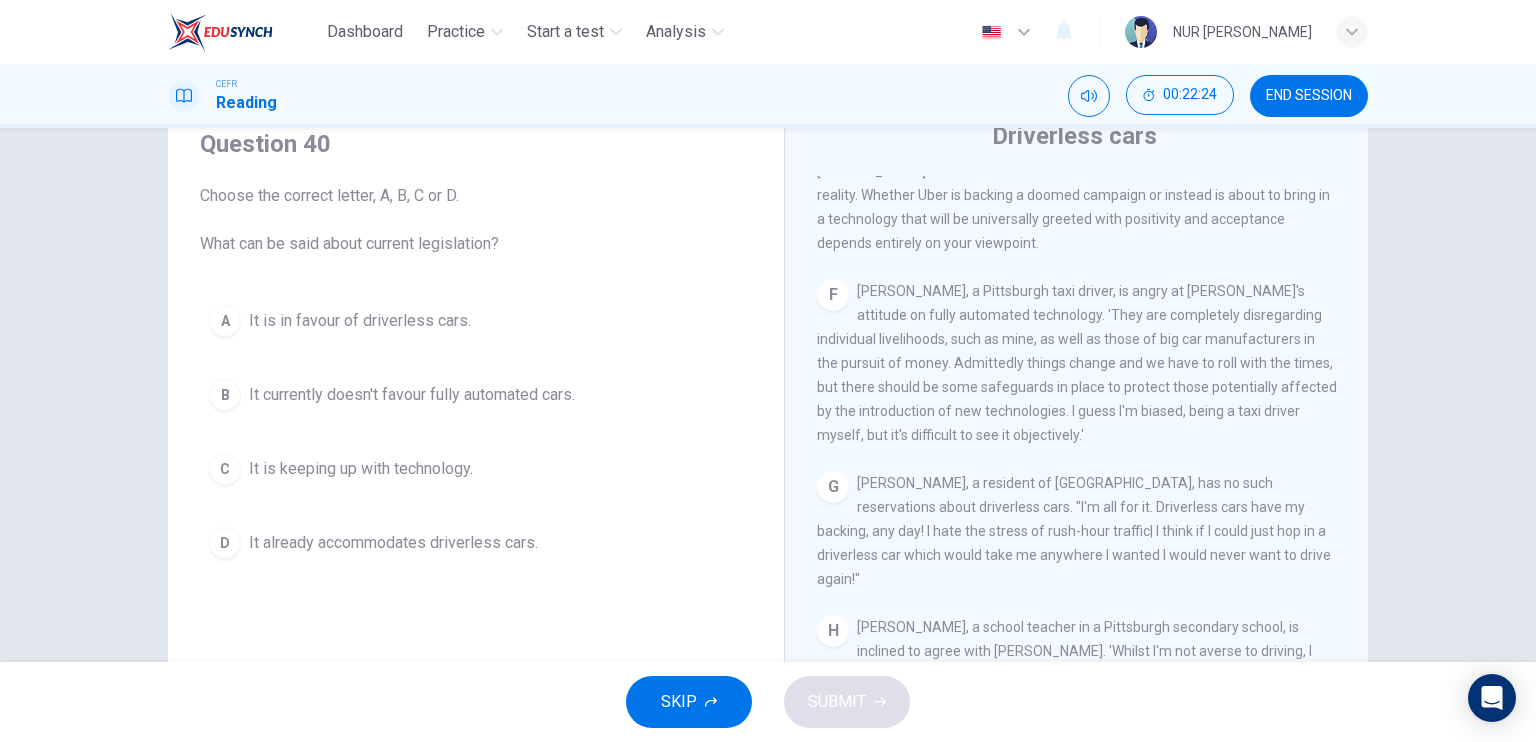 click on "B It currently doesn't favour fully automated cars." at bounding box center (476, 395) 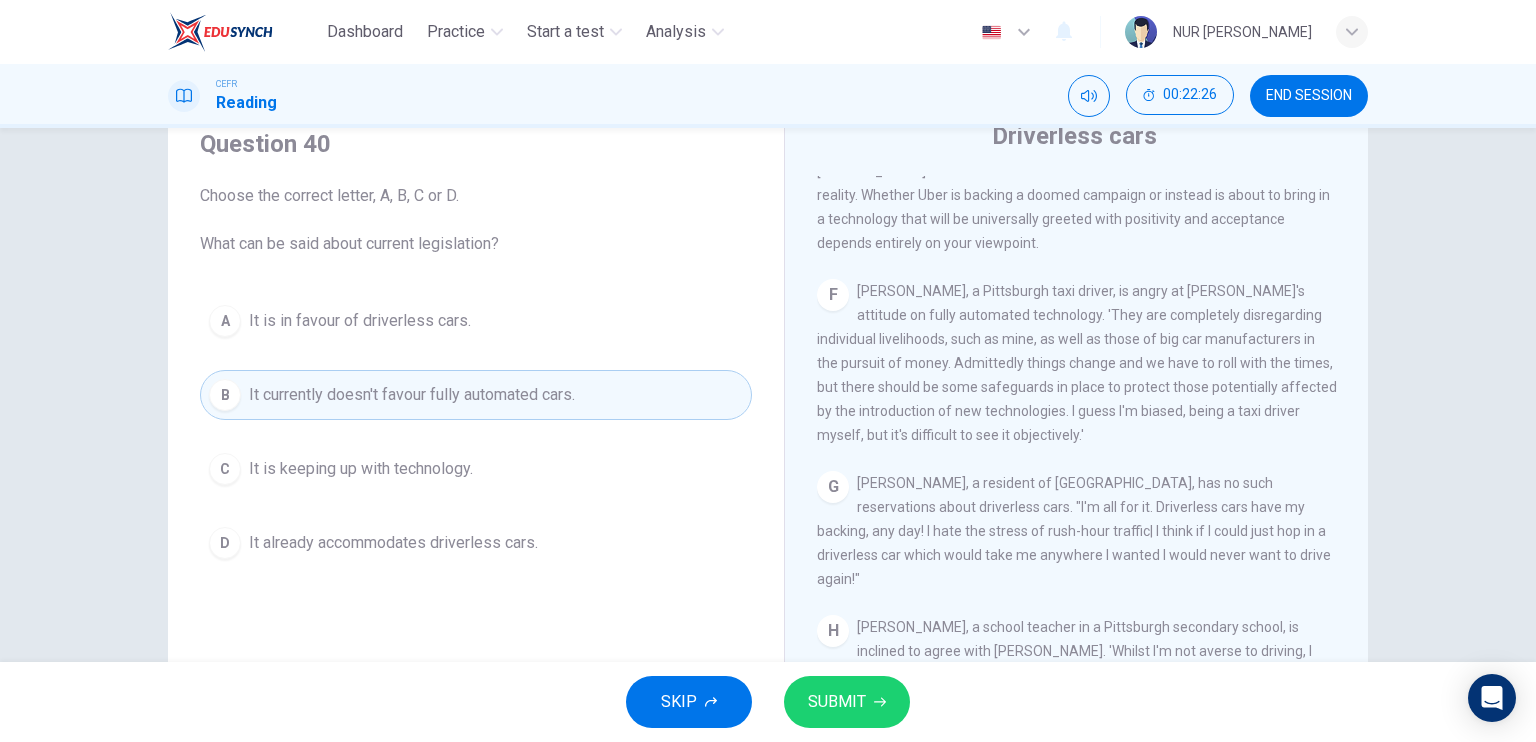 click on "SUBMIT" at bounding box center (837, 702) 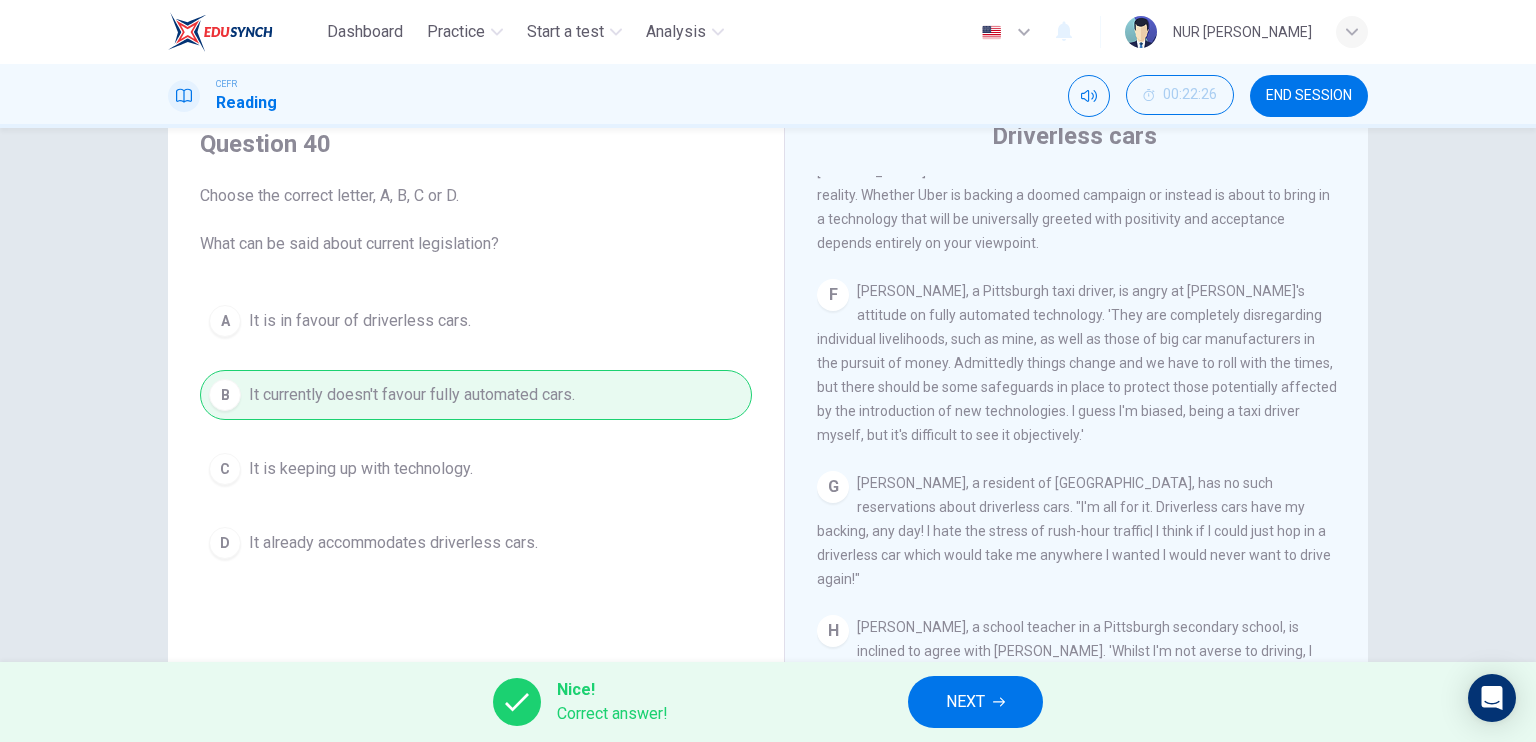 click on "NEXT" at bounding box center [975, 702] 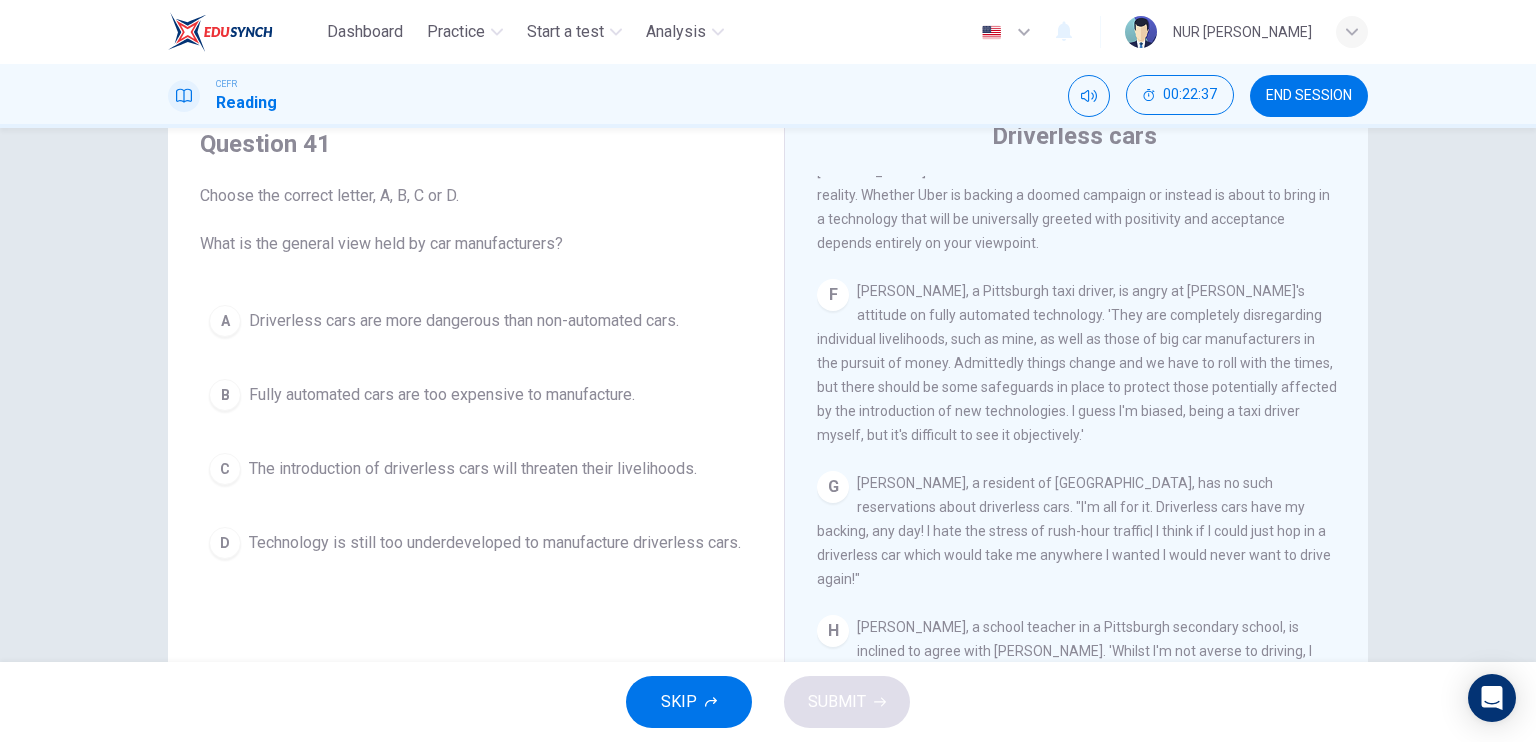 click on "Fully automated cars are too expensive to manufacture." at bounding box center (442, 395) 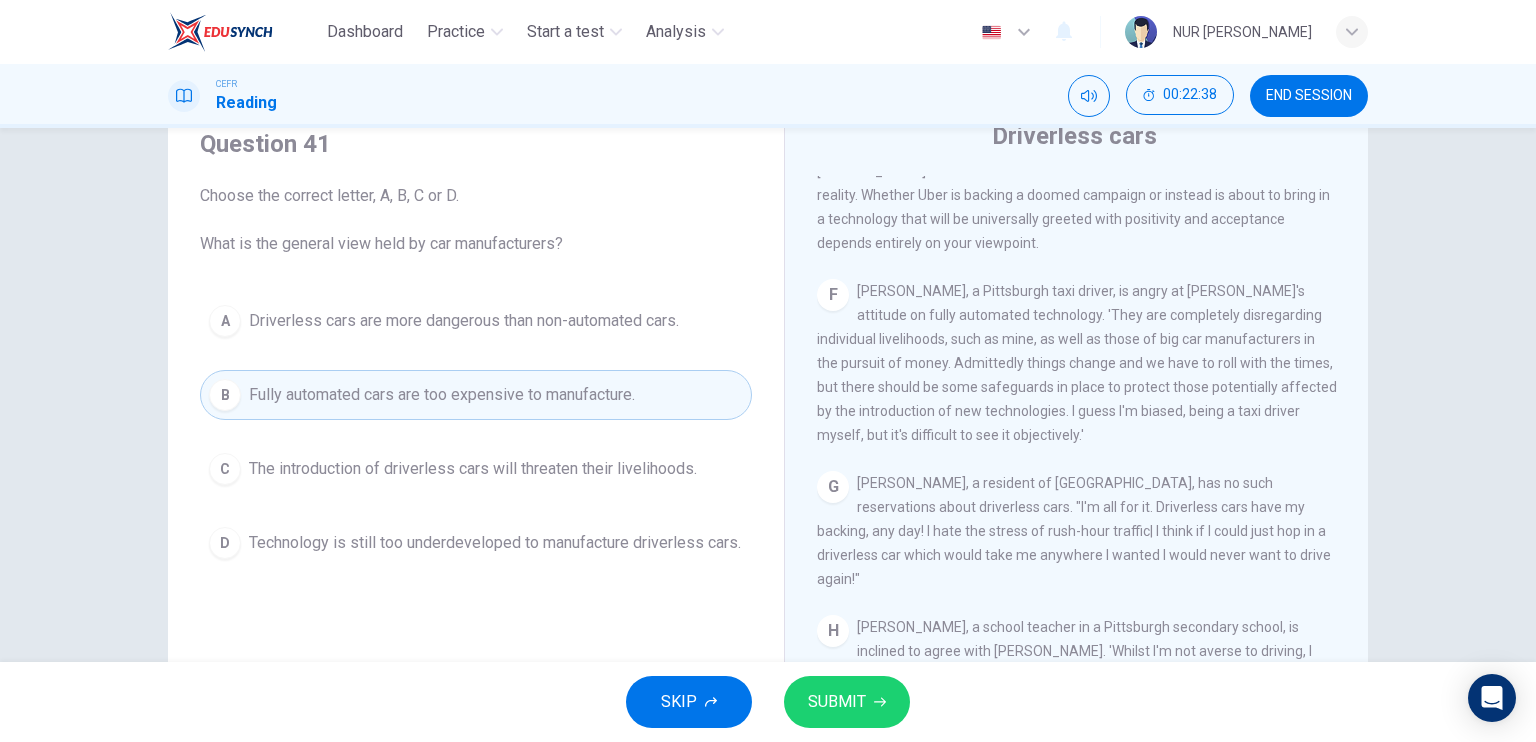 click on "SUBMIT" at bounding box center [837, 702] 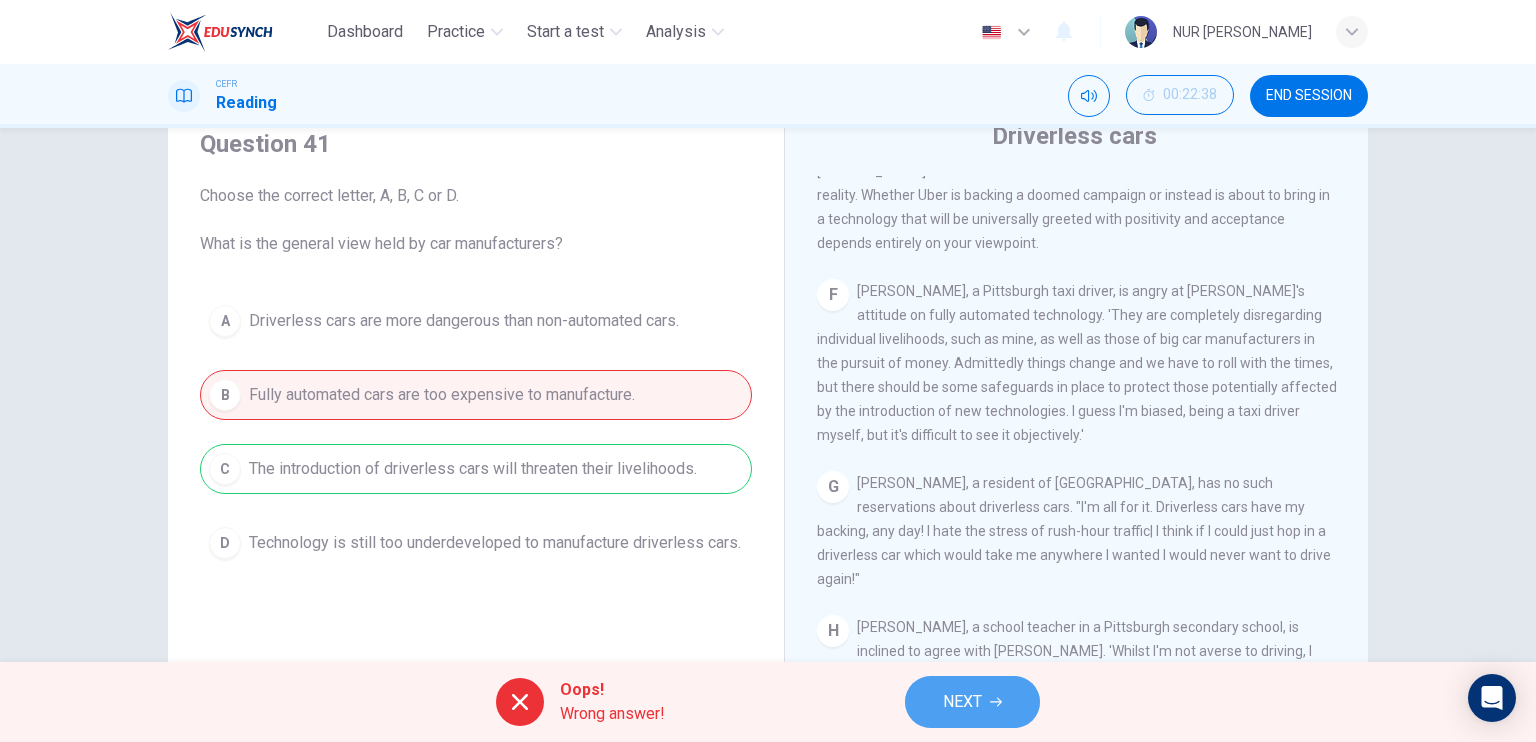click on "NEXT" at bounding box center [962, 702] 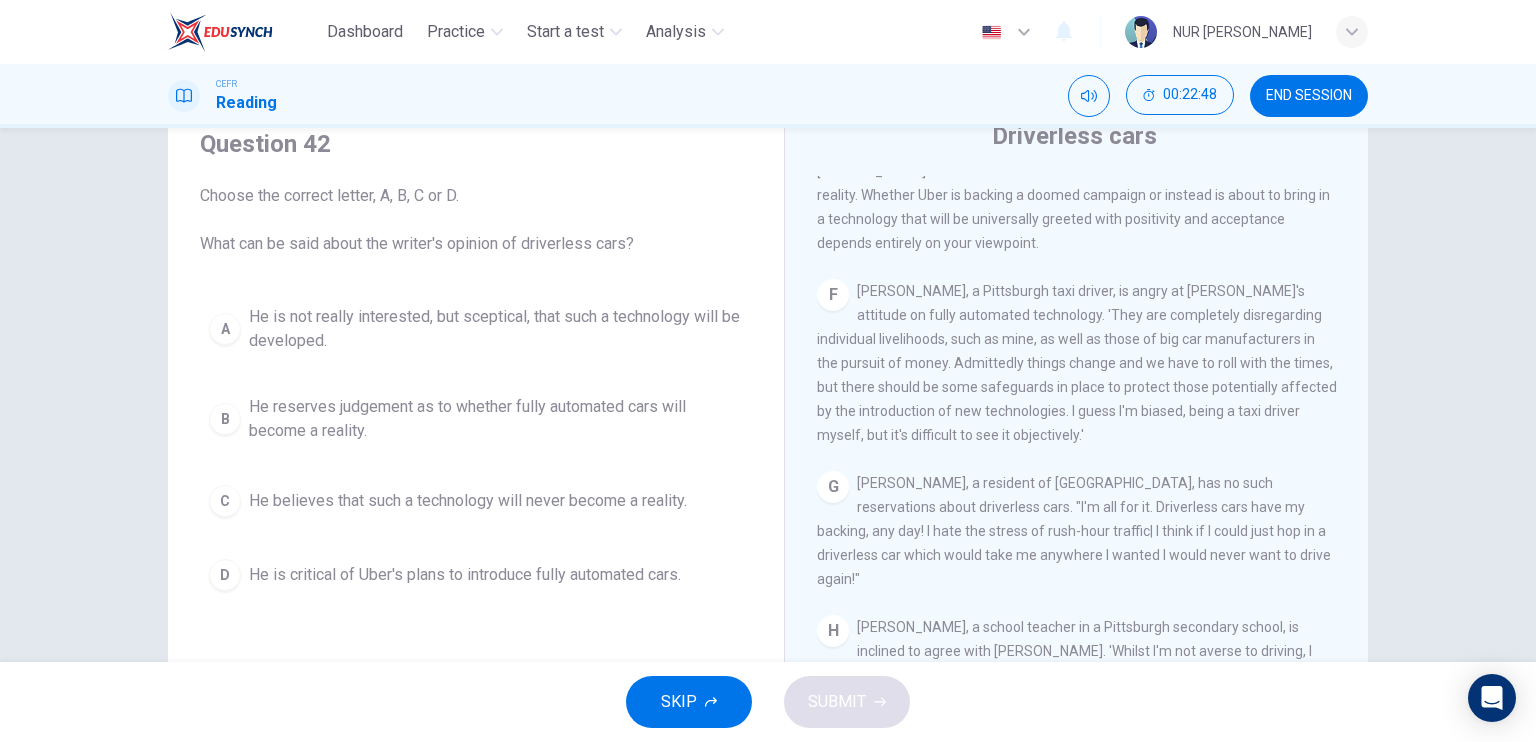 click on "He reserves judgement as to whether fully automated cars will become a reality." at bounding box center (496, 419) 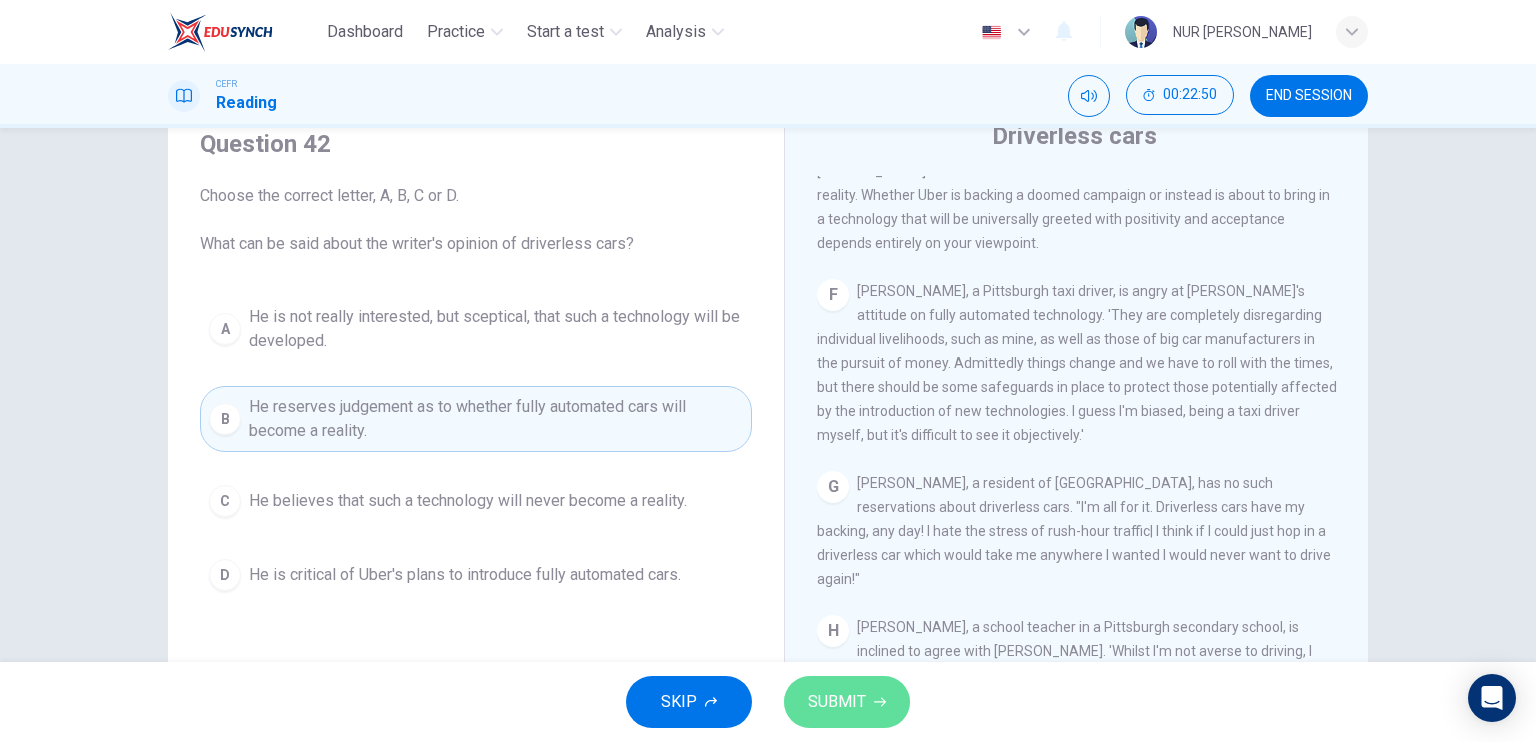 click on "SUBMIT" at bounding box center [837, 702] 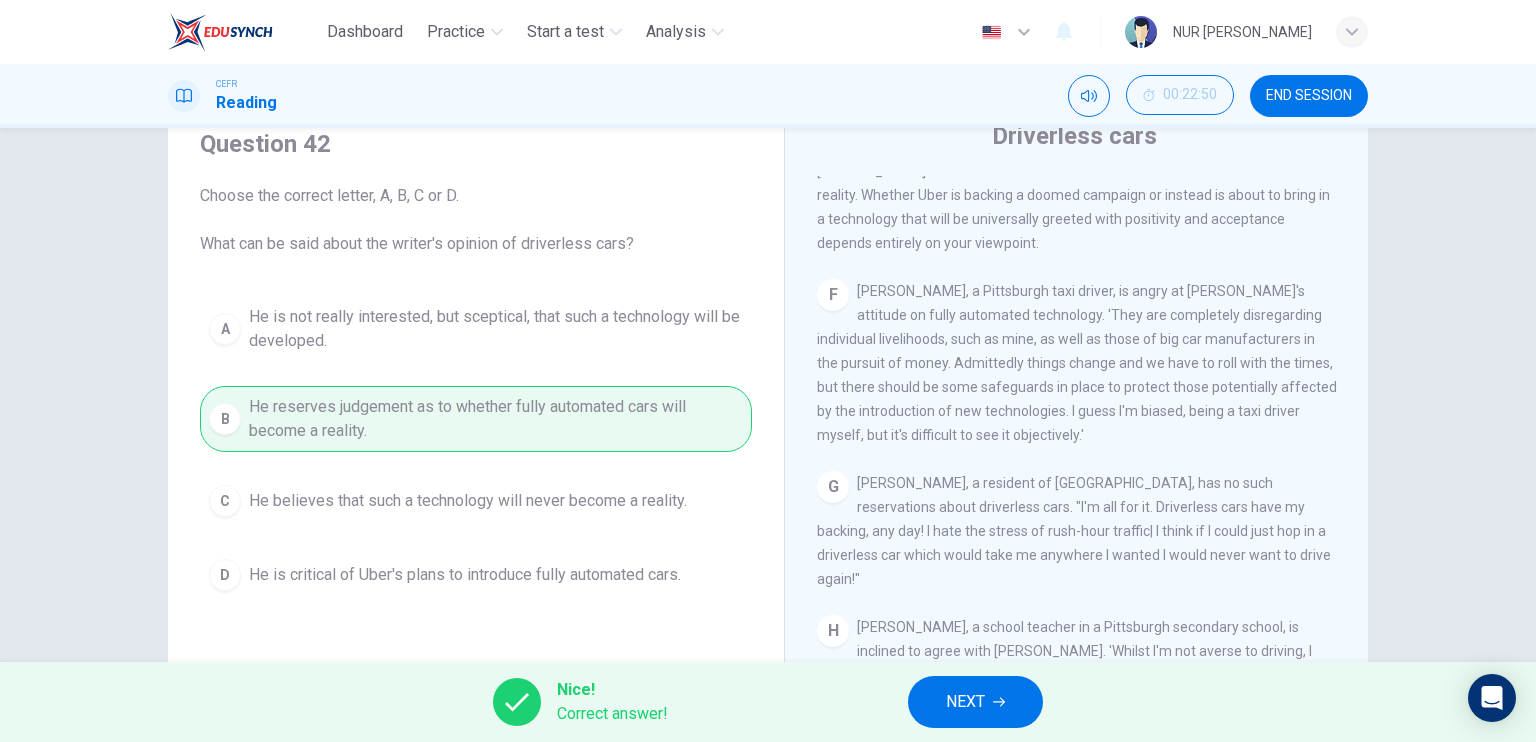 click on "NEXT" at bounding box center [975, 702] 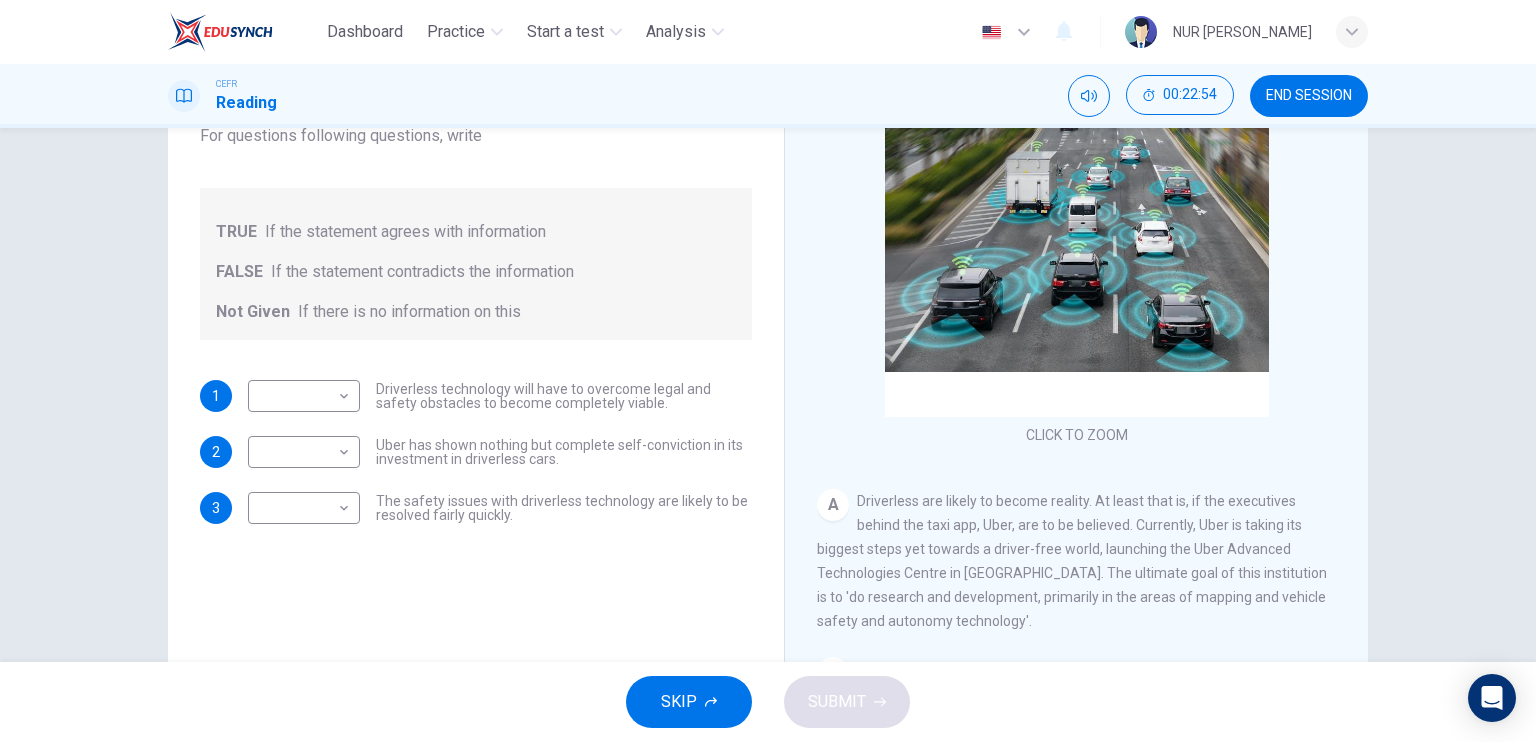 scroll, scrollTop: 234, scrollLeft: 0, axis: vertical 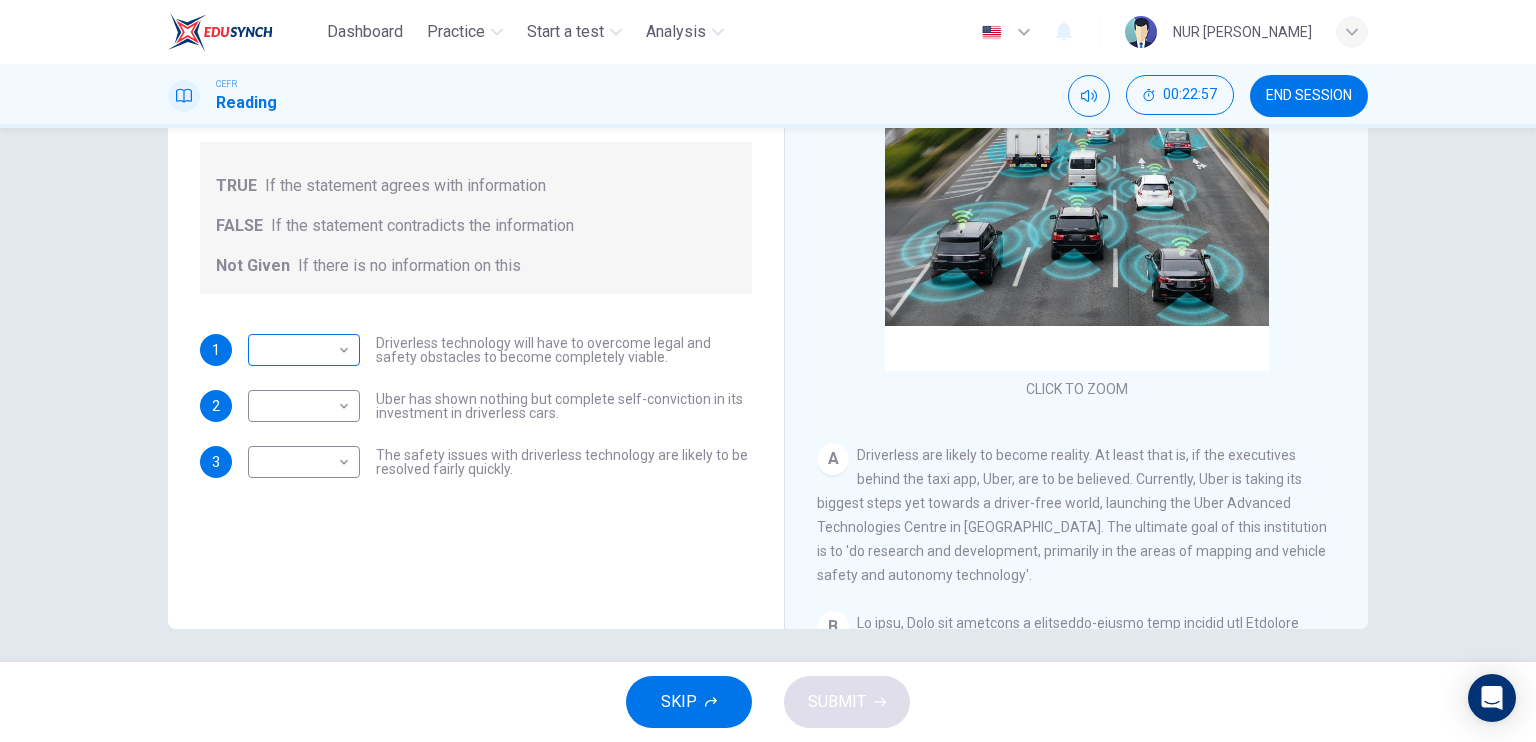 click on "Dashboard Practice Start a test Analysis English en ​ NUR [PERSON_NAME] CEFR Reading 00:22:57 END SESSION Question 43 Do the following statements agree with the information given in the text? For questions following questions, write TRUE If the statement agrees with information FALSE If the statement contradicts the information Not Given If there is no information on this 1 ​ ​ Driverless technology will have to overcome legal and safety obstacles to become completely viable. 2 ​ ​ Uber has shown nothing but complete self-conviction in its investment in driverless cars. 3 ​ ​ The safety issues with driverless technology are likely to be resolved fairly quickly. Driverless cars CLICK TO ZOOM Click to Zoom A B C D E F G H SKIP SUBMIT EduSynch - Online Language Proficiency Testing
Dashboard Practice Start a test Analysis Notifications © Copyright  2025" at bounding box center [768, 371] 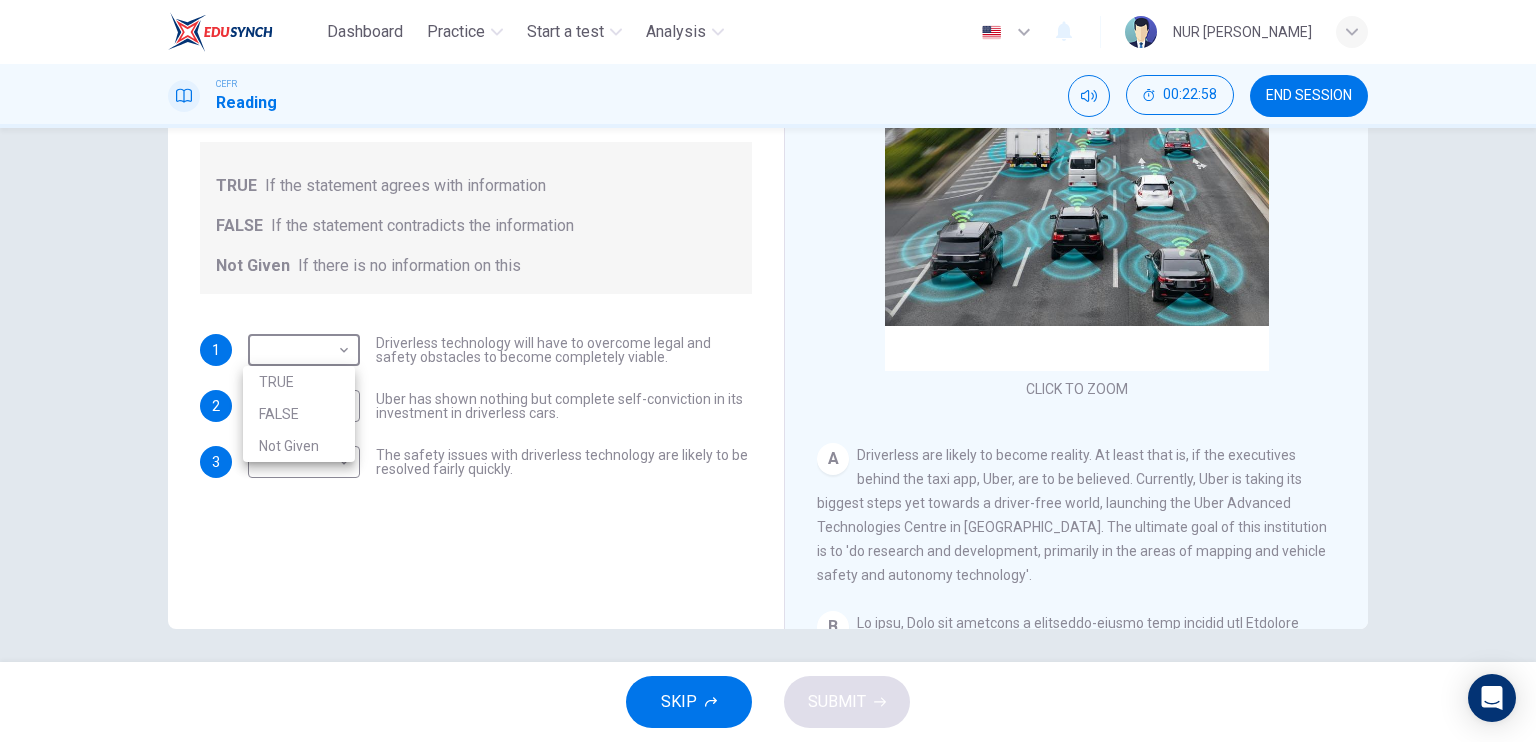 click on "TRUE" at bounding box center [299, 382] 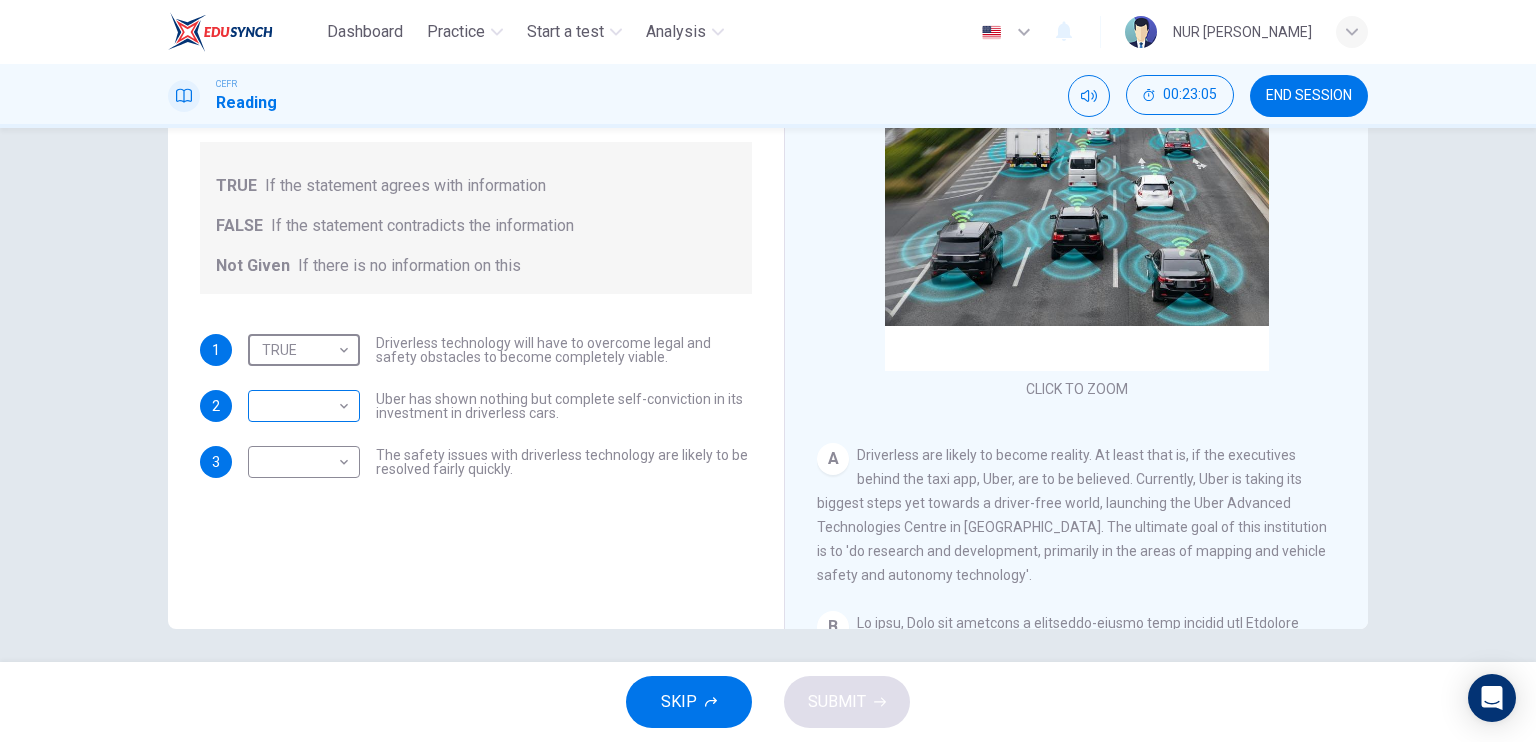 click on "Dashboard Practice Start a test Analysis English en ​ NUR [PERSON_NAME] CEFR Reading 00:23:05 END SESSION Question 43 Do the following statements agree with the information given in the text? For questions following questions, write TRUE If the statement agrees with information FALSE If the statement contradicts the information Not Given If there is no information on this 1 TRUE TRUE ​ Driverless technology will have to overcome legal and safety obstacles to become completely viable. 2 ​ ​ Uber has shown nothing but complete self-conviction in its investment in driverless cars. 3 ​ ​ The safety issues with driverless technology are likely to be resolved fairly quickly. Driverless cars CLICK TO ZOOM Click to Zoom A B C D E F G H SKIP SUBMIT EduSynch - Online Language Proficiency Testing
Dashboard Practice Start a test Analysis Notifications © Copyright  2025" at bounding box center [768, 371] 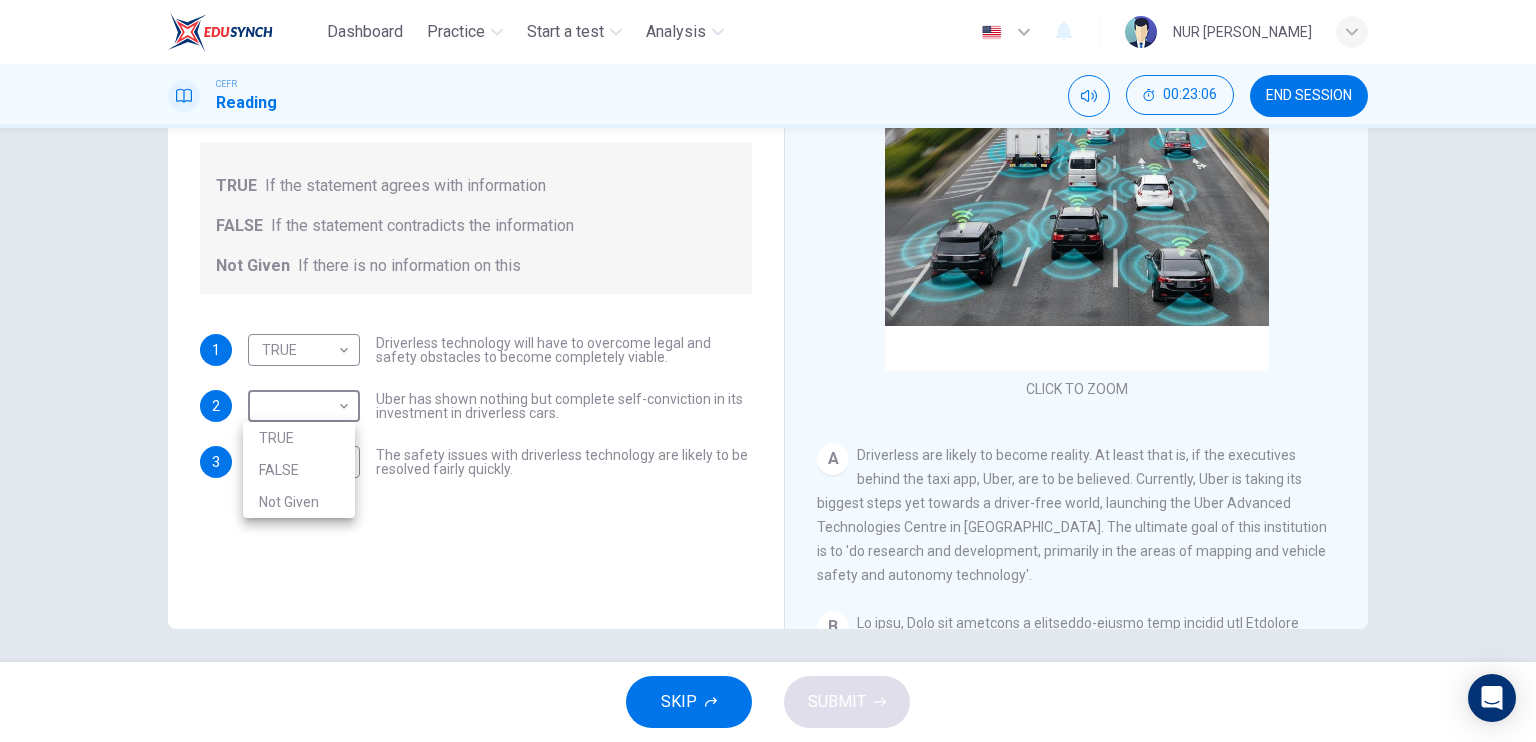 click on "Not Given" at bounding box center [299, 502] 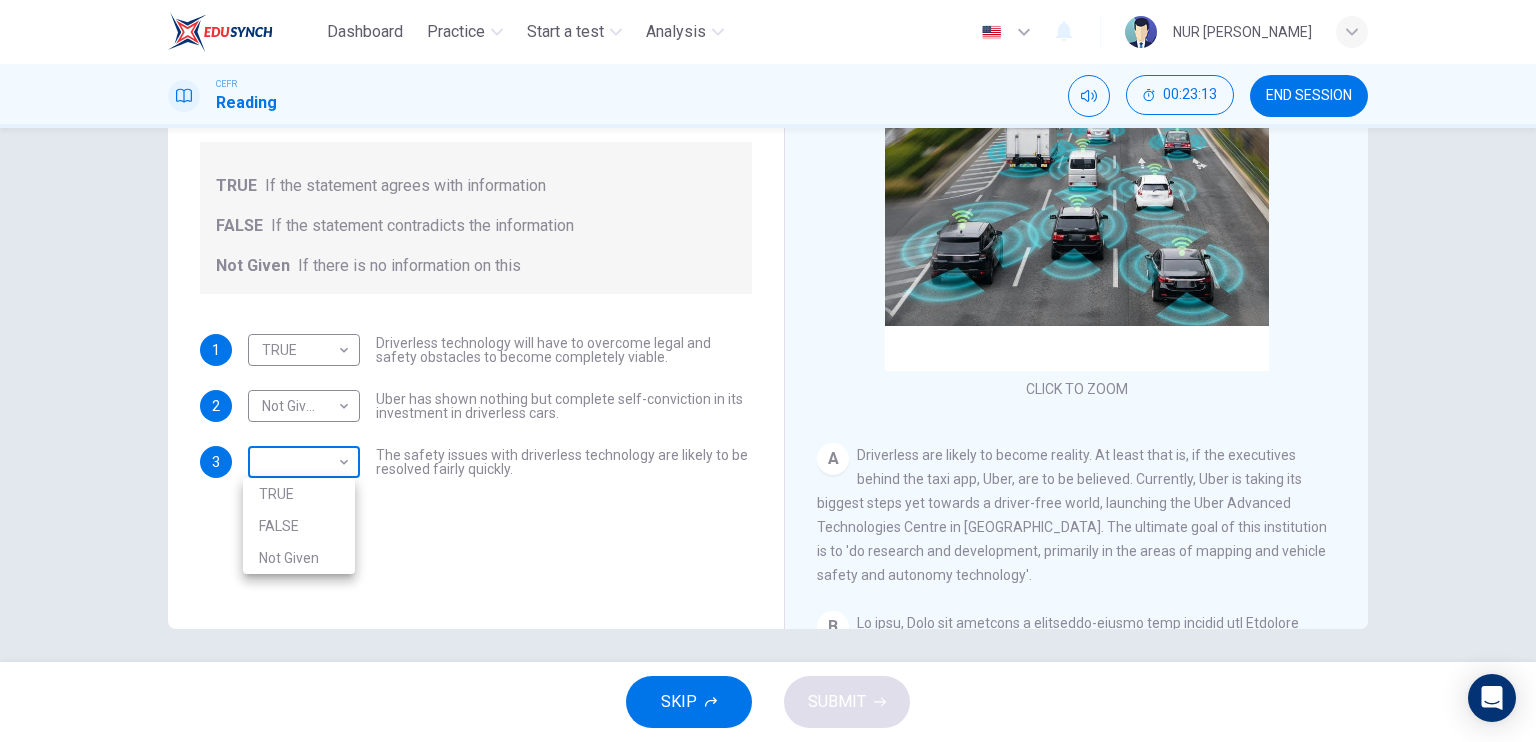 click on "Dashboard Practice Start a test Analysis English en ​ NUR [PERSON_NAME] CEFR Reading 00:23:13 END SESSION Question 43 Do the following statements agree with the information given in the text? For questions following questions, write TRUE If the statement agrees with information FALSE If the statement contradicts the information Not Given If there is no information on this 1 TRUE TRUE ​ Driverless technology will have to overcome legal and safety obstacles to become completely viable. 2 Not Given Not Given ​ Uber has shown nothing but complete self-conviction in its investment in driverless cars. 3 ​ ​ The safety issues with driverless technology are likely to be resolved fairly quickly. Driverless cars CLICK TO ZOOM Click to Zoom A B C D E F G H SKIP SUBMIT EduSynch - Online Language Proficiency Testing
Dashboard Practice Start a test Analysis Notifications © Copyright  2025 TRUE FALSE Not Given" at bounding box center [768, 371] 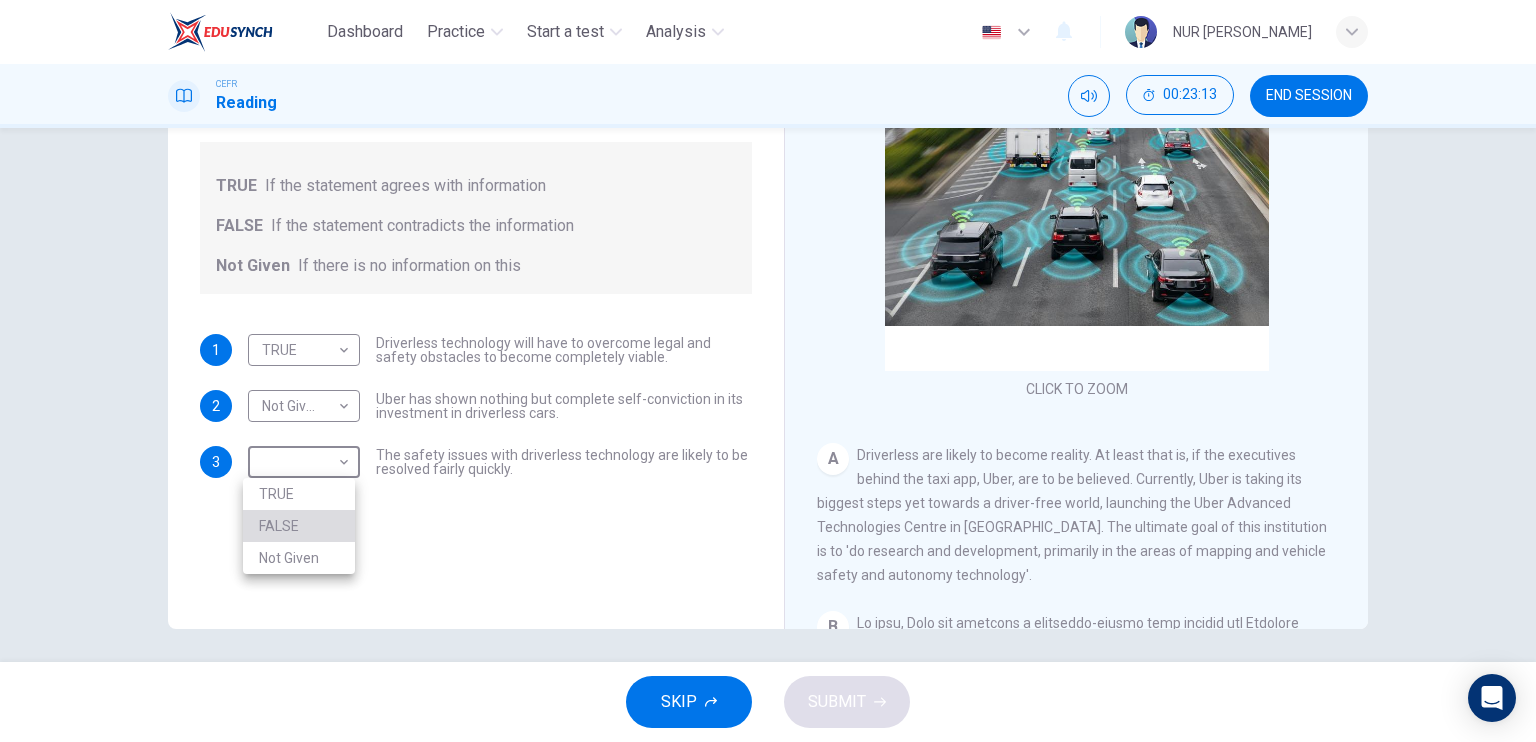 drag, startPoint x: 316, startPoint y: 528, endPoint x: 472, endPoint y: 581, distance: 164.7574 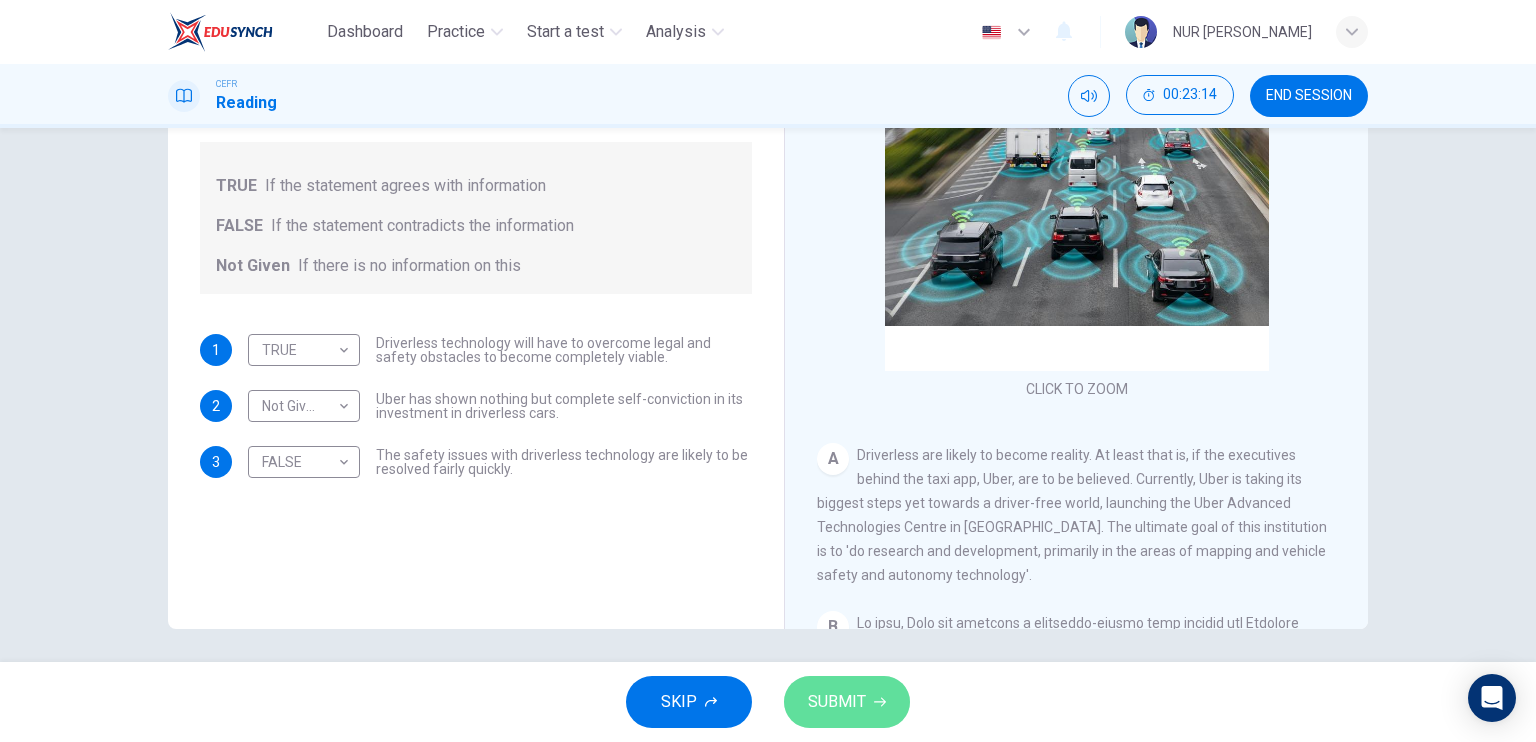 click on "SUBMIT" at bounding box center [847, 702] 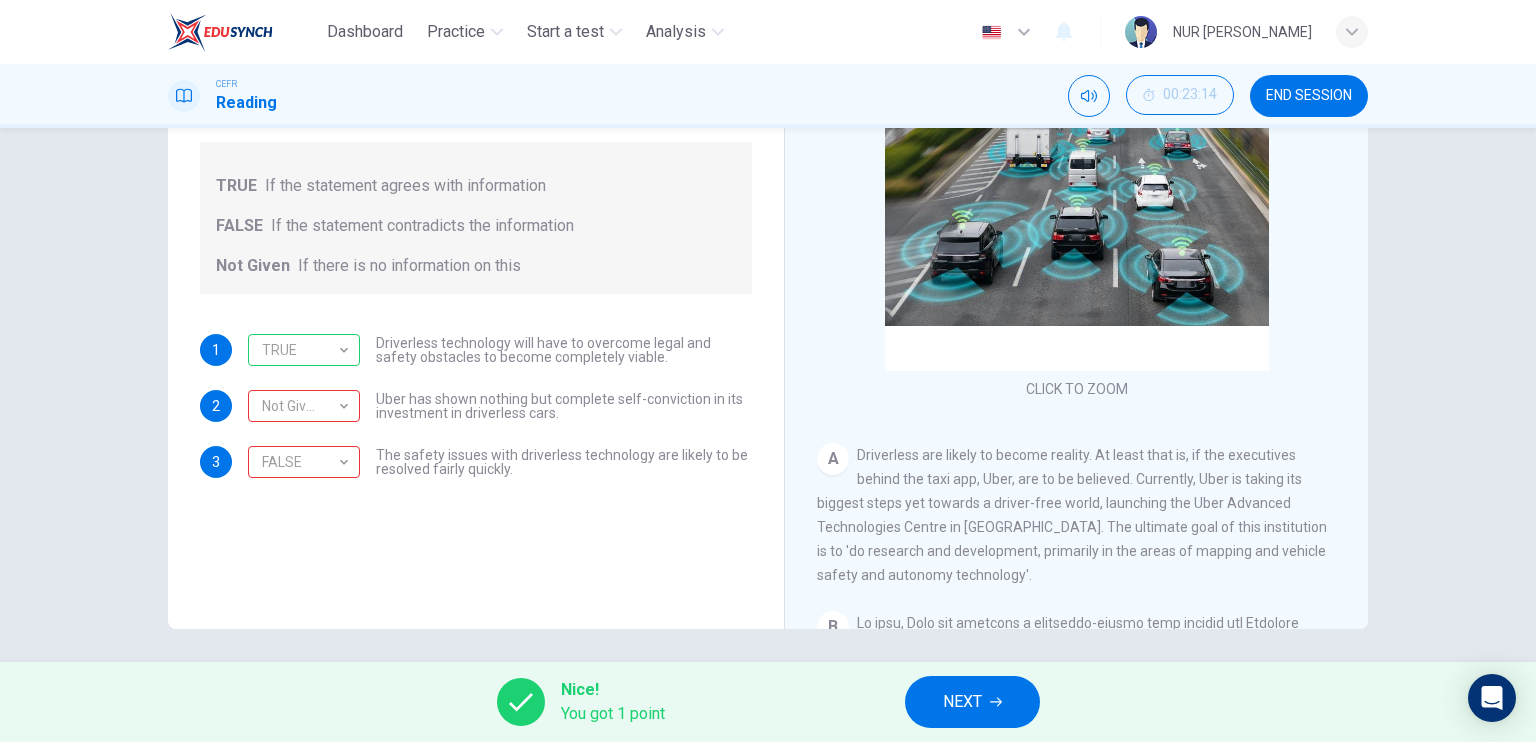 click on "NEXT" at bounding box center (972, 702) 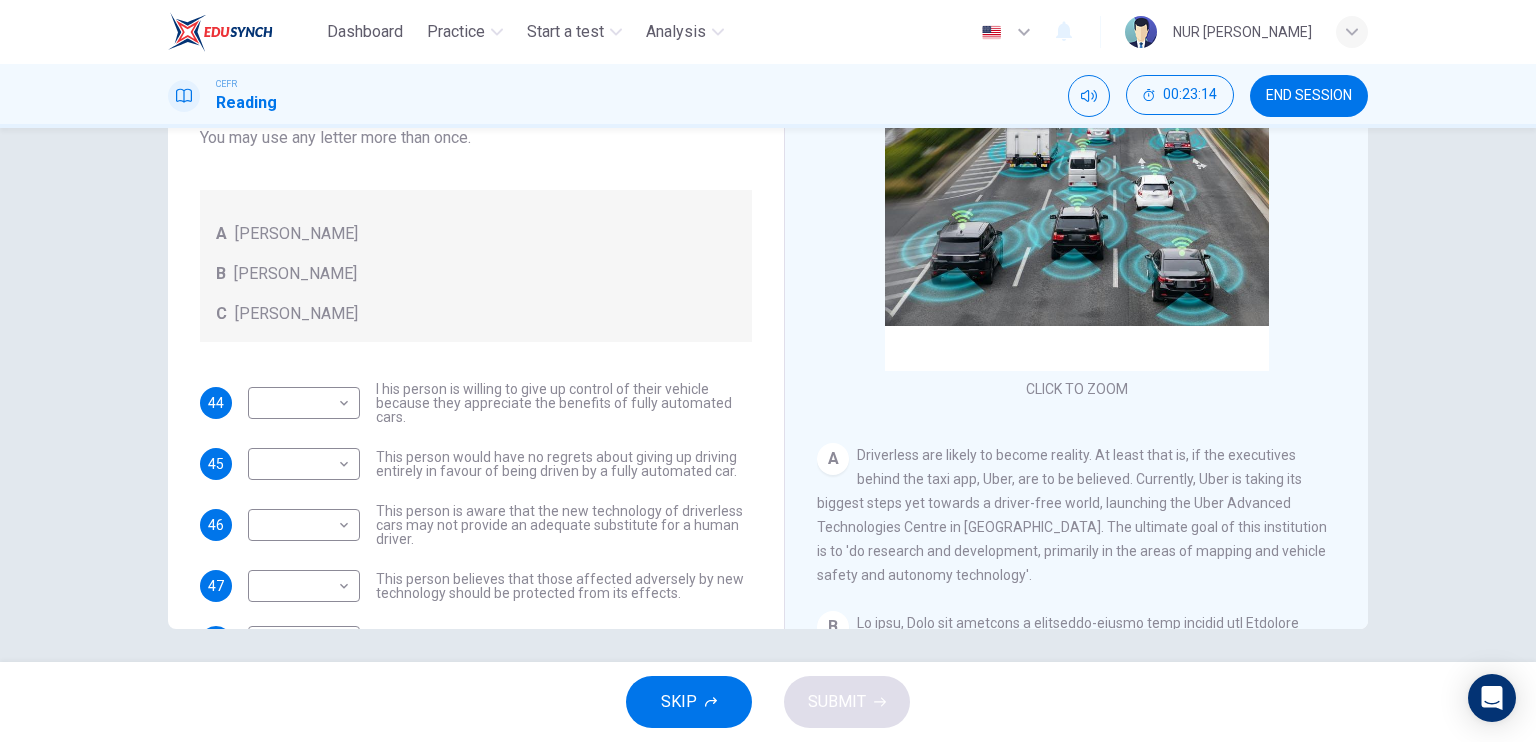 scroll, scrollTop: 240, scrollLeft: 0, axis: vertical 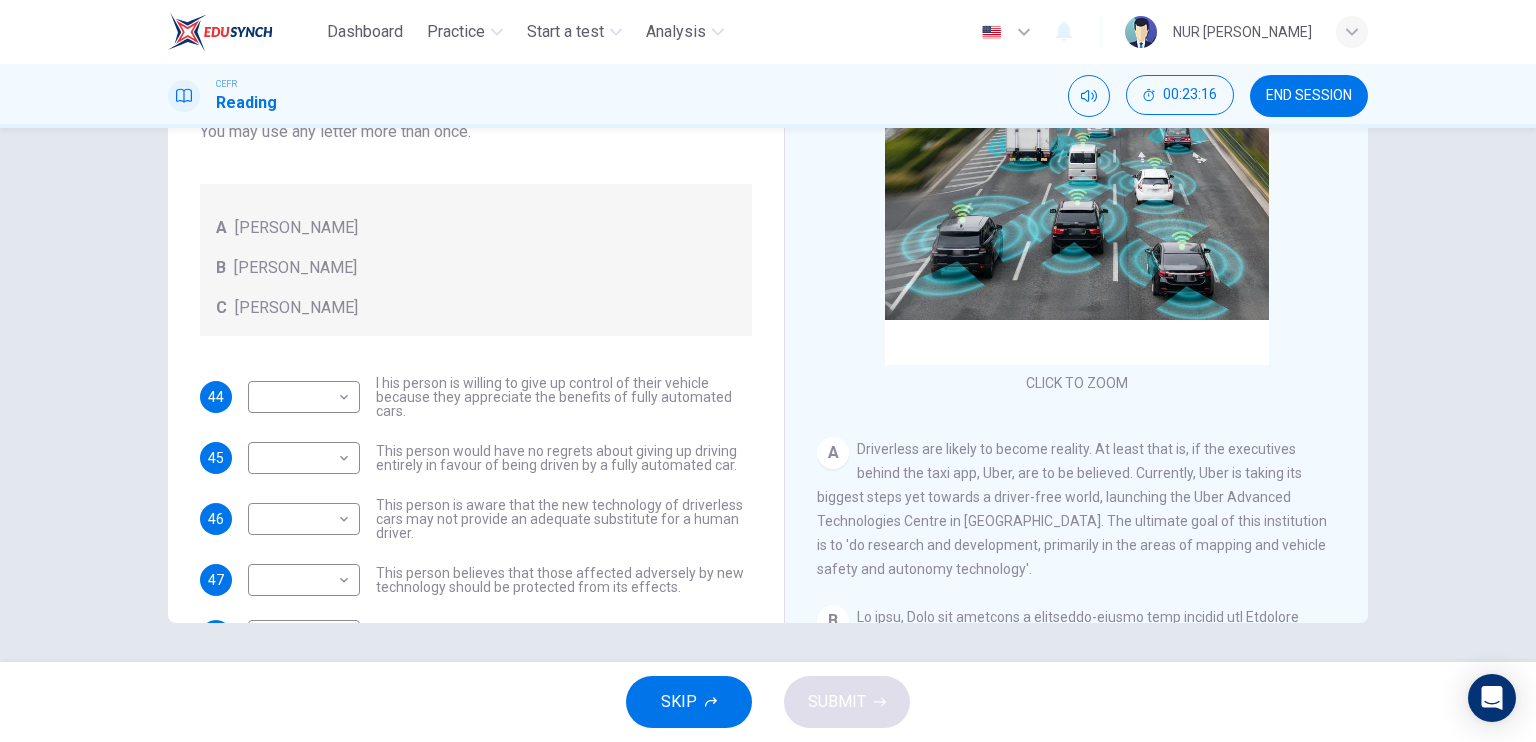 drag, startPoint x: 750, startPoint y: 396, endPoint x: 740, endPoint y: 359, distance: 38.327538 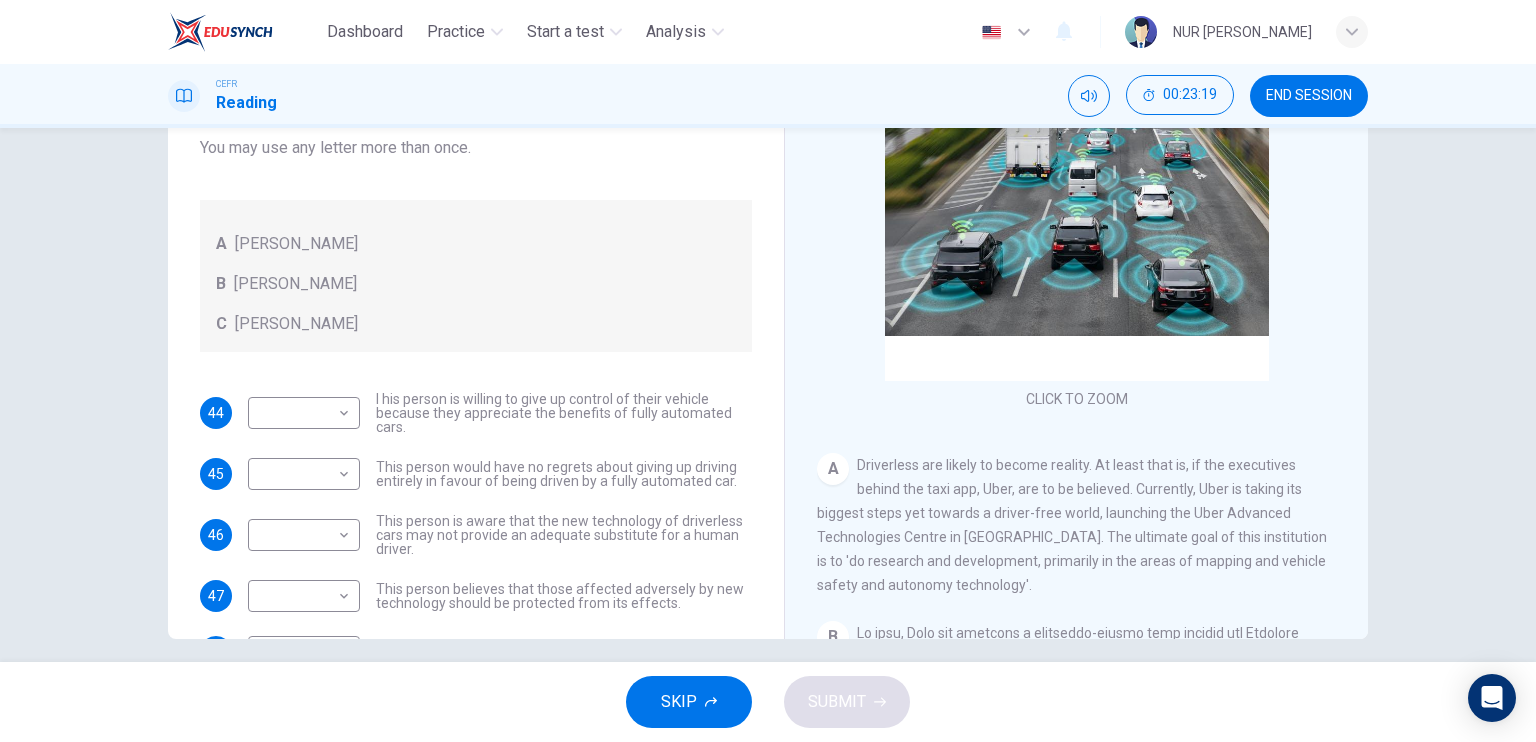 scroll, scrollTop: 240, scrollLeft: 0, axis: vertical 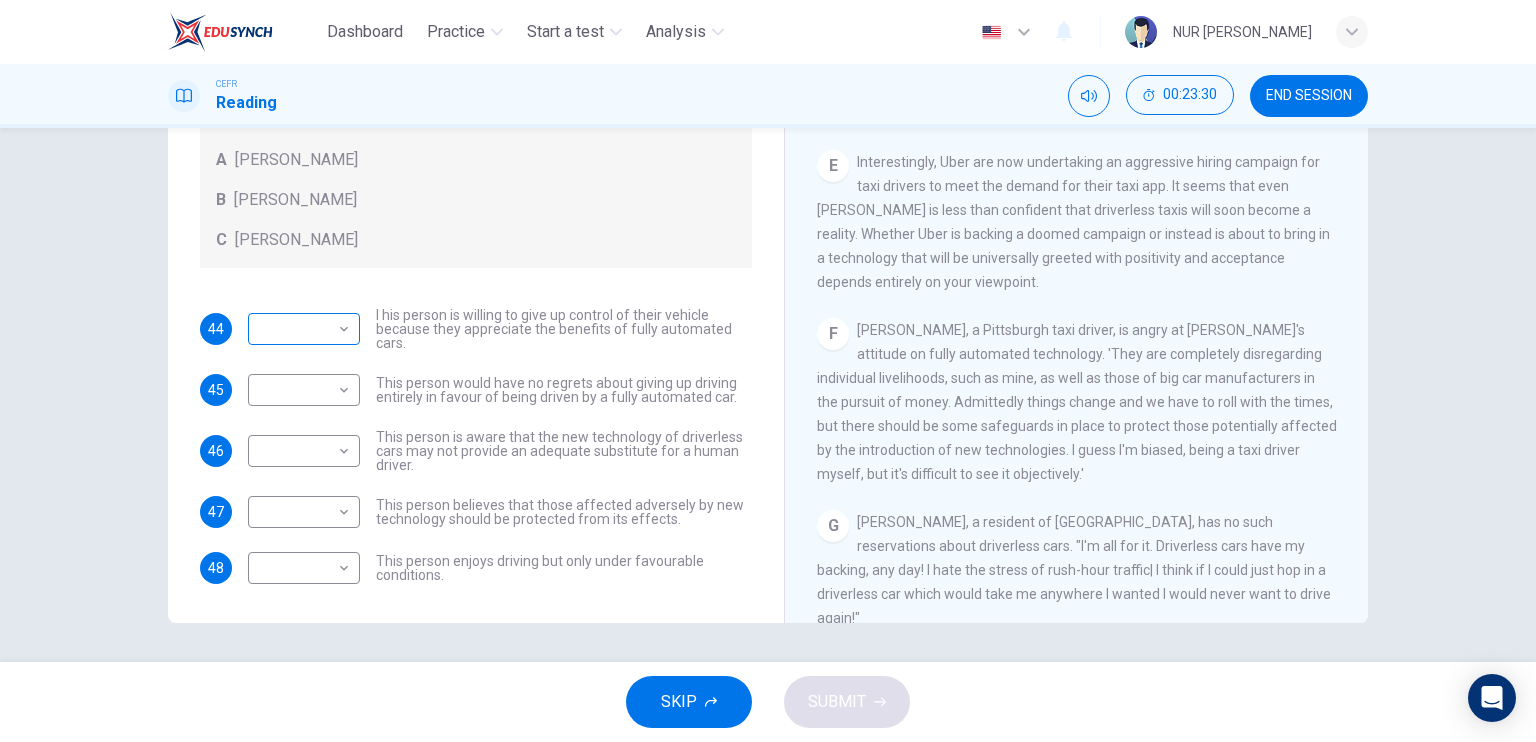 click on "Dashboard Practice Start a test Analysis English en ​ NUR [PERSON_NAME] CEFR Reading 00:23:30 END SESSION Questions 44 - 48 Look at the following statements, and the list of people. Match each statement to the correct person, A-C. You may use any letter more than once.
A [PERSON_NAME] B [PERSON_NAME] C [PERSON_NAME] 44 ​ ​ I his person is willing to give up control of their vehicle because they appreciate the benefits of fully automated cars. 45 ​ ​ This person would have no regrets about giving up driving entirely in favour of being driven by a fully automated car. 46 ​ ​ This person is aware that the new technology of driverless cars may not provide an adequate substitute for a human driver. 47 ​ ​ This person believes that those affected adversely by new technology should be protected from its effects. 48 ​ ​ This person enjoys driving but only under favourable conditions. Driverless cars CLICK TO ZOOM Click to Zoom A B C D E F G H SKIP SUBMIT
Dashboard Practice" at bounding box center (768, 371) 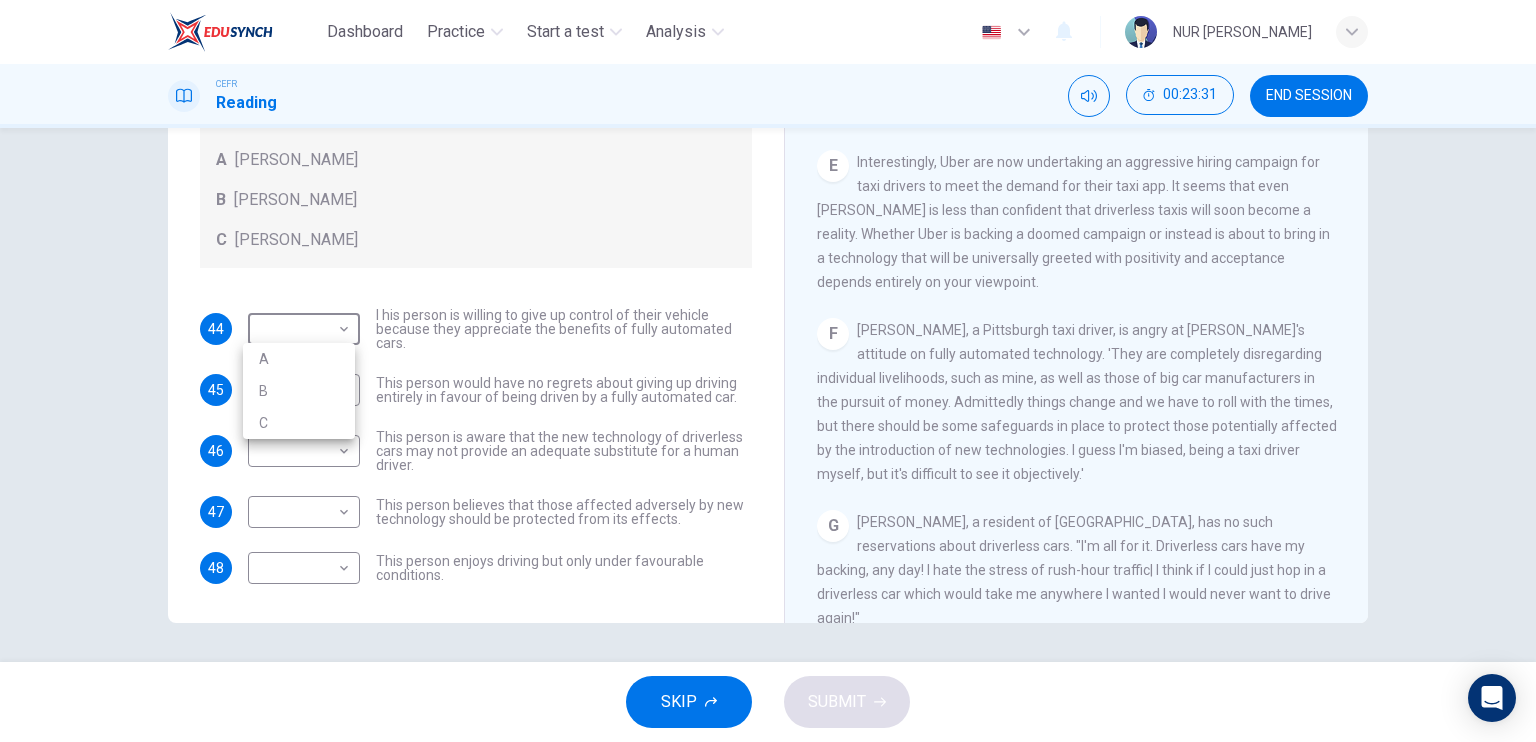 click on "C" at bounding box center [299, 423] 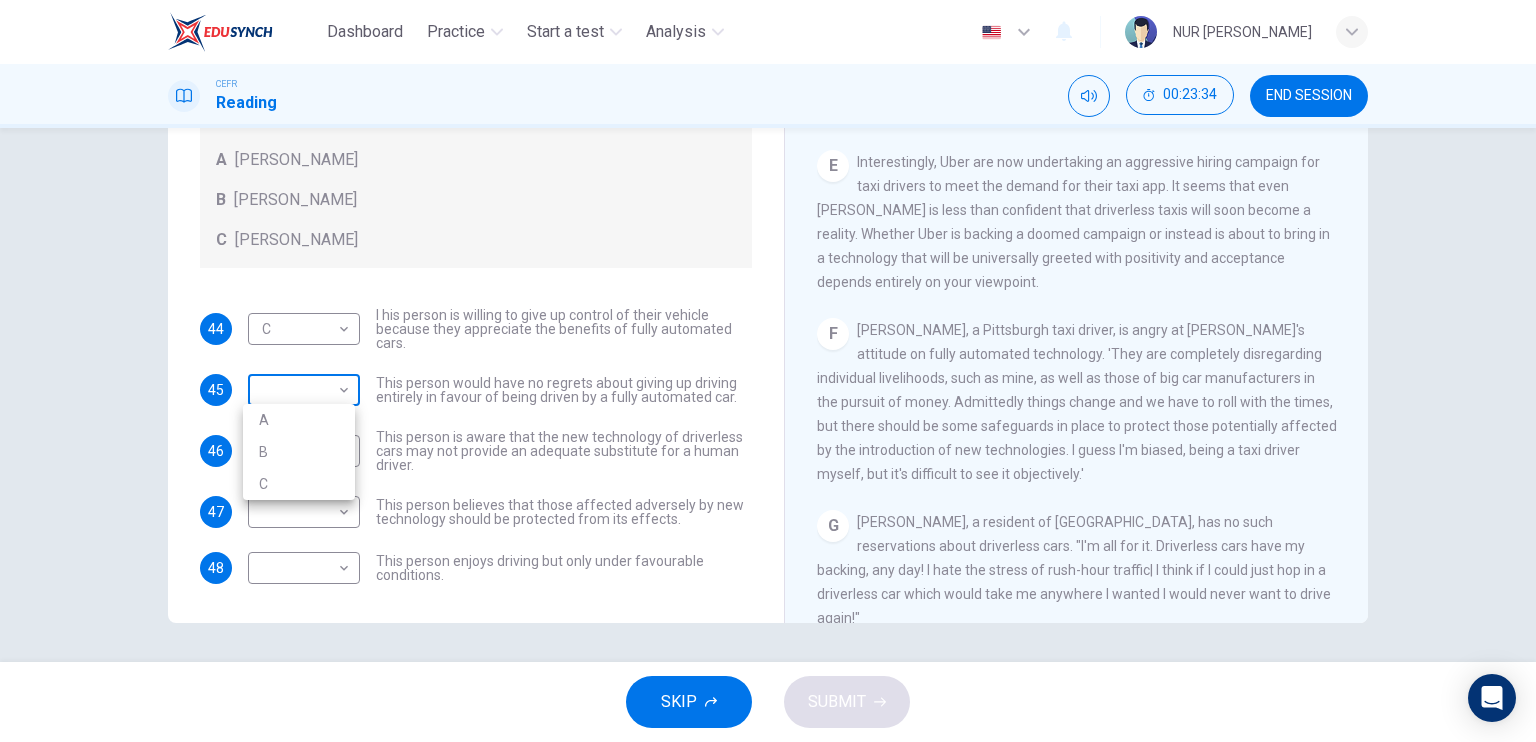 click on "Dashboard Practice Start a test Analysis English en ​ NUR [PERSON_NAME] CEFR Reading 00:23:34 END SESSION Questions 44 - 48 Look at the following statements, and the list of people. Match each statement to the correct person, A-C. You may use any letter more than once.
A [PERSON_NAME] B [PERSON_NAME] C [PERSON_NAME] 44 C C ​ I his person is willing to give up control of their vehicle because they appreciate the benefits of fully automated cars. 45 ​ ​ This person would have no regrets about giving up driving entirely in favour of being driven by a fully automated car. 46 ​ ​ This person is aware that the new technology of driverless cars may not provide an adequate substitute for a human driver. 47 ​ ​ This person believes that those affected adversely by new technology should be protected from its effects. 48 ​ ​ This person enjoys driving but only under favourable conditions. Driverless cars CLICK TO ZOOM Click to Zoom A B C D E F G H SKIP SUBMIT
Dashboard Practice A" at bounding box center (768, 371) 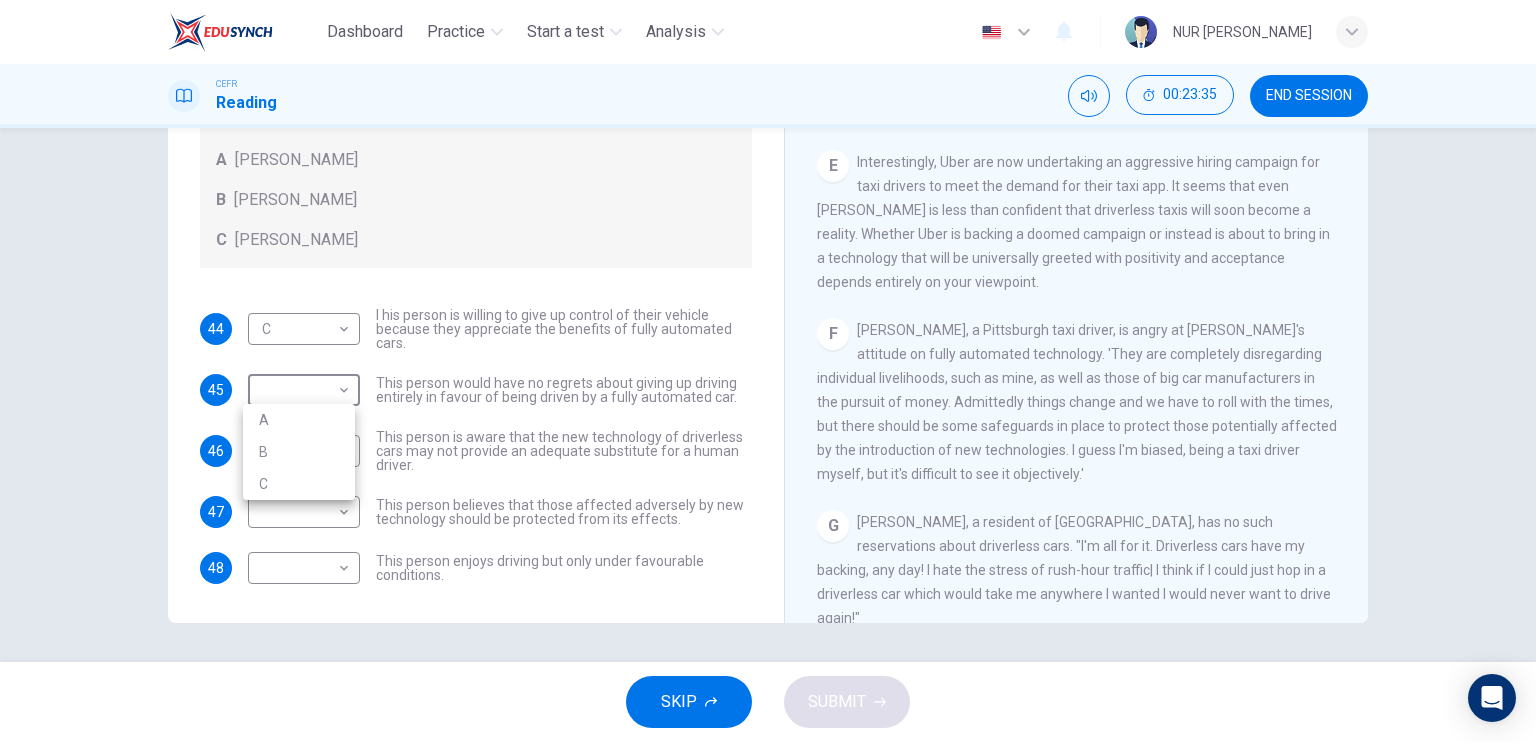 click on "B" at bounding box center (299, 452) 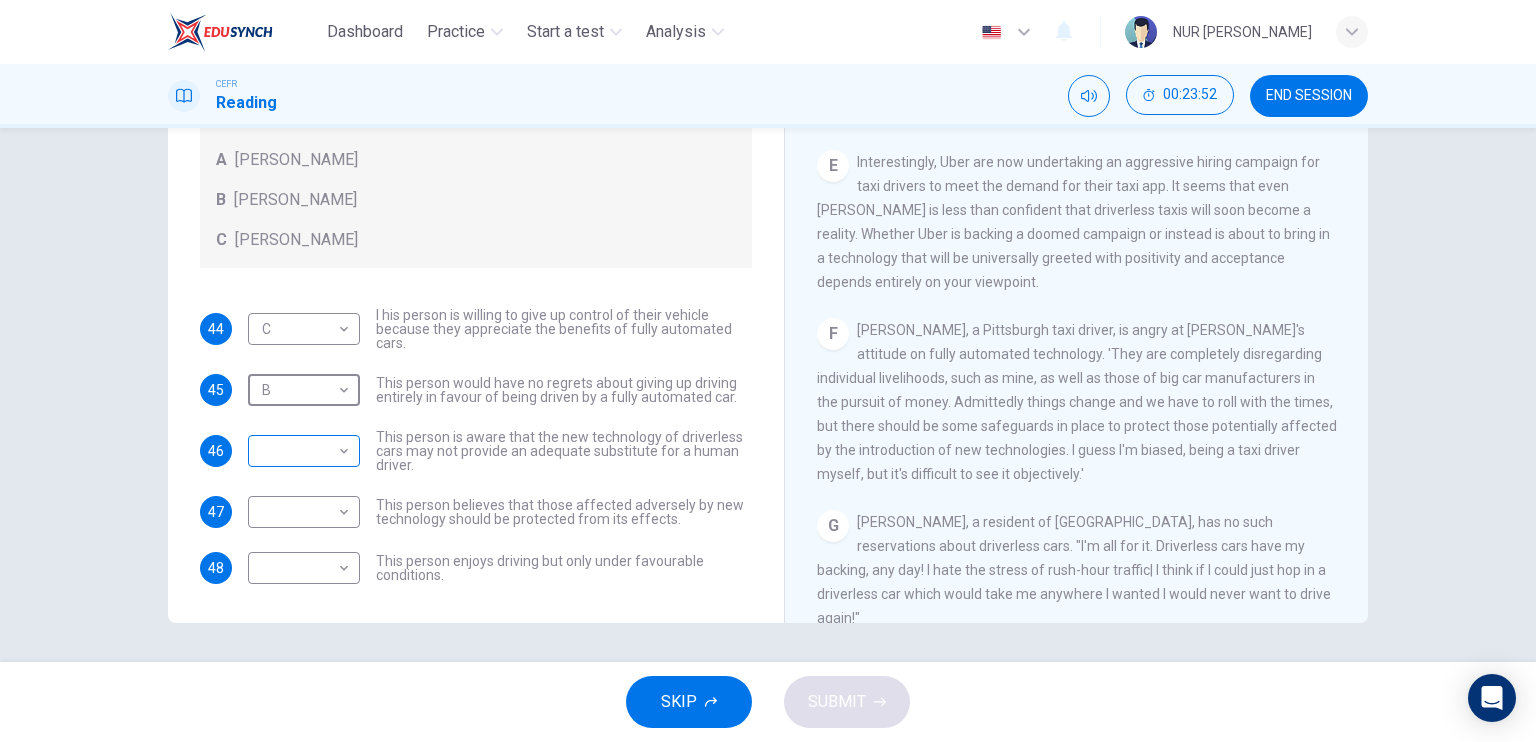 click on "Dashboard Practice Start a test Analysis English en ​ NUR [PERSON_NAME] CEFR Reading 00:23:52 END SESSION Questions 44 - 48 Look at the following statements, and the list of people. Match each statement to the correct person, A-C. You may use any letter more than once.
A [PERSON_NAME] B [PERSON_NAME] C [PERSON_NAME] 44 C C ​ I his person is willing to give up control of their vehicle because they appreciate the benefits of fully automated cars. 45 B B ​ This person would have no regrets about giving up driving entirely in favour of being driven by a fully automated car. 46 ​ ​ This person is aware that the new technology of driverless cars may not provide an adequate substitute for a human driver. 47 ​ ​ This person believes that those affected adversely by new technology should be protected from its effects. 48 ​ ​ This person enjoys driving but only under favourable conditions. Driverless cars CLICK TO ZOOM Click to Zoom A B C D E F G H SKIP SUBMIT
Dashboard Practice" at bounding box center [768, 371] 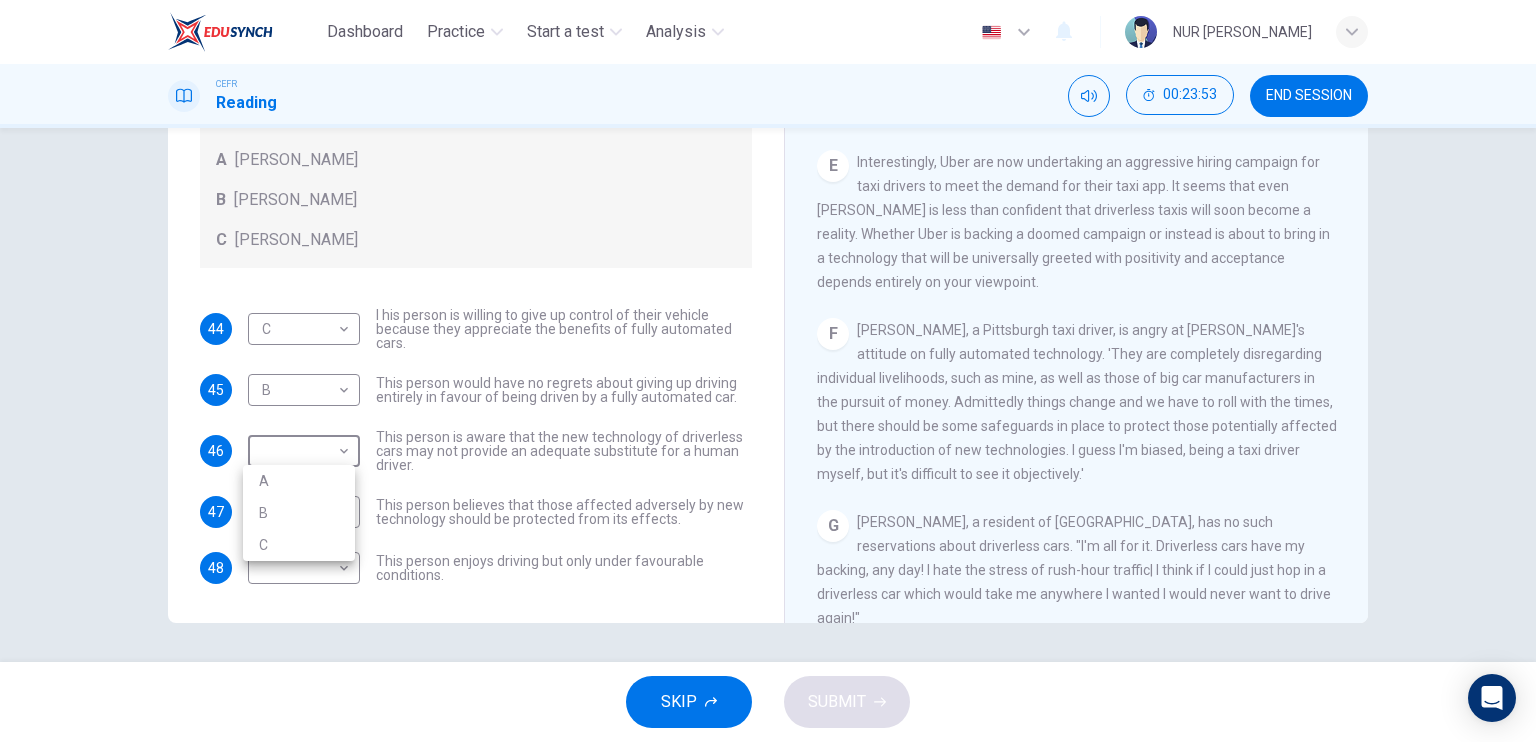 click on "A" at bounding box center [299, 481] 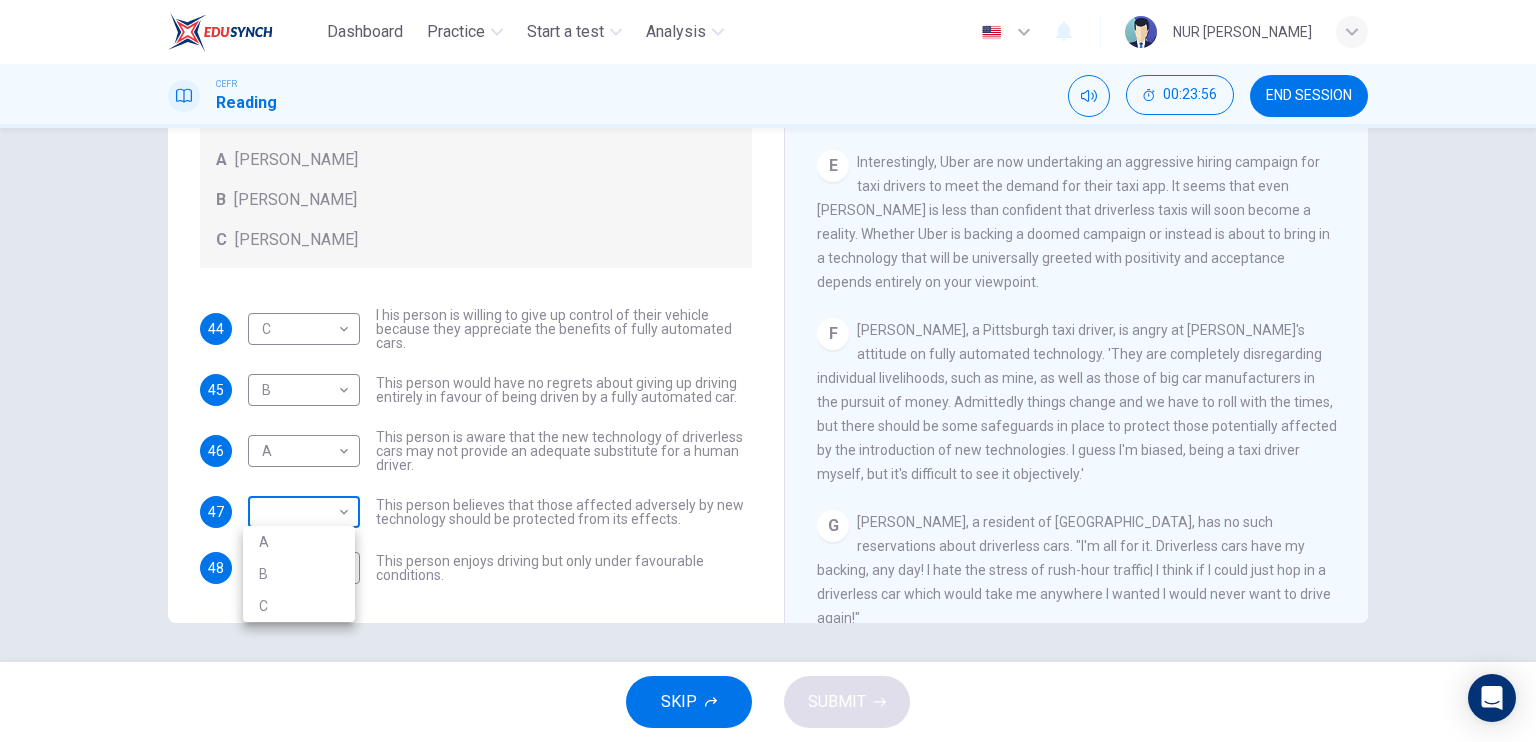 click on "Dashboard Practice Start a test Analysis English en ​ NUR [PERSON_NAME] CEFR Reading 00:23:56 END SESSION Questions 44 - 48 Look at the following statements, and the list of people. Match each statement to the correct person, A-C. You may use any letter more than once.
A [PERSON_NAME] B [PERSON_NAME] C [PERSON_NAME] 44 C C ​ I his person is willing to give up control of their vehicle because they appreciate the benefits of fully automated cars. 45 B B ​ This person would have no regrets about giving up driving entirely in favour of being driven by a fully automated car. 46 A A ​ This person is aware that the new technology of driverless cars may not provide an adequate substitute for a human driver. 47 ​ ​ This person believes that those affected adversely by new technology should be protected from its effects. 48 ​ ​ This person enjoys driving but only under favourable conditions. Driverless cars CLICK TO ZOOM Click to Zoom A B C D E F G H SKIP SUBMIT
Dashboard Practice A" at bounding box center [768, 371] 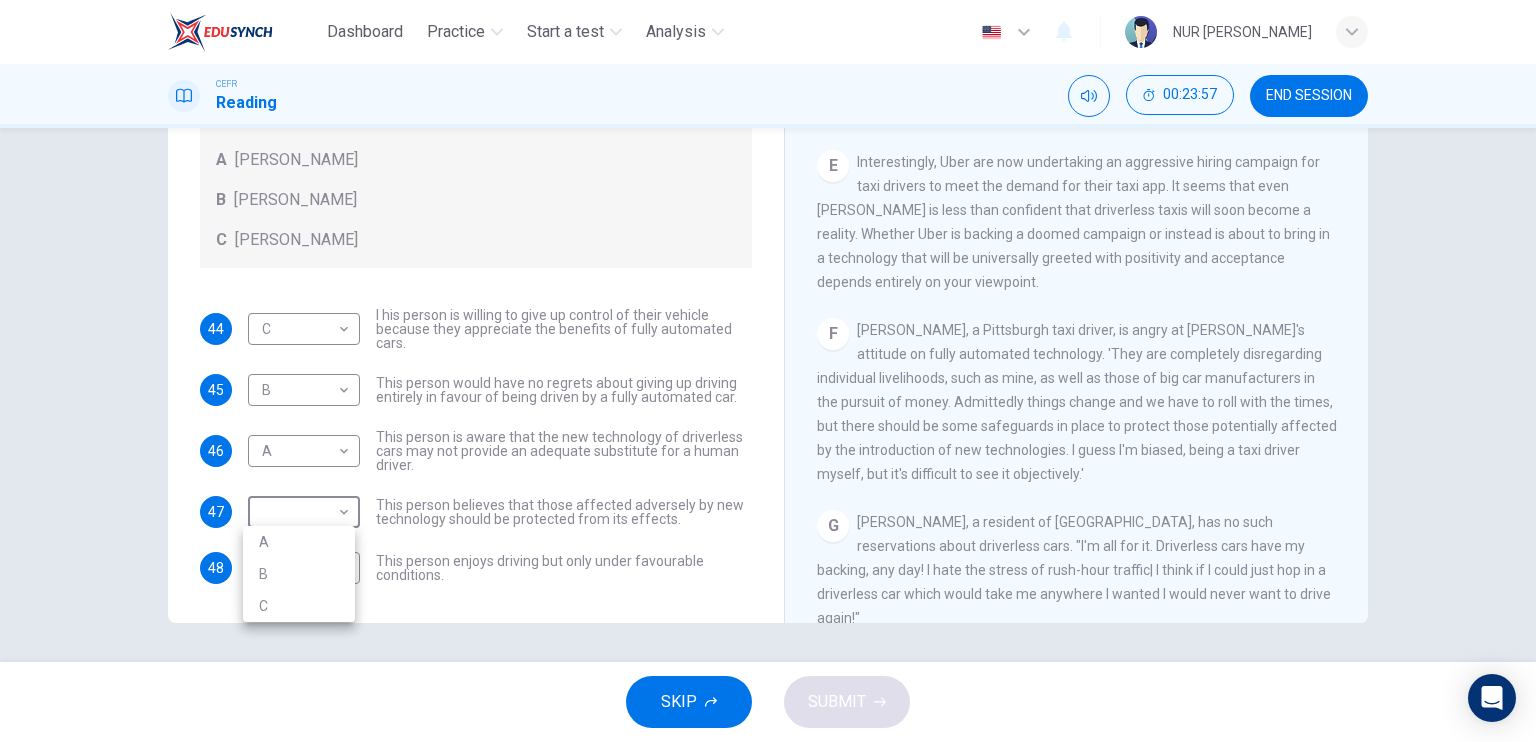 click on "A" at bounding box center (299, 542) 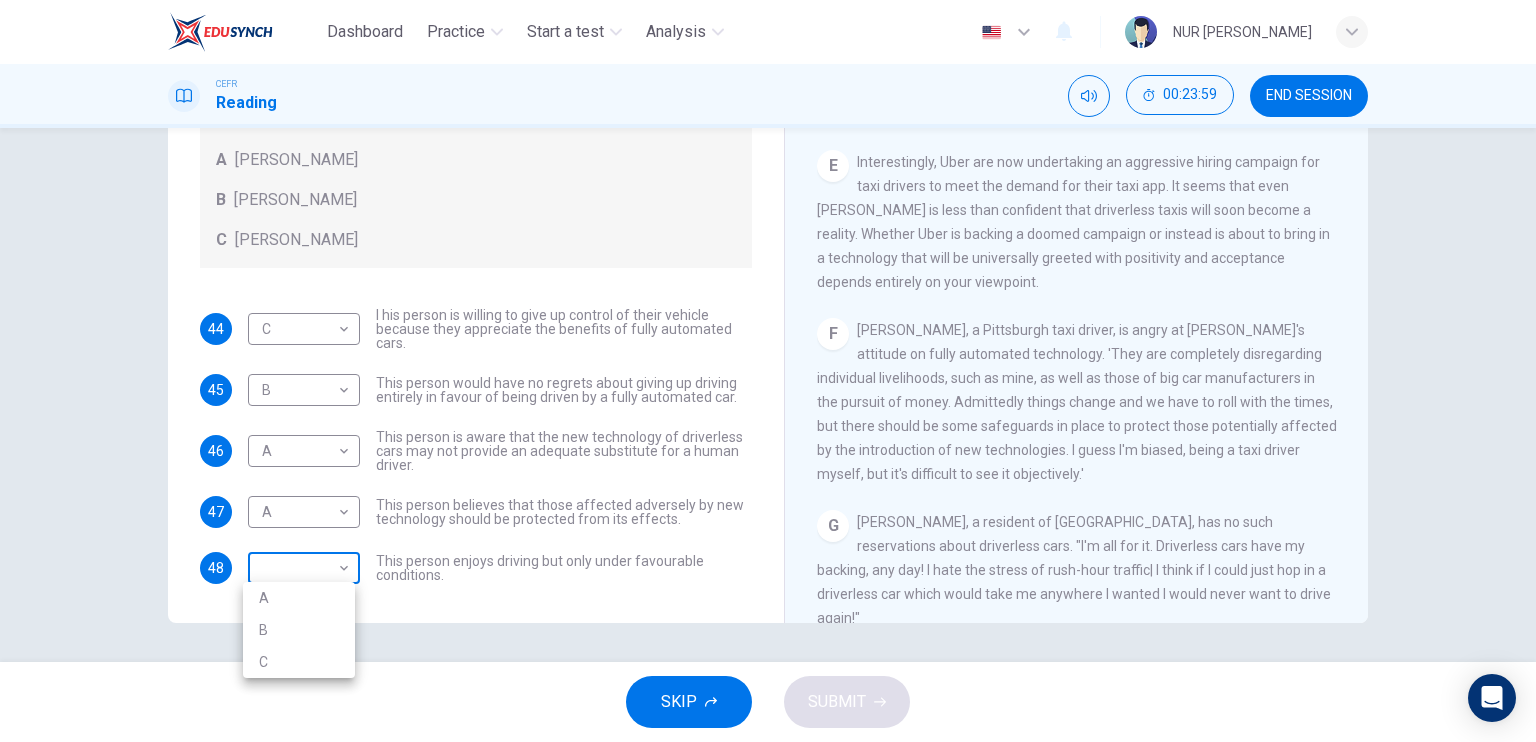 click on "Dashboard Practice Start a test Analysis English en ​ NUR [PERSON_NAME] CEFR Reading 00:23:59 END SESSION Questions 44 - 48 Look at the following statements, and the list of people. Match each statement to the correct person, A-C. You may use any letter more than once.
A [PERSON_NAME] B [PERSON_NAME] C [PERSON_NAME] 44 C C ​ I his person is willing to give up control of their vehicle because they appreciate the benefits of fully automated cars. 45 B B ​ This person would have no regrets about giving up driving entirely in favour of being driven by a fully automated car. 46 A A ​ This person is aware that the new technology of driverless cars may not provide an adequate substitute for a human driver. 47 A A ​ This person believes that those affected adversely by new technology should be protected from its effects. 48 ​ ​ This person enjoys driving but only under favourable conditions. Driverless cars CLICK TO ZOOM Click to Zoom A B C D E F G H SKIP SUBMIT
Dashboard Practice A" at bounding box center (768, 371) 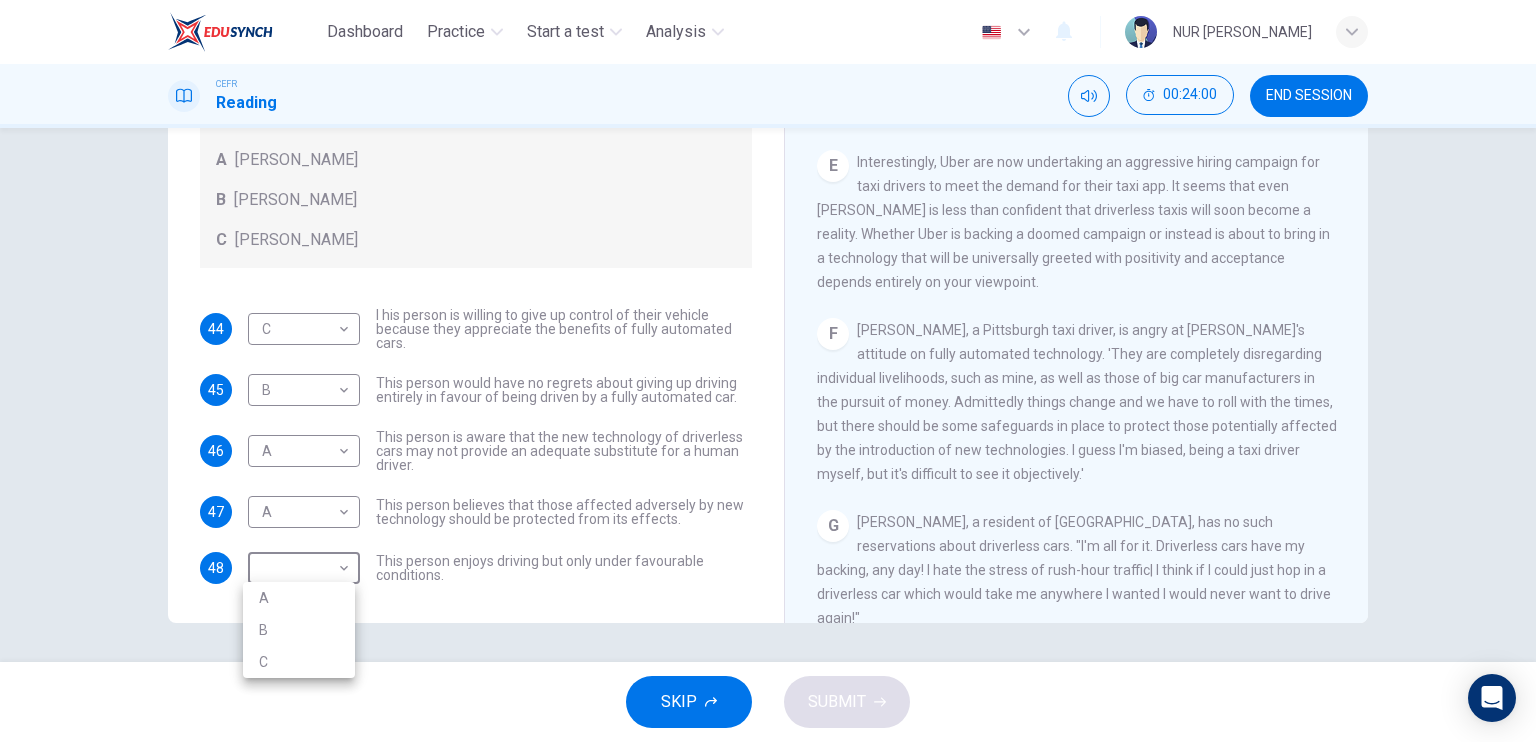click on "C" at bounding box center (299, 662) 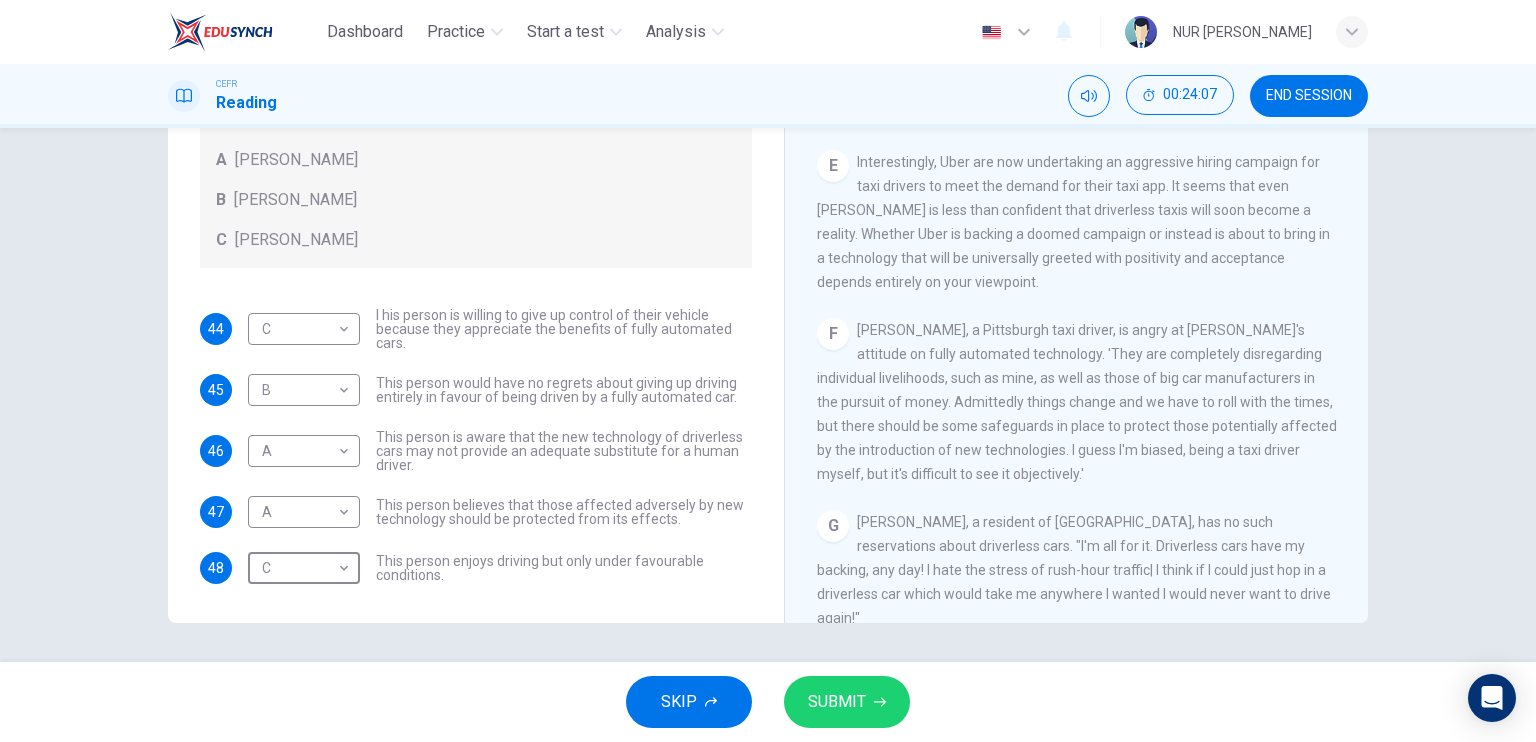 scroll, scrollTop: 1468, scrollLeft: 0, axis: vertical 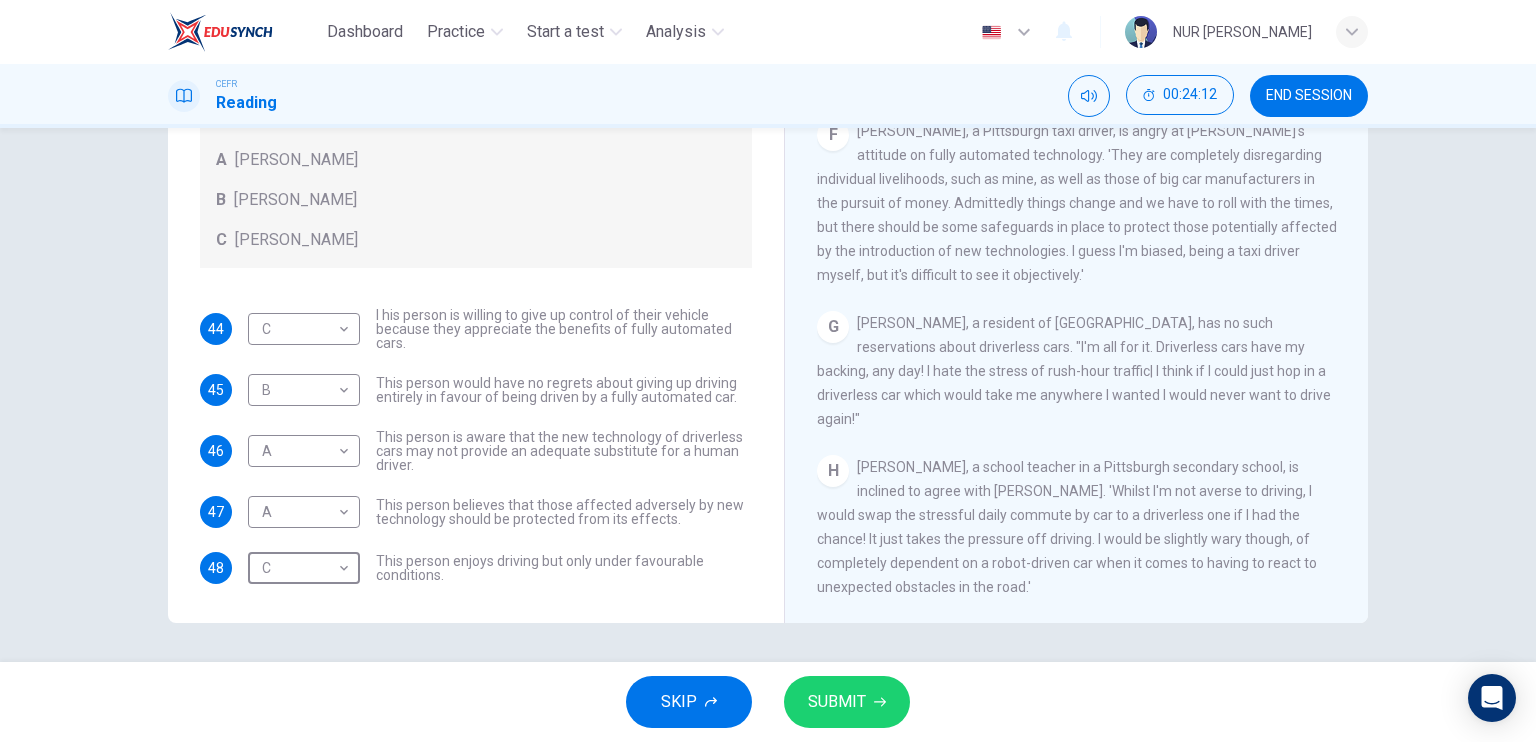 click 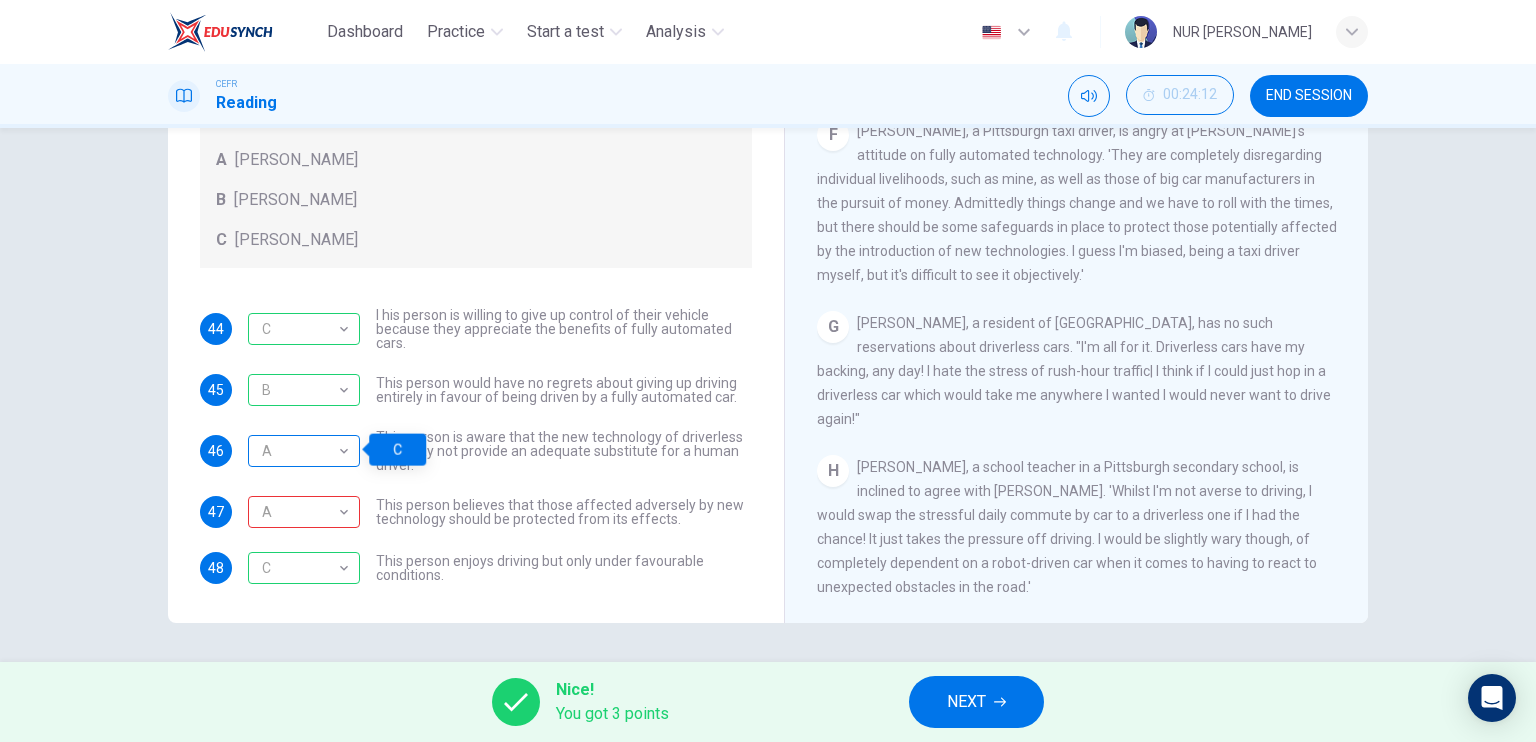 click on "A" at bounding box center [300, 451] 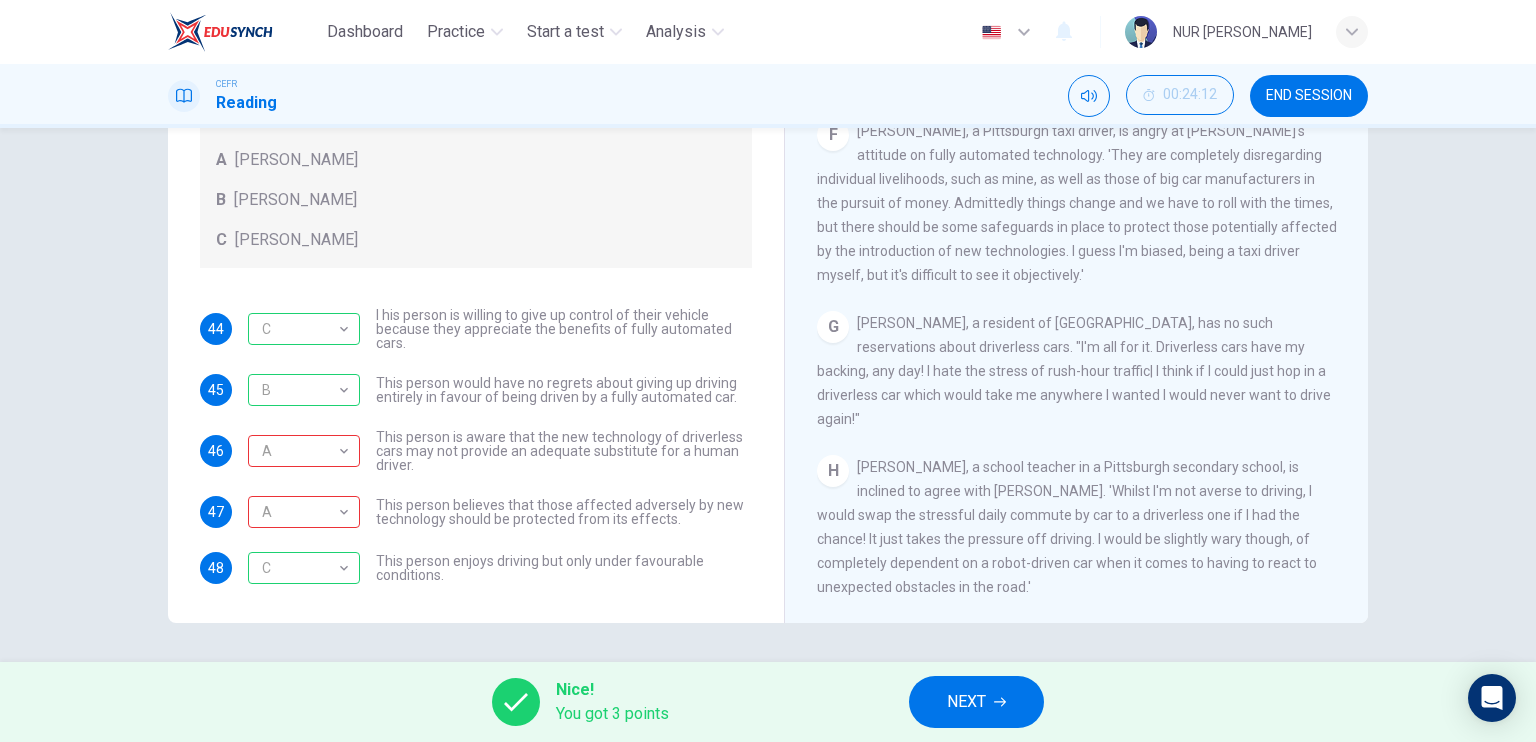 click on "NEXT" at bounding box center (966, 702) 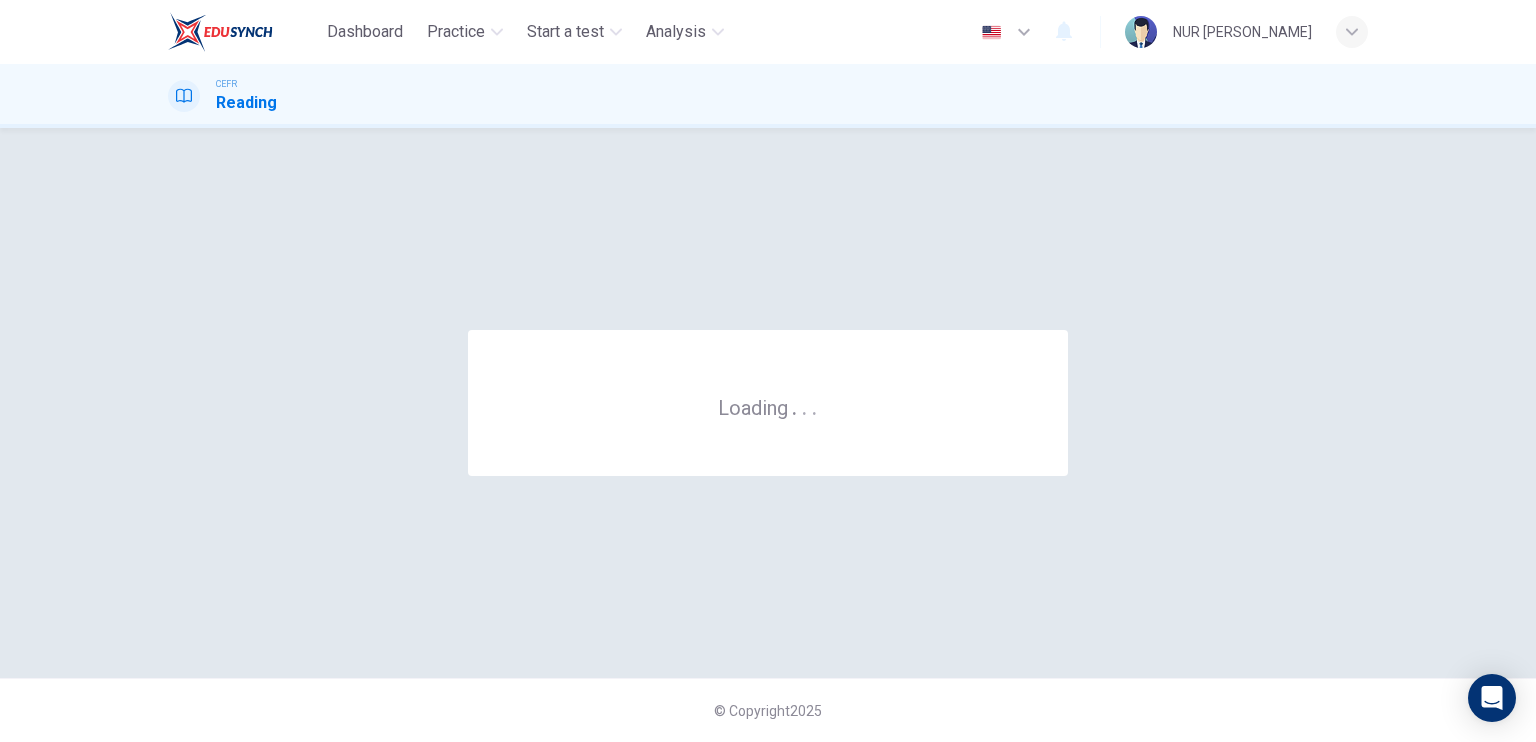 scroll, scrollTop: 0, scrollLeft: 0, axis: both 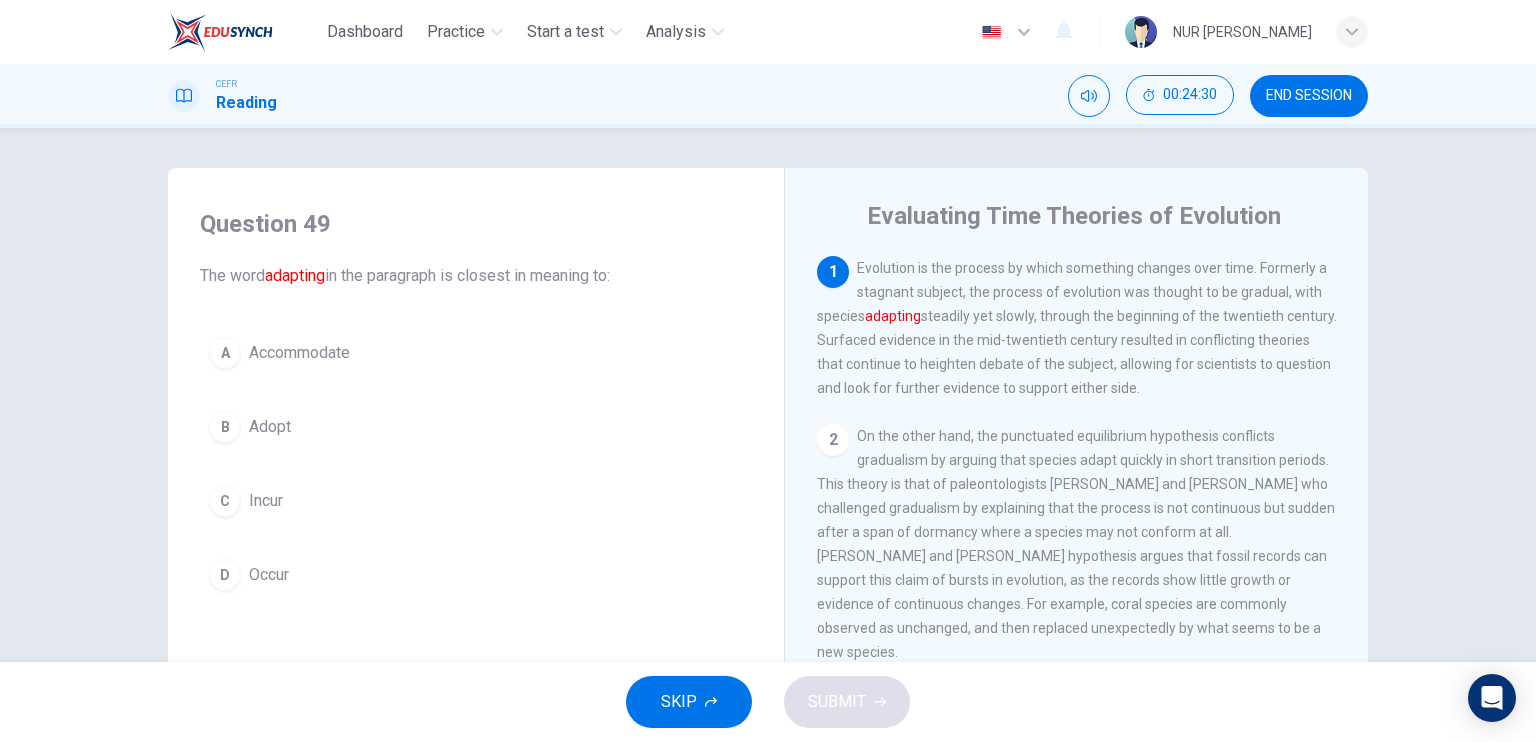 click on "Accommodate" at bounding box center (299, 353) 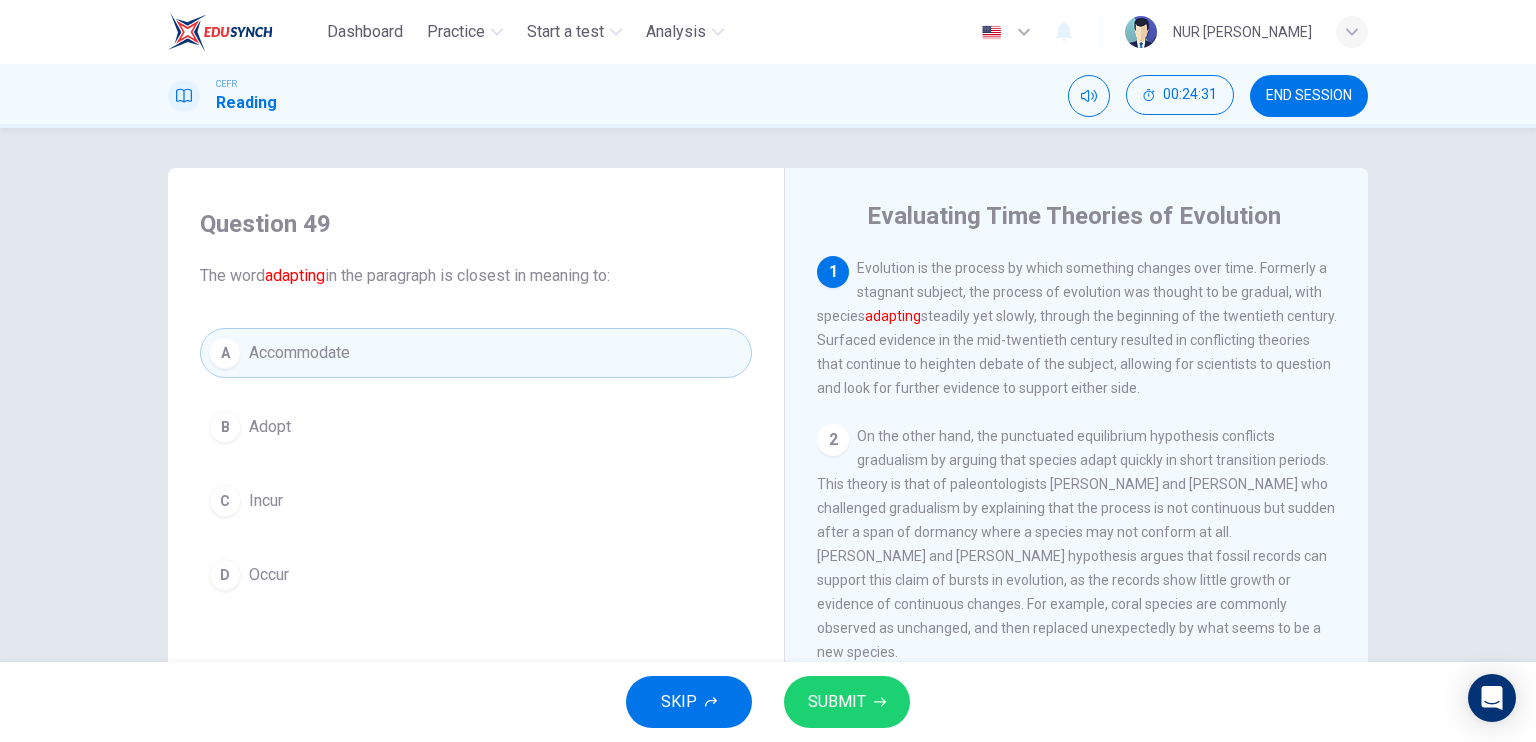 click on "SKIP SUBMIT" at bounding box center [768, 702] 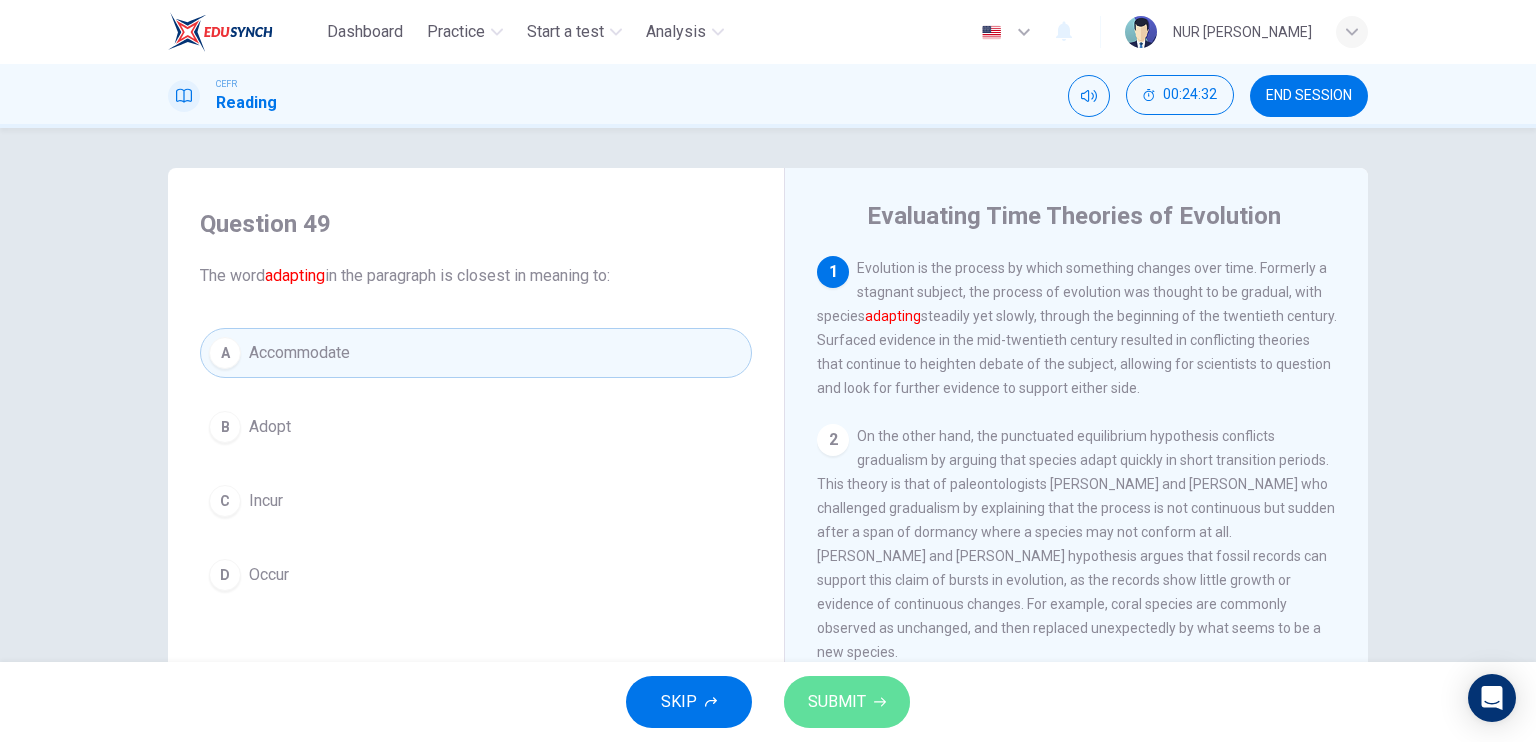 click 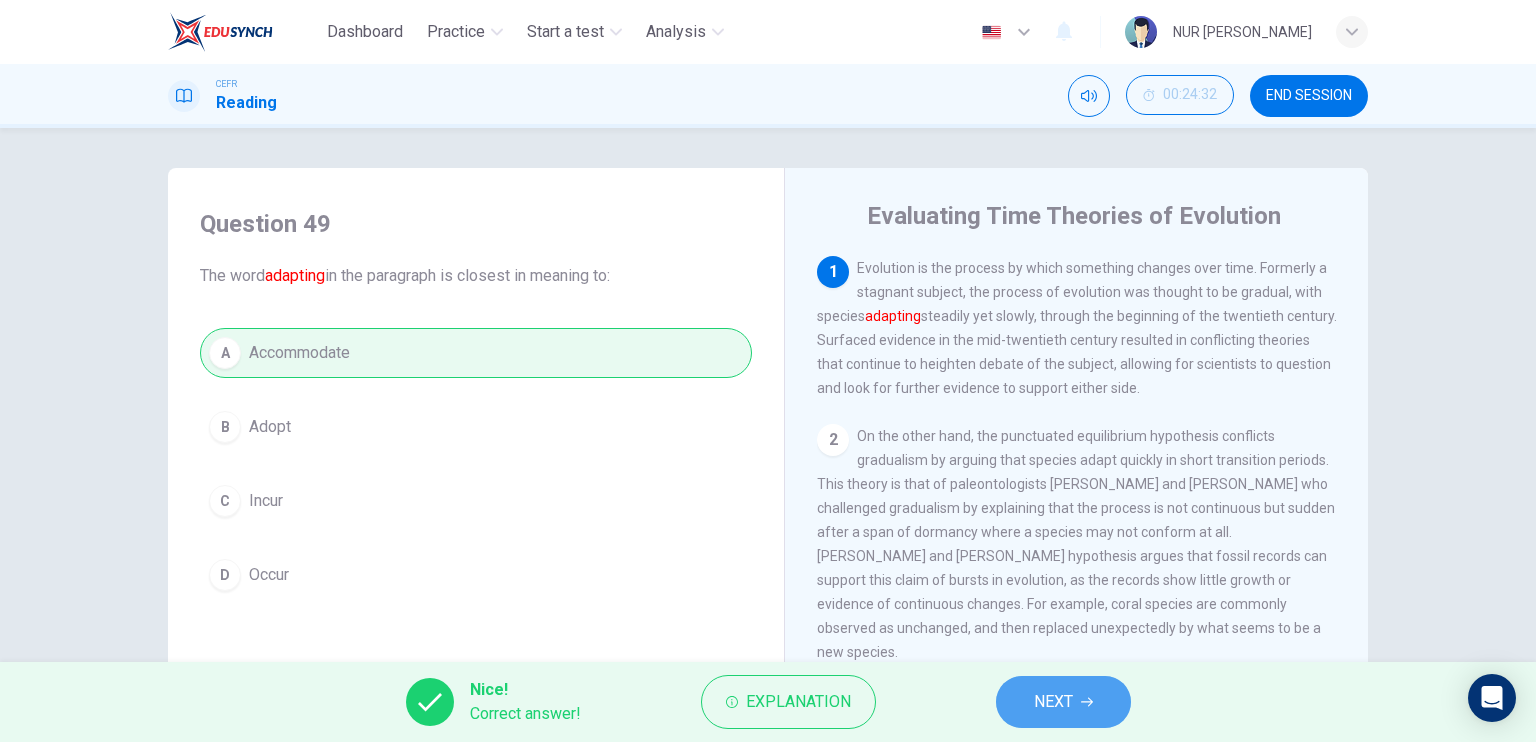 click on "NEXT" at bounding box center (1053, 702) 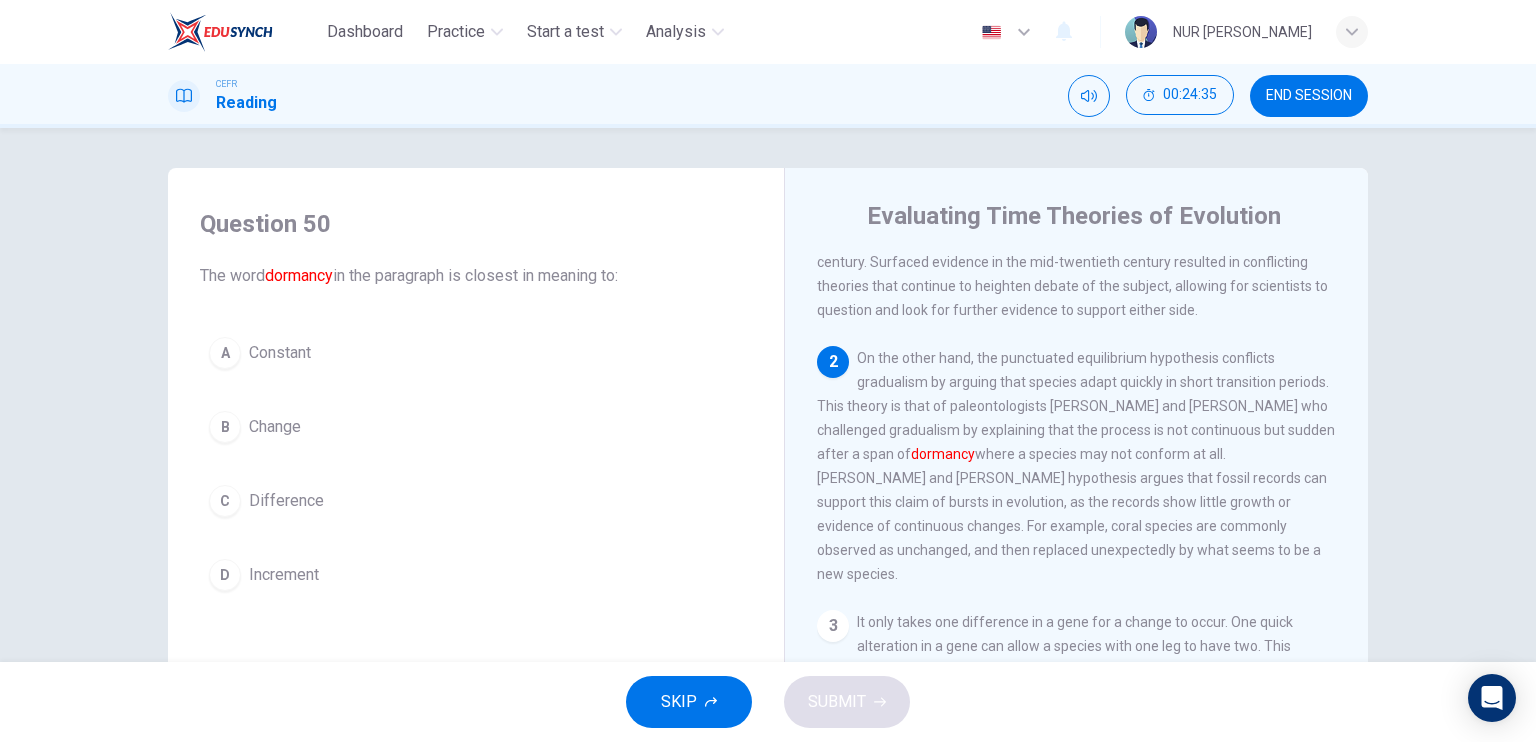 scroll, scrollTop: 87, scrollLeft: 0, axis: vertical 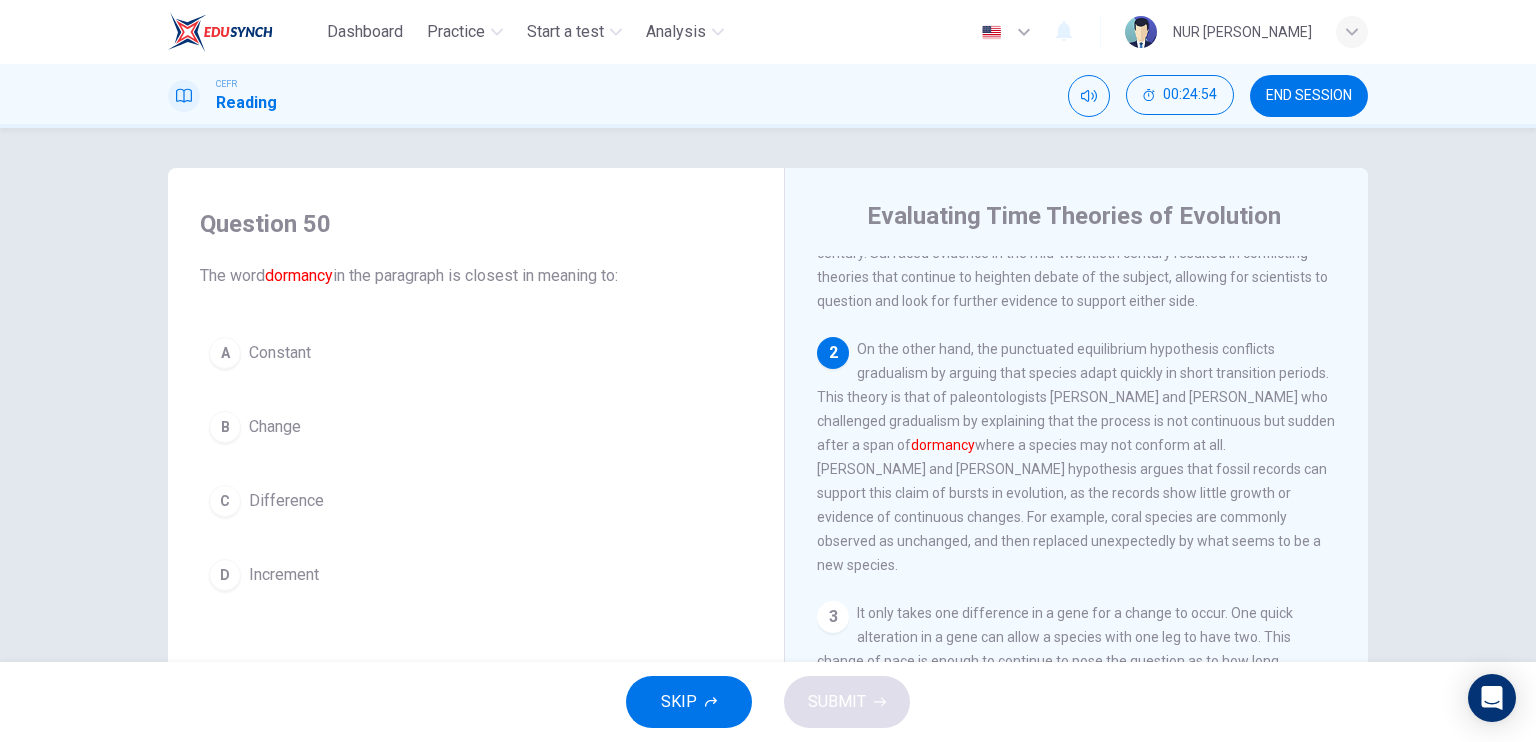 click on "Increment" at bounding box center (284, 575) 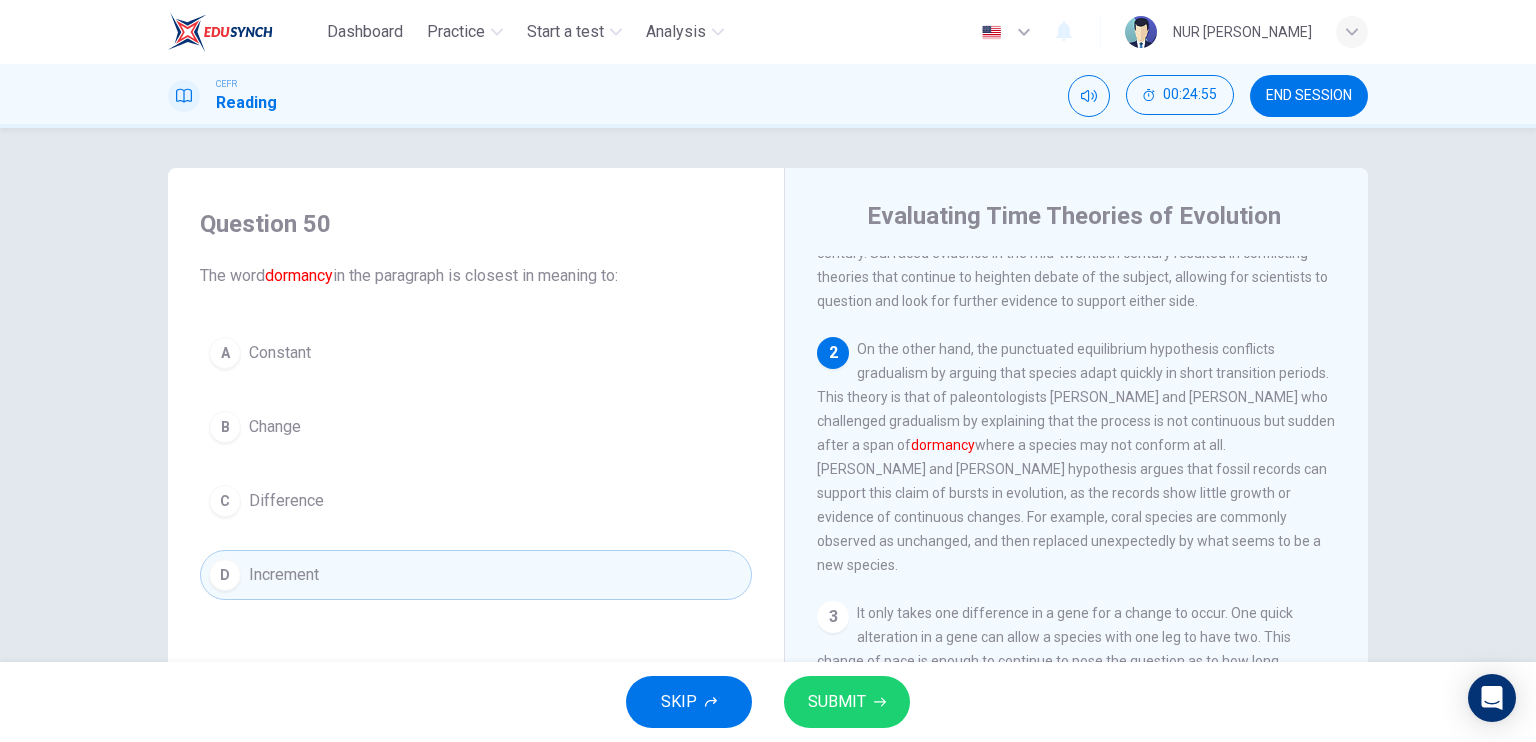 click on "SUBMIT" at bounding box center [837, 702] 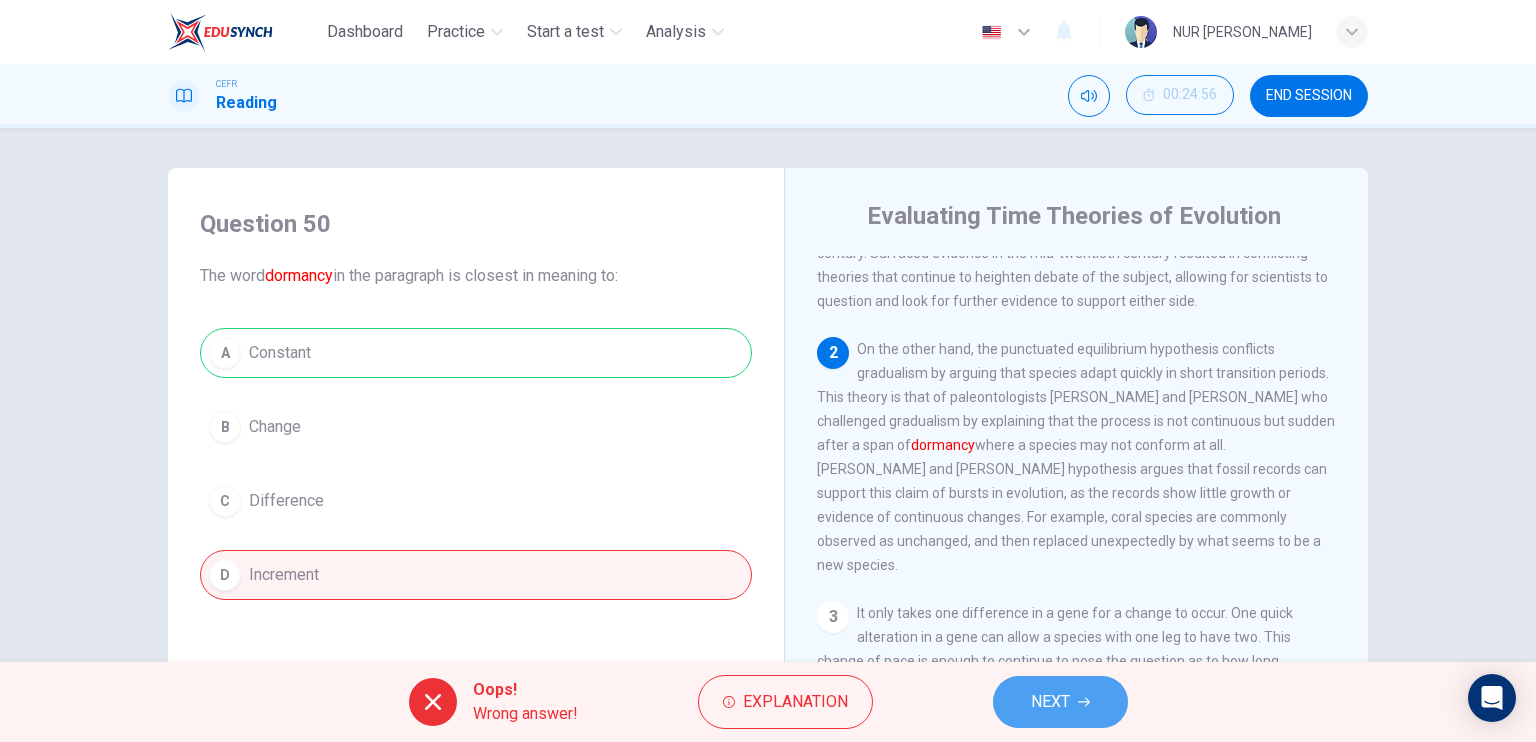 click on "NEXT" at bounding box center [1060, 702] 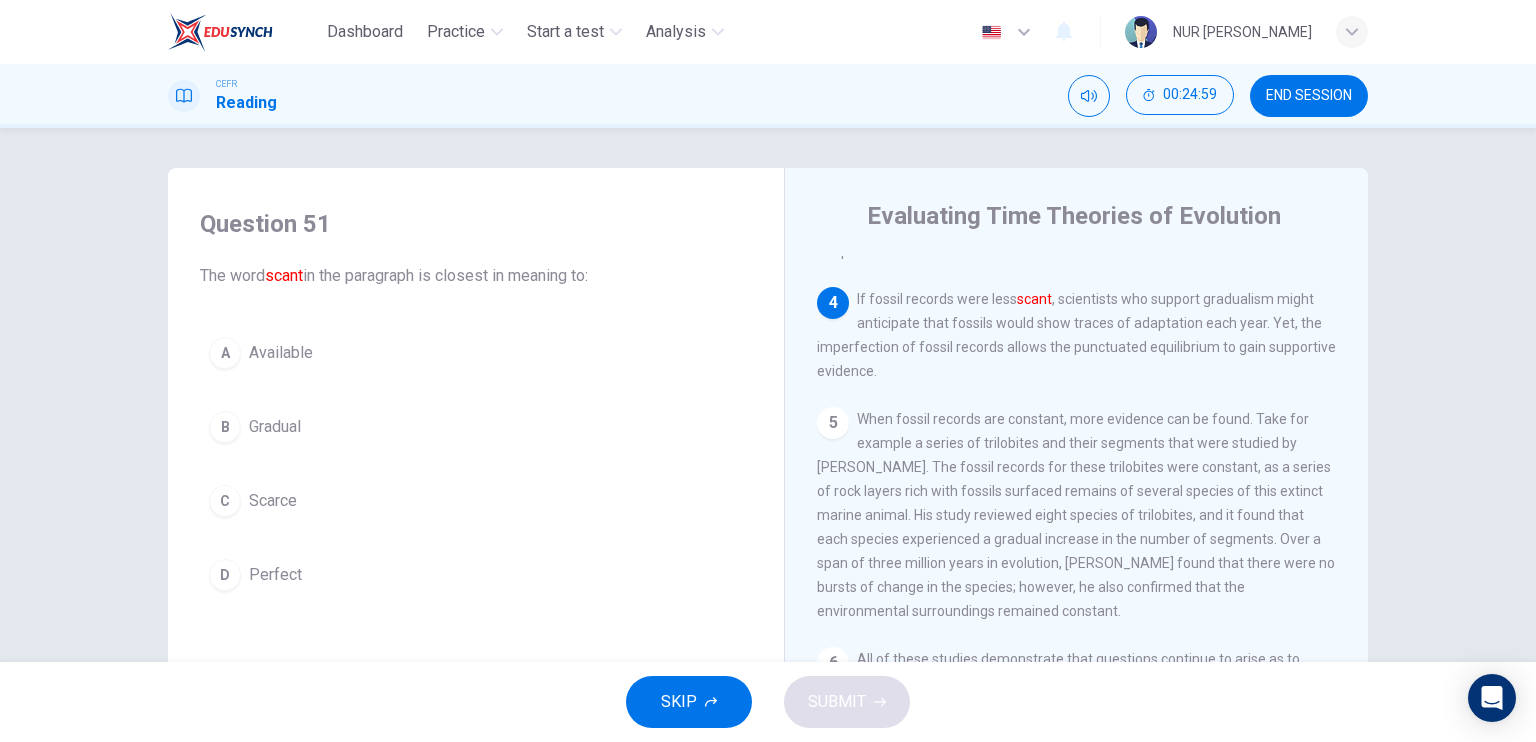 scroll, scrollTop: 526, scrollLeft: 0, axis: vertical 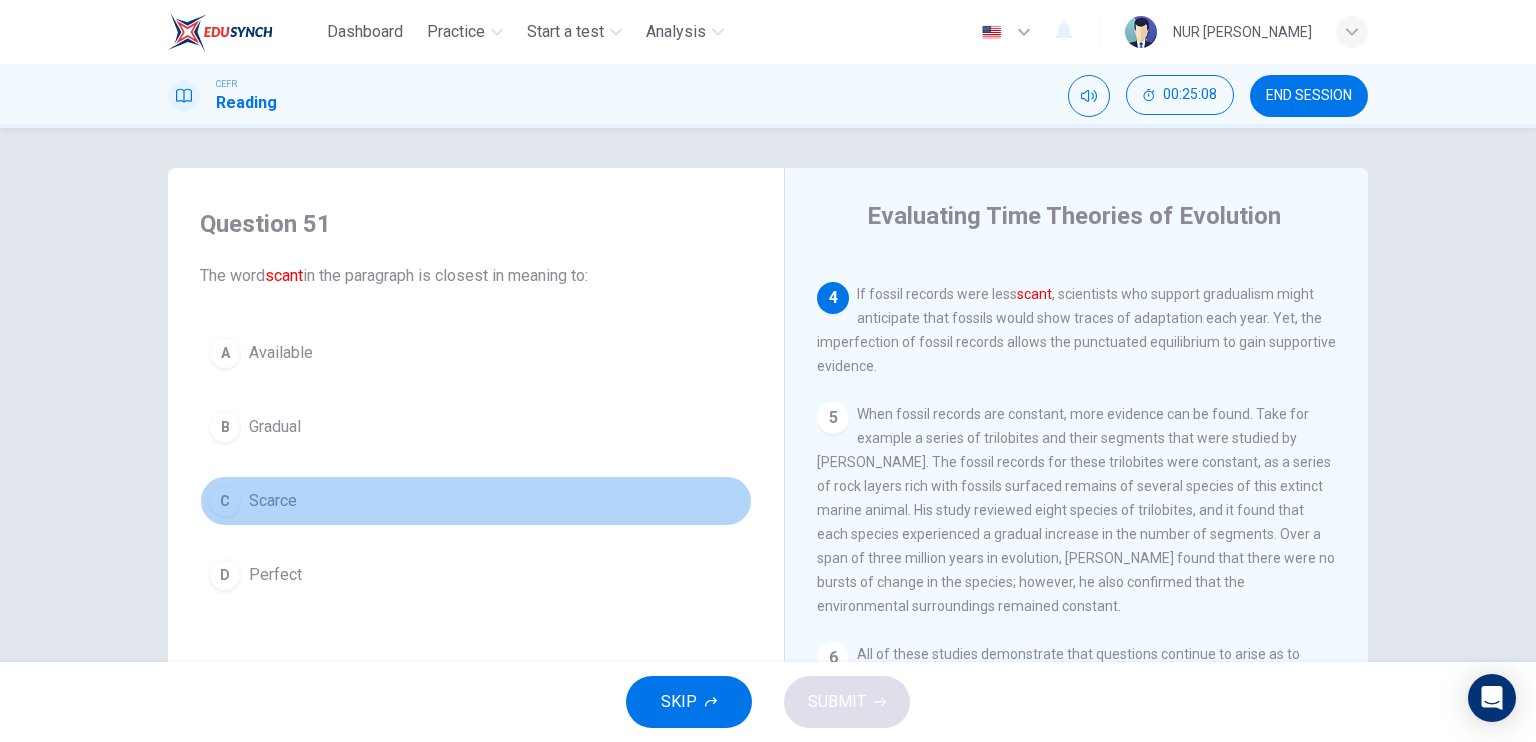 click on "Scarce" at bounding box center [273, 501] 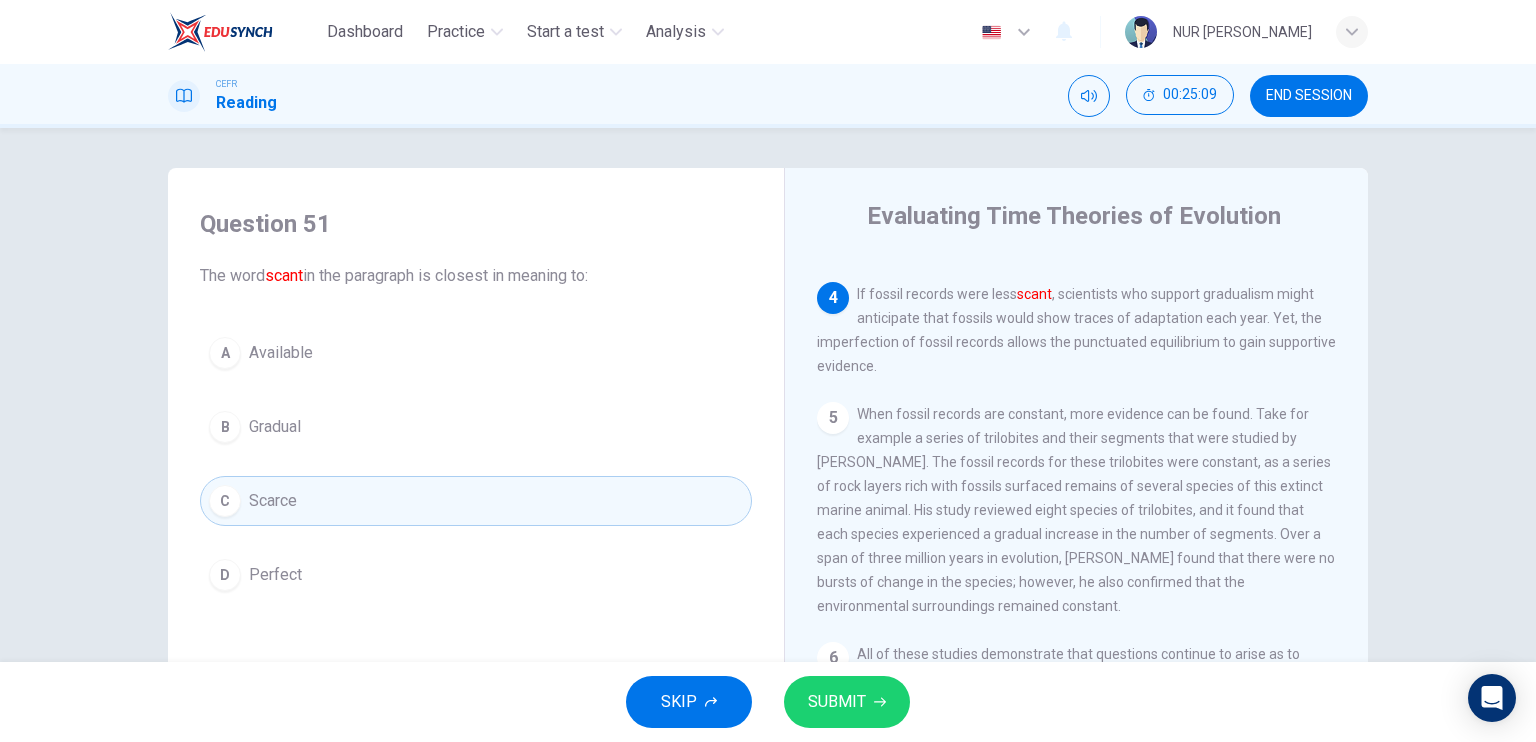 click on "SUBMIT" at bounding box center [837, 702] 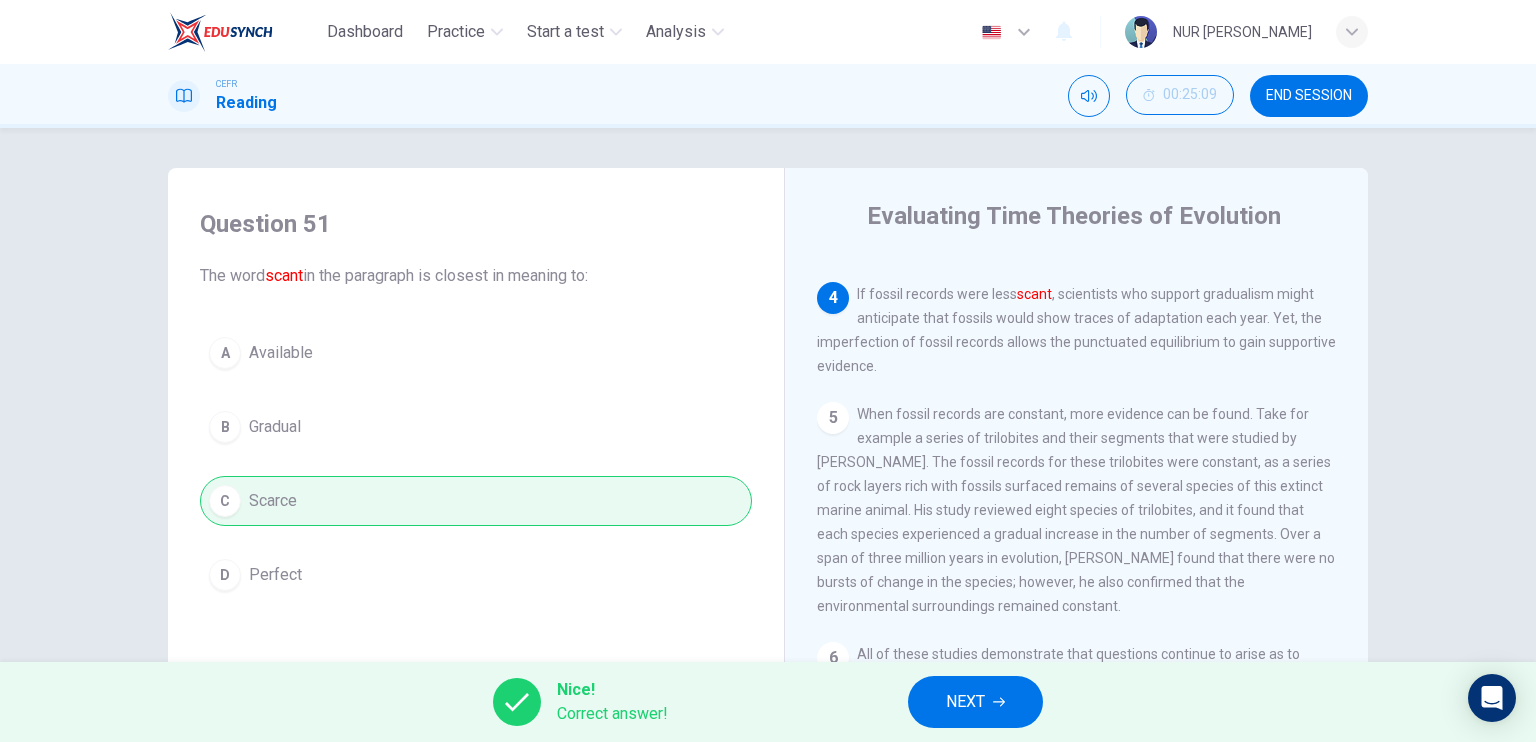 click on "Nice! Correct answer! NEXT" at bounding box center [768, 702] 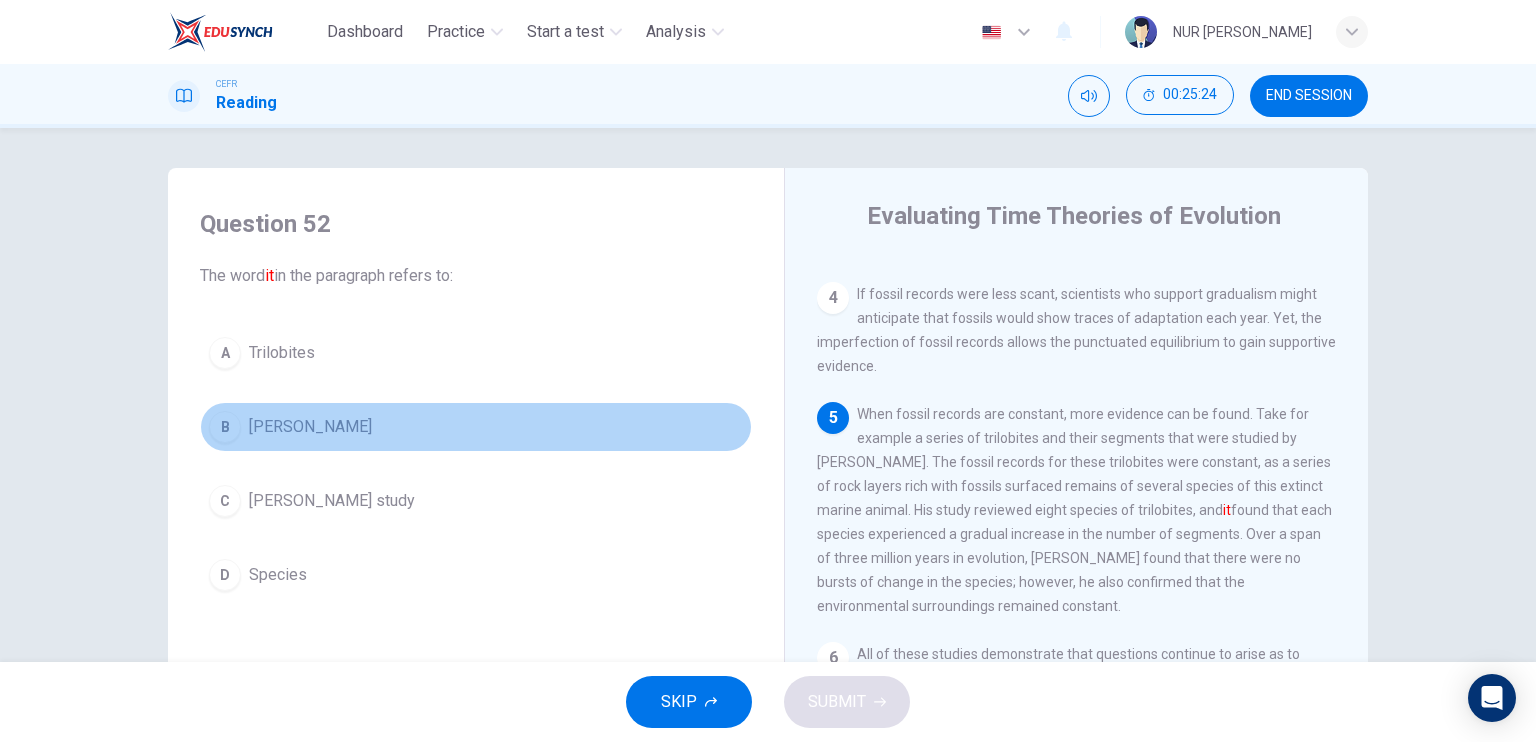 click on "[PERSON_NAME]" at bounding box center (310, 427) 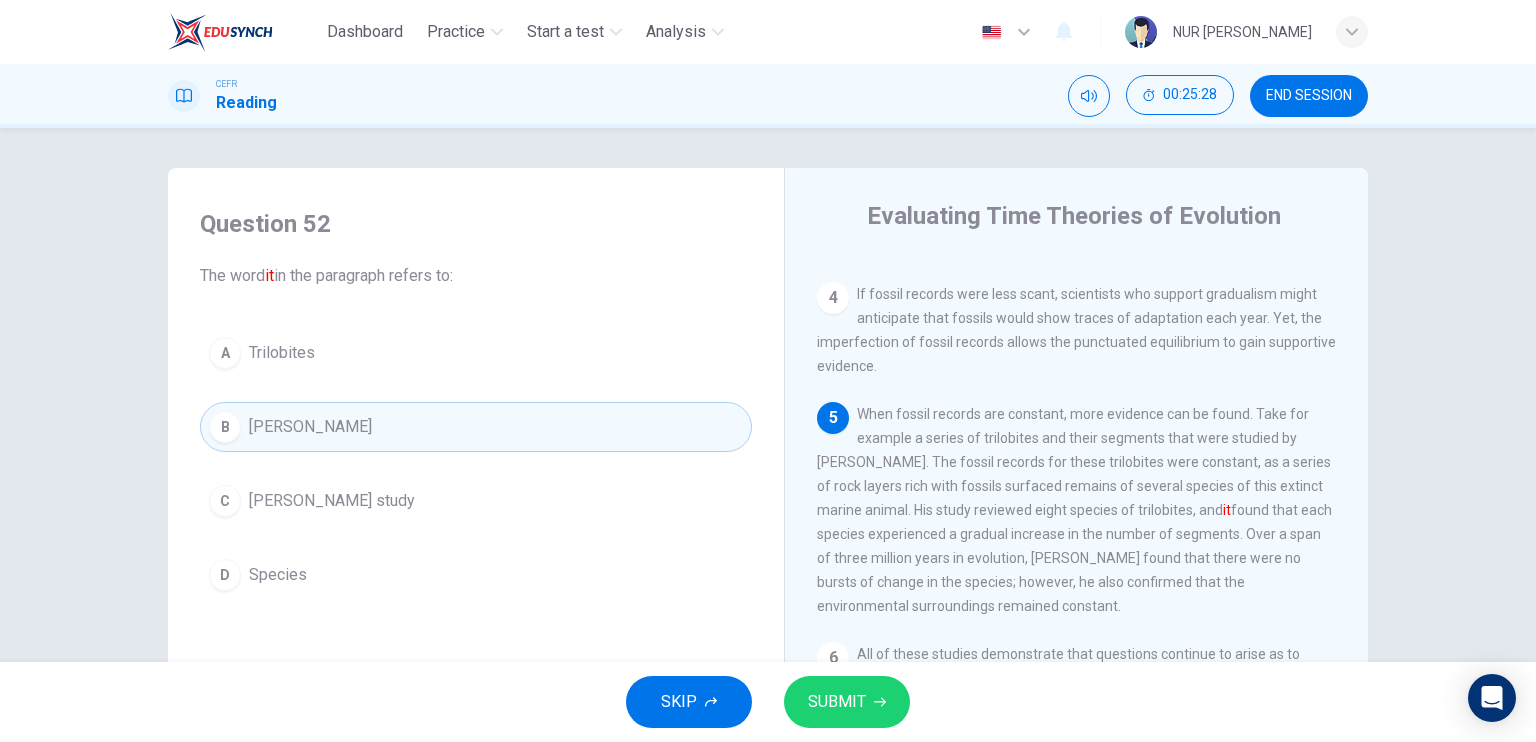 click on "[PERSON_NAME] study" at bounding box center [332, 501] 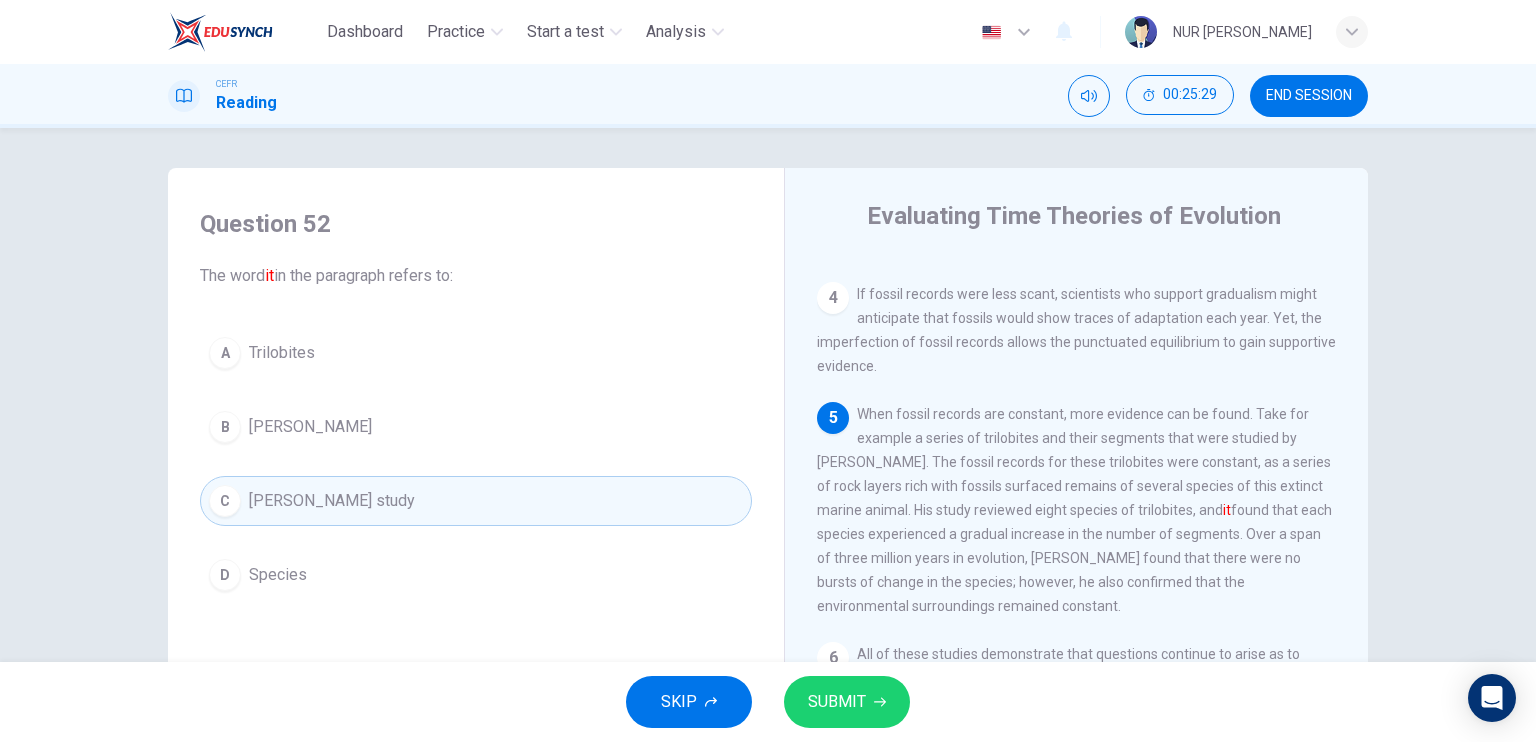 click on "SUBMIT" at bounding box center [837, 702] 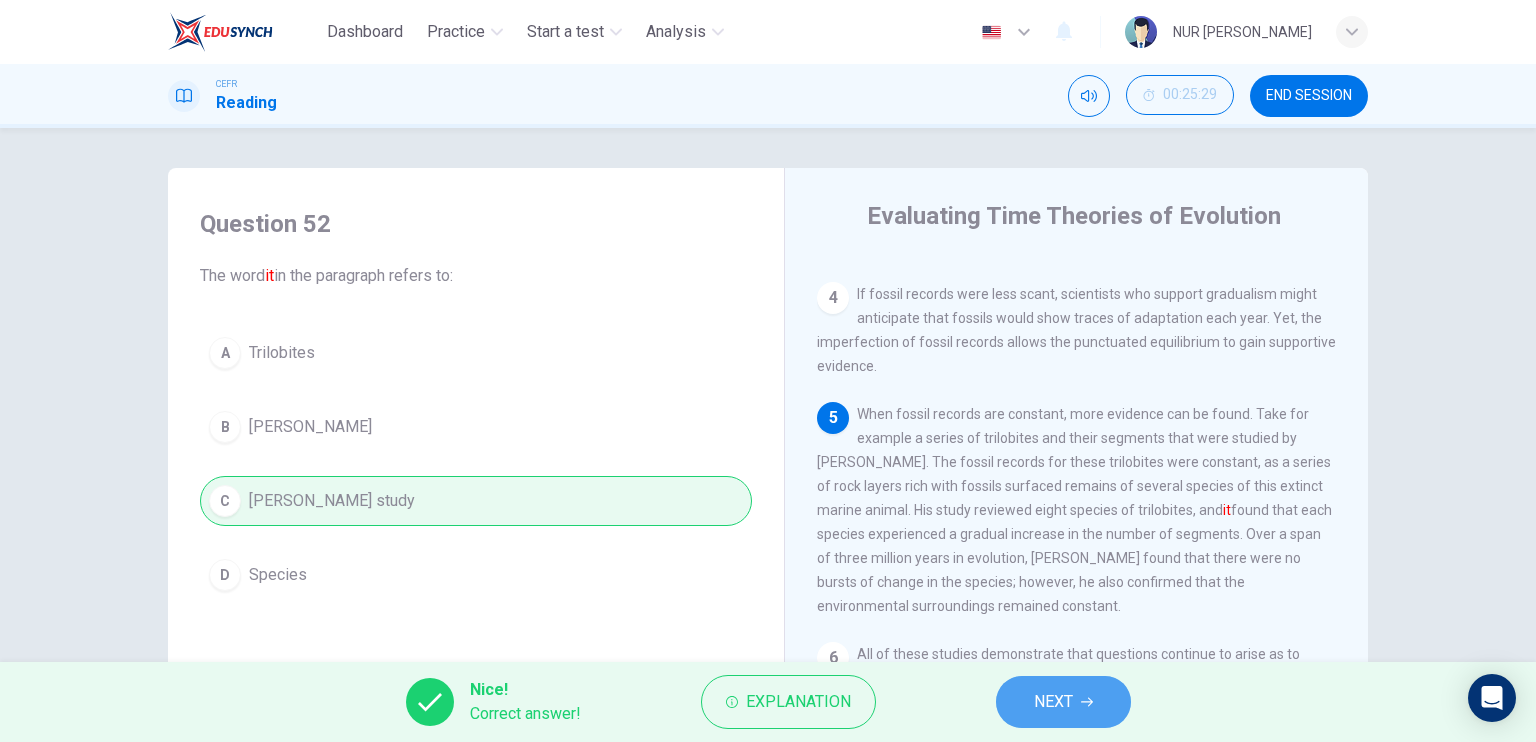 click on "NEXT" at bounding box center (1063, 702) 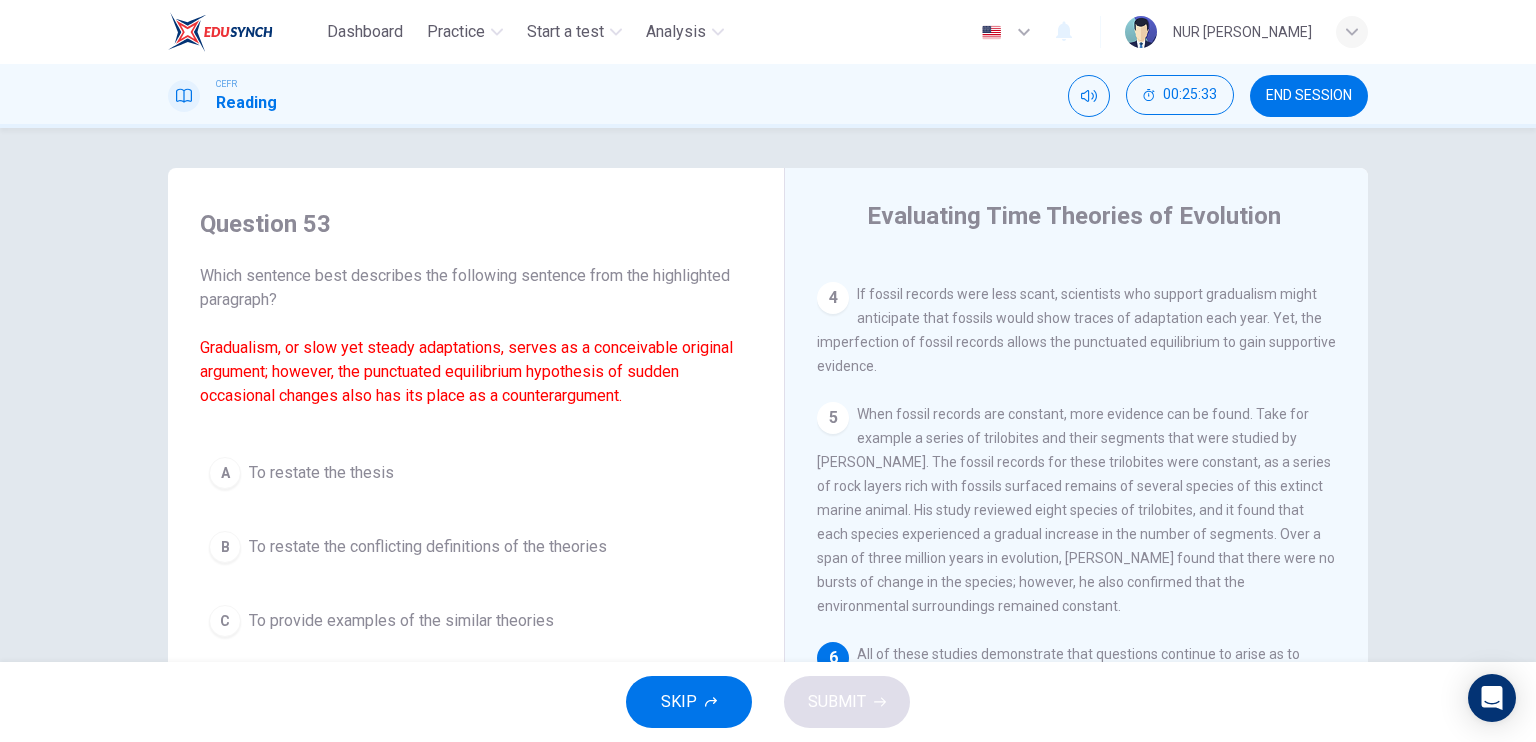 scroll, scrollTop: 652, scrollLeft: 0, axis: vertical 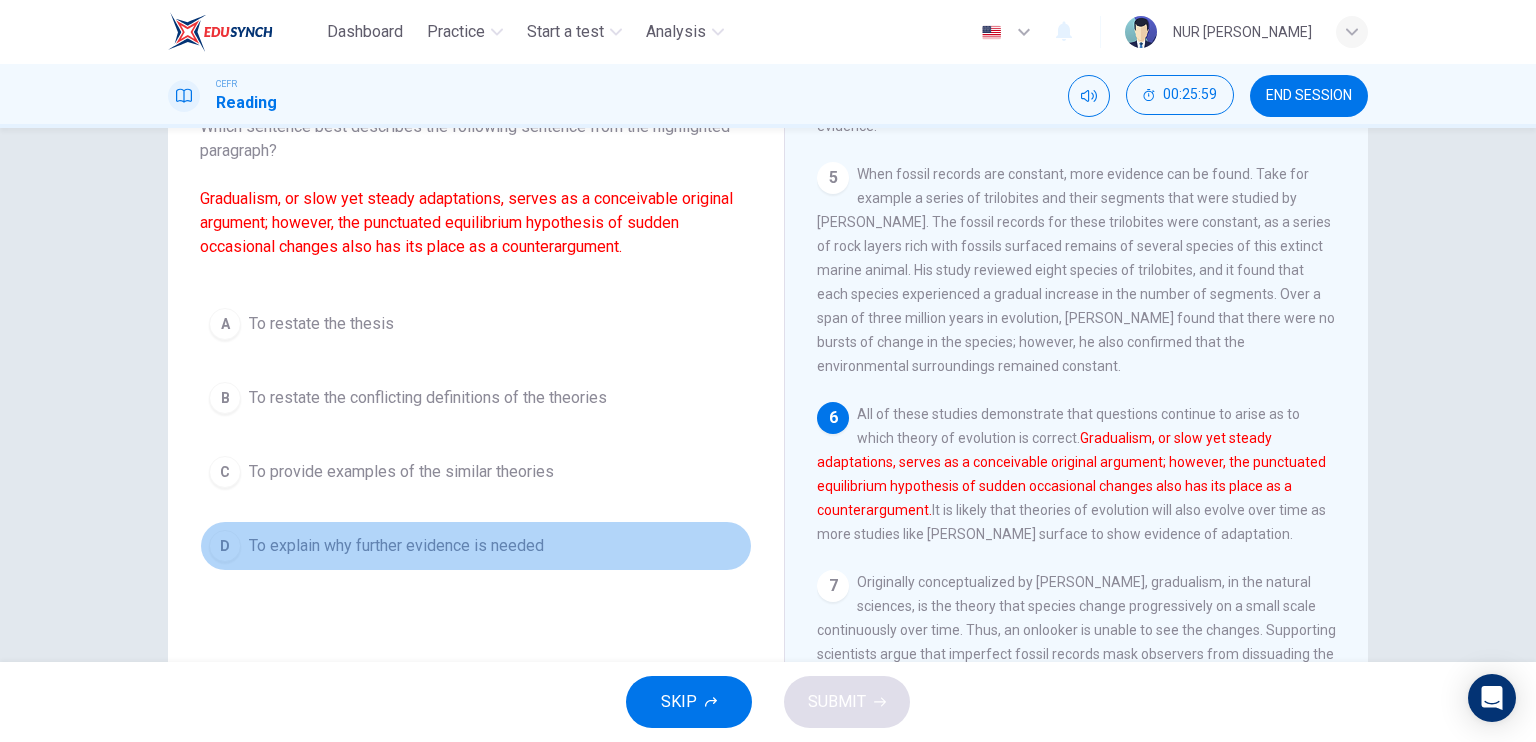 click on "To explain why further evidence is needed" at bounding box center (396, 546) 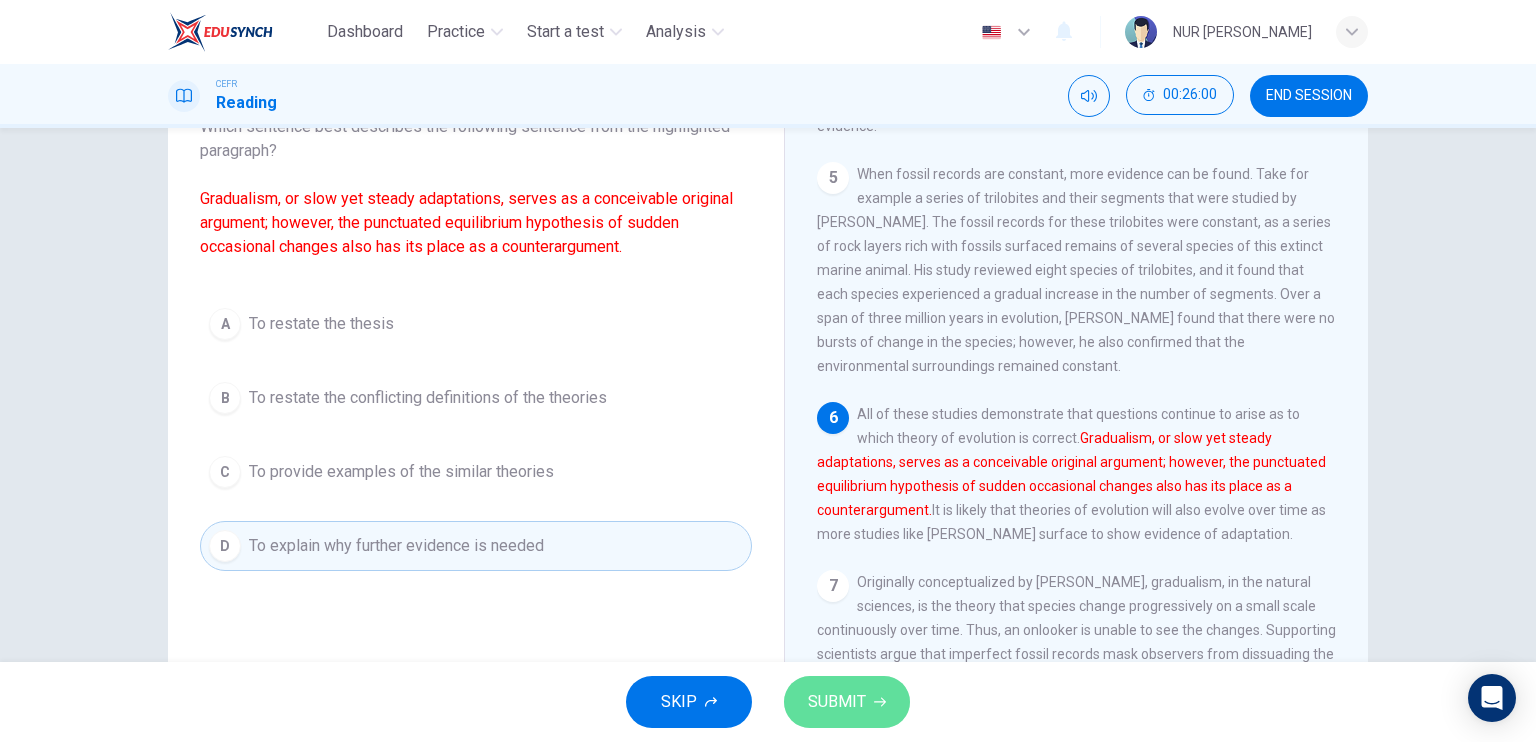 click on "SUBMIT" at bounding box center (847, 702) 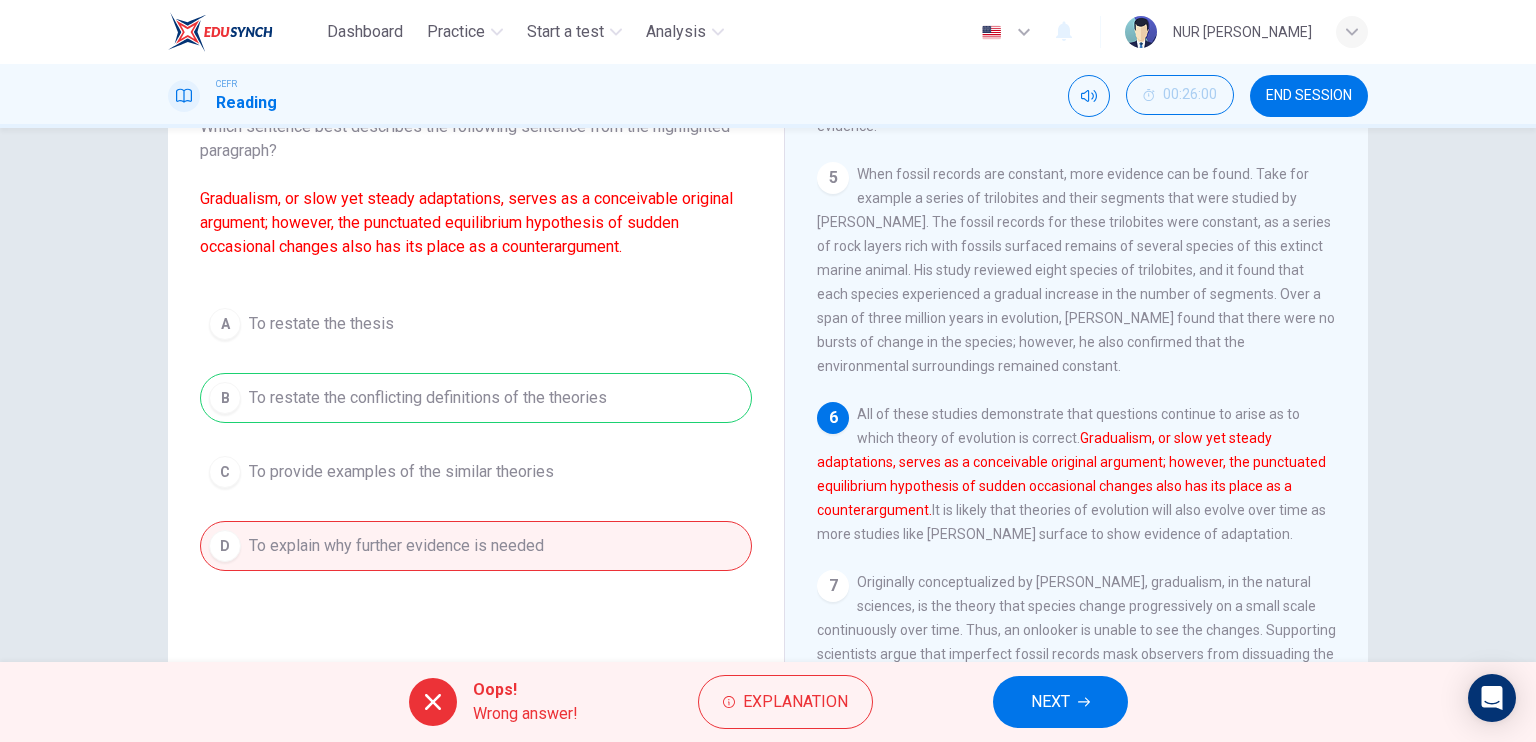 click on "NEXT" at bounding box center [1050, 702] 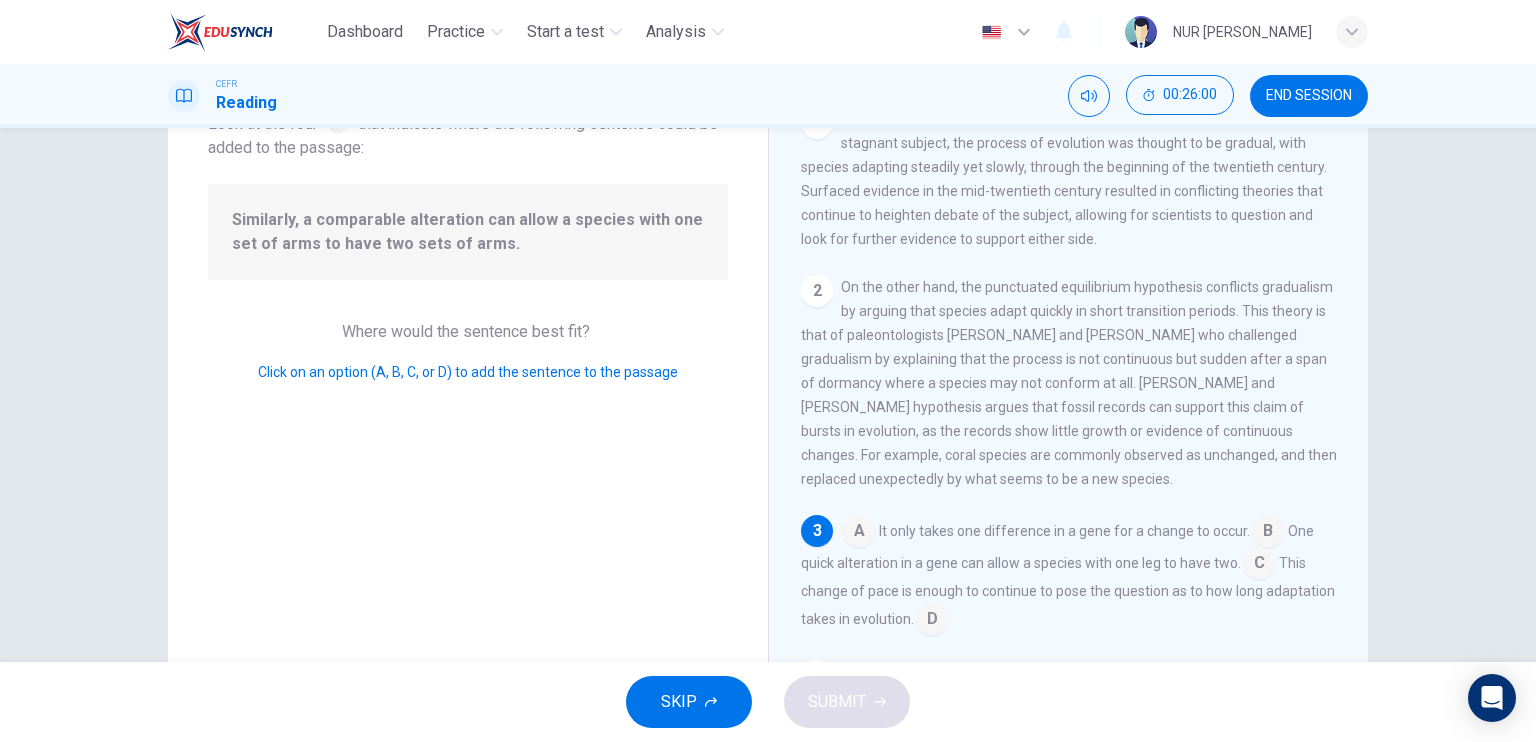 scroll, scrollTop: 164, scrollLeft: 0, axis: vertical 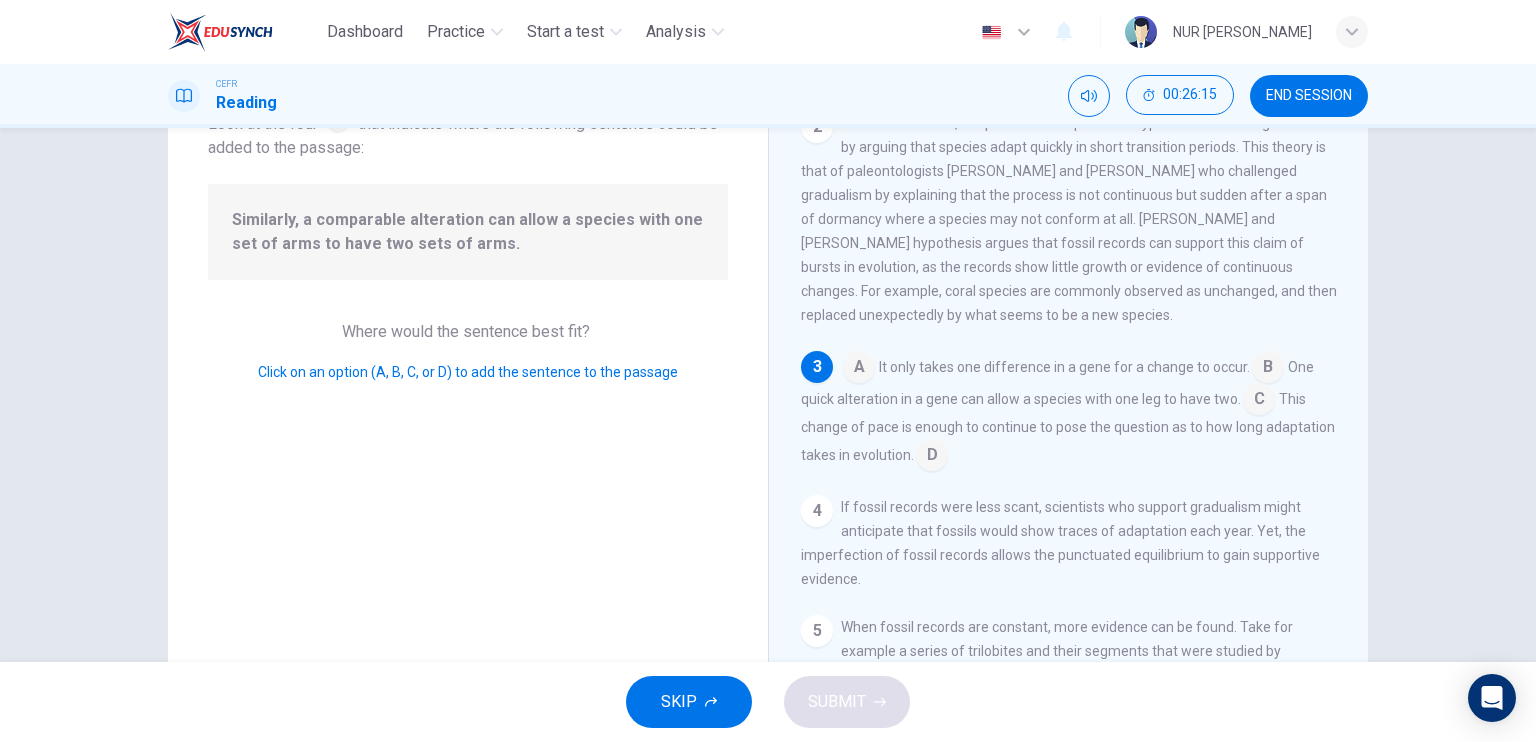 click at bounding box center [1268, 369] 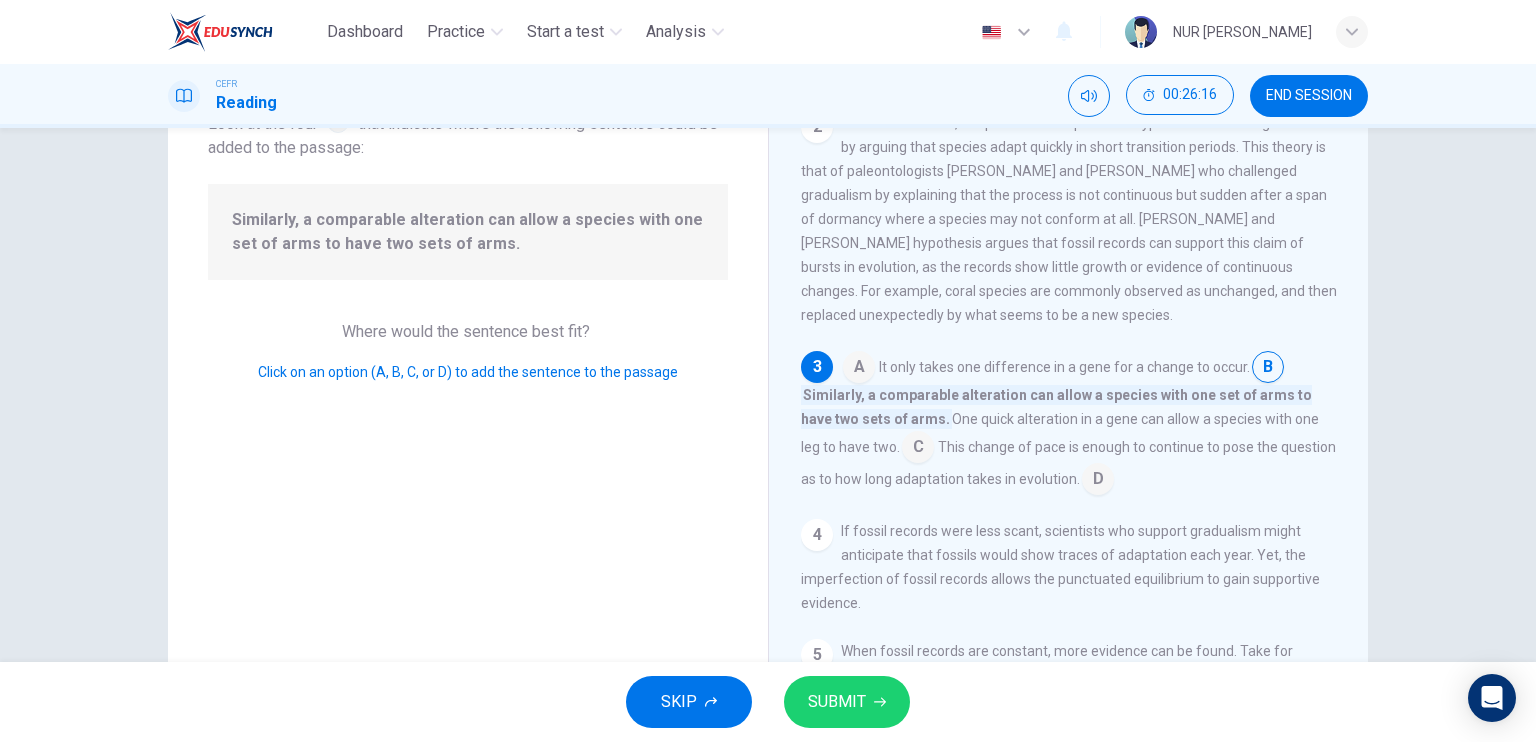 click on "SUBMIT" at bounding box center [847, 702] 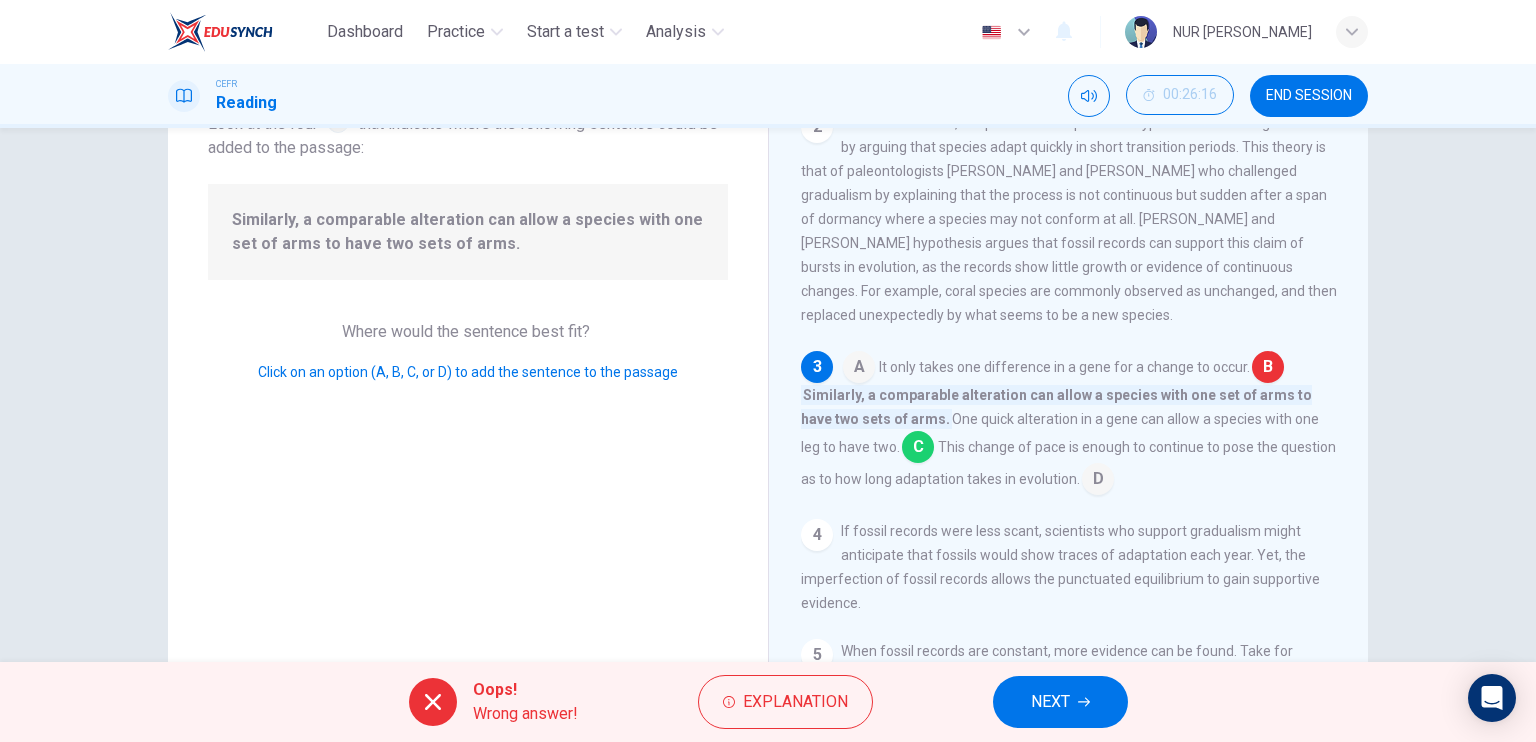 click at bounding box center [918, 449] 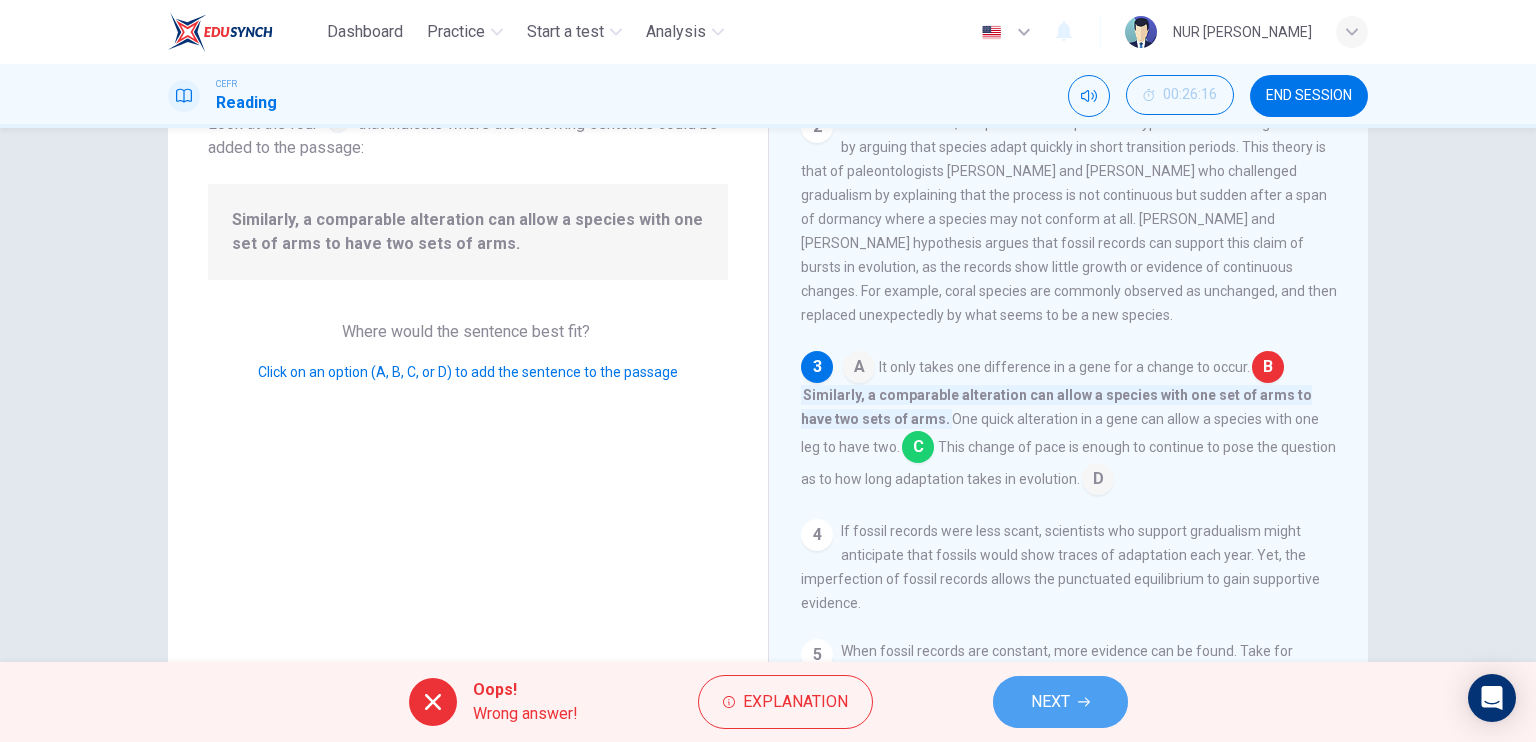 click on "NEXT" at bounding box center (1060, 702) 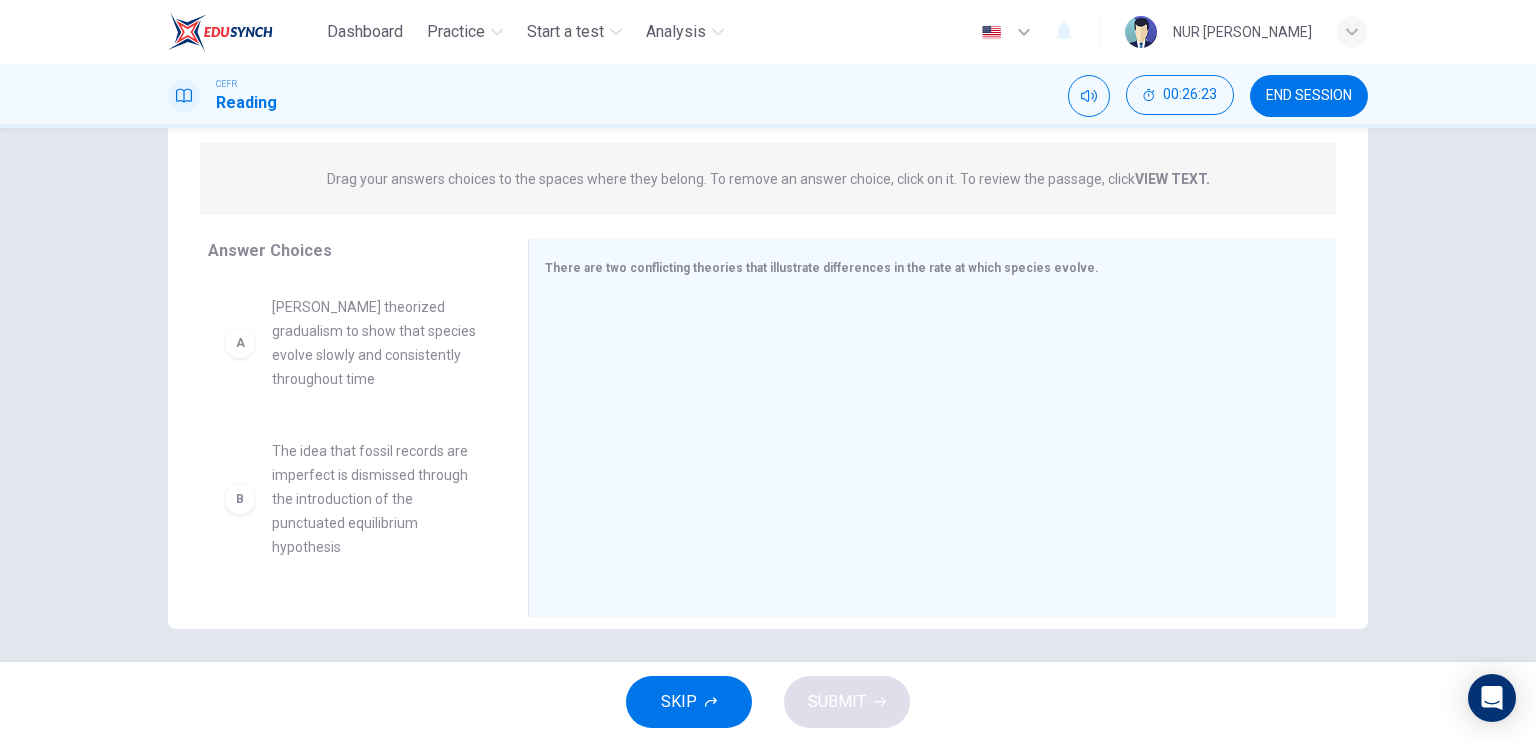 scroll, scrollTop: 240, scrollLeft: 0, axis: vertical 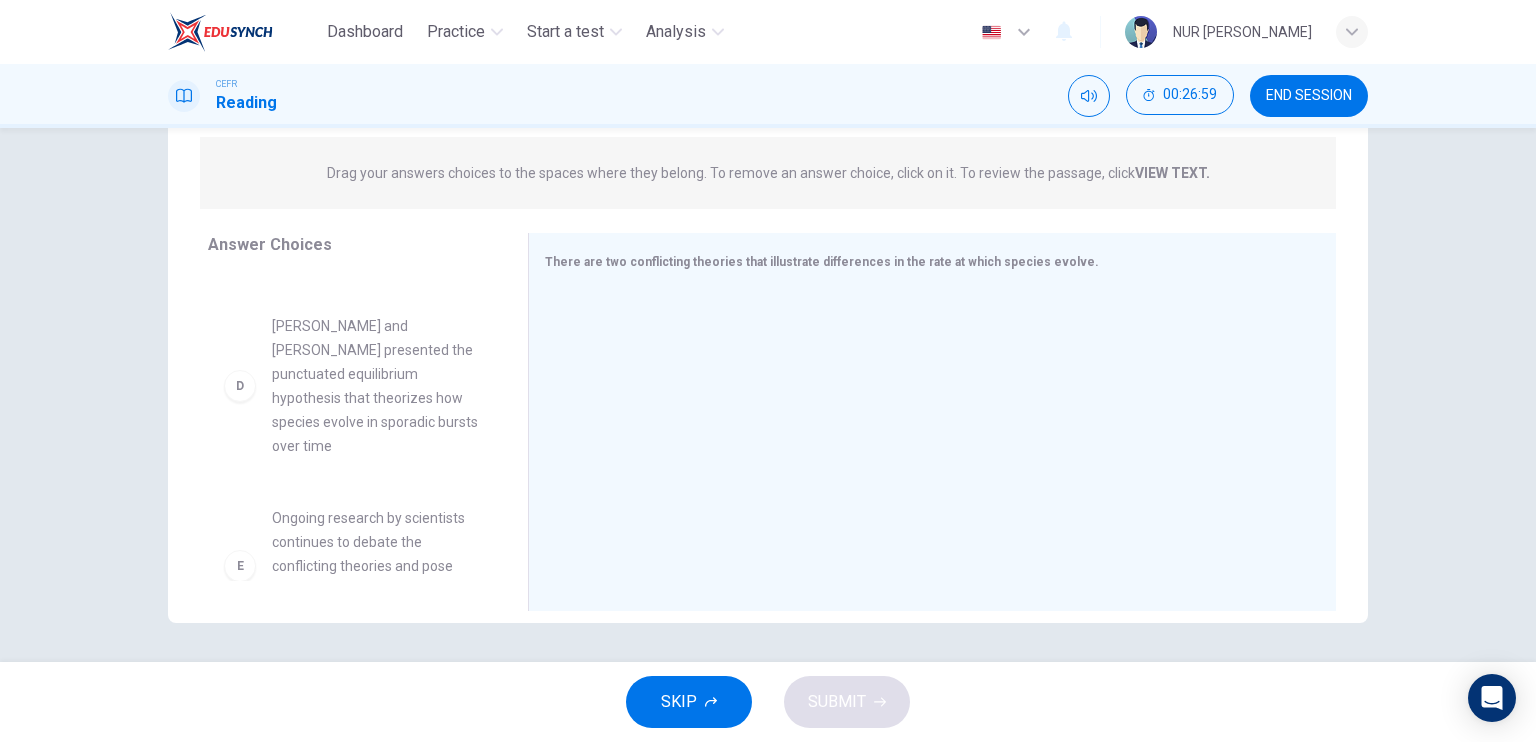 click on "D" at bounding box center (240, 386) 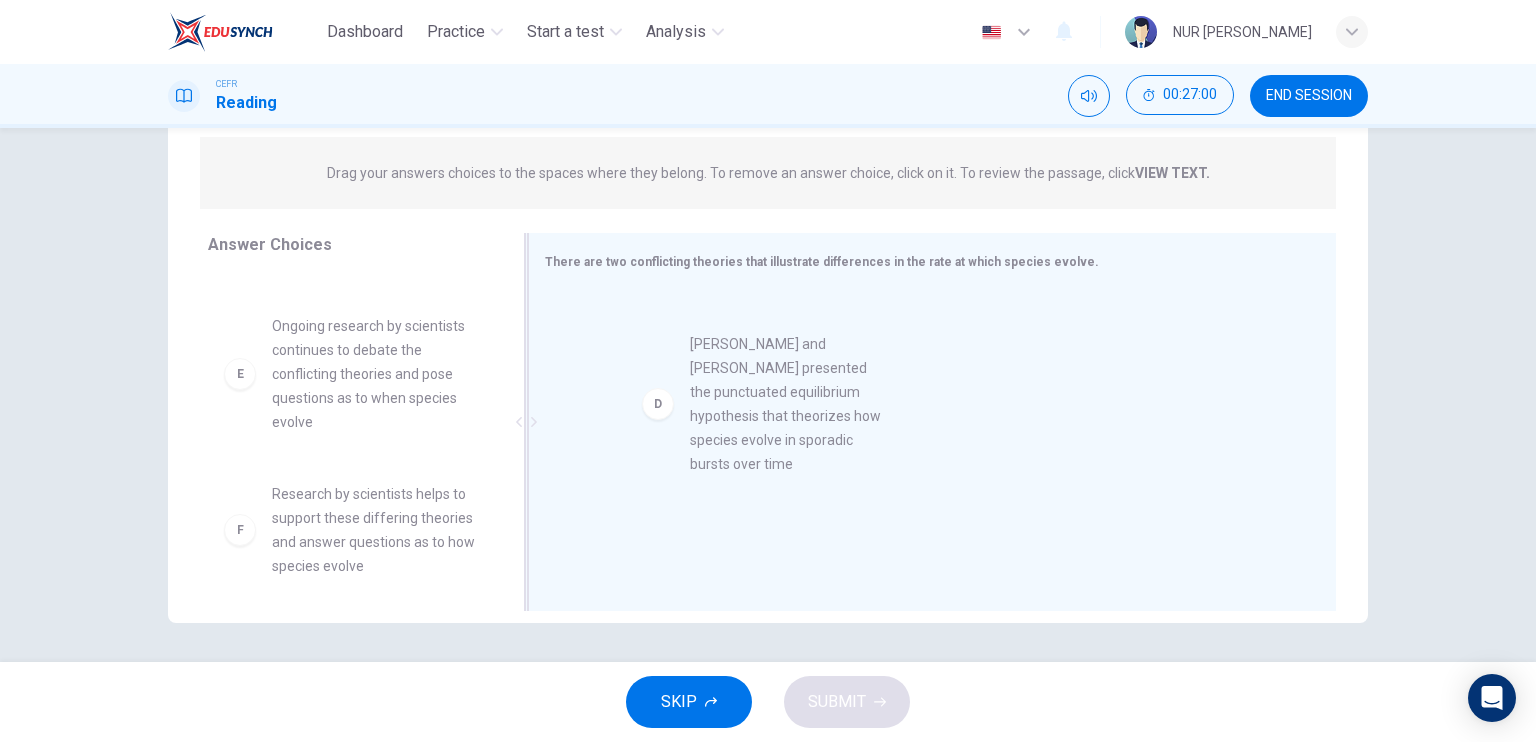 drag, startPoint x: 253, startPoint y: 421, endPoint x: 683, endPoint y: 418, distance: 430.01047 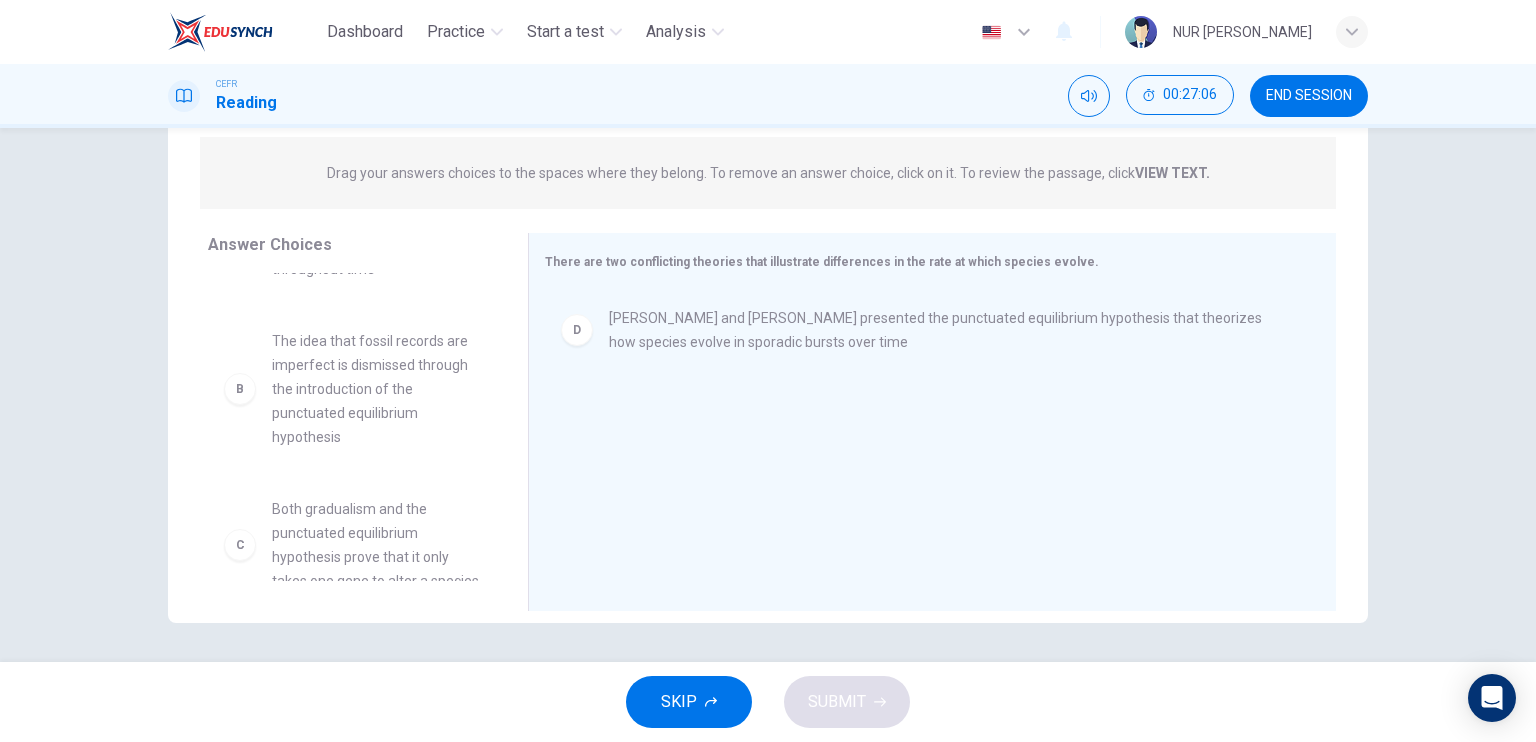 scroll, scrollTop: 0, scrollLeft: 0, axis: both 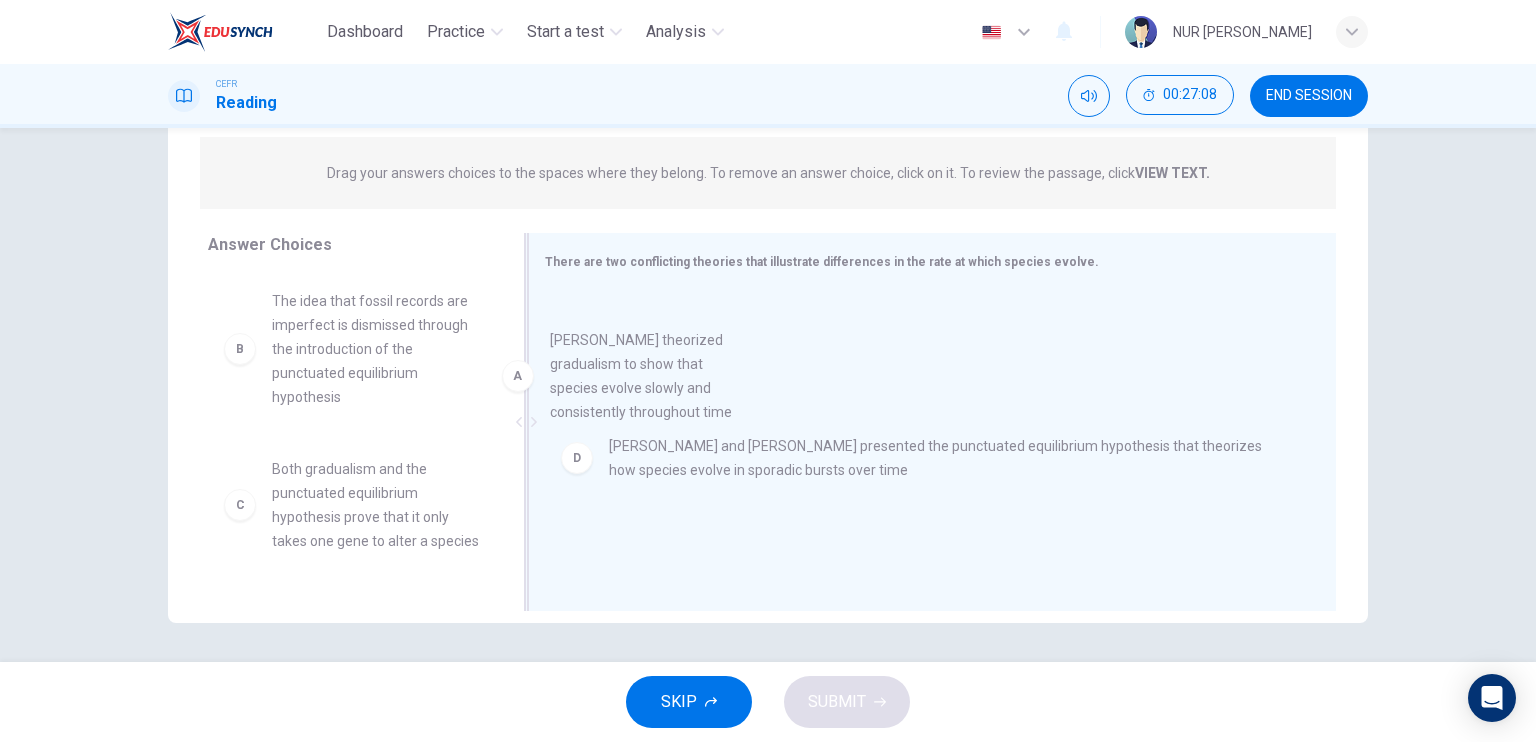 drag, startPoint x: 240, startPoint y: 351, endPoint x: 604, endPoint y: 437, distance: 374.0214 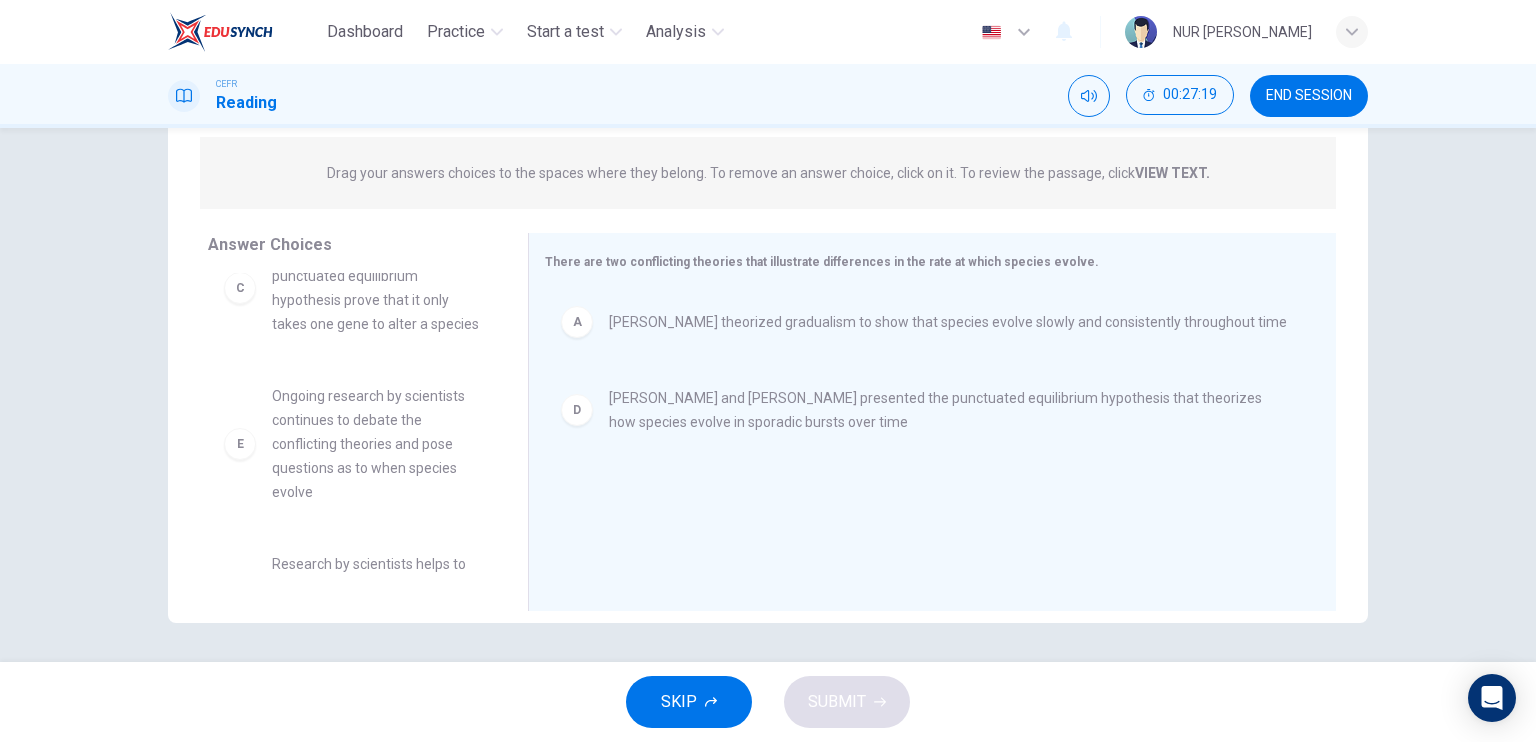 scroll, scrollTop: 224, scrollLeft: 0, axis: vertical 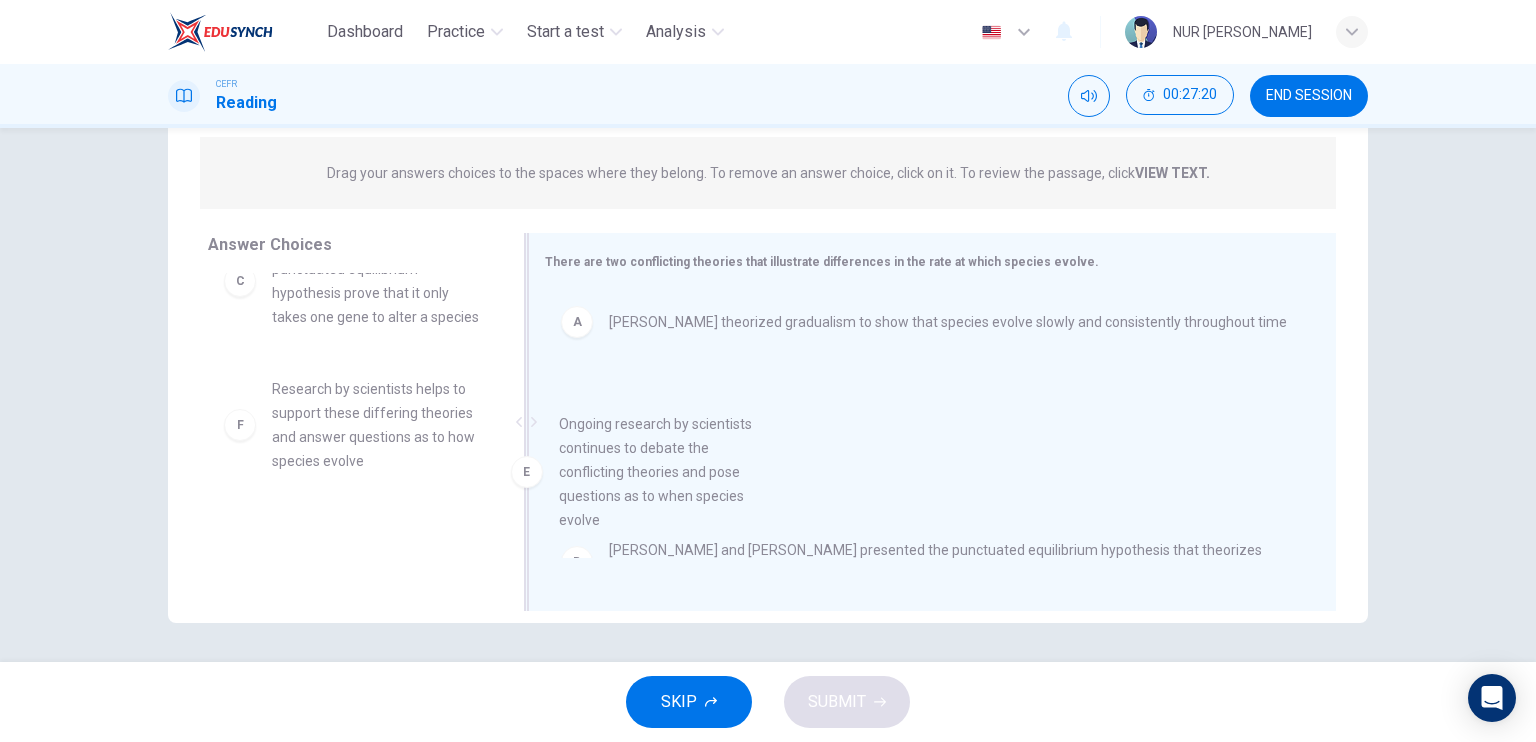 drag, startPoint x: 263, startPoint y: 474, endPoint x: 604, endPoint y: 488, distance: 341.28726 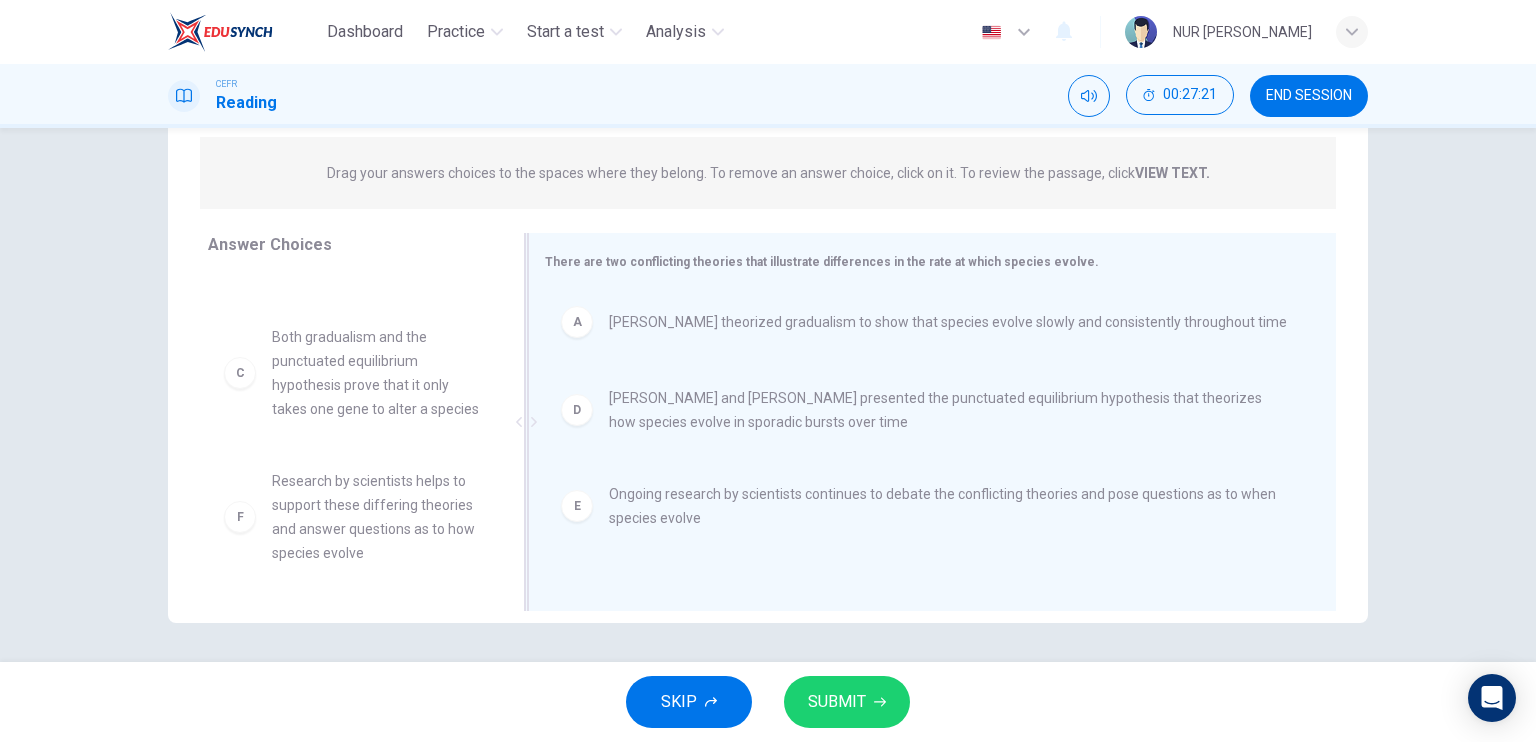 scroll, scrollTop: 156, scrollLeft: 0, axis: vertical 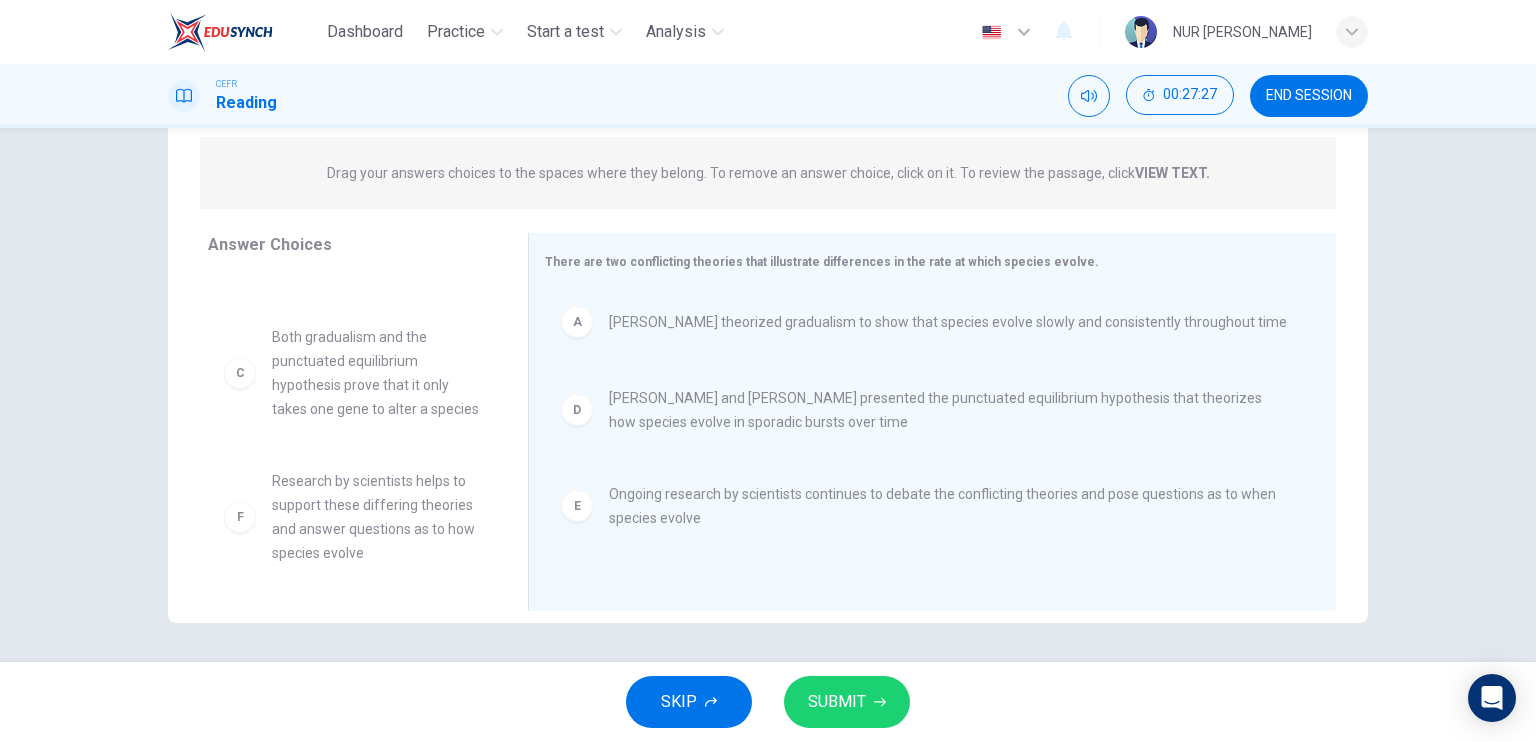 click on "SUBMIT" at bounding box center [837, 702] 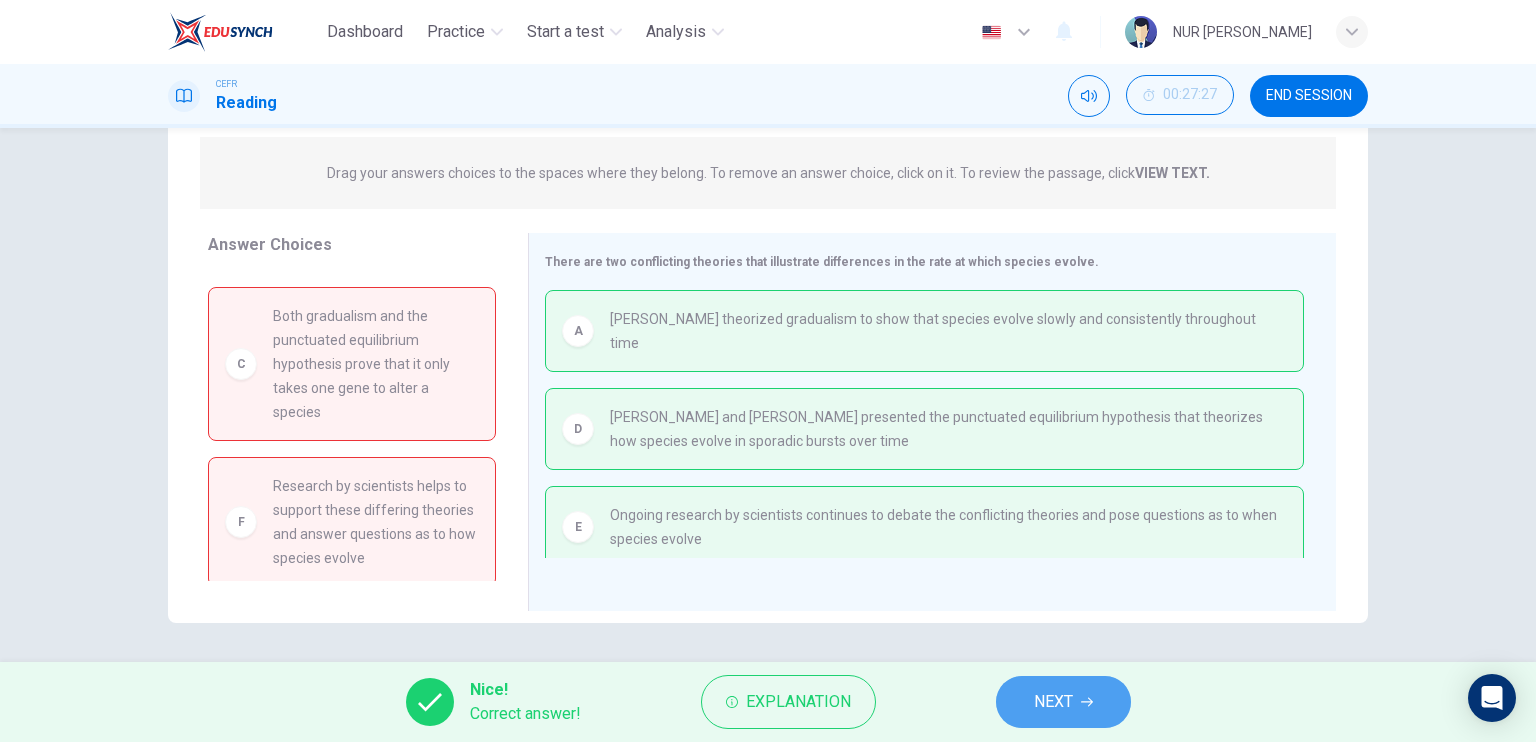 click on "NEXT" at bounding box center [1063, 702] 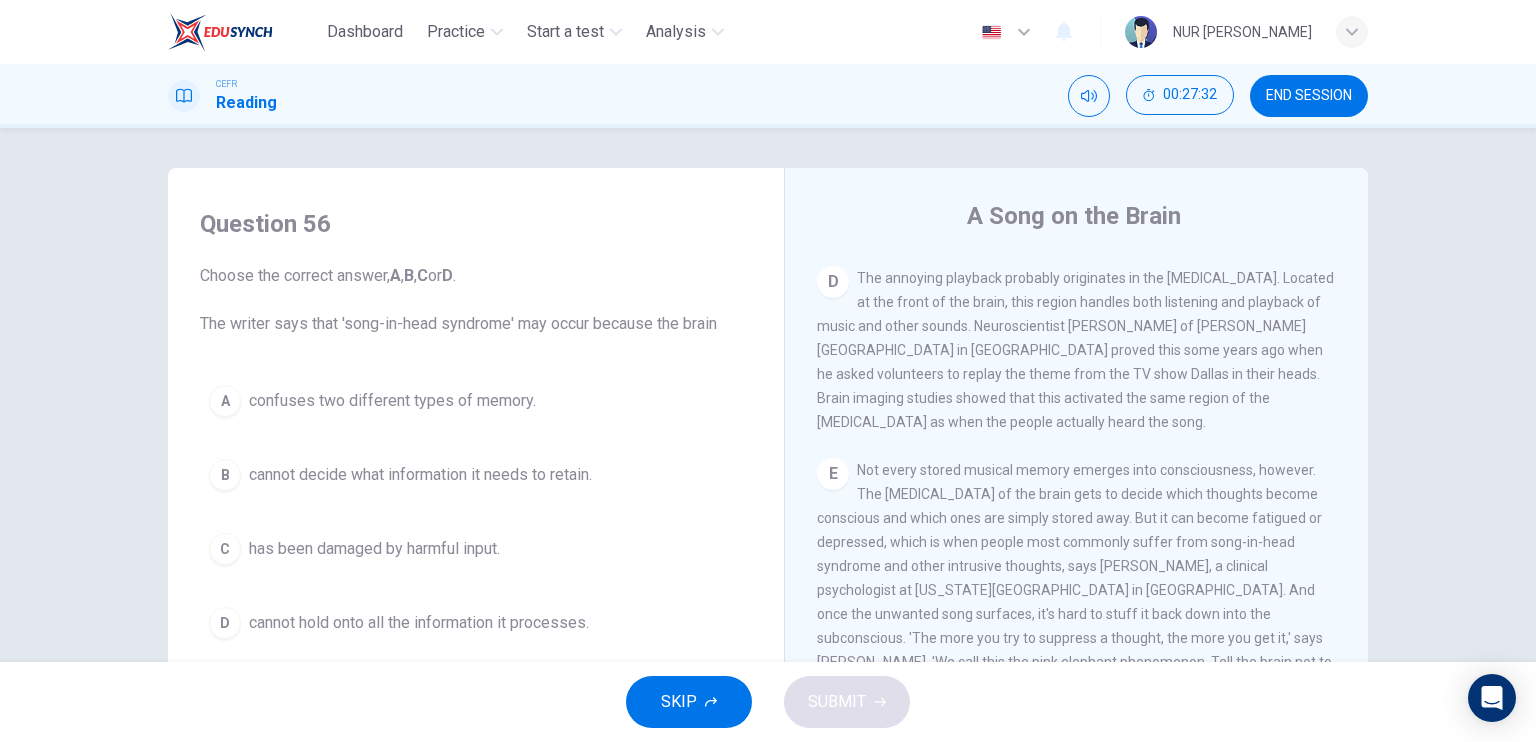 drag, startPoint x: 1356, startPoint y: 533, endPoint x: 1356, endPoint y: 575, distance: 42 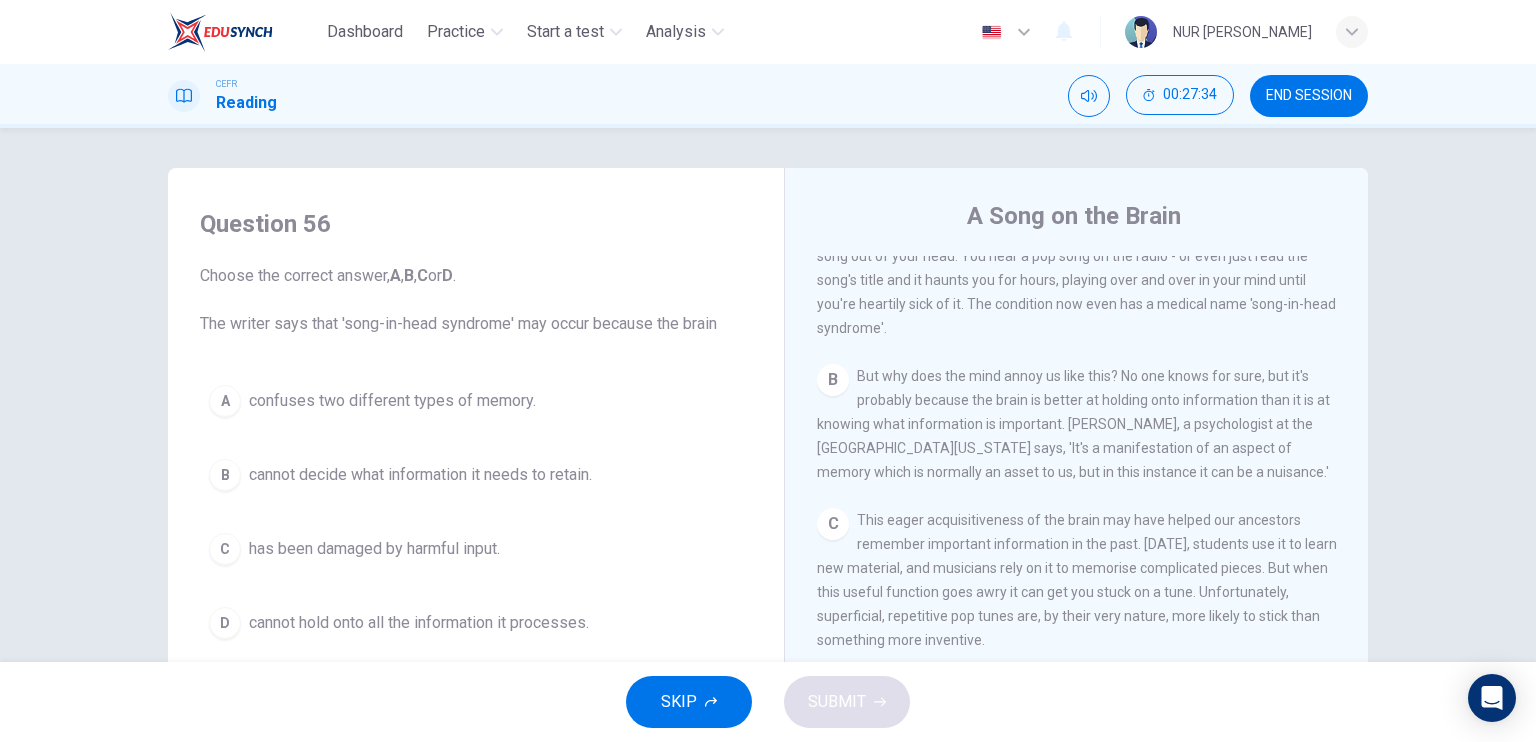 scroll, scrollTop: 0, scrollLeft: 0, axis: both 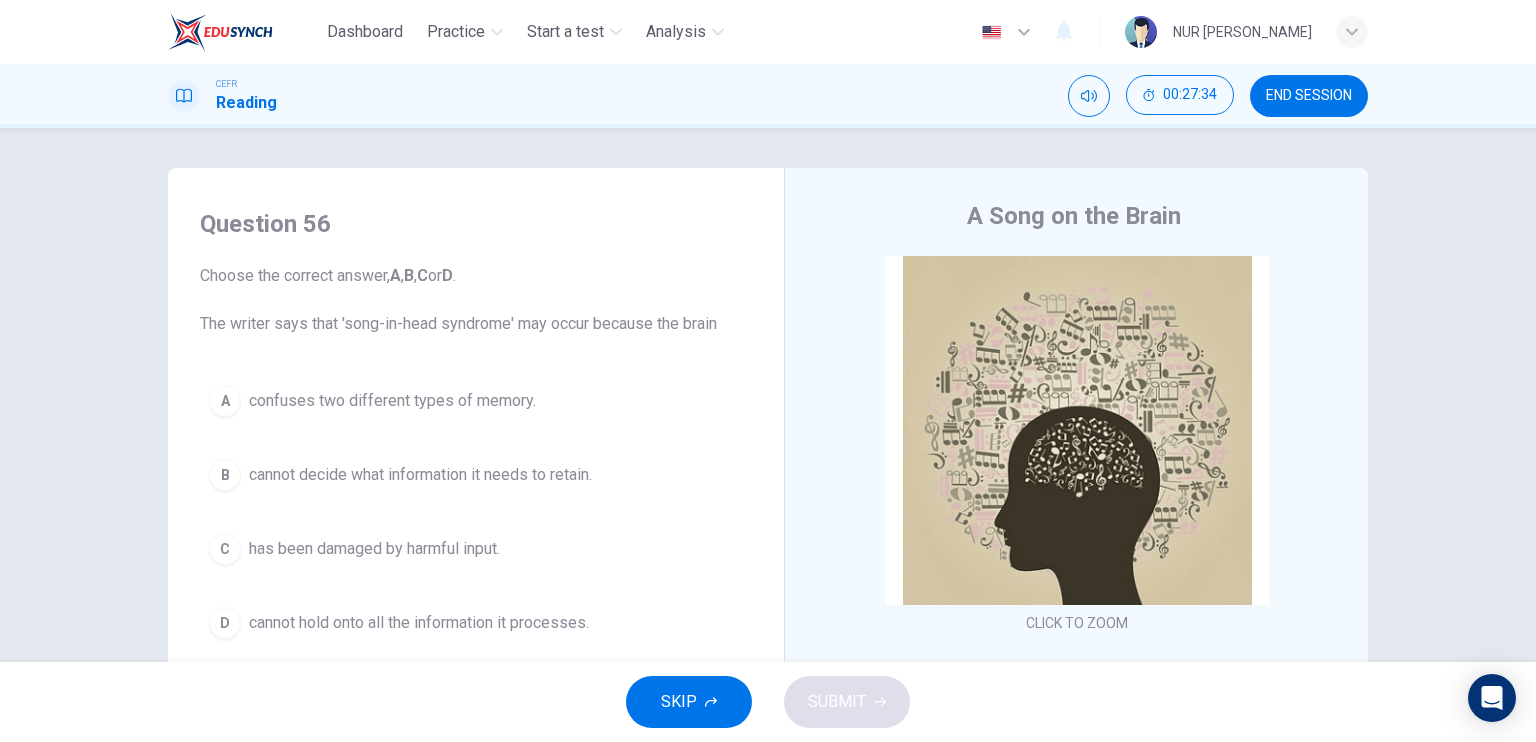 drag, startPoint x: 1356, startPoint y: 575, endPoint x: 1354, endPoint y: 275, distance: 300.00665 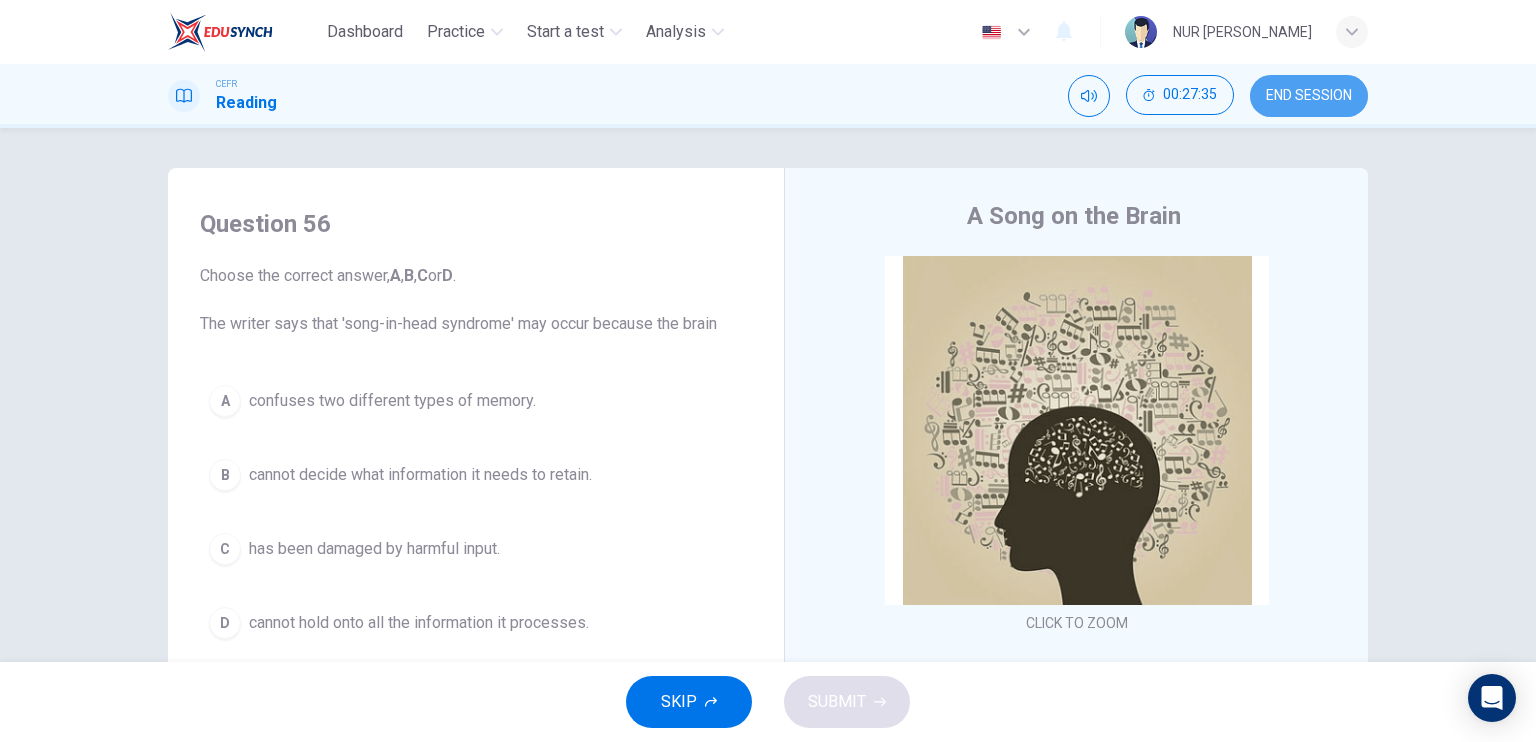 click on "END SESSION" at bounding box center [1309, 96] 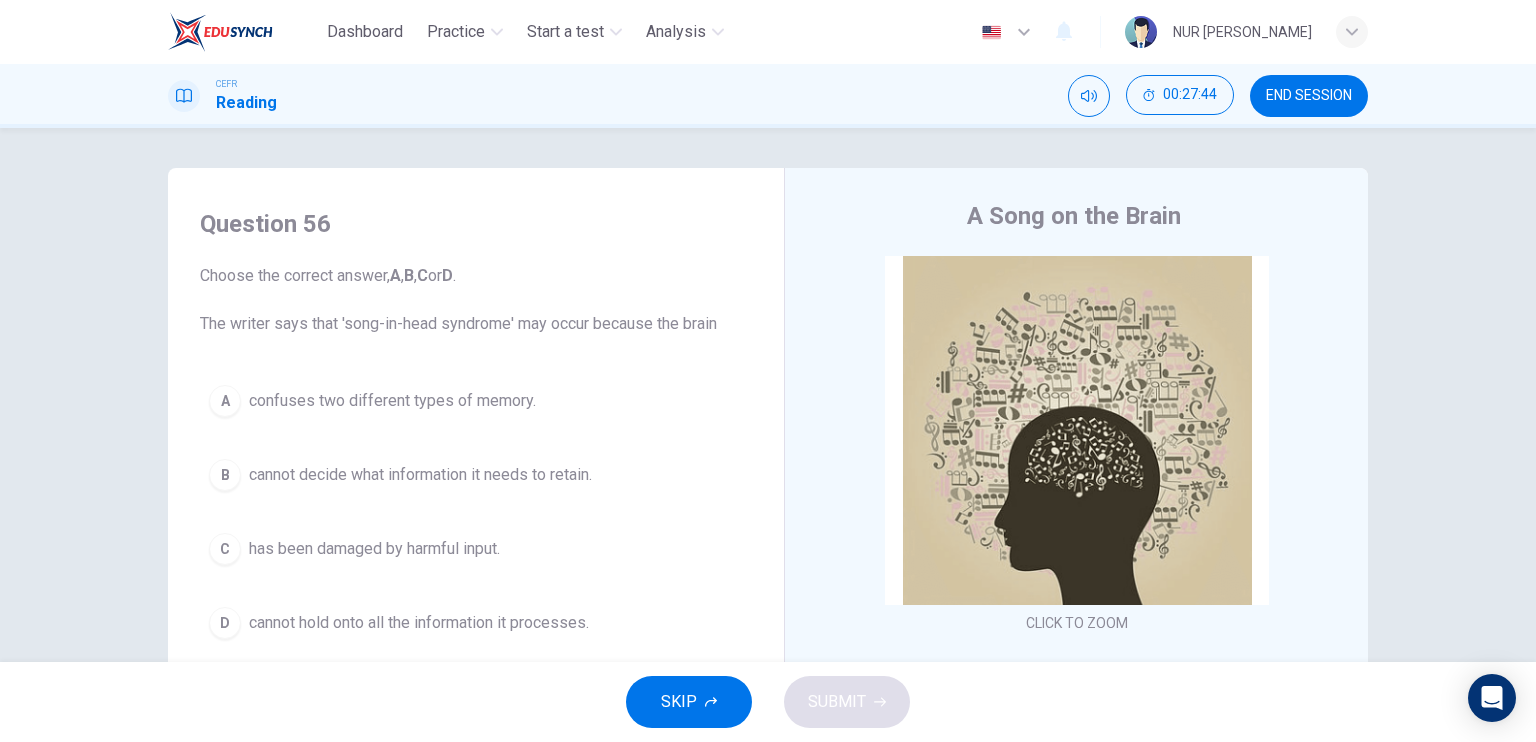 click on "CLICK TO ZOOM Click to Zoom A Some songs just won't leave you alone. But this may give us clues about how our brain works. Everyone knows the situation where you can't get a song out of your head. You hear a pop song on the radio - or even just read the song's title and it haunts you for hours, playing over and over in your mind until you're heartily sick of it. The condition now even has a medical name 'song-in-head syndrome'. B But why does the mind annoy us like this? No one knows for sure, but it's probably because the brain is better at holding onto information than it is at knowing what information is important. [PERSON_NAME], a psychologist at the [GEOGRAPHIC_DATA][US_STATE] says, 'It's a manifestation of an aspect of memory which is normally an asset to us, but in this instance it can be a nuisance.' C D E F G H I" at bounding box center (1090, 559) 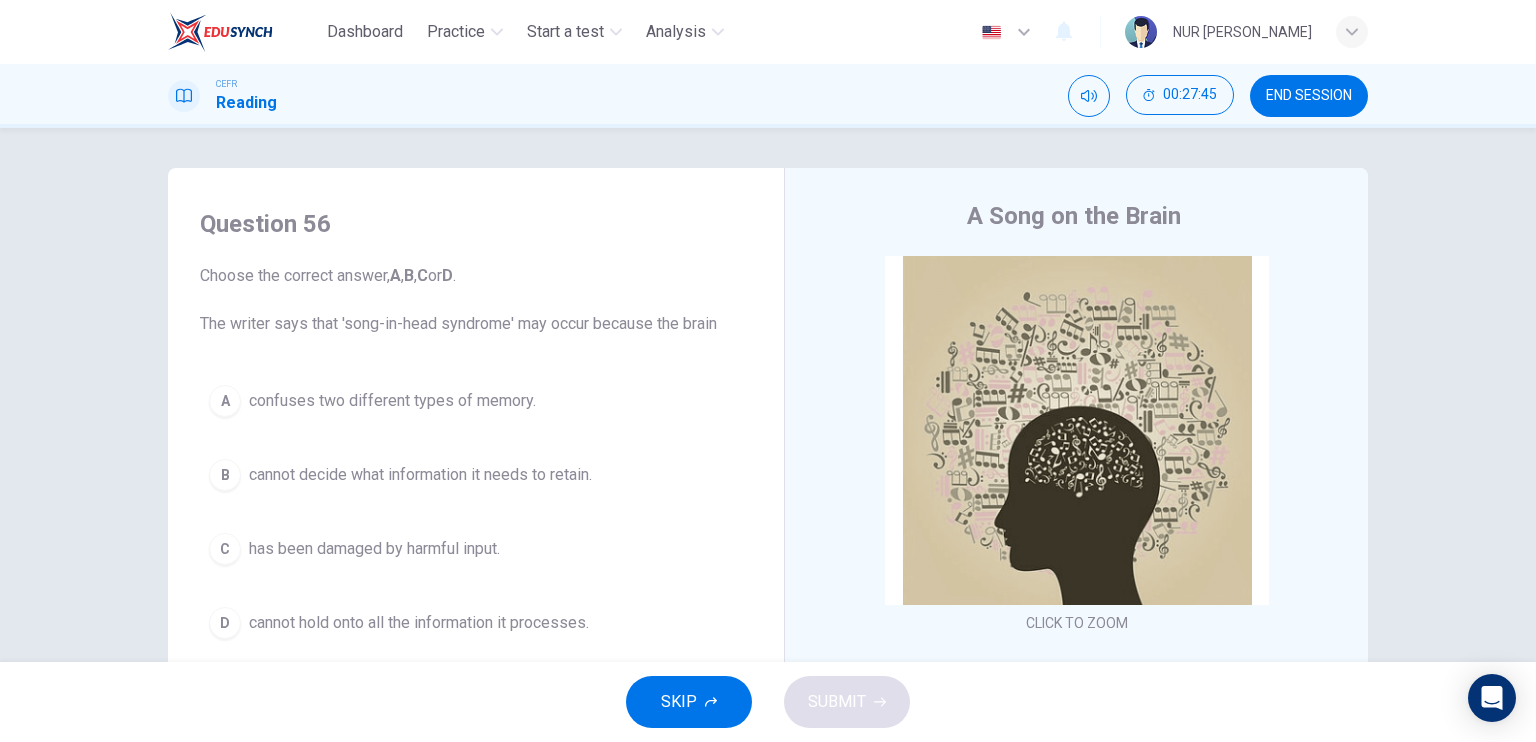 click on "A Song on the Brain CLICK TO ZOOM Click to Zoom A Some songs just won't leave you alone. But this may give us clues about how our brain works. Everyone knows the situation where you can't get a song out of your head. You hear a pop song on the radio - or even just read the song's title and it haunts you for hours, playing over and over in your mind until you're heartily sick of it. The condition now even has a medical name 'song-in-head syndrome'. B But why does the mind annoy us like this? No one knows for sure, but it's probably because the brain is better at holding onto information than it is at knowing what information is important. [PERSON_NAME], a psychologist at the [GEOGRAPHIC_DATA][US_STATE] says, 'It's a manifestation of an aspect of memory which is normally an asset to us, but in this instance it can be a nuisance.' C D E F G H I" at bounding box center (1076, 531) 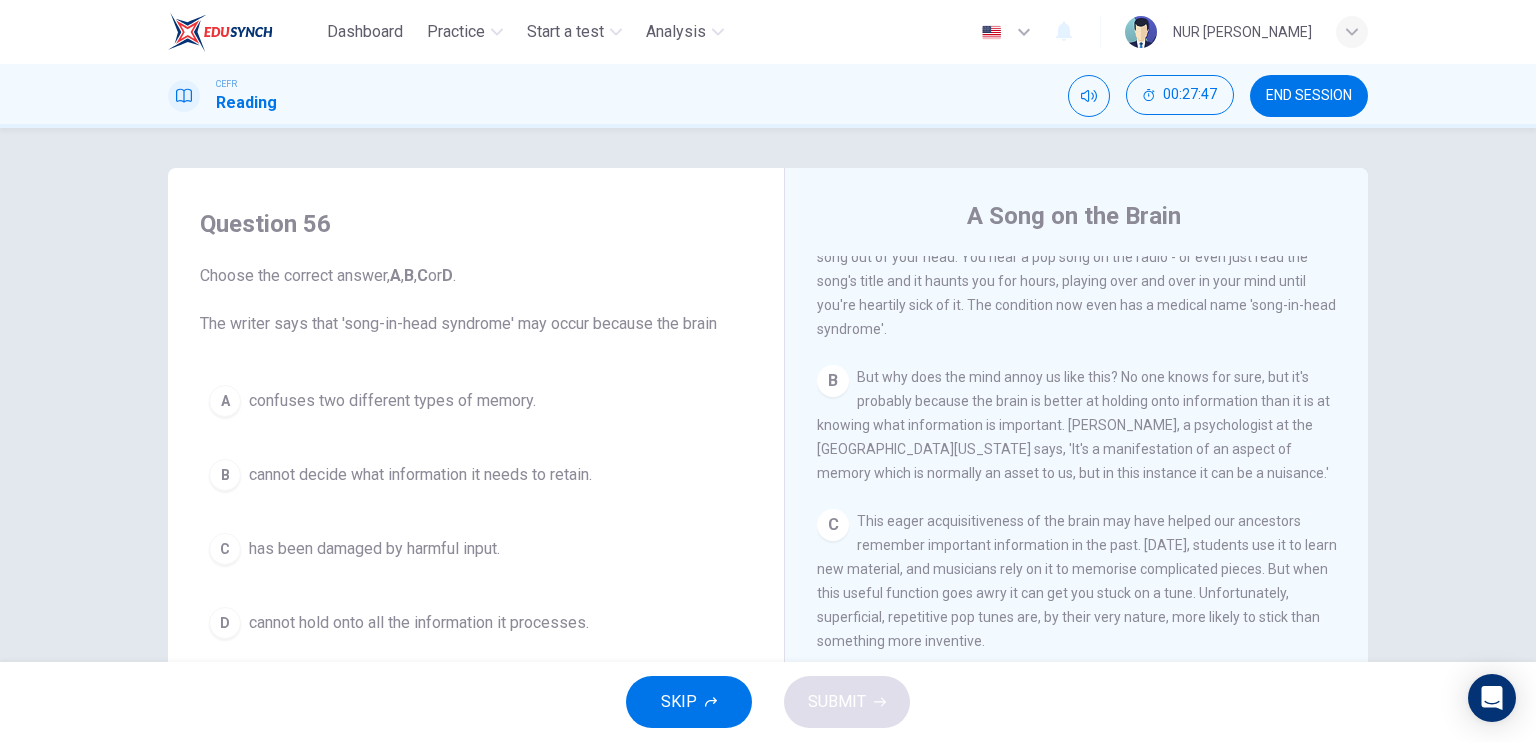 scroll, scrollTop: 384, scrollLeft: 0, axis: vertical 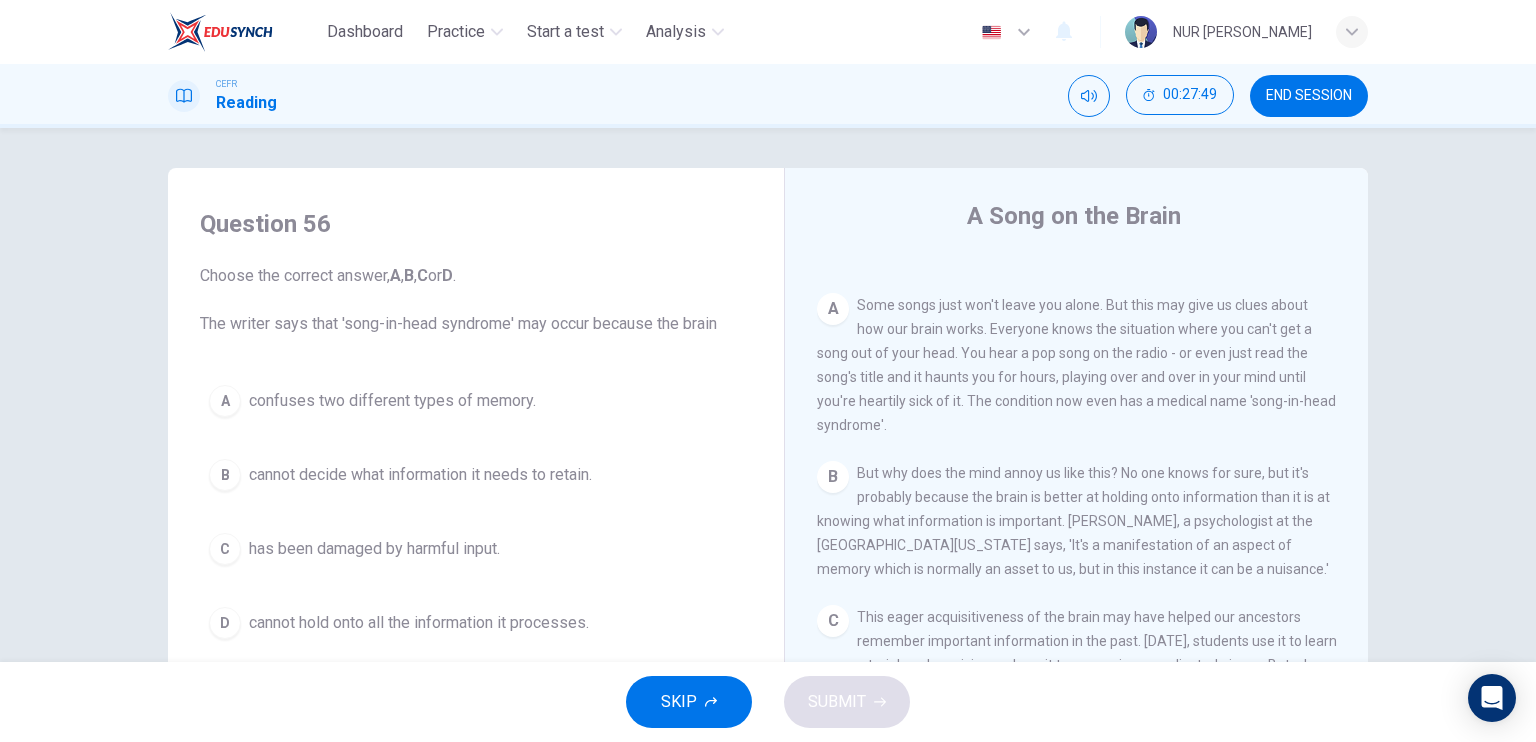 click on "END SESSION" at bounding box center [1309, 96] 